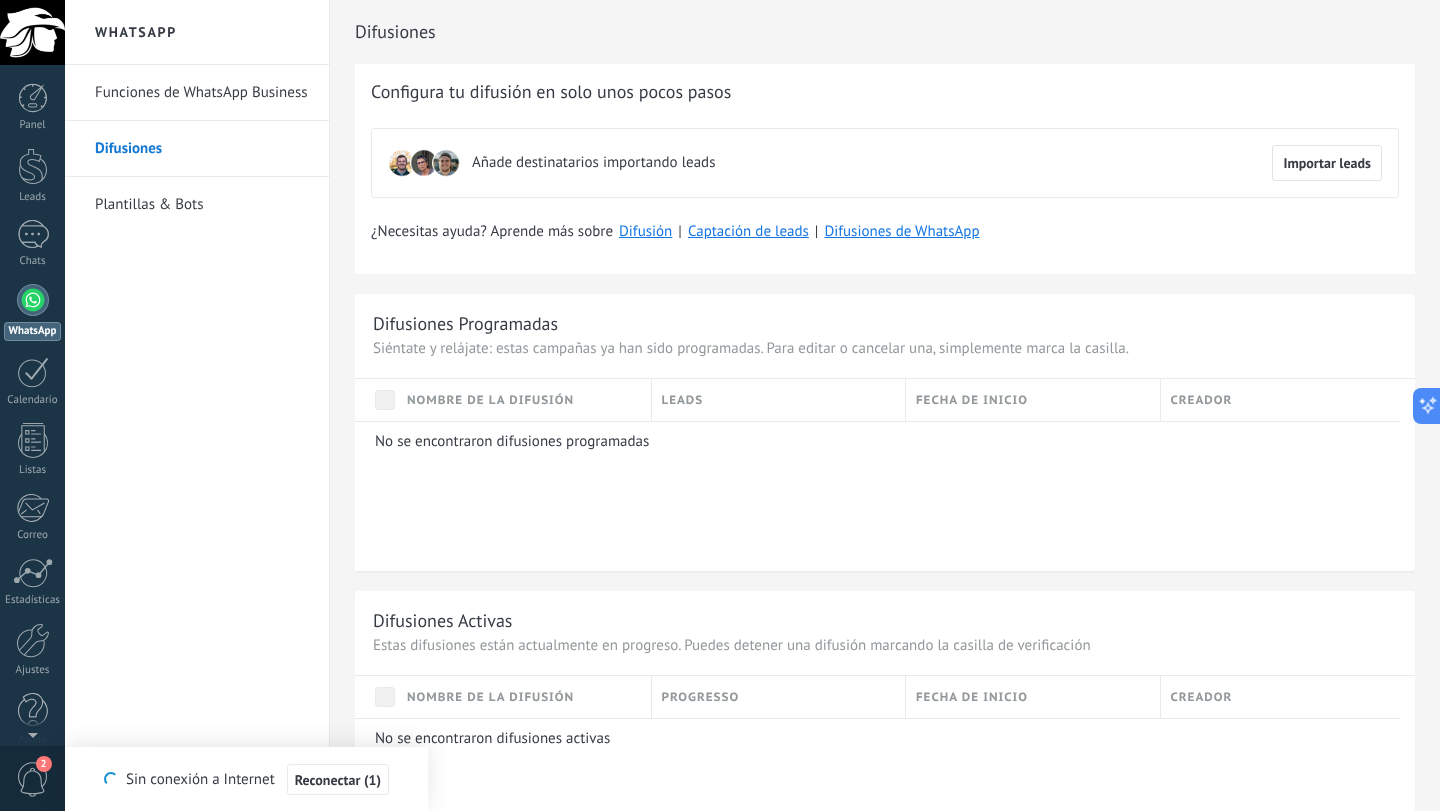 scroll, scrollTop: 0, scrollLeft: 0, axis: both 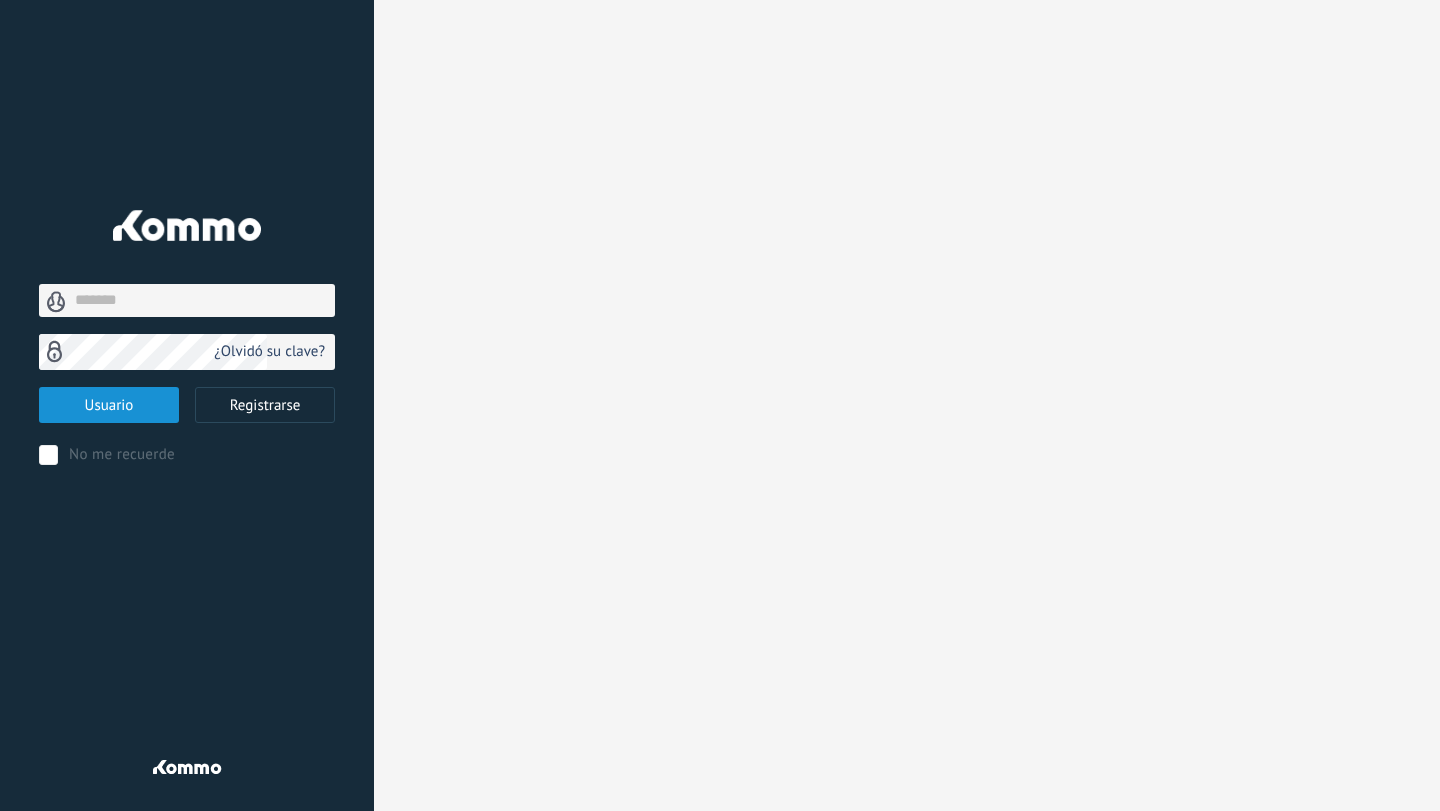 click at bounding box center [187, 300] 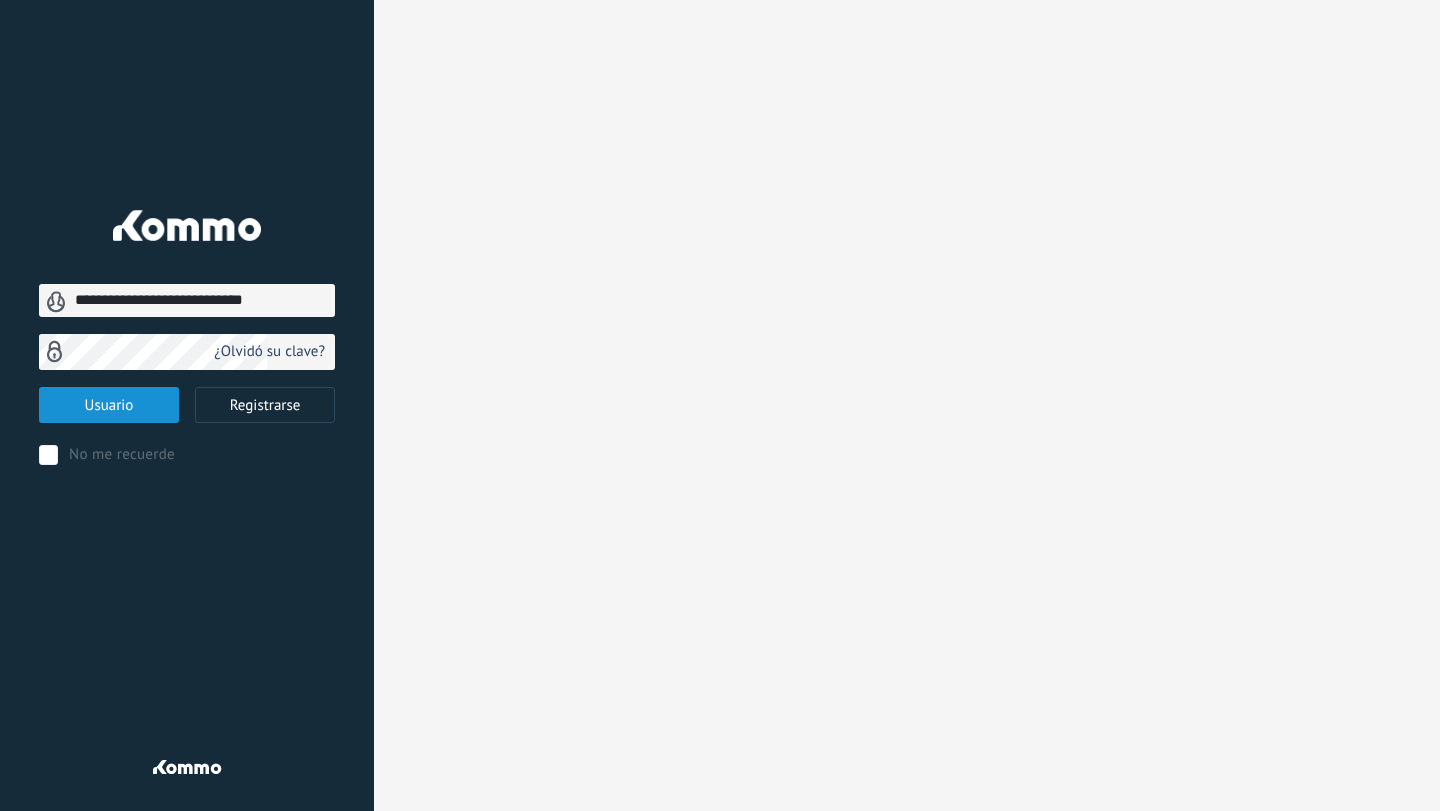 click on "Usuario" at bounding box center (109, 405) 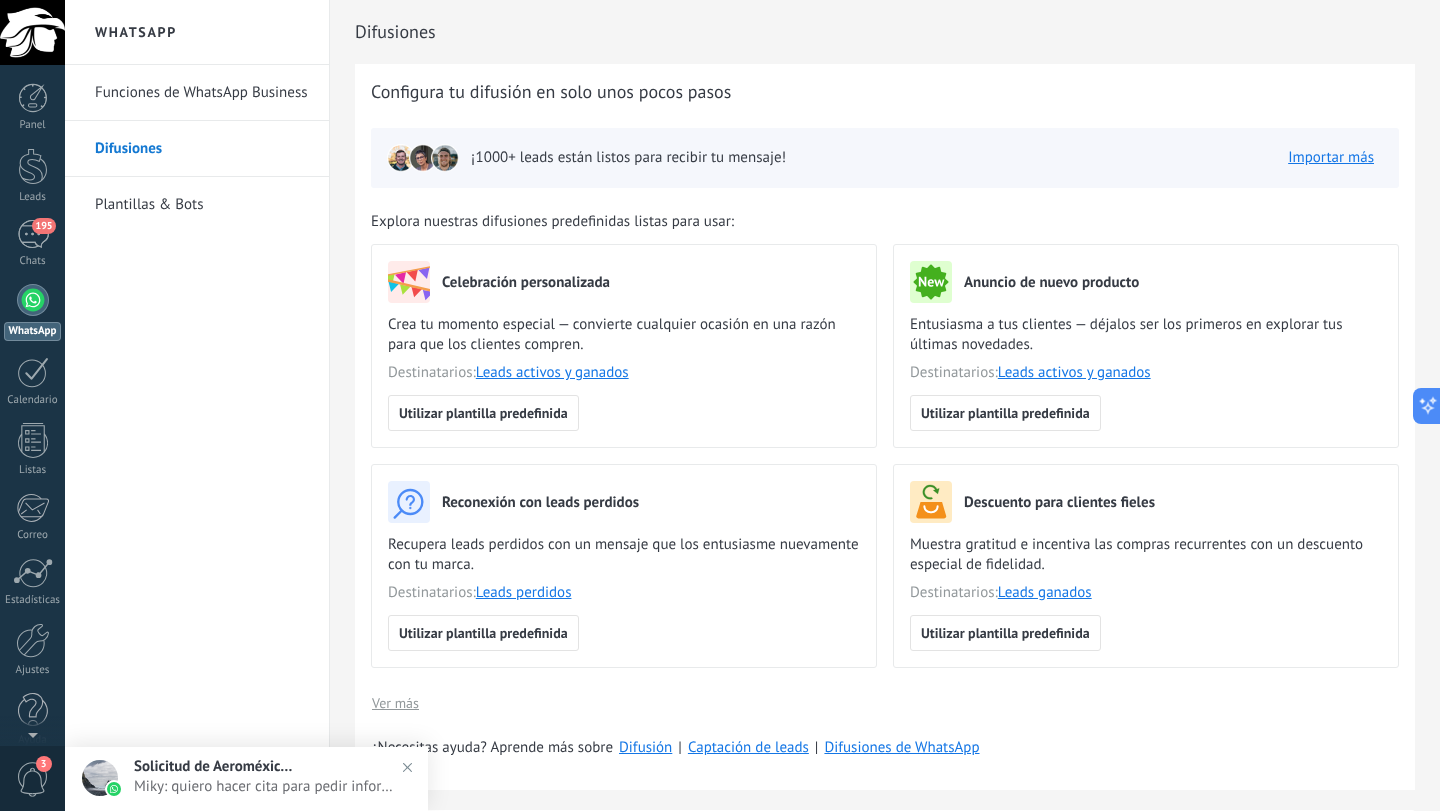 click on "Funciones de WhatsApp Business" at bounding box center (202, 93) 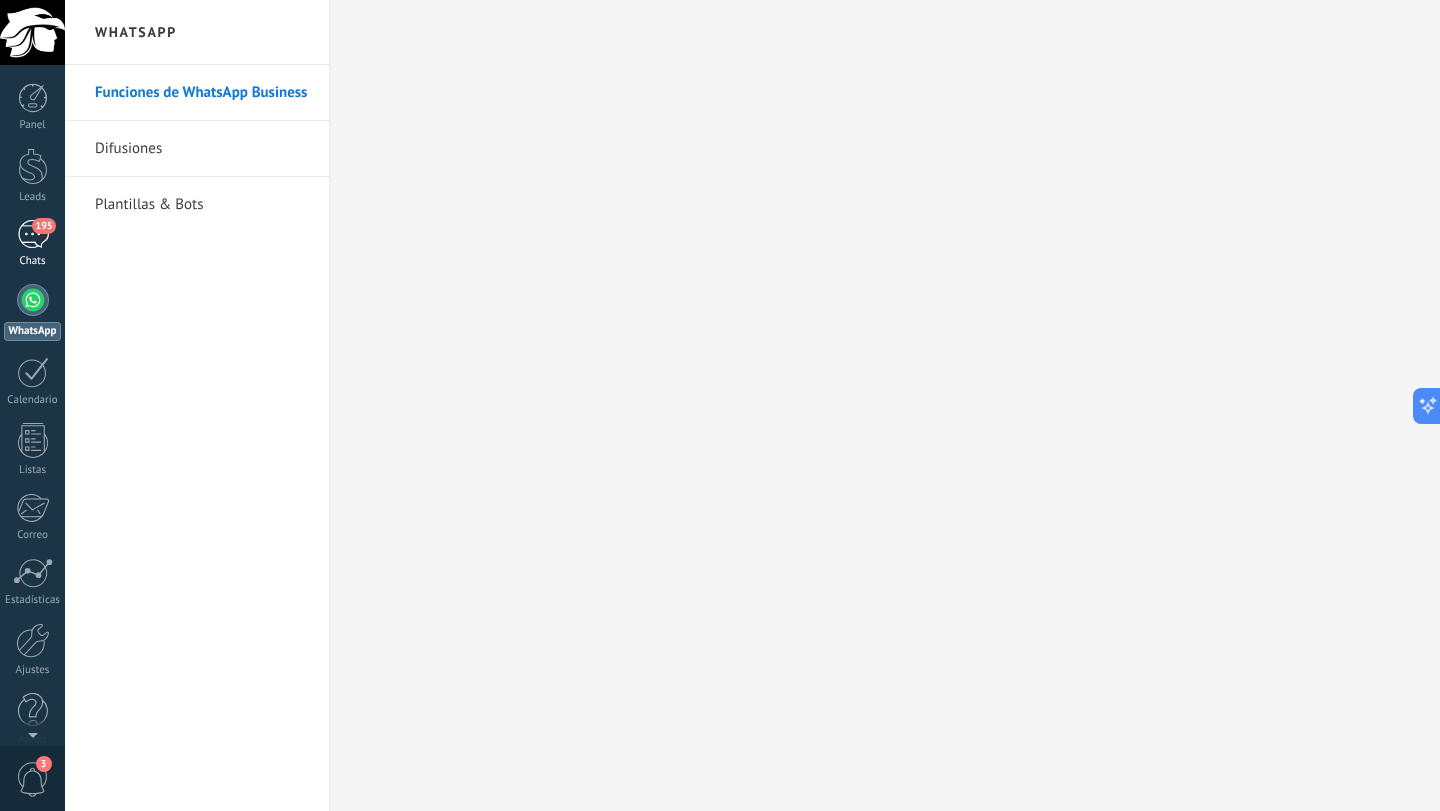 click on "195" at bounding box center [33, 234] 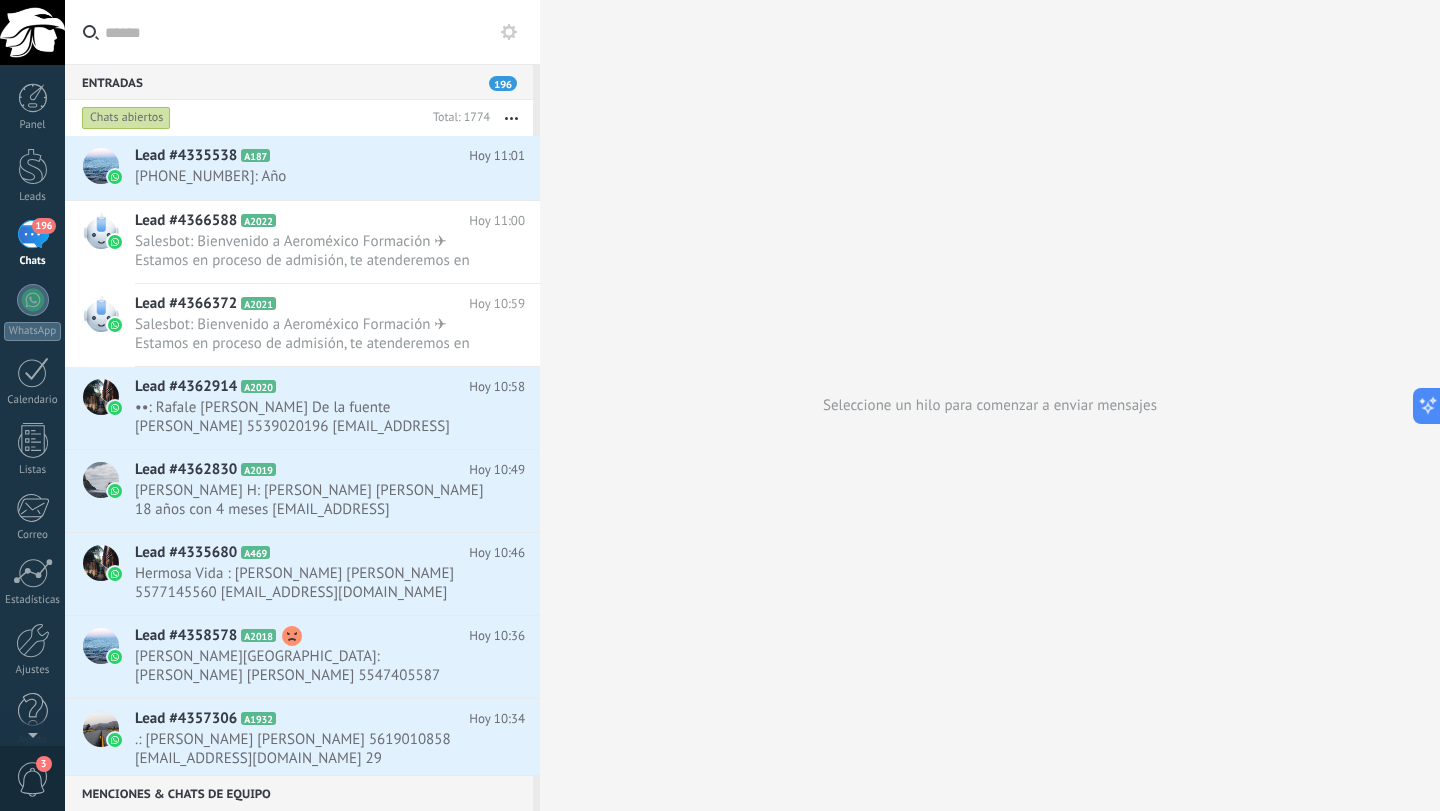 click at bounding box center [540, 405] 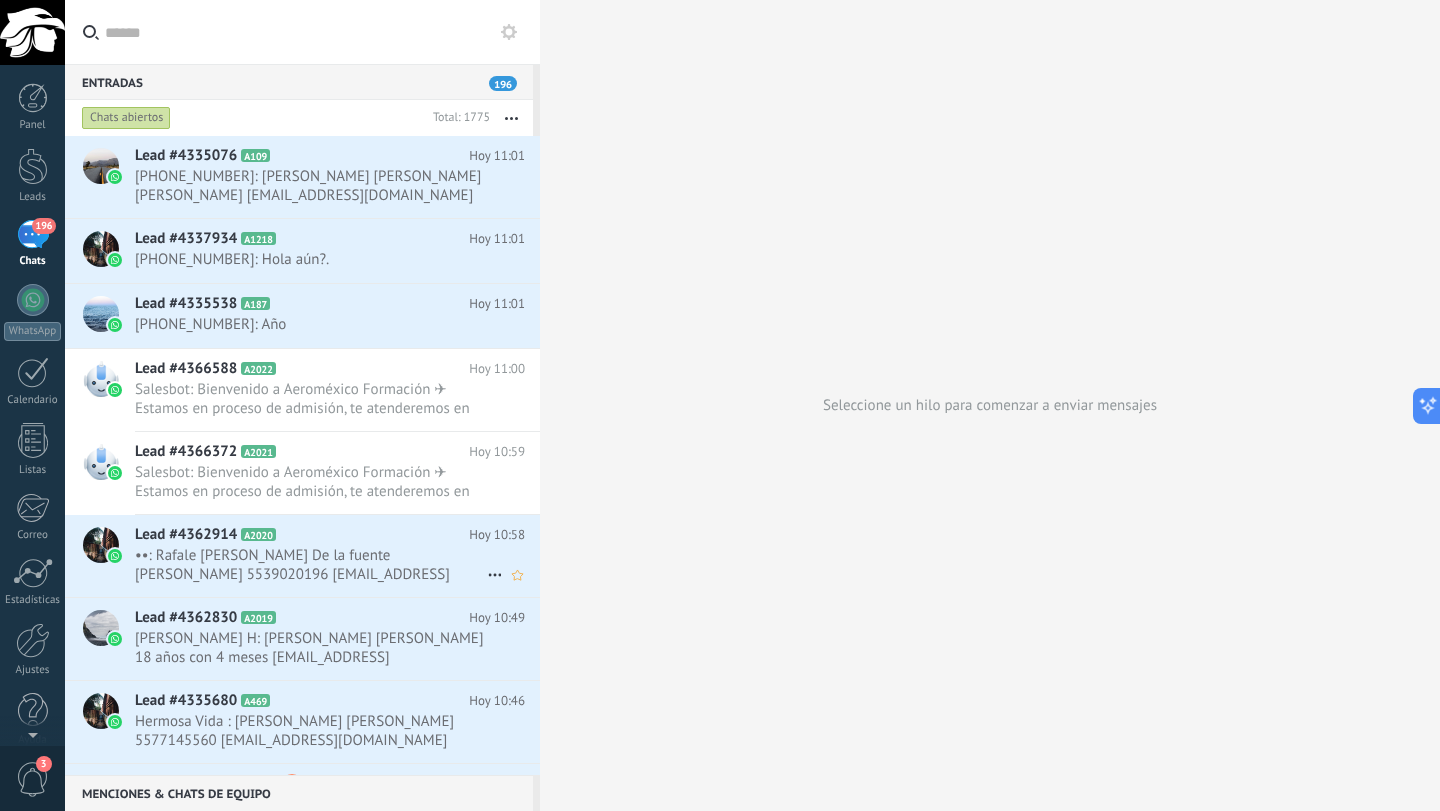 click on "••: Rafale [PERSON_NAME] De la fuente [PERSON_NAME]
5539020196
[EMAIL_ADDRESS][DOMAIN_NAME]
Piloto Aviador Comercial
13/0..." at bounding box center (311, 565) 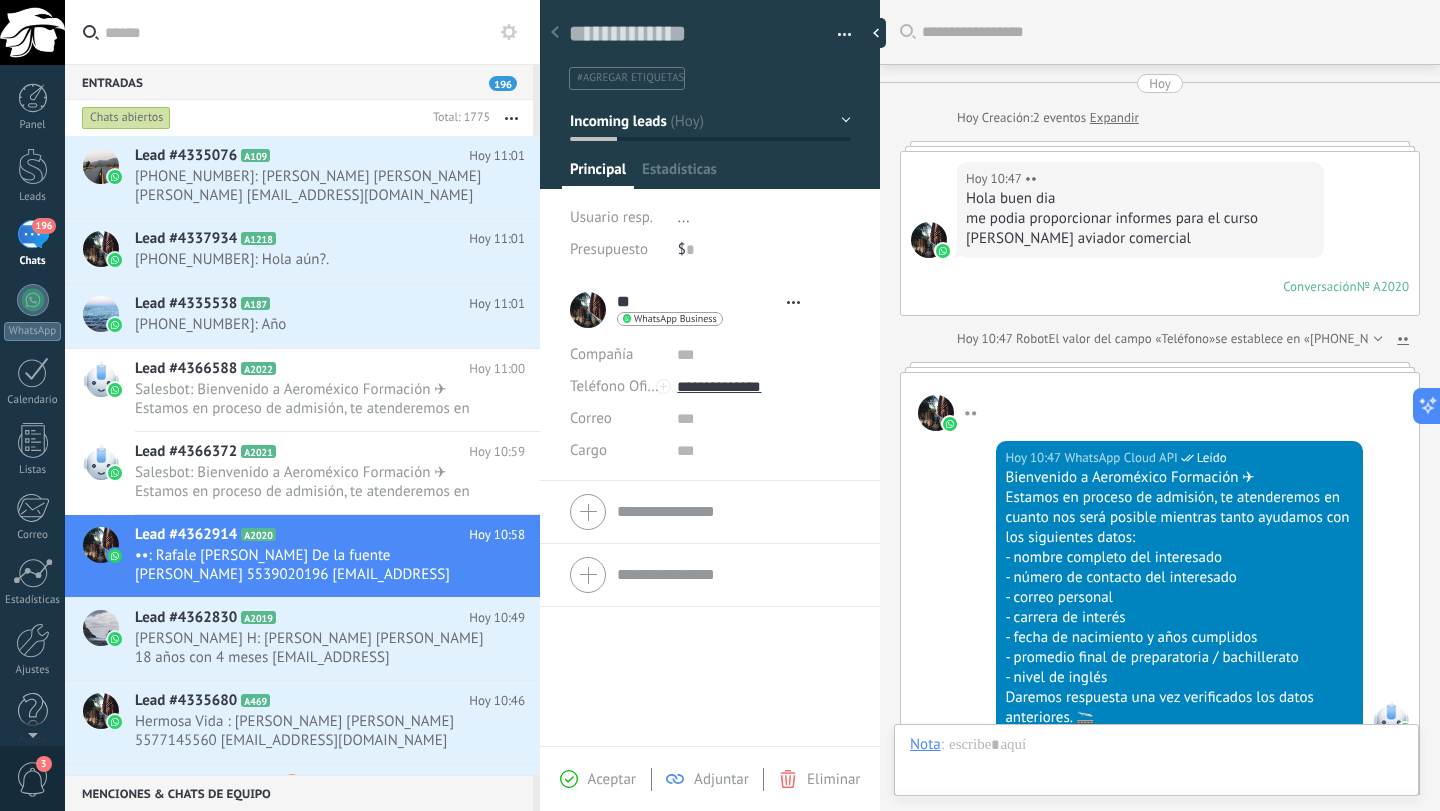 scroll, scrollTop: 472, scrollLeft: 0, axis: vertical 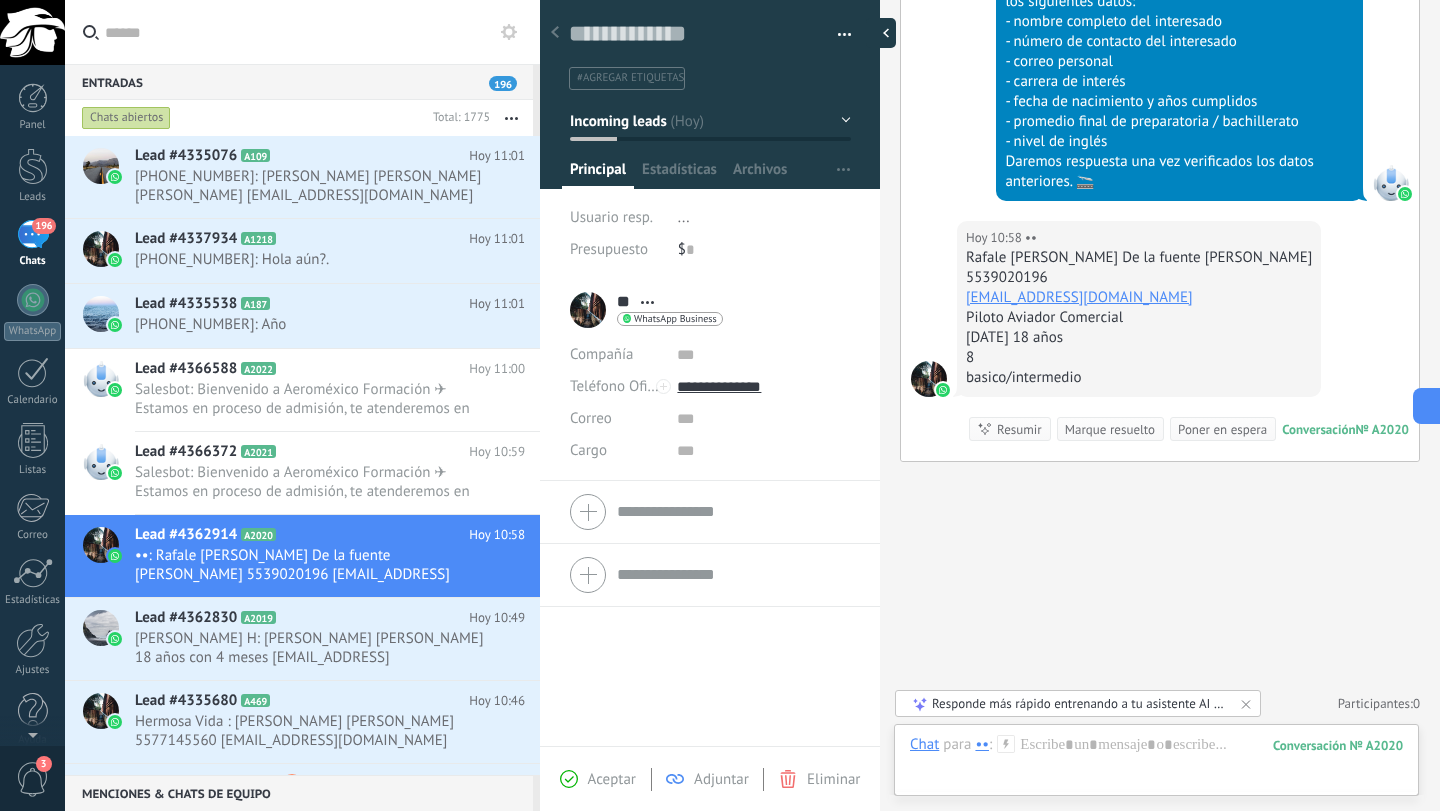 click at bounding box center [881, 33] 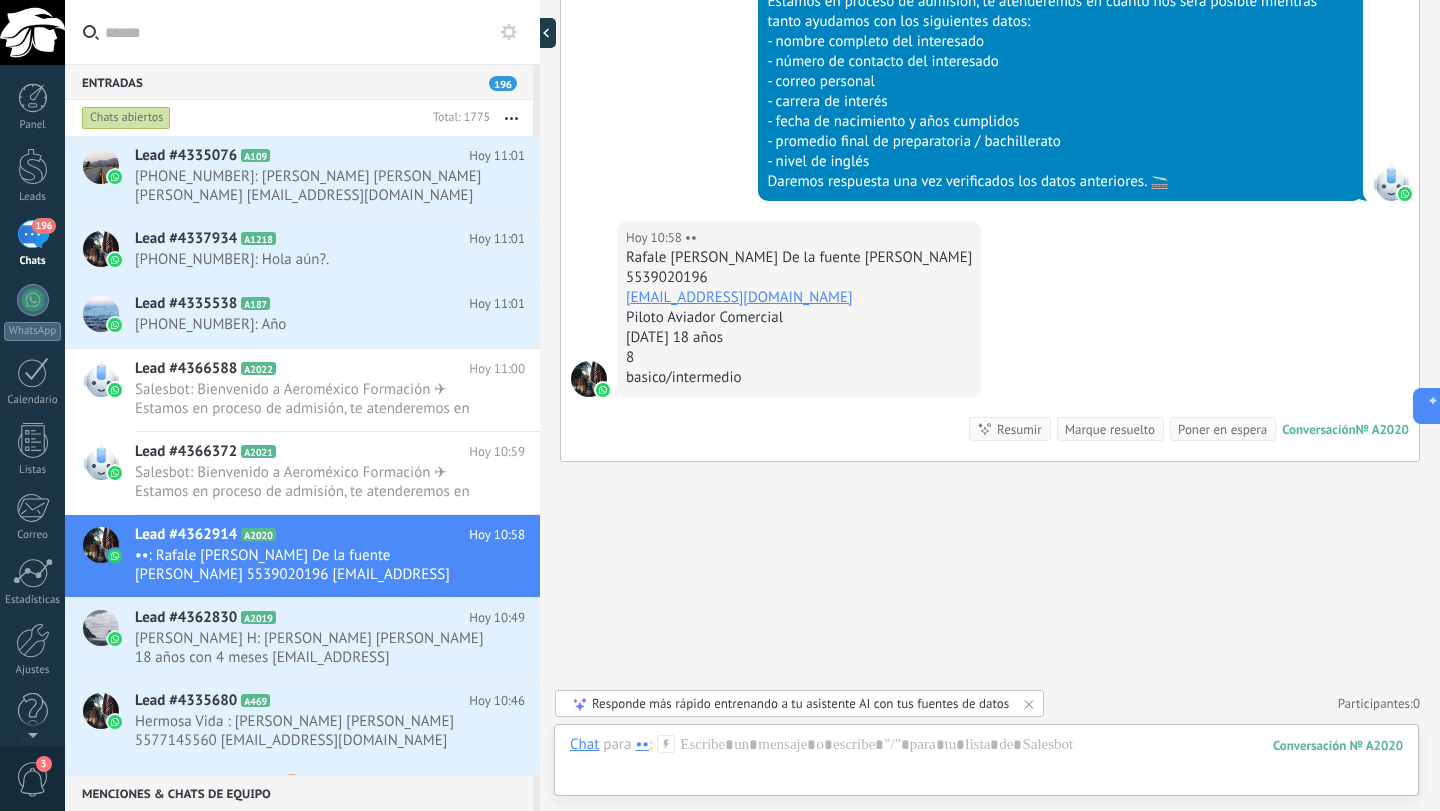 scroll, scrollTop: 395, scrollLeft: 0, axis: vertical 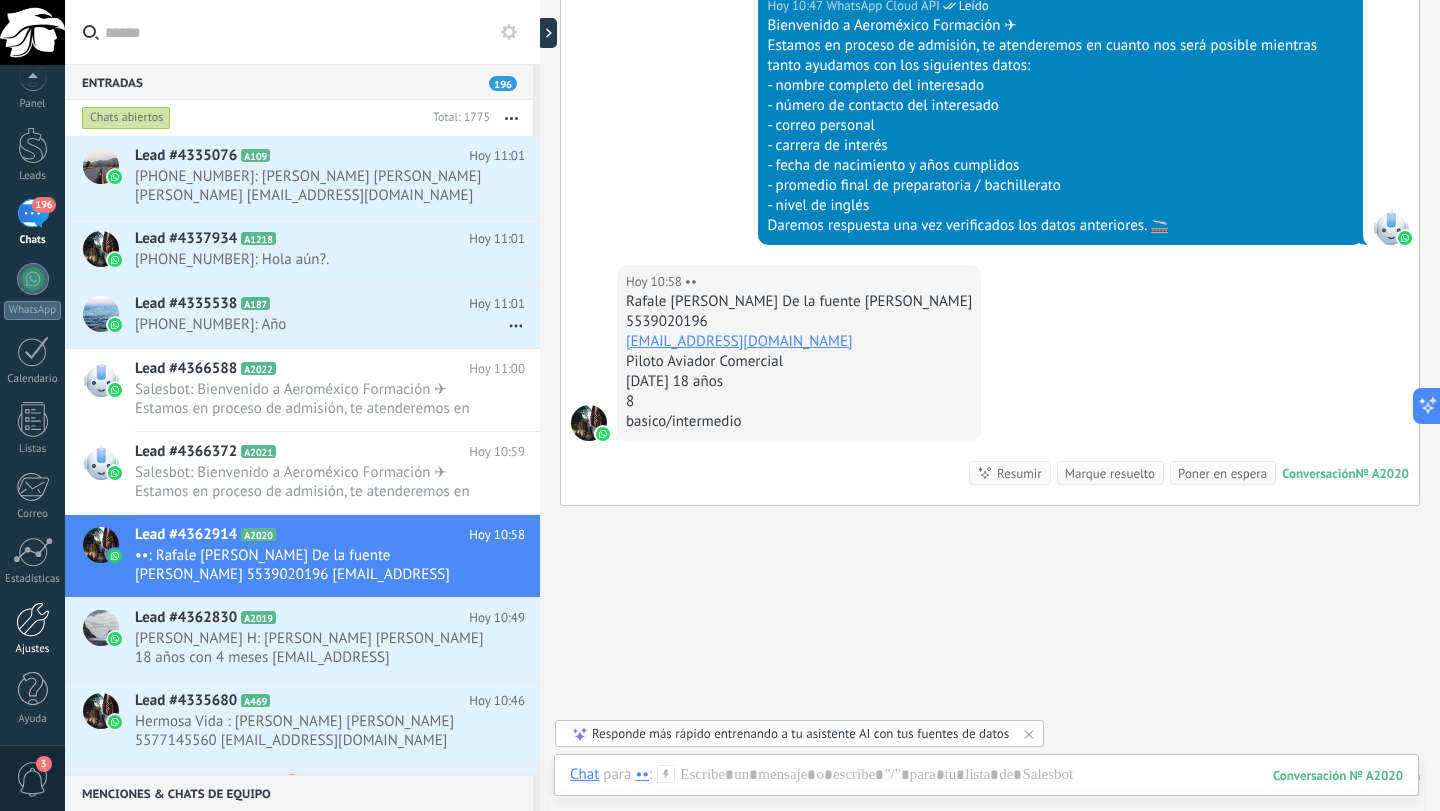 click at bounding box center (33, 619) 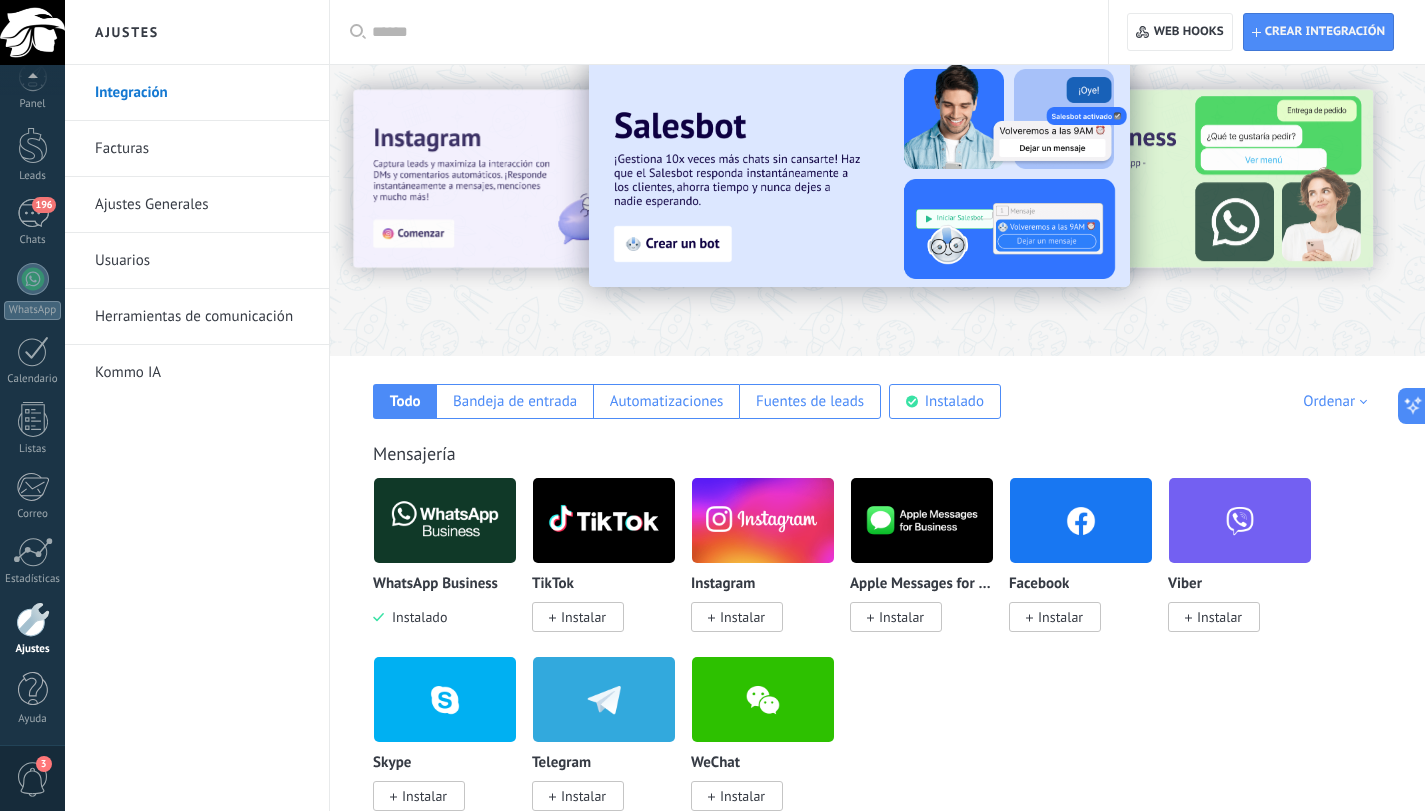 scroll, scrollTop: 0, scrollLeft: 0, axis: both 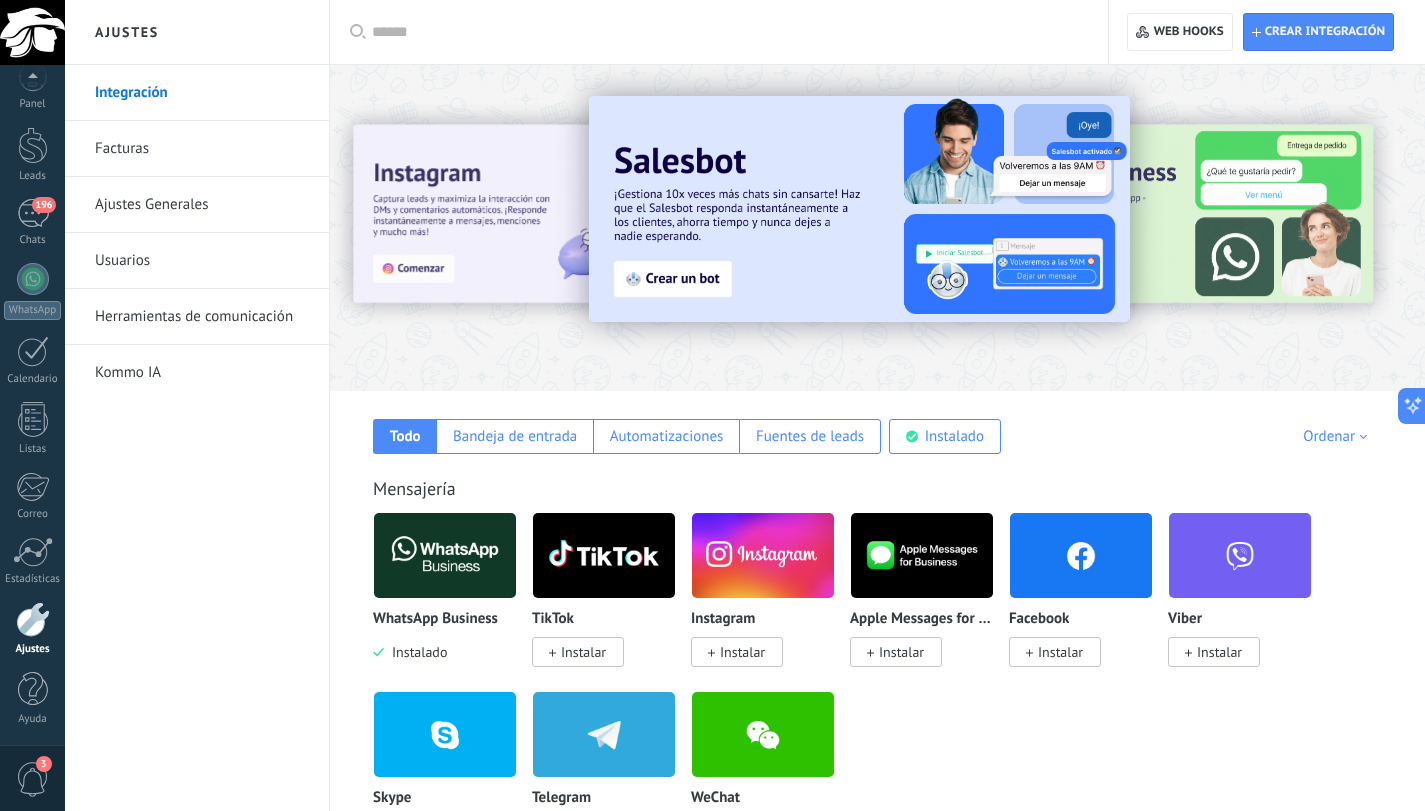 click at bounding box center [1374, 227] 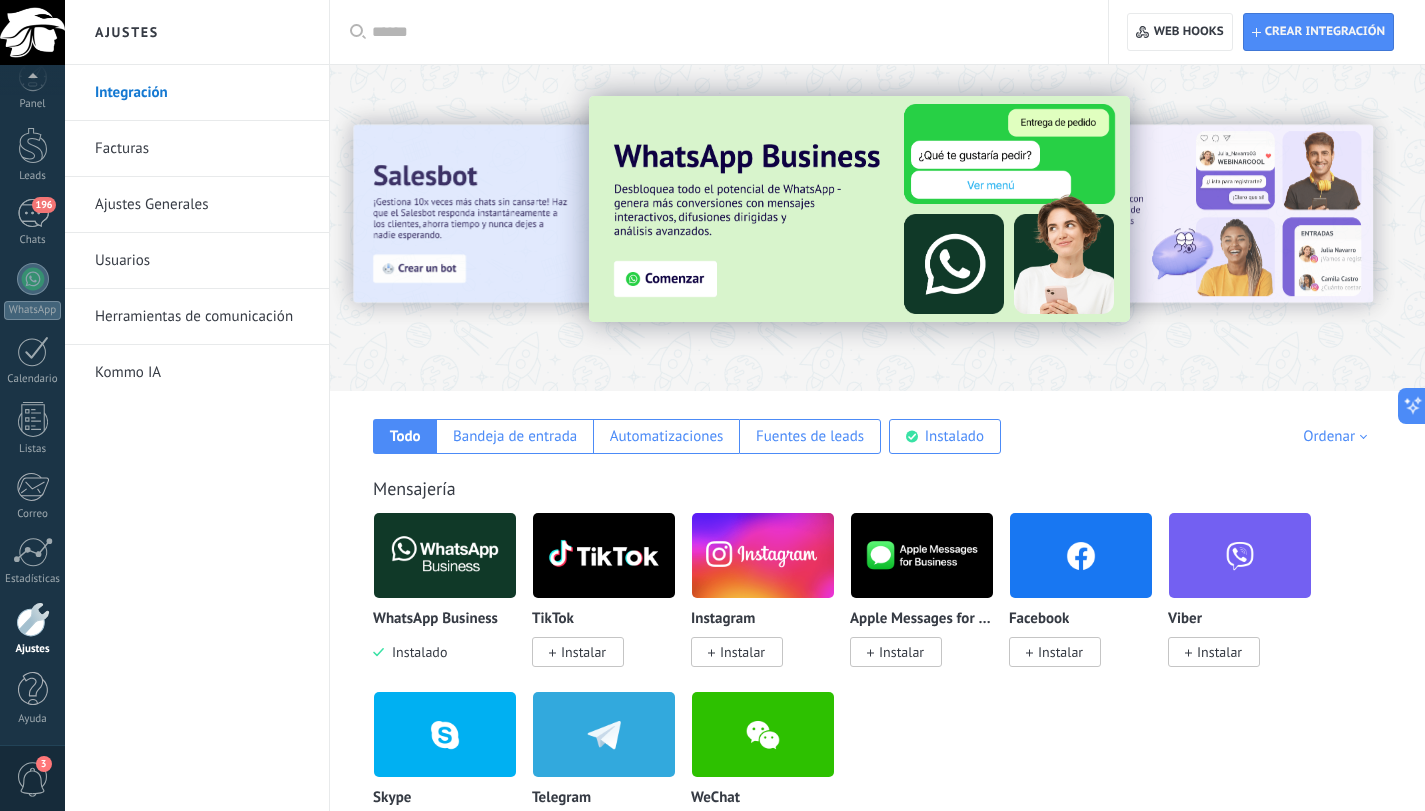 click at bounding box center (859, 209) 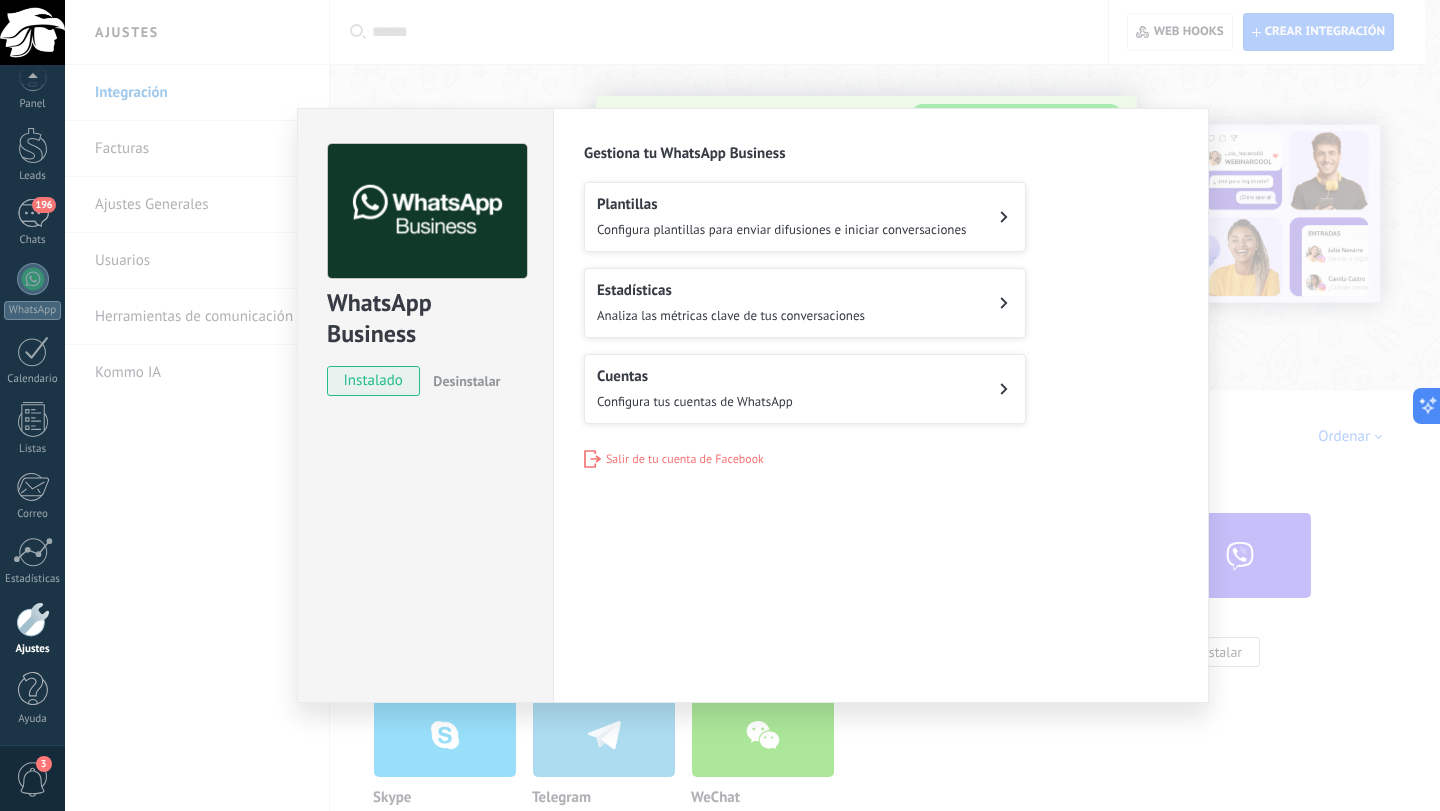 click on "Plantillas" at bounding box center [782, 204] 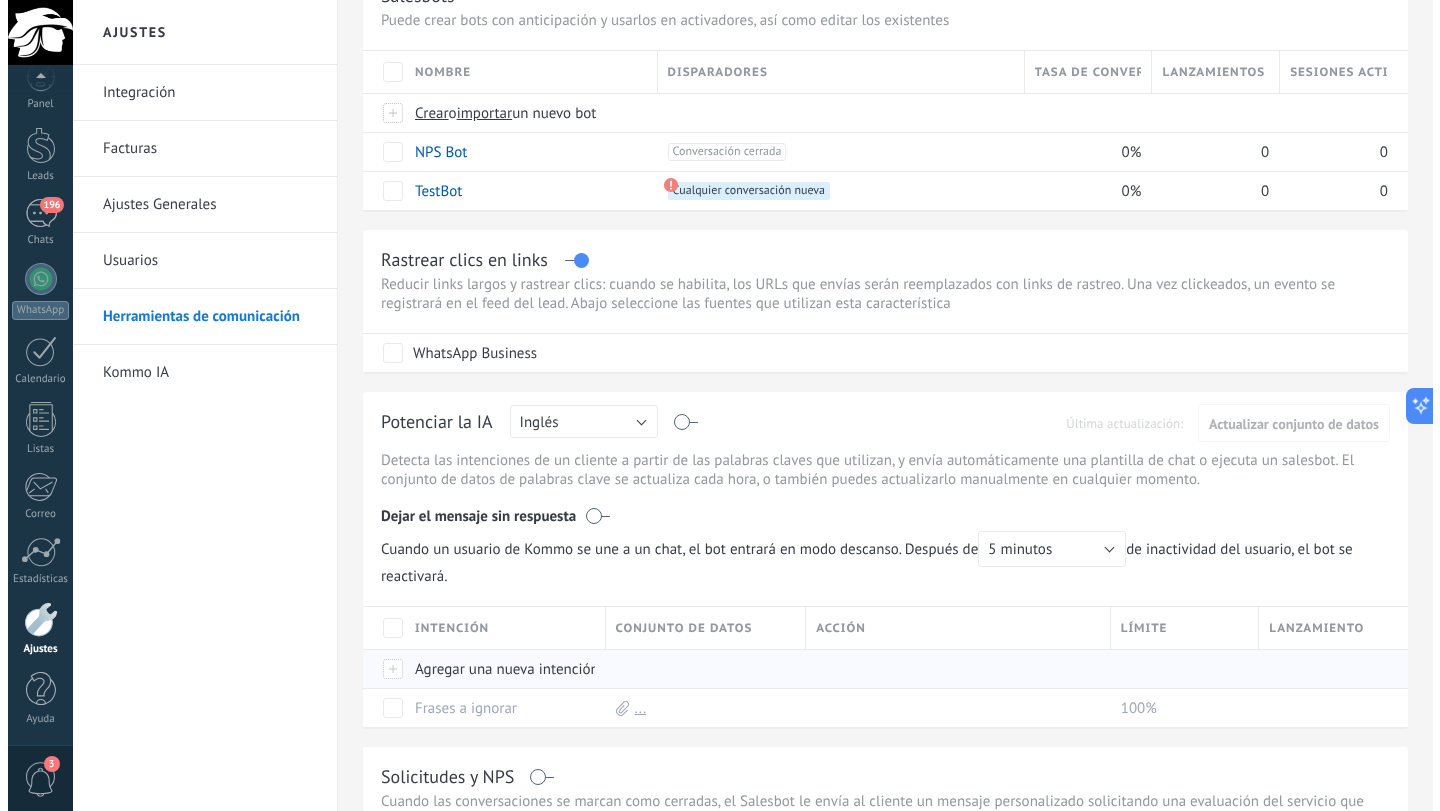 scroll, scrollTop: 300, scrollLeft: 0, axis: vertical 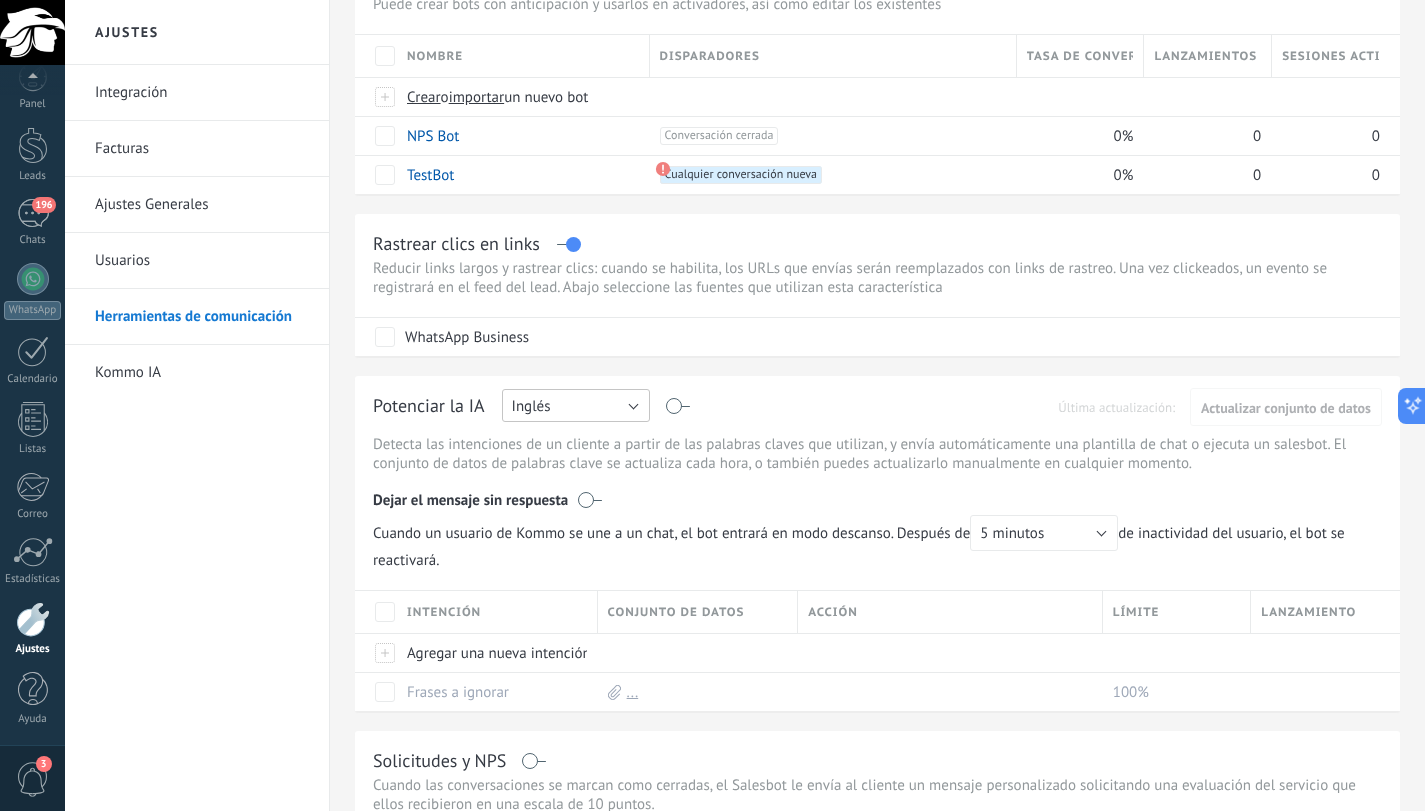 click on "Inglés" at bounding box center (576, 405) 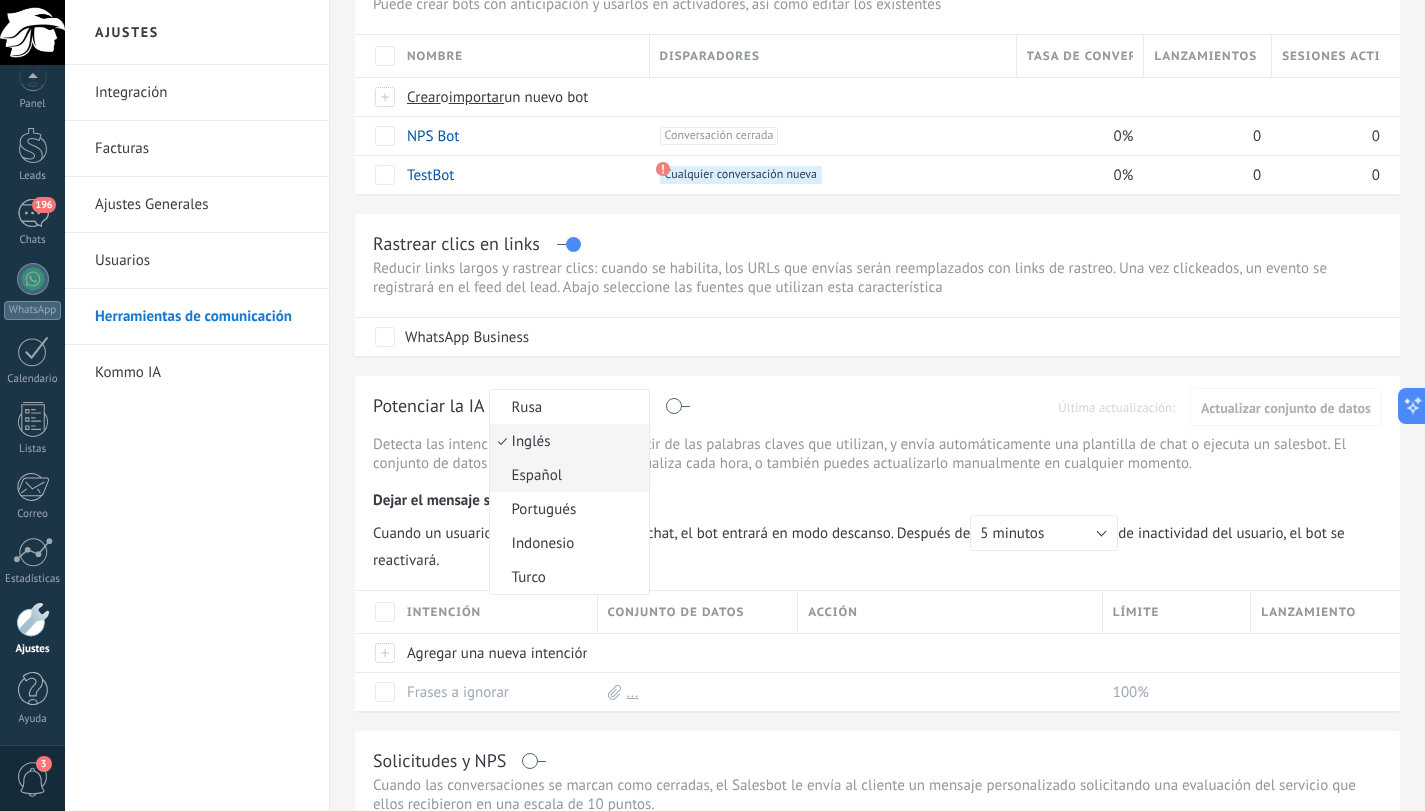 click on "Español" at bounding box center (566, 475) 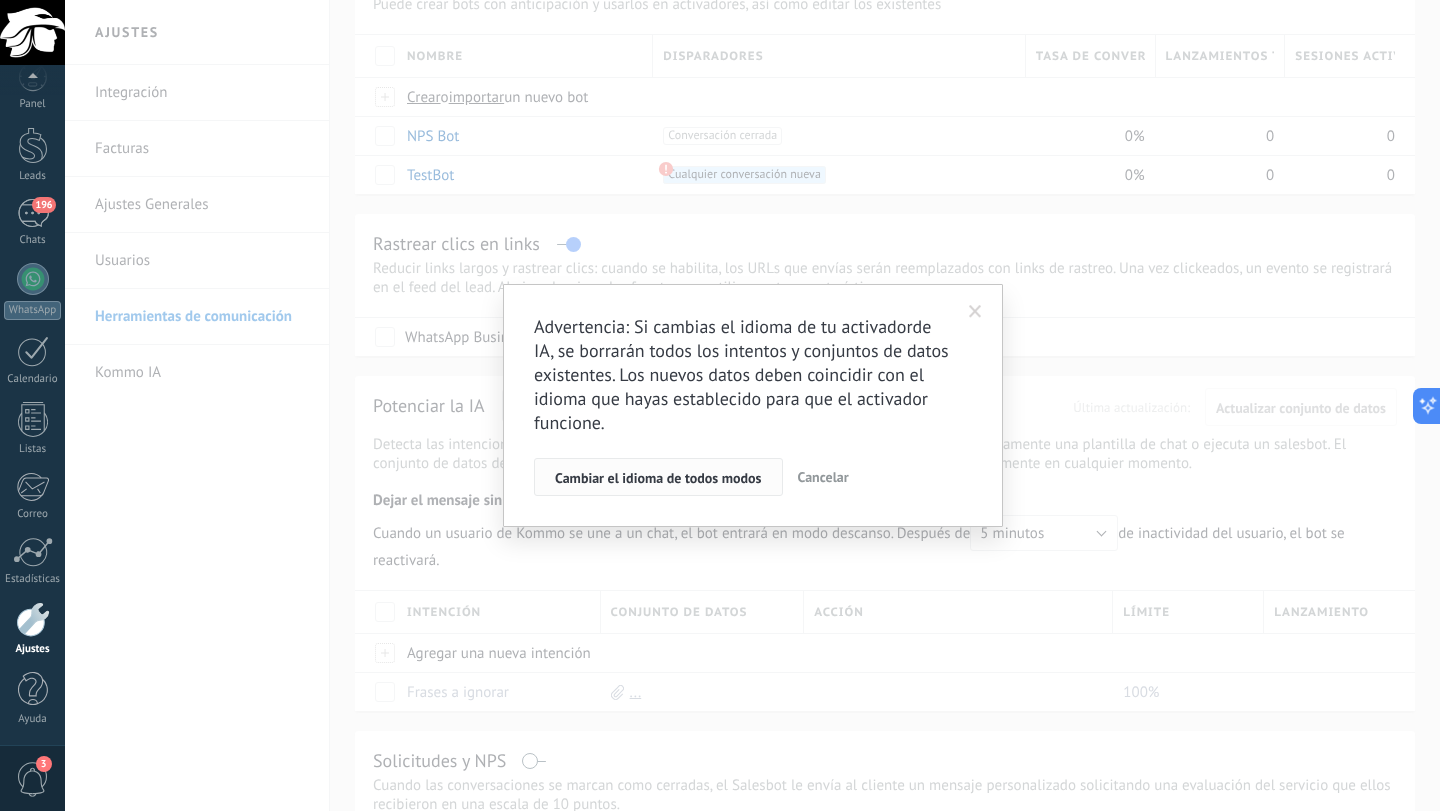click on "Cambiar el idioma de todos modos" at bounding box center [658, 478] 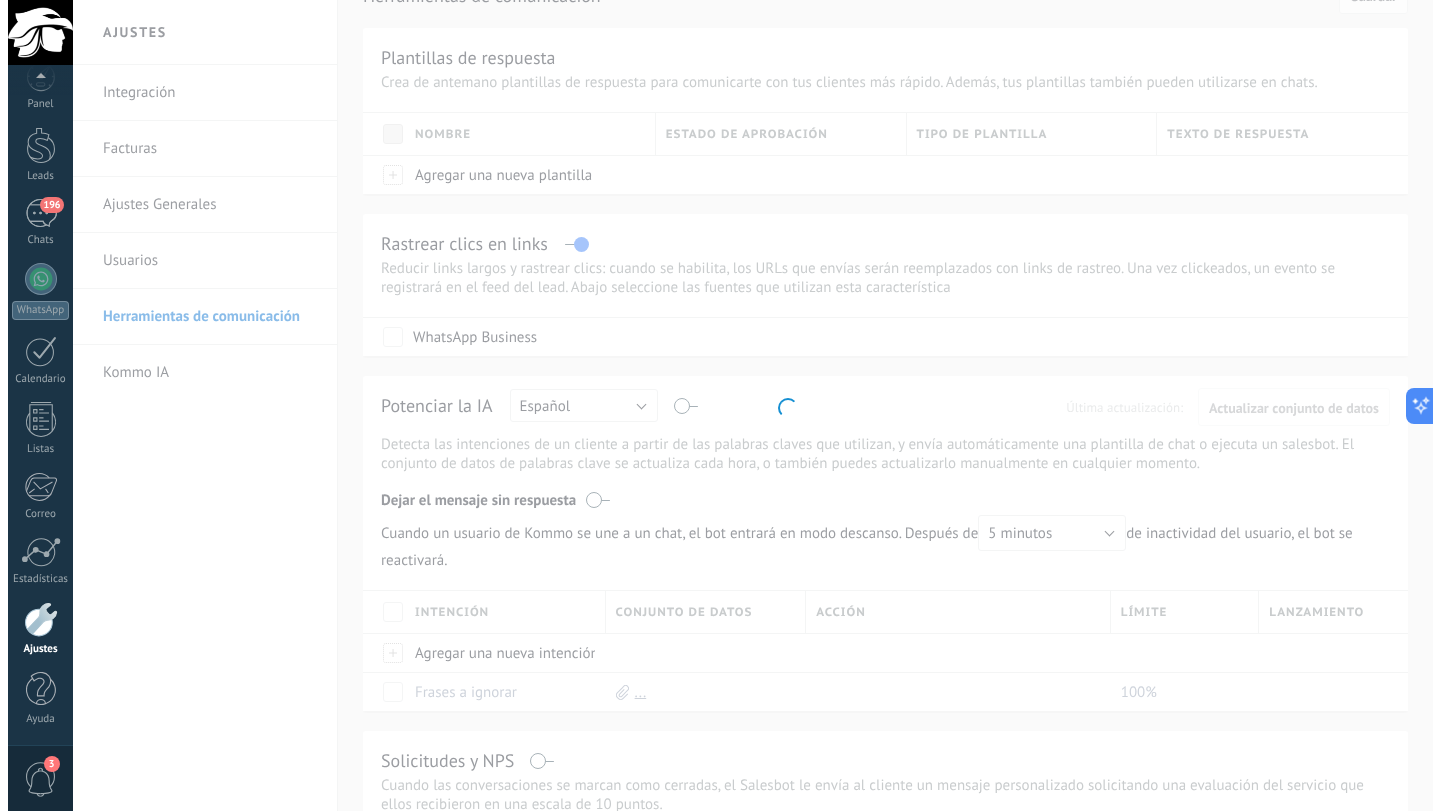 scroll, scrollTop: 0, scrollLeft: 0, axis: both 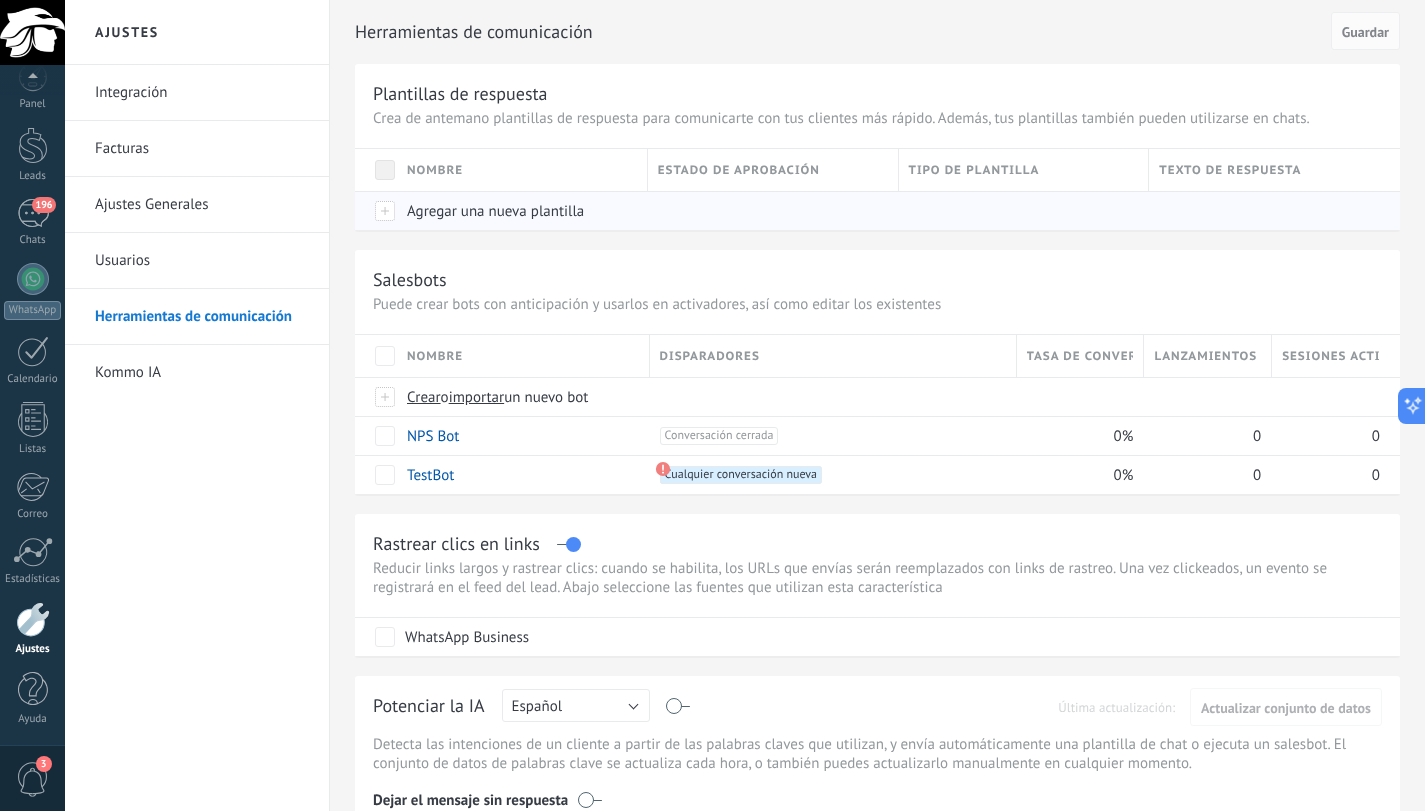 click on "Agregar una nueva plantilla" at bounding box center [495, 211] 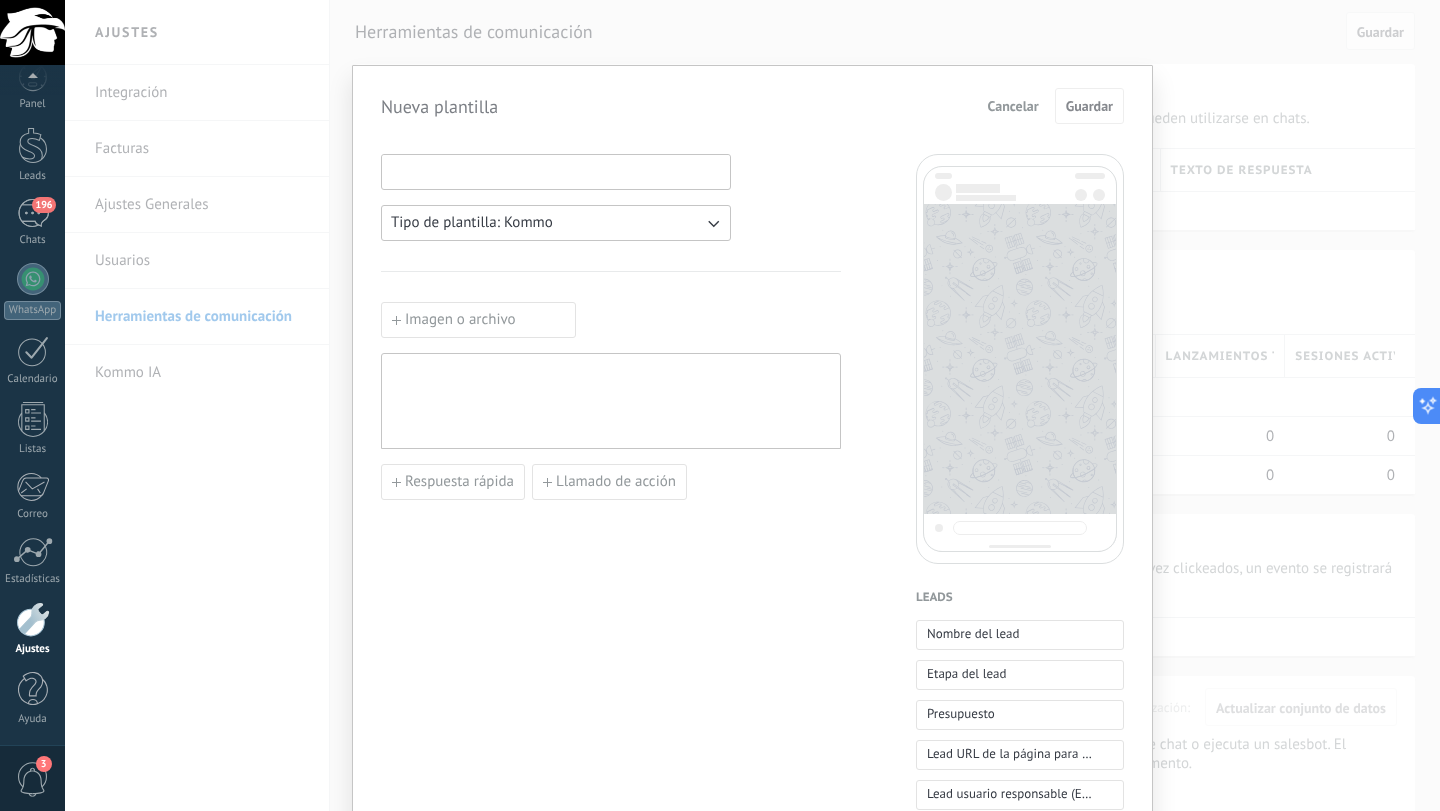 click at bounding box center [556, 171] 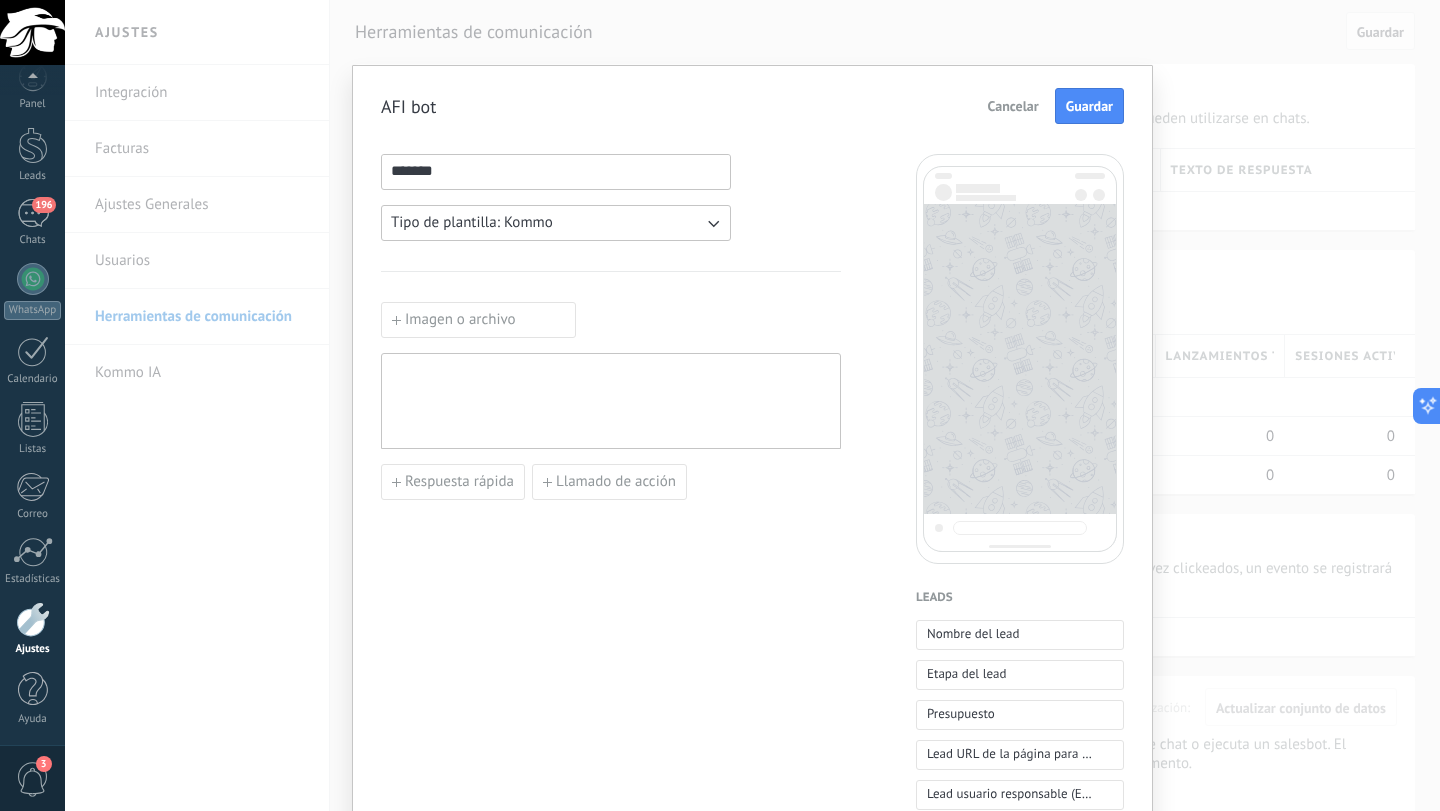 type on "*******" 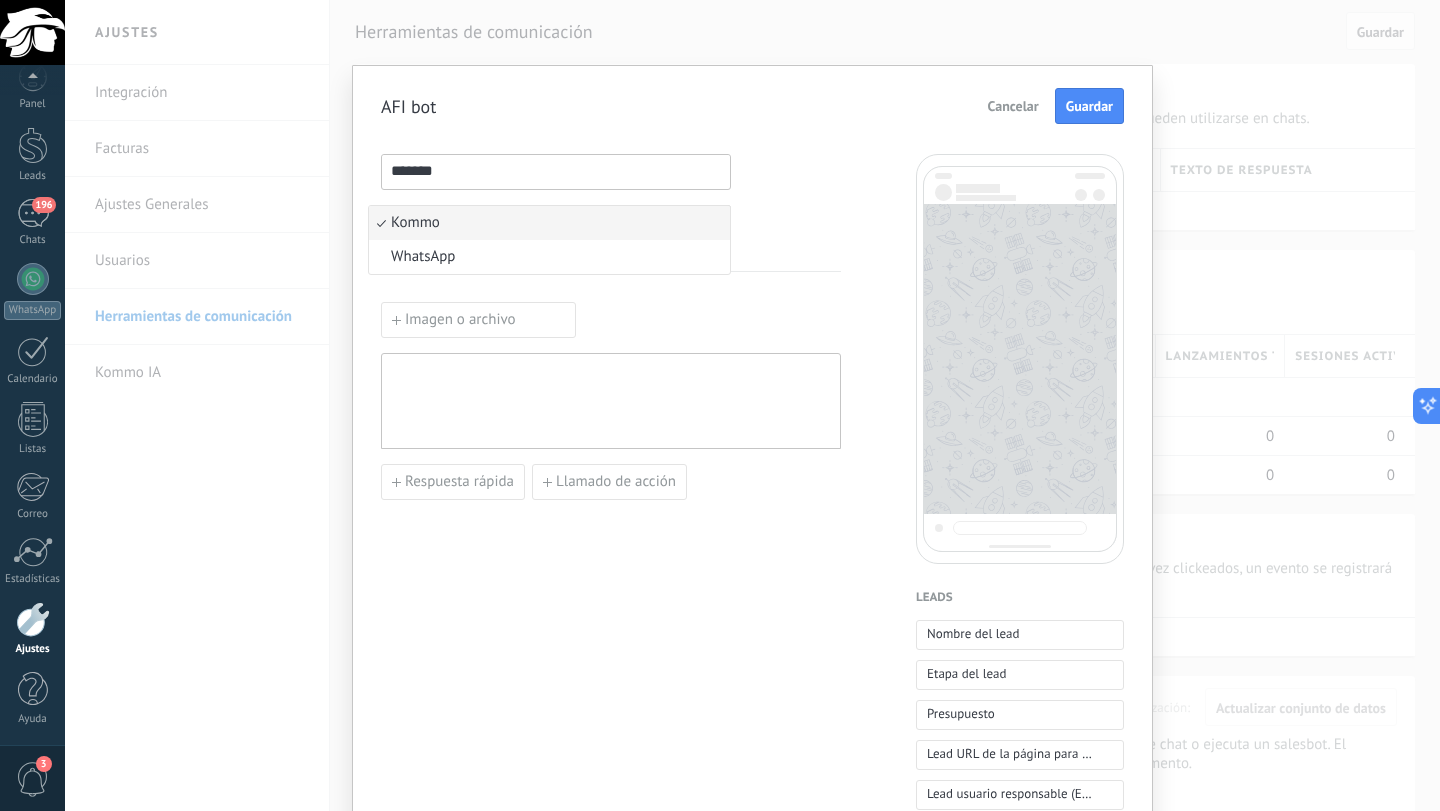 click on "******* Tipo de plantilla: [PERSON_NAME] WhatsApp Imagen o archivo Respuesta rápida Llamado de acción" at bounding box center [611, 829] 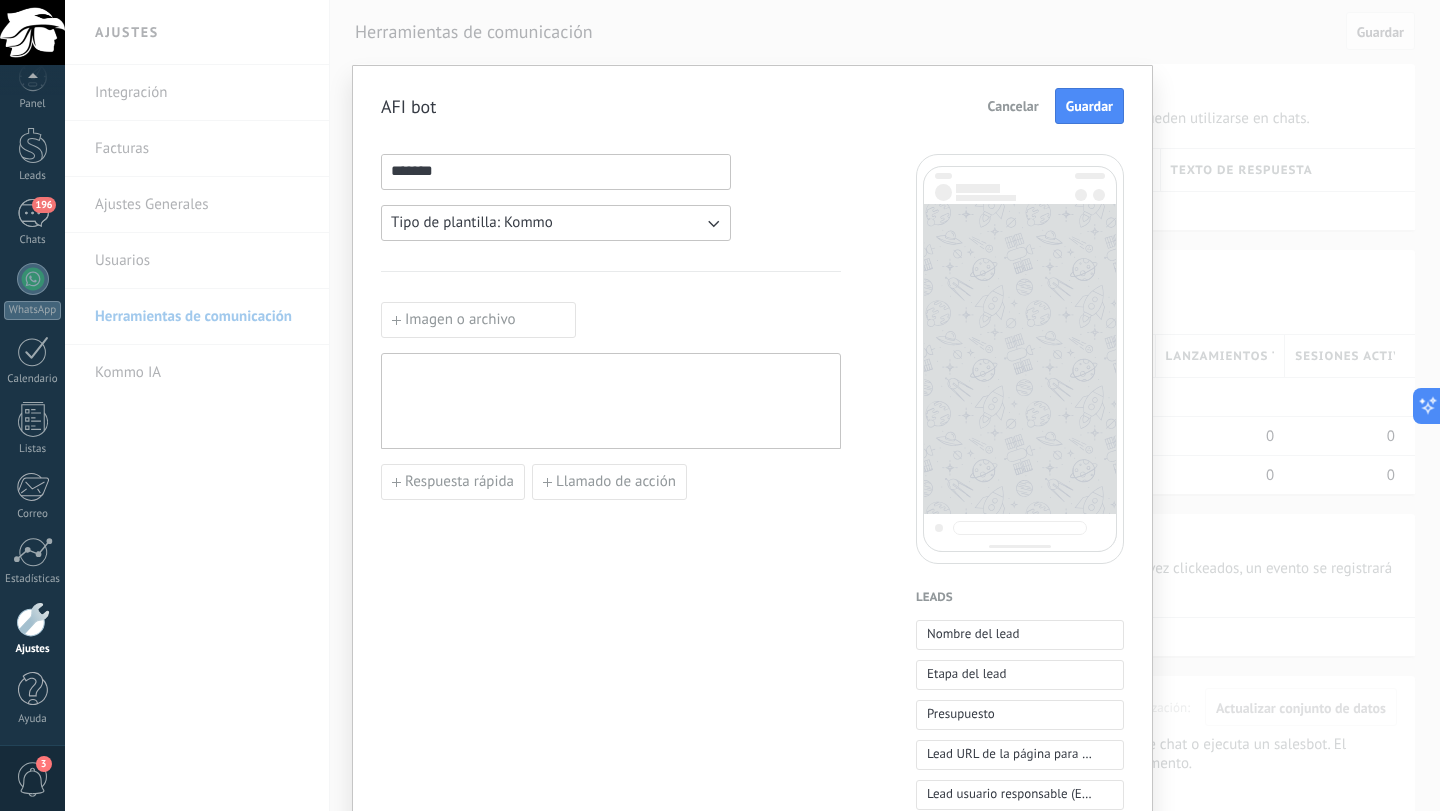 click 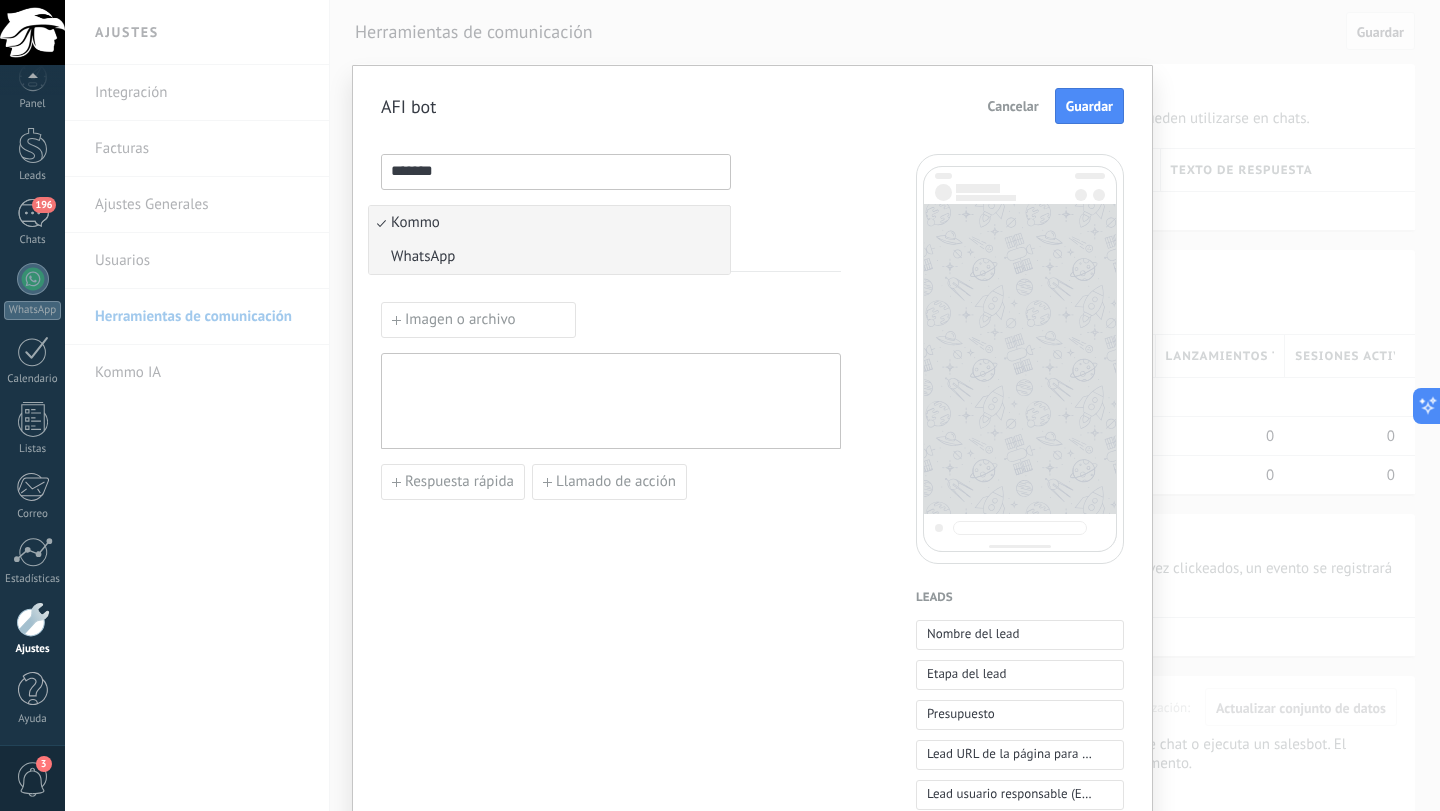 click on "WhatsApp" at bounding box center (549, 257) 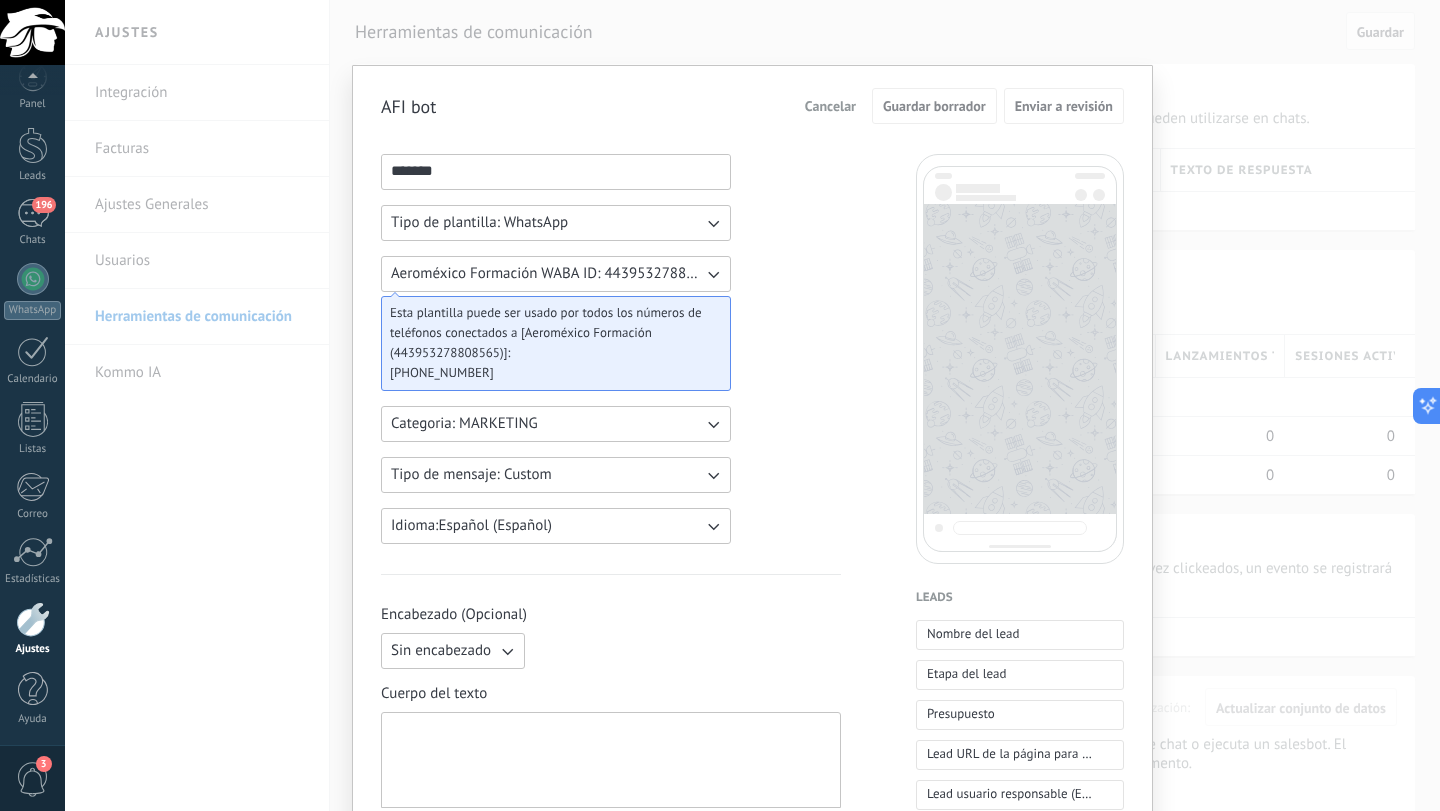 click on "******* Tipo de plantilla: WhatsApp Aeroméxico Formación WABA ID: 443953278808565 Esta plantilla puede ser usado por todos los números de teléfonos conectados a [Aeroméxico Formación (443953278808565)]: [PHONE_NUMBER] Categoria: MARKETING Tipo de mensaje: Custom Idioma:  Español (Español) Encabezado (Opcional) Sin encabezado Cuerpo del texto Pie de página (Opcional) Botones (Opcional) Respuesta rápida Llamado de acción" at bounding box center [611, 829] 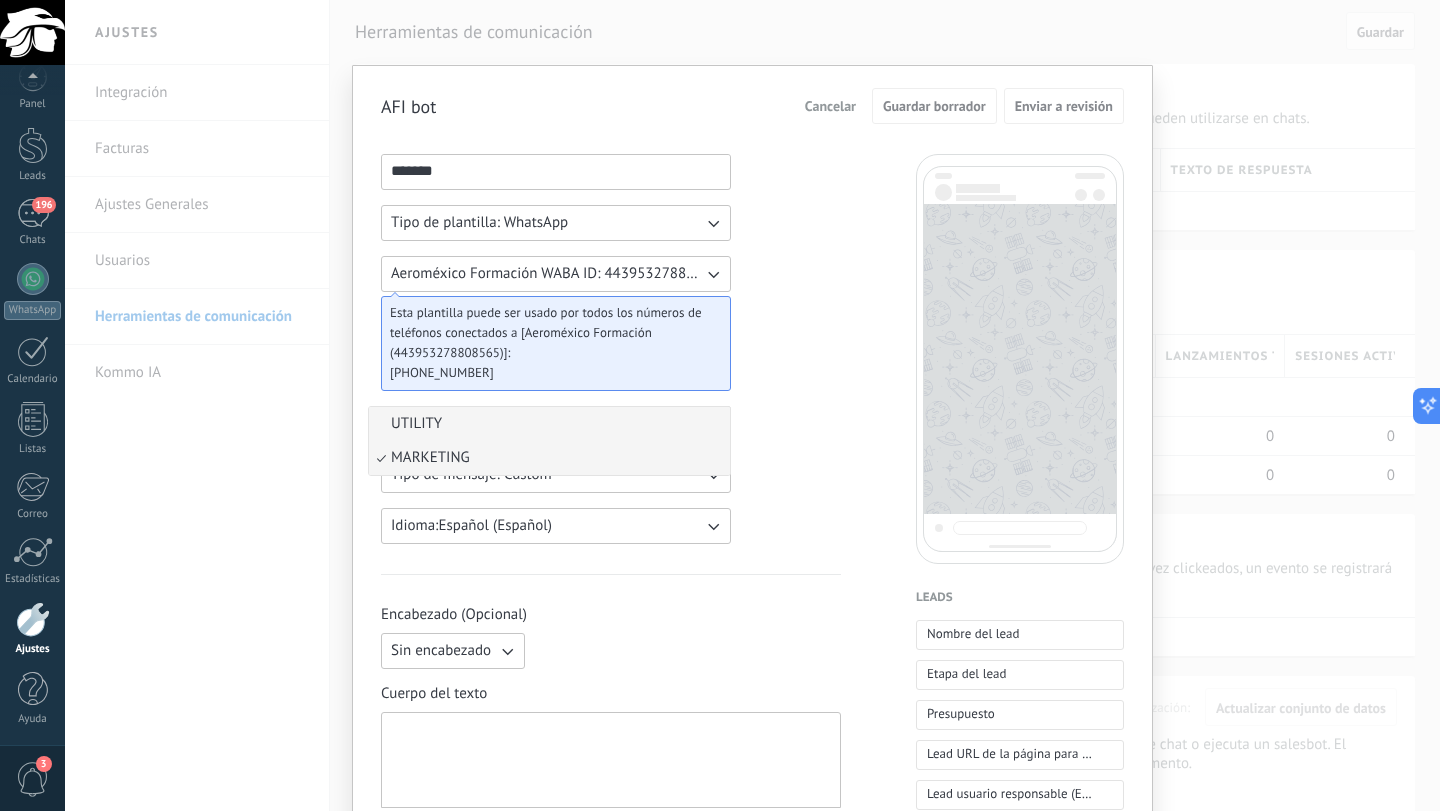 click on "UTILITY" at bounding box center [549, 424] 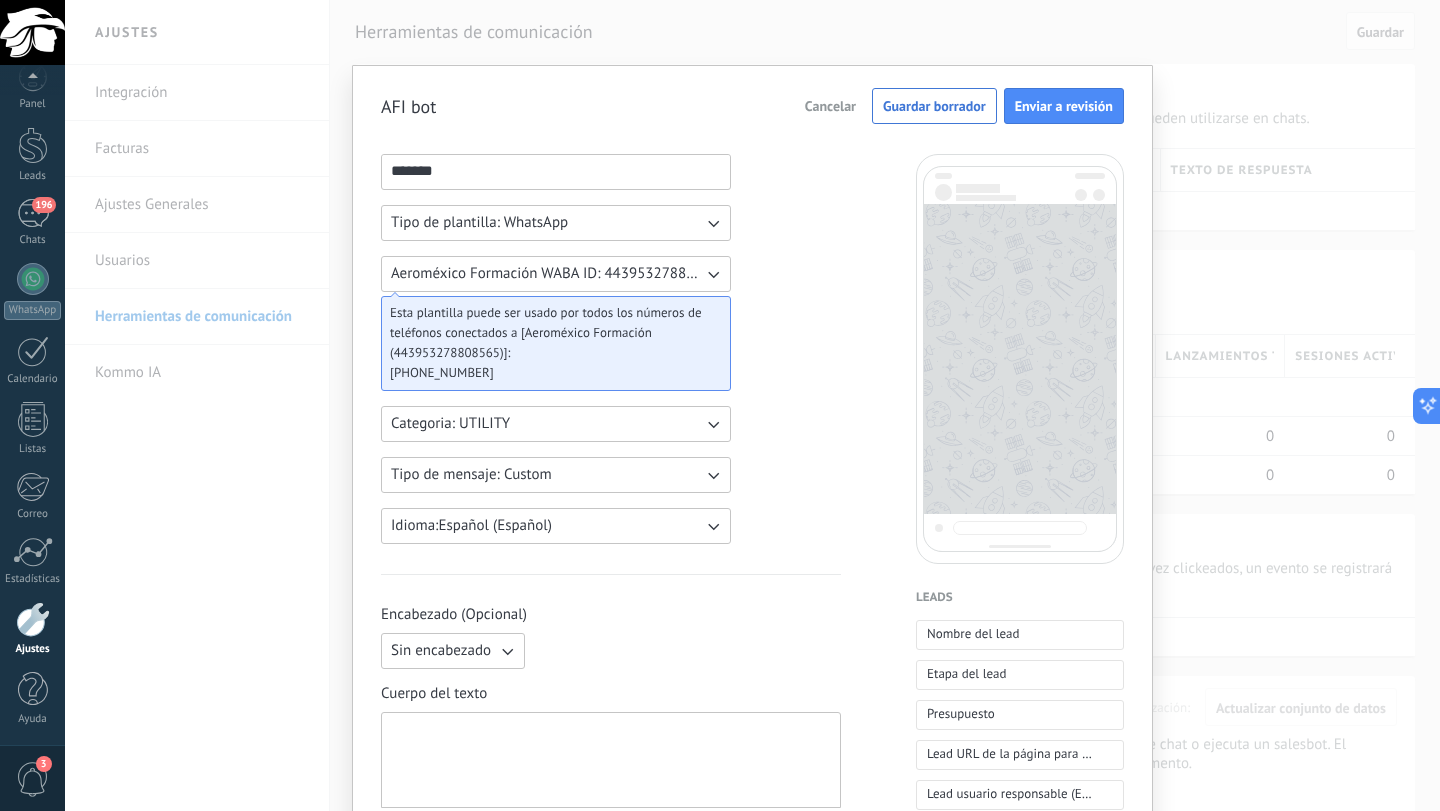 click on "Tipo de mensaje: Custom" at bounding box center (556, 475) 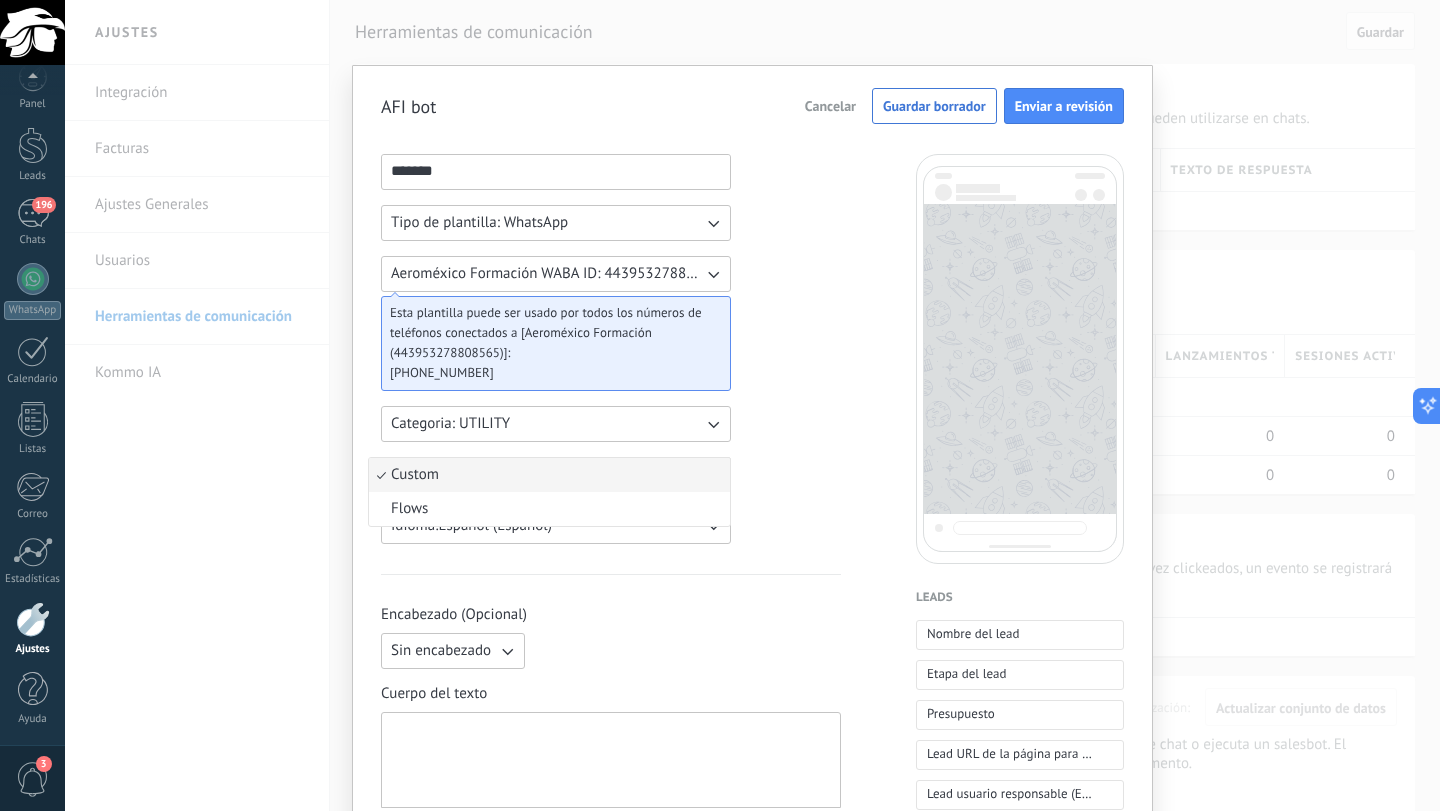click on "******* Tipo de plantilla: WhatsApp Aeroméxico Formación WABA ID: 443953278808565 Esta plantilla puede ser usado por todos los números de teléfonos conectados a [Aeroméxico Formación (443953278808565)]: [PHONE_NUMBER] Categoria: UTILITY Tipo de mensaje: Custom Custom Flows Idioma:  Español (Español) Encabezado (Opcional) Sin encabezado Cuerpo del texto Pie de página (Opcional) Botones (Opcional) Respuesta rápida Llamado de acción" at bounding box center (611, 829) 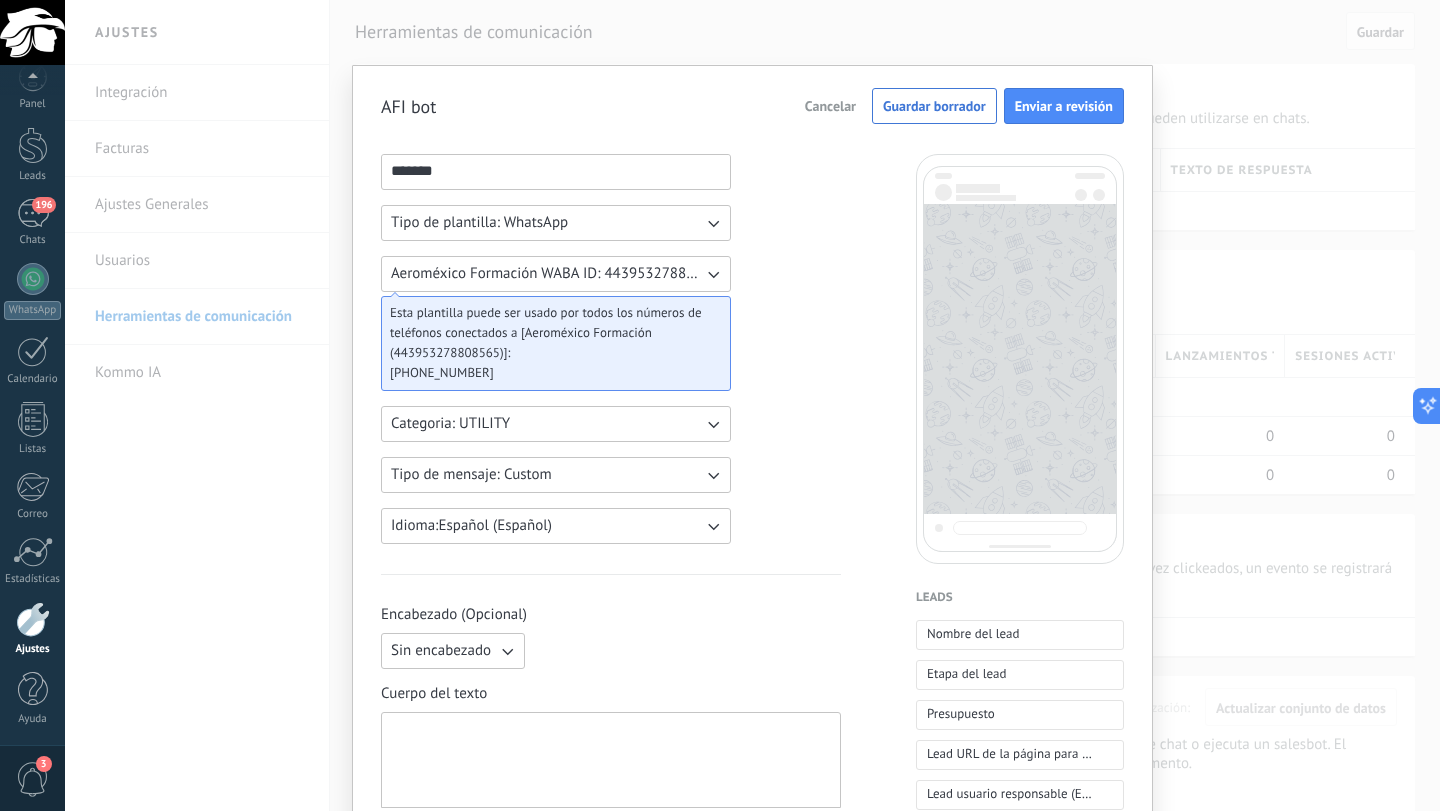 click on "Tipo de mensaje: Custom" at bounding box center [556, 475] 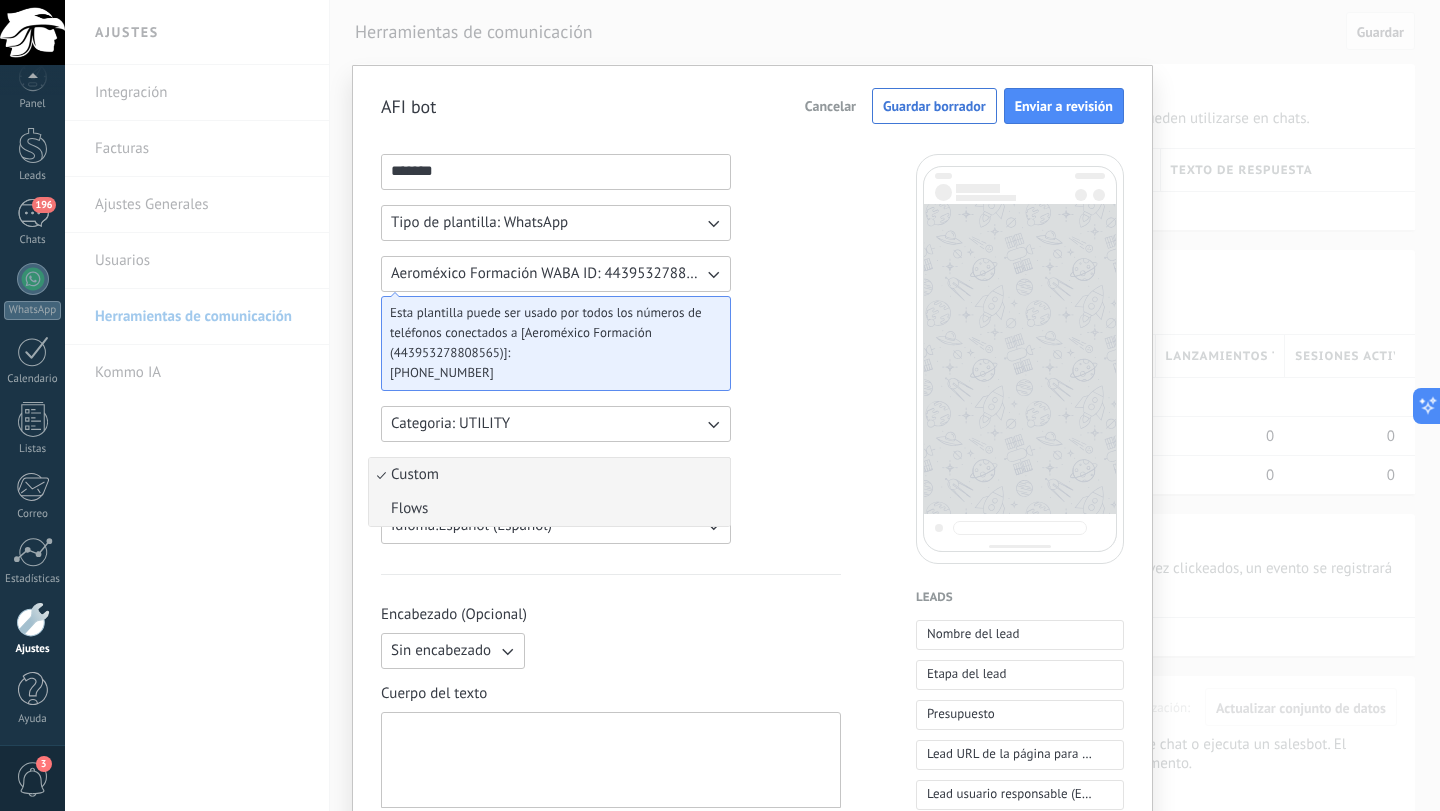 click on "Flows" at bounding box center [549, 509] 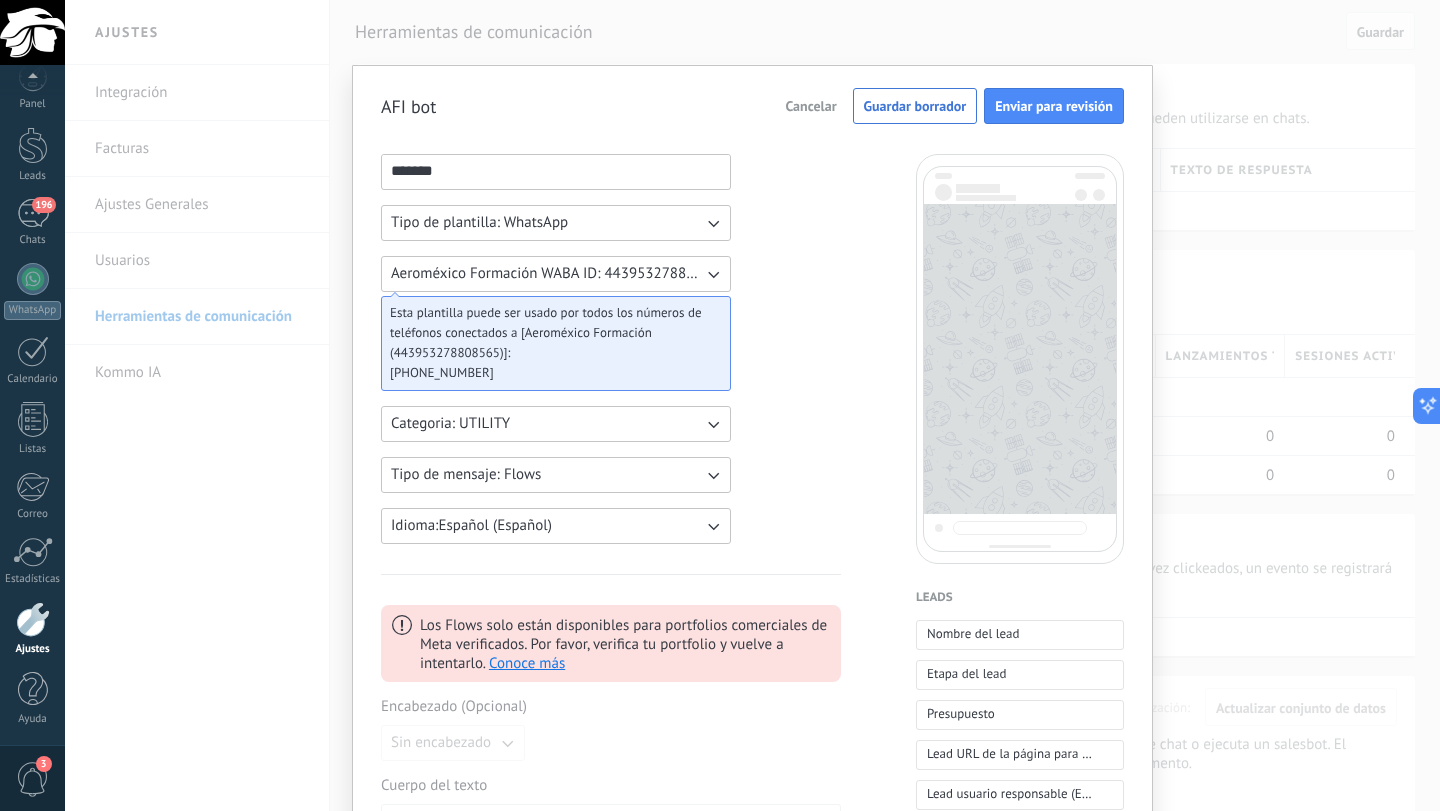 click on "Idioma:  Español (Español)" at bounding box center [556, 526] 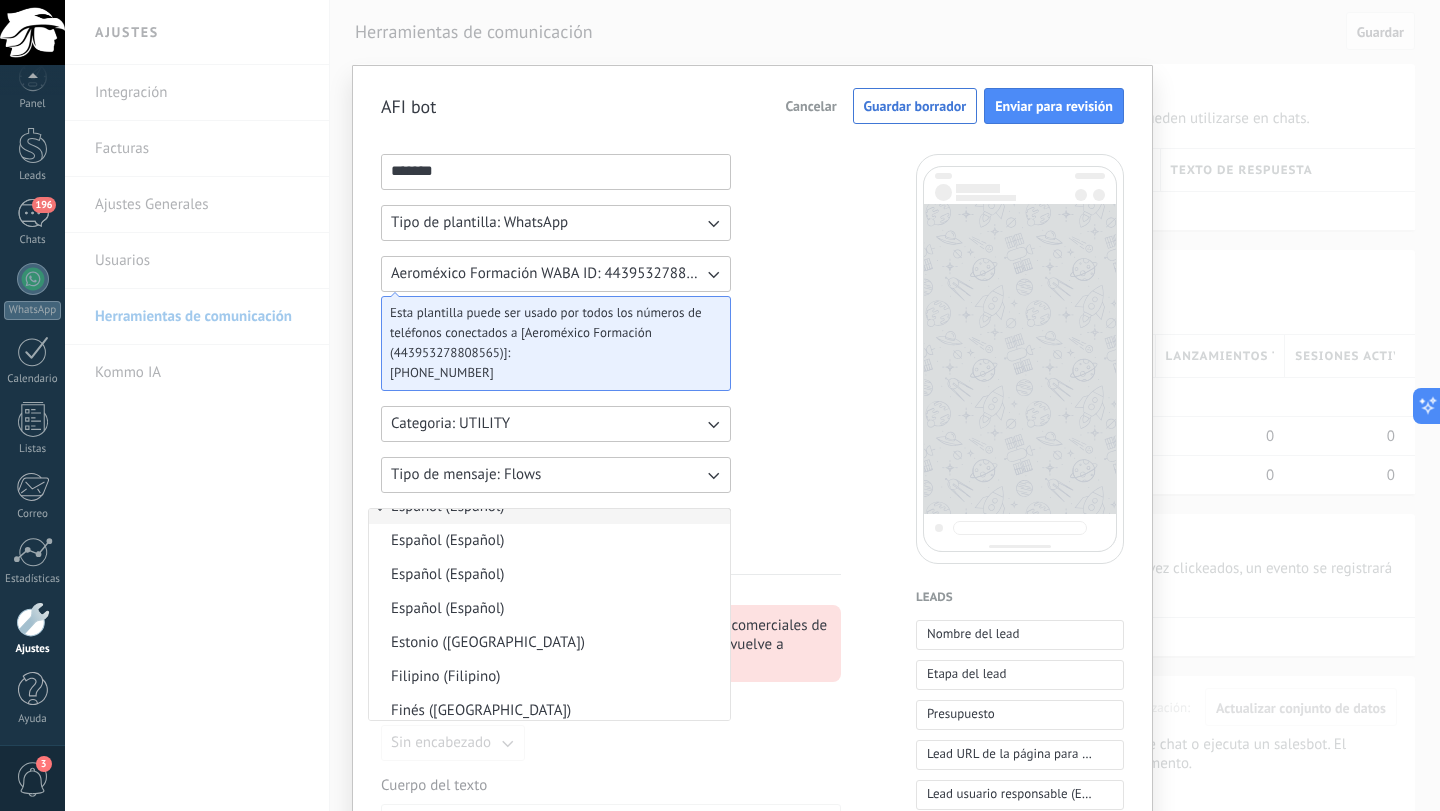 scroll, scrollTop: 0, scrollLeft: 0, axis: both 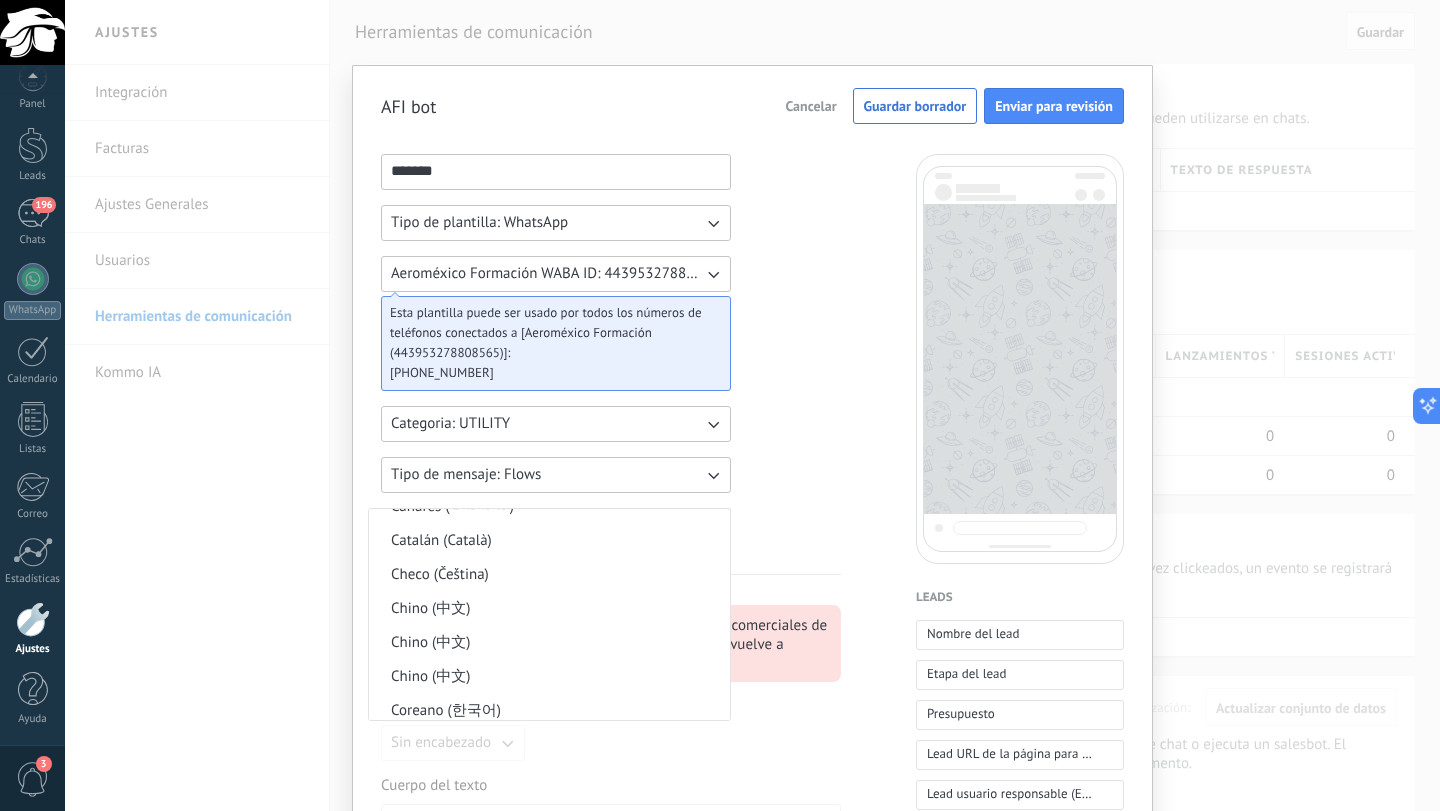 click on "******* Tipo de plantilla: WhatsApp Aeroméxico Formación WABA ID: 443953278808565 Esta plantilla puede ser usado por todos los números de teléfonos conectados a [Aeroméxico Formación (443953278808565)]: [PHONE_NUMBER] Categoria: UTILITY Tipo de mensaje: Flows Idioma:  Español (Español) Afrikáans (Afrikaans) Albanés (Shqip) [PERSON_NAME] (Deutsch) Azerbaiyano ([GEOGRAPHIC_DATA]) Bengalí (বাংলা) Búlgaro (Български) [PERSON_NAME] (ಕನ್ನಡ) Catalán (Català) [PERSON_NAME] (Čeština) Chino (中文) Chino (中文) Chino (中文) Coreano (한국어) Croata (Hrvatski) Danés (Dansk) Eslovaco (Slovenčina) Esloveno (Slovenščina) Español (Español) Español (Español) Español (Español) Español (Español) Estonio (Eesti) [DEMOGRAPHIC_DATA] (Filipino) Finés (Suomi) [DEMOGRAPHIC_DATA] (Français) Georgiano (Ქართული) [PERSON_NAME] (Ελληνικά) Guyaratí (ગુજરાતી) Hausa (Hausa) Hebreo (עברית) Hindi (हिन्दी) Húngaro (Magyar) Indonesio ([GEOGRAPHIC_DATA]) Inglés (English)   Botón" at bounding box center [752, 829] 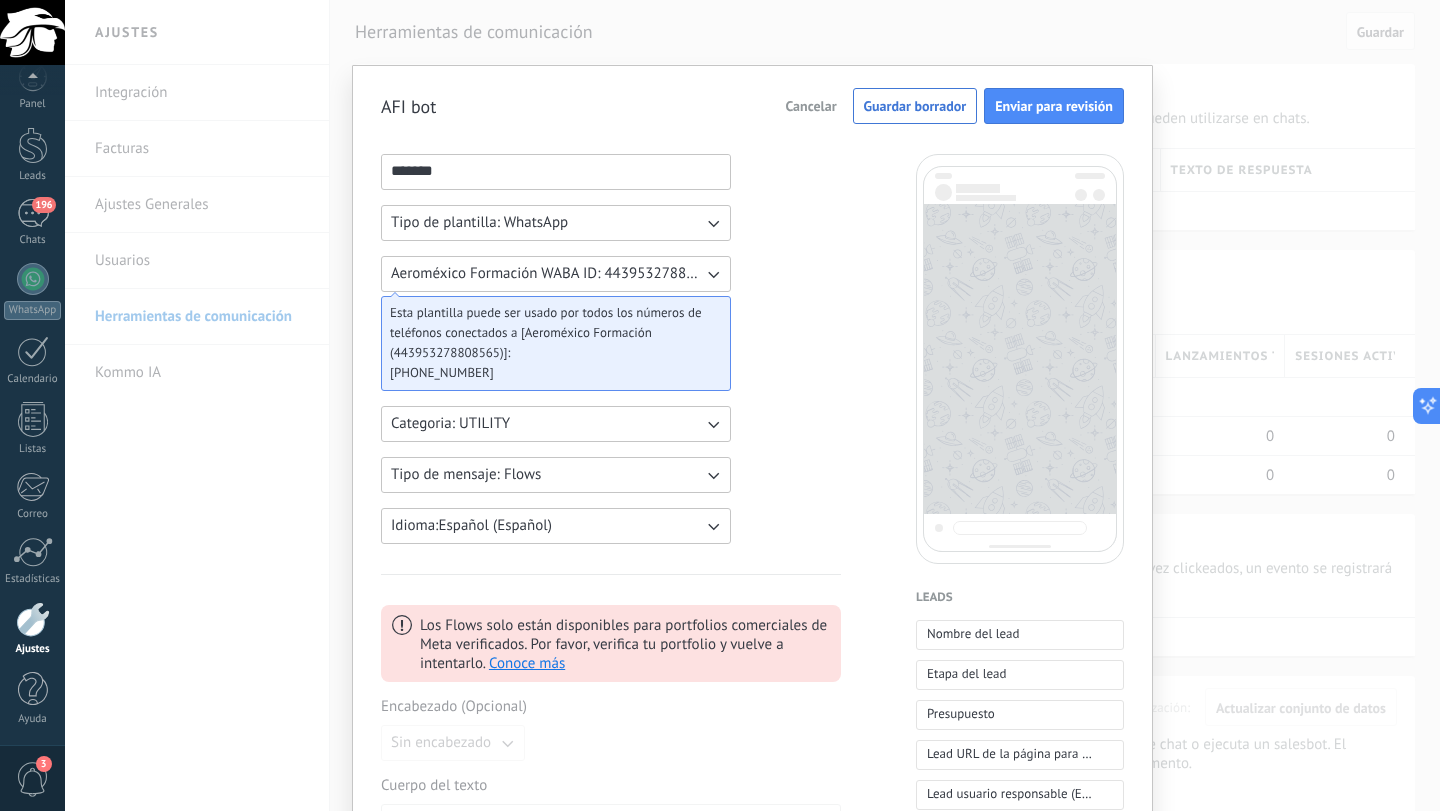 click on "Tipo de plantilla: WhatsApp" at bounding box center [479, 223] 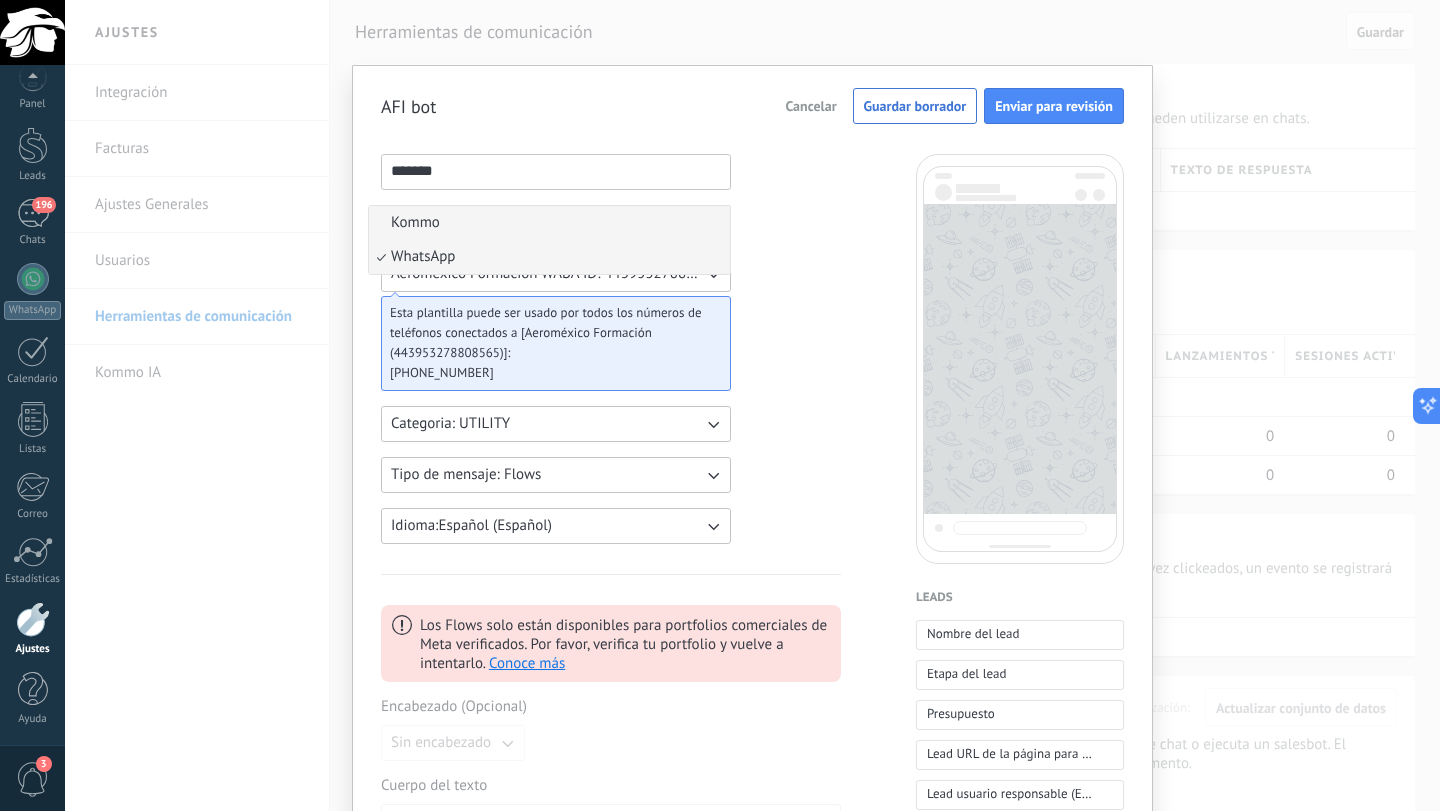 click on "Kommo" at bounding box center [549, 223] 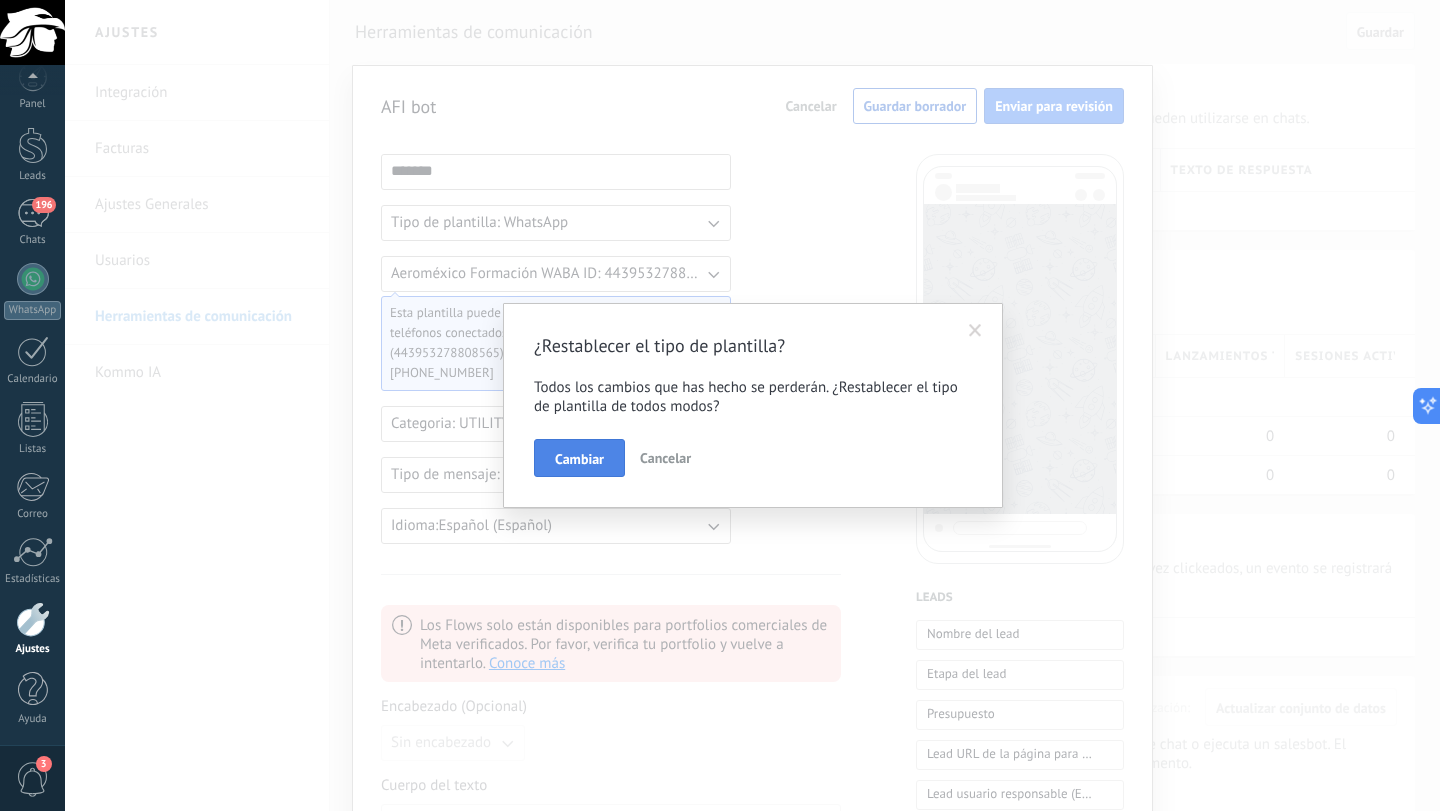 click on "Cambiar" at bounding box center [579, 458] 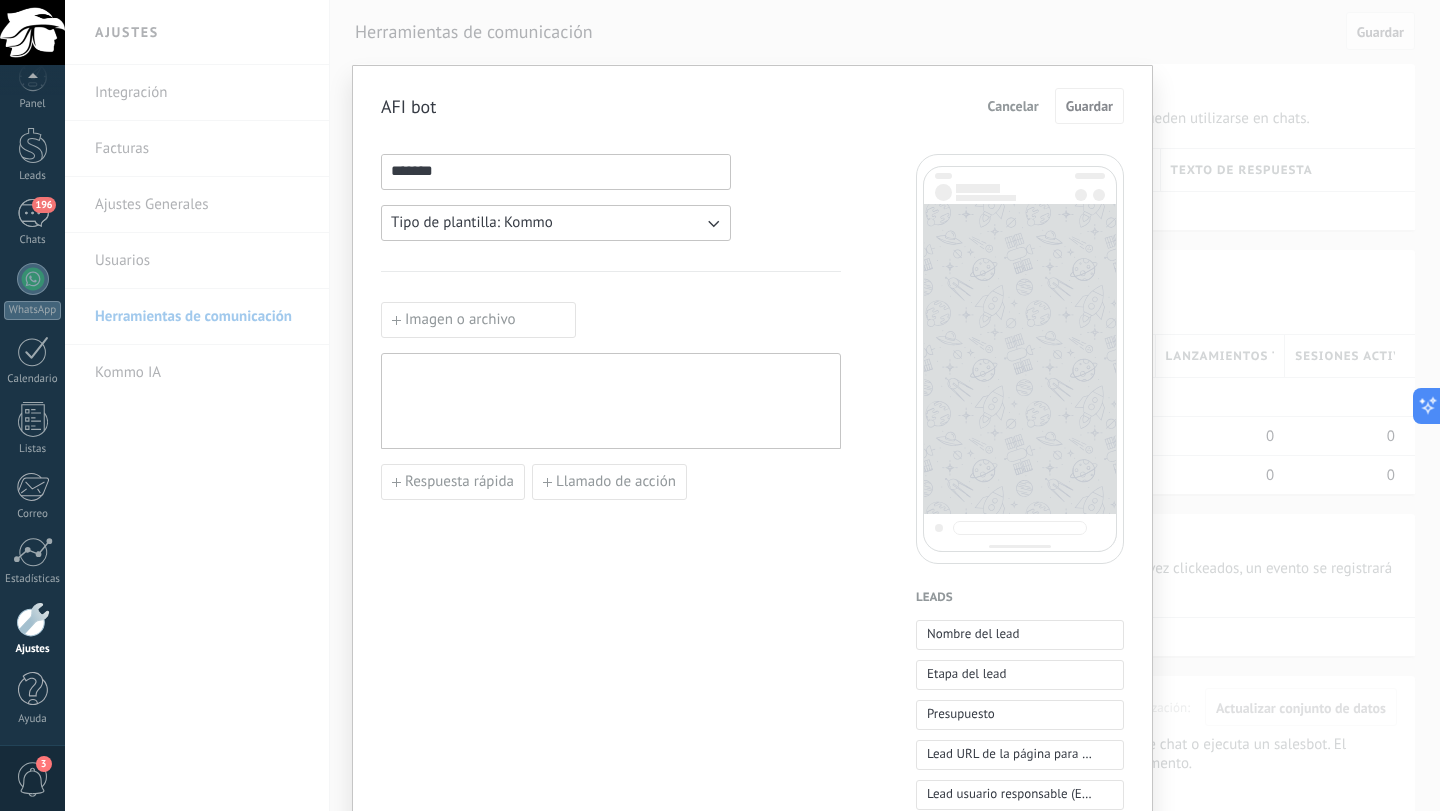 click on "******* Tipo de plantilla: Kommo Imagen o archivo Respuesta rápida Llamado de acción" at bounding box center [611, 829] 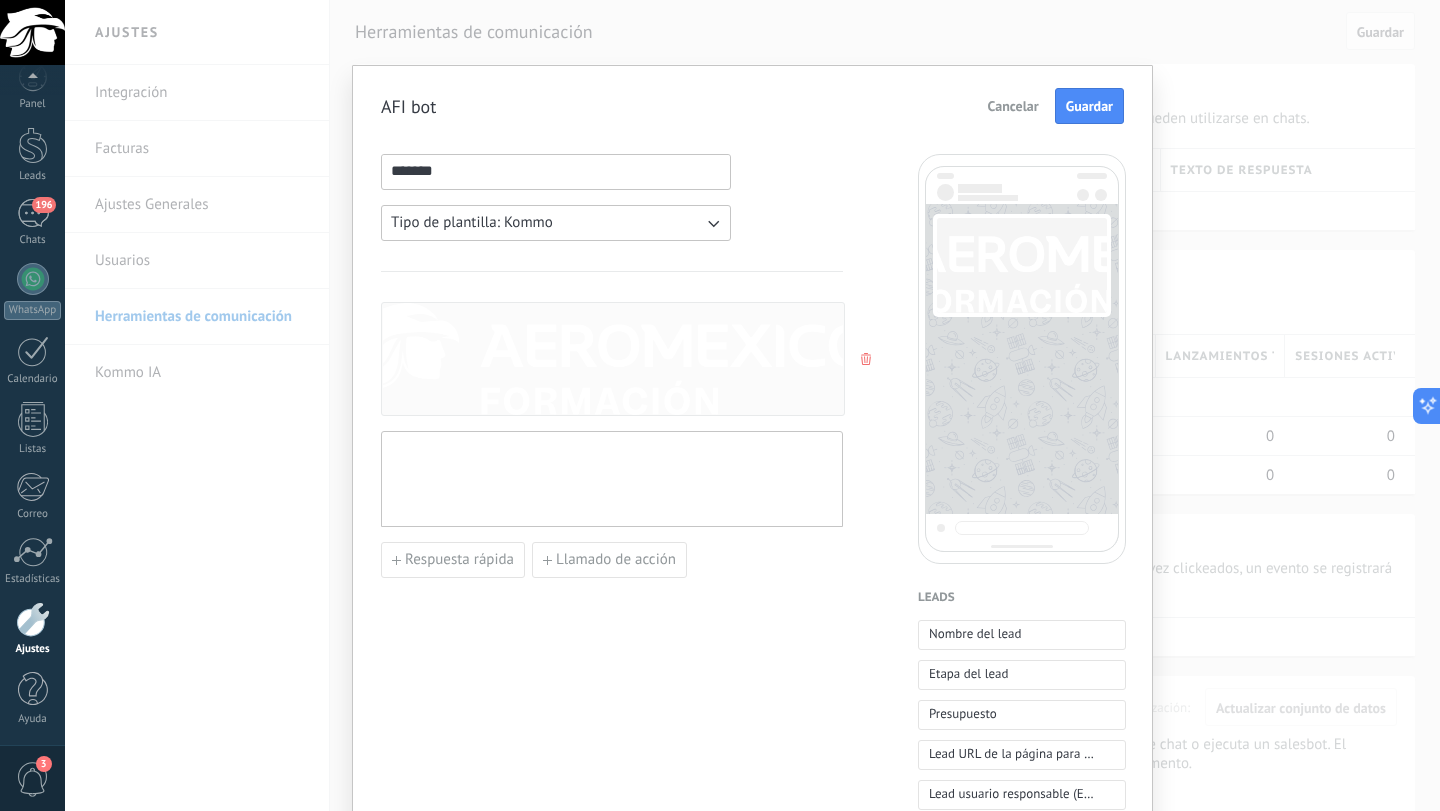 click 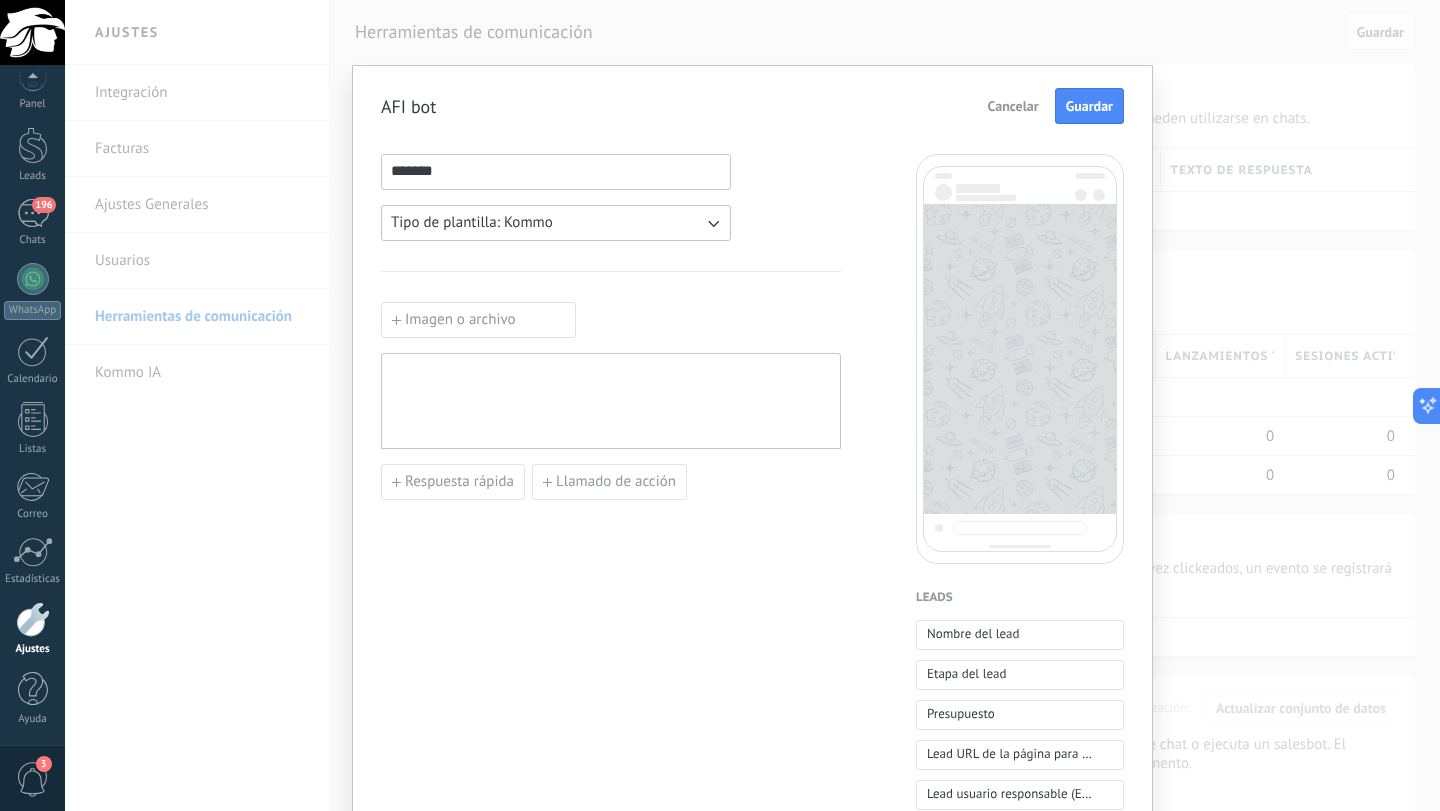 click at bounding box center [611, 401] 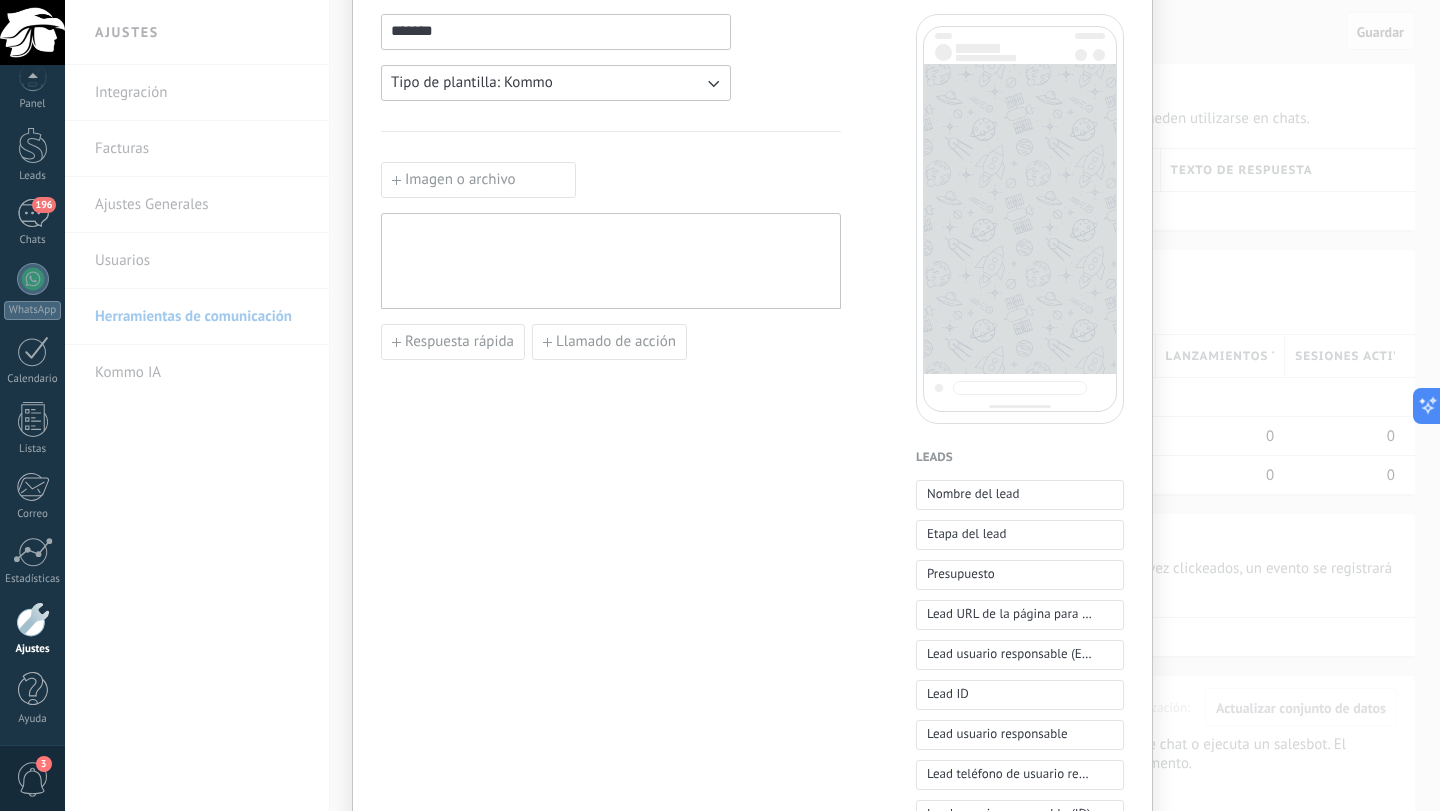 scroll, scrollTop: 0, scrollLeft: 0, axis: both 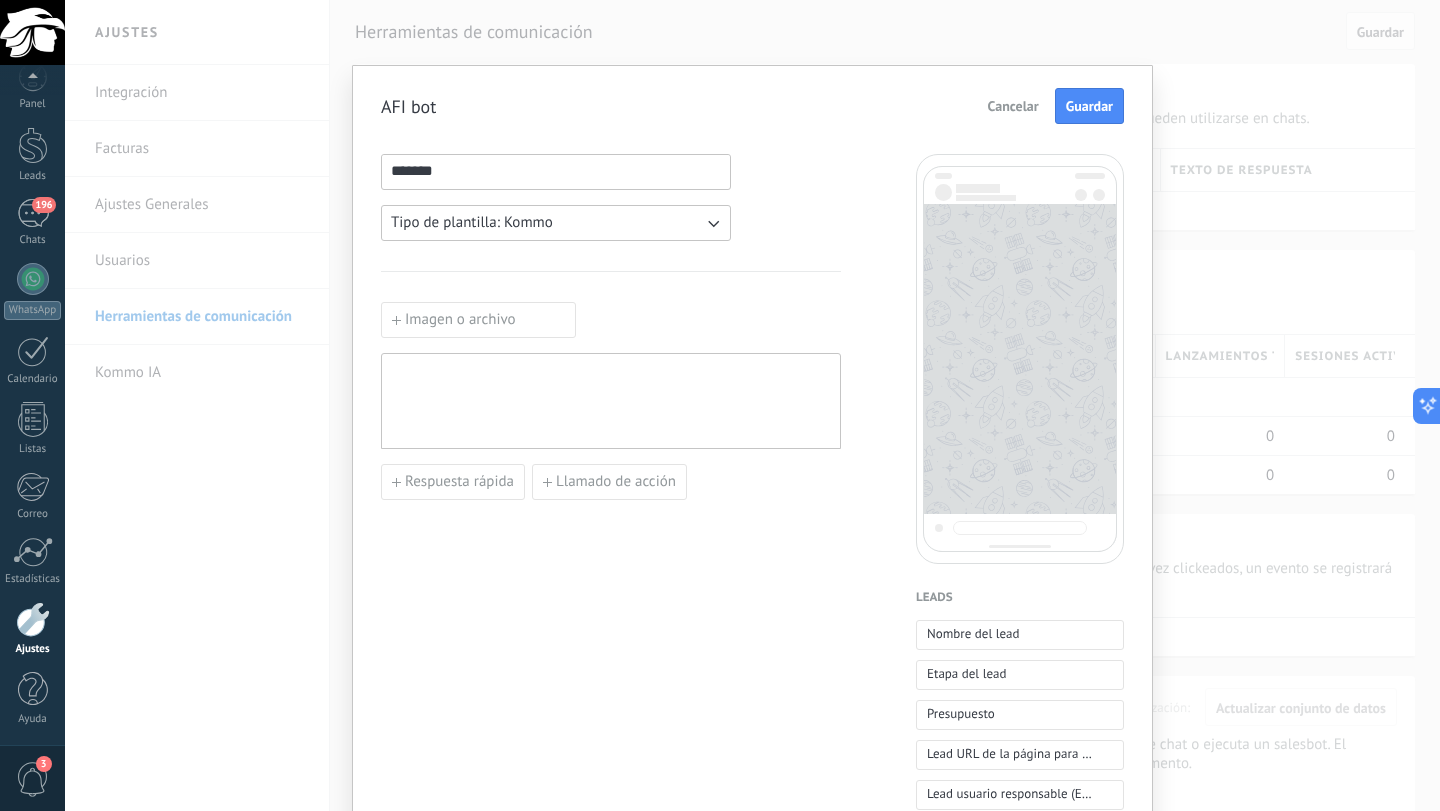 click at bounding box center [611, 401] 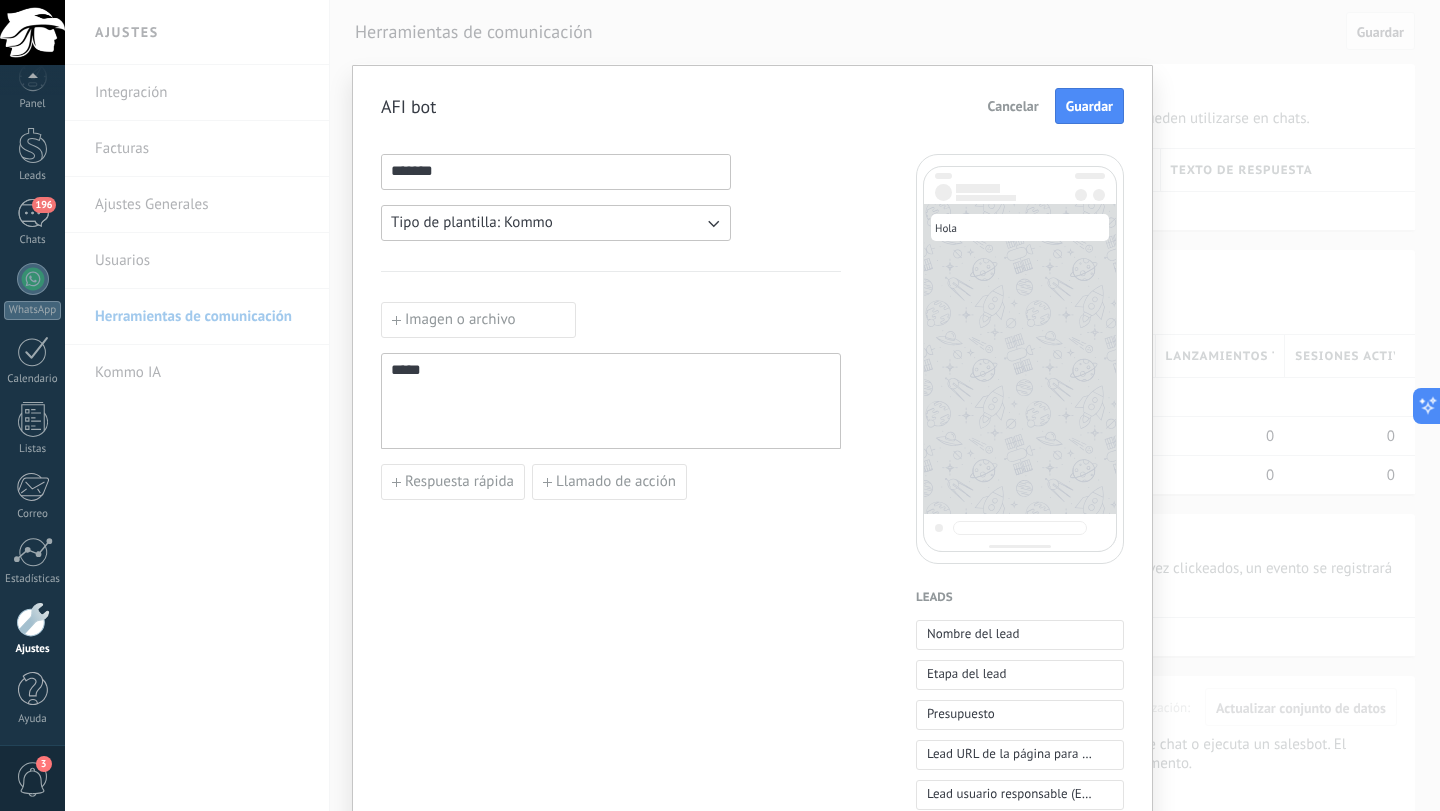 click on "Imagen o archivo" at bounding box center [478, 320] 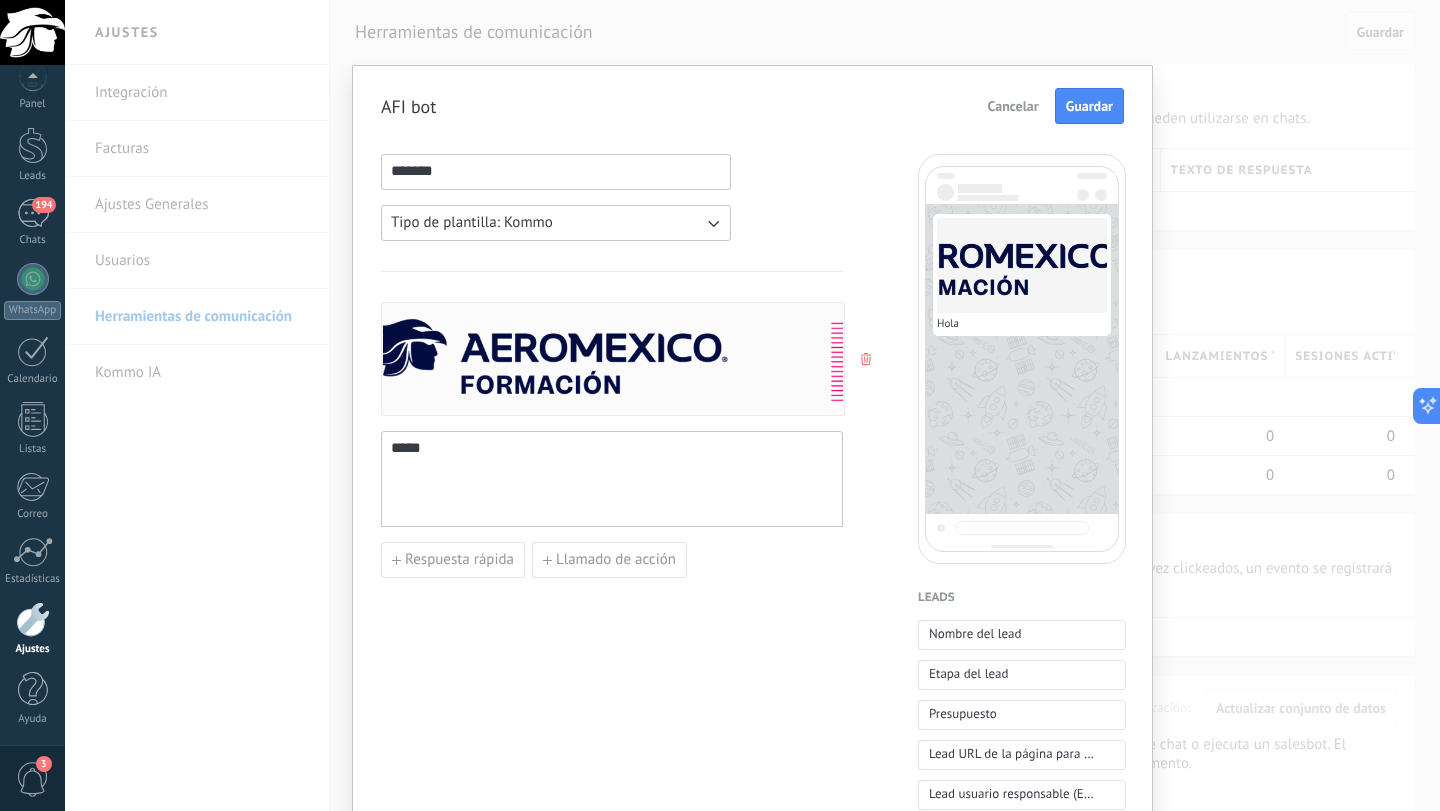 click 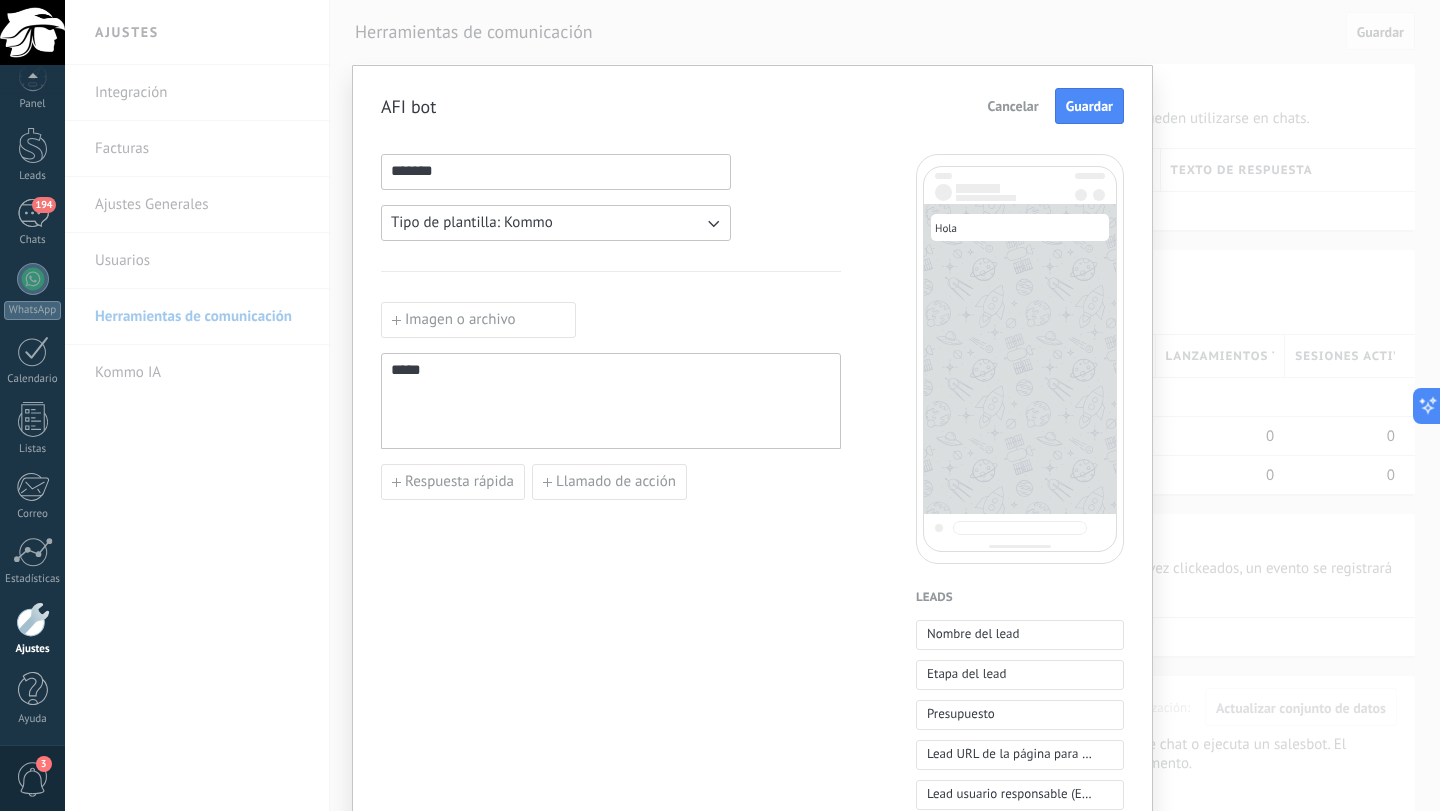 click on "****" at bounding box center (611, 401) 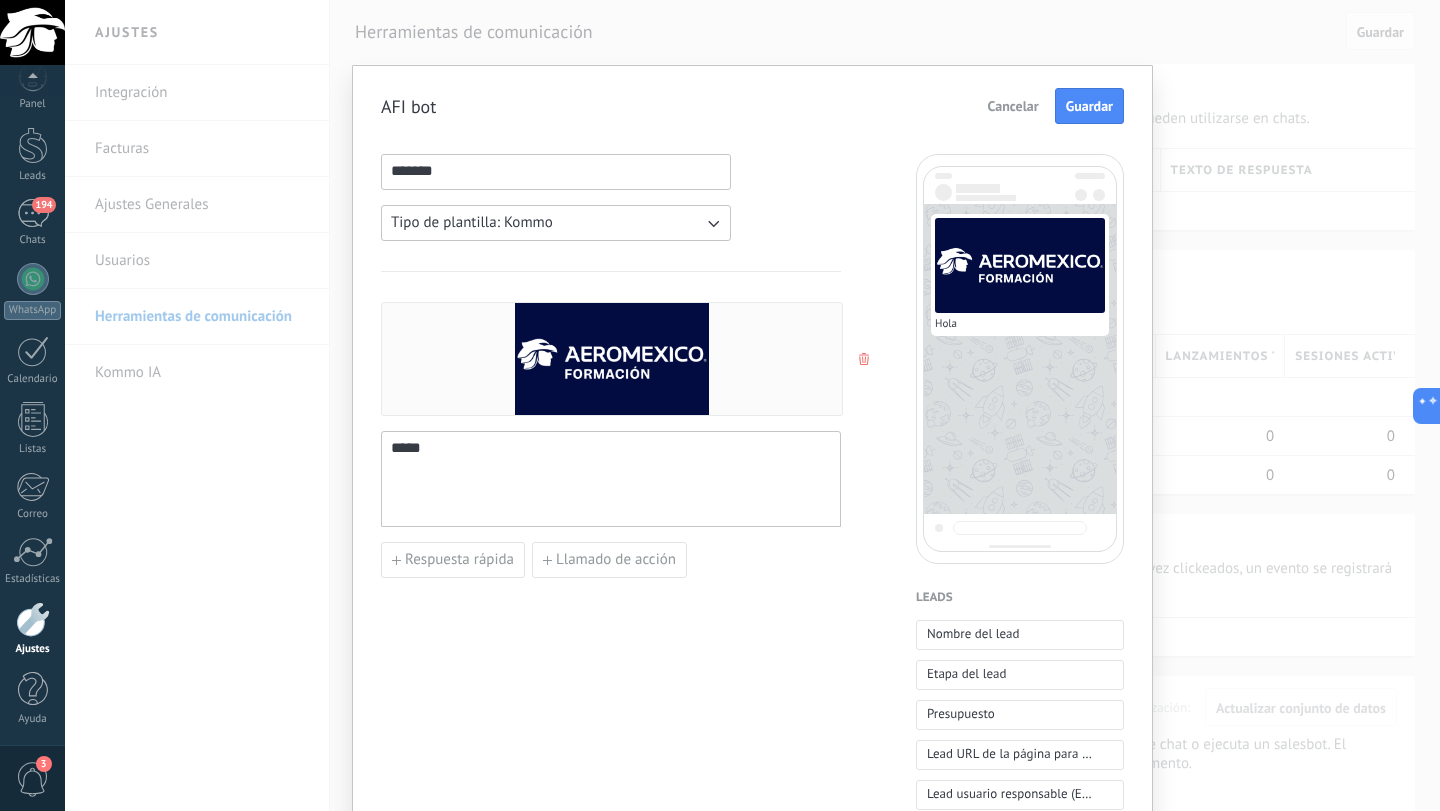 click on "****" at bounding box center [611, 479] 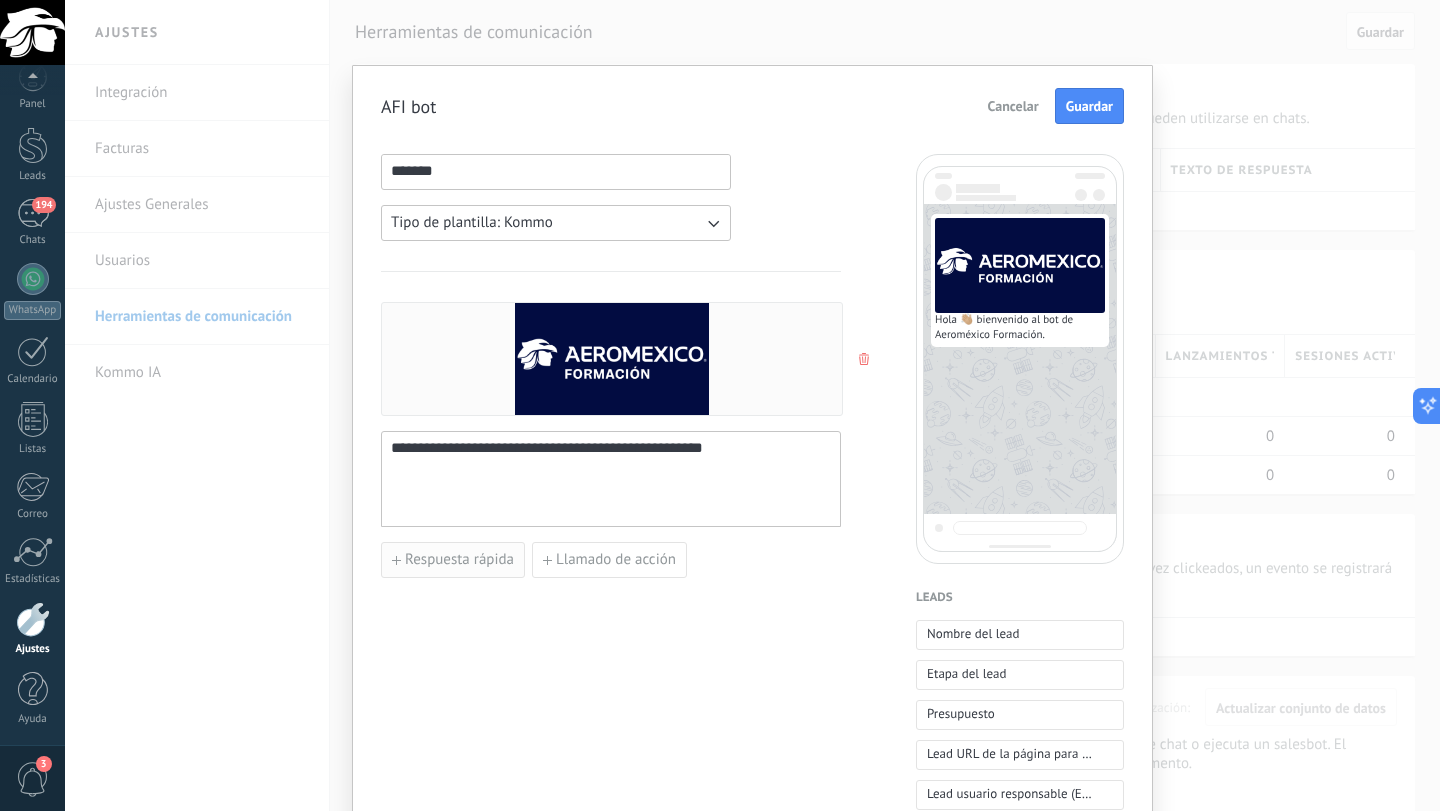 click on "Respuesta rápida" at bounding box center (459, 560) 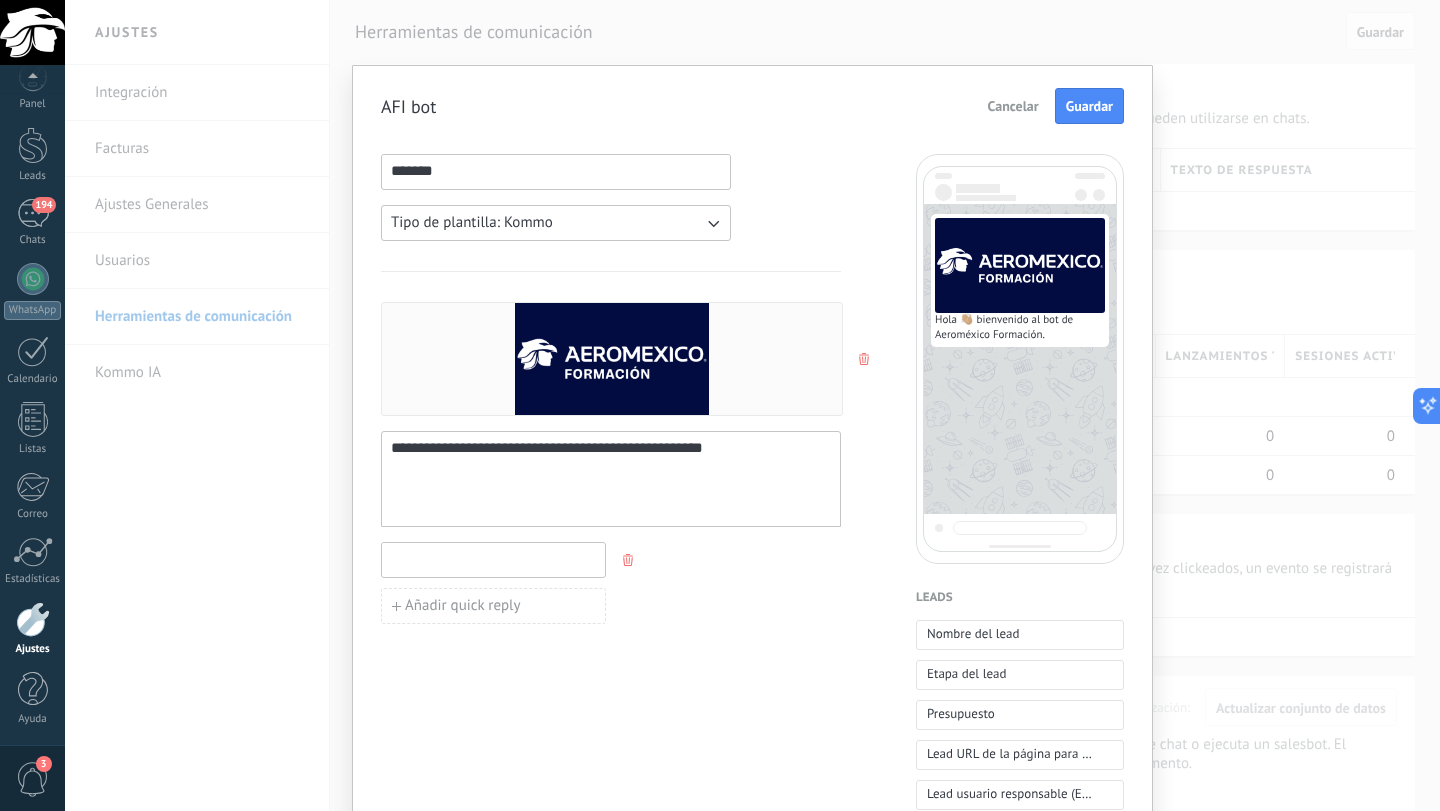 click at bounding box center (493, 559) 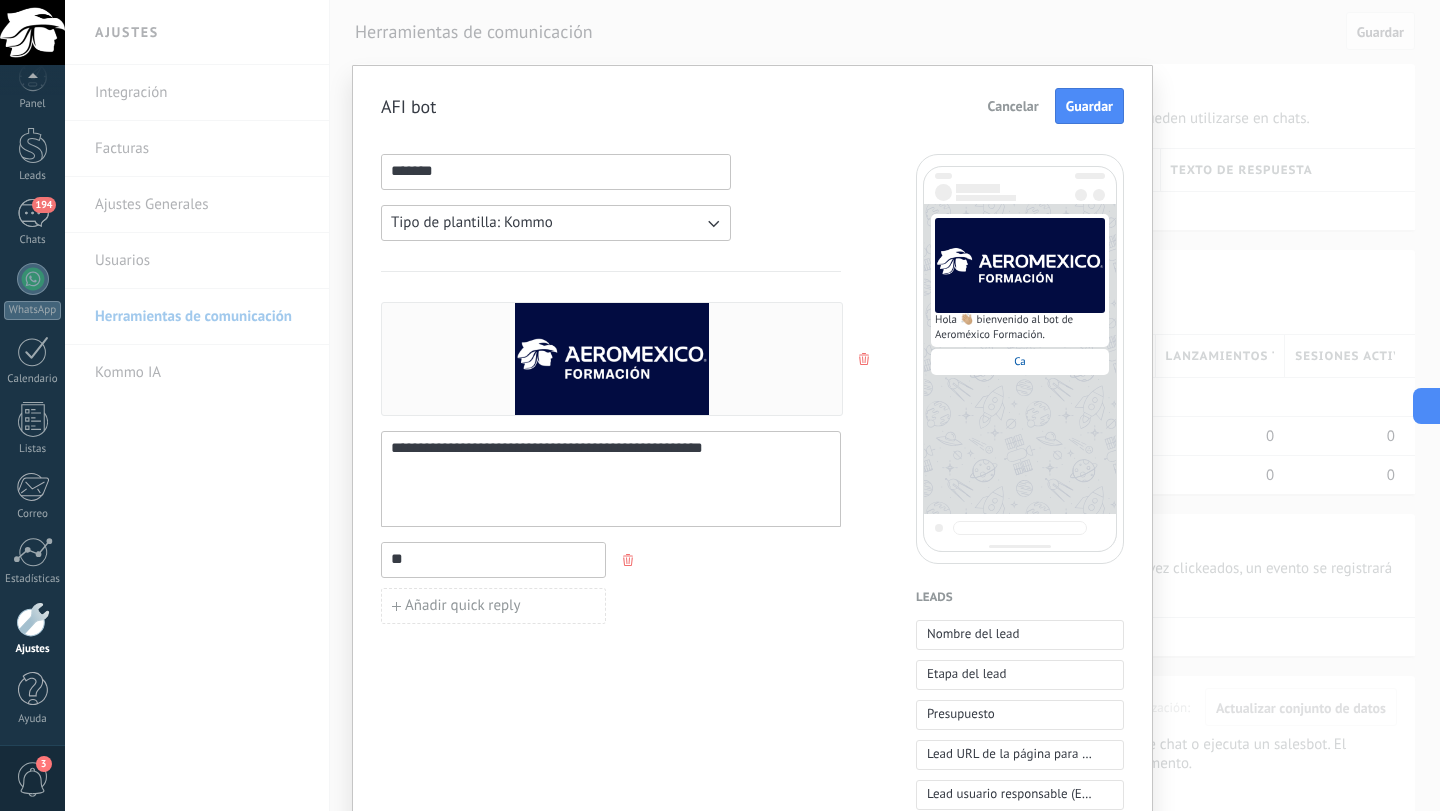 type on "*" 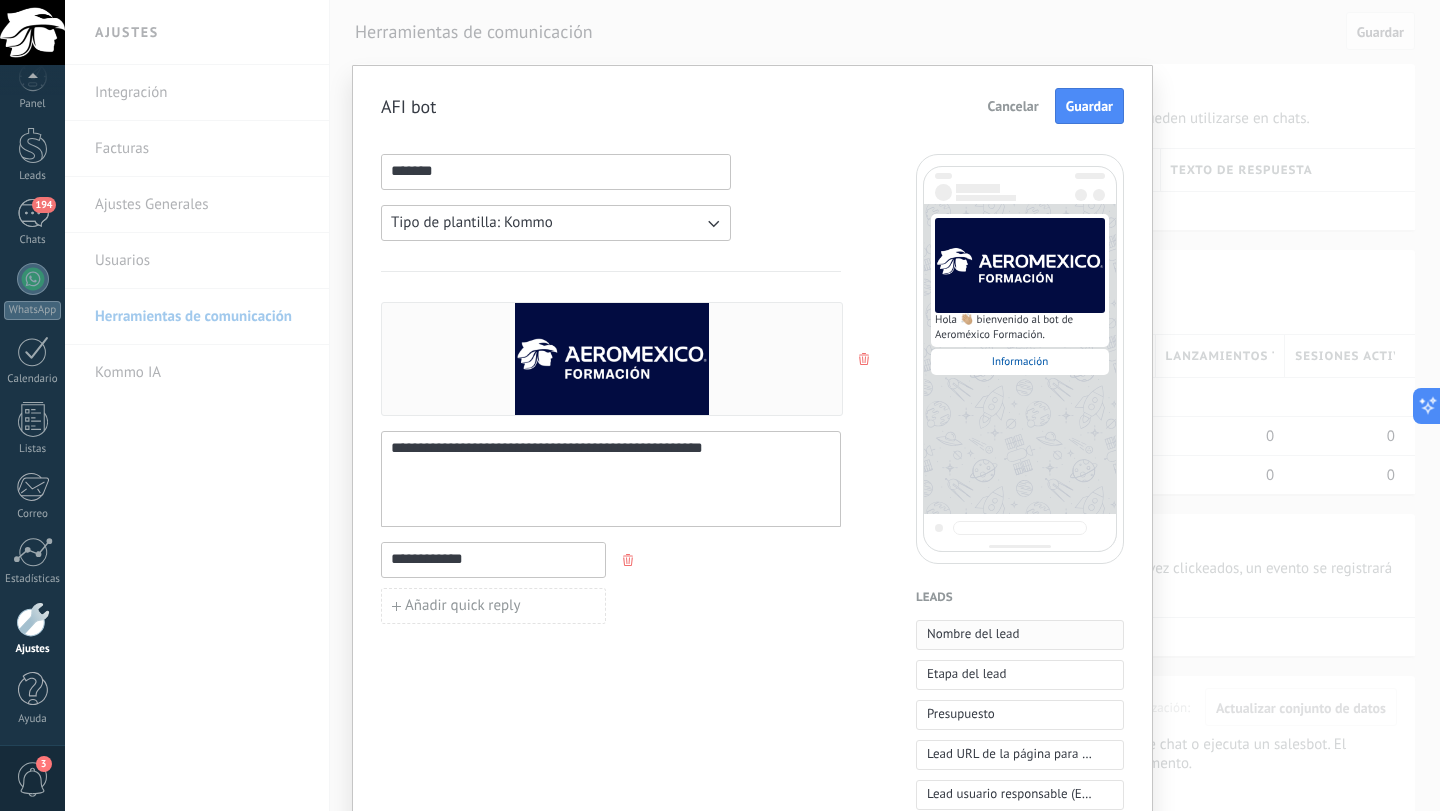 click on "Nombre del lead" at bounding box center [973, 634] 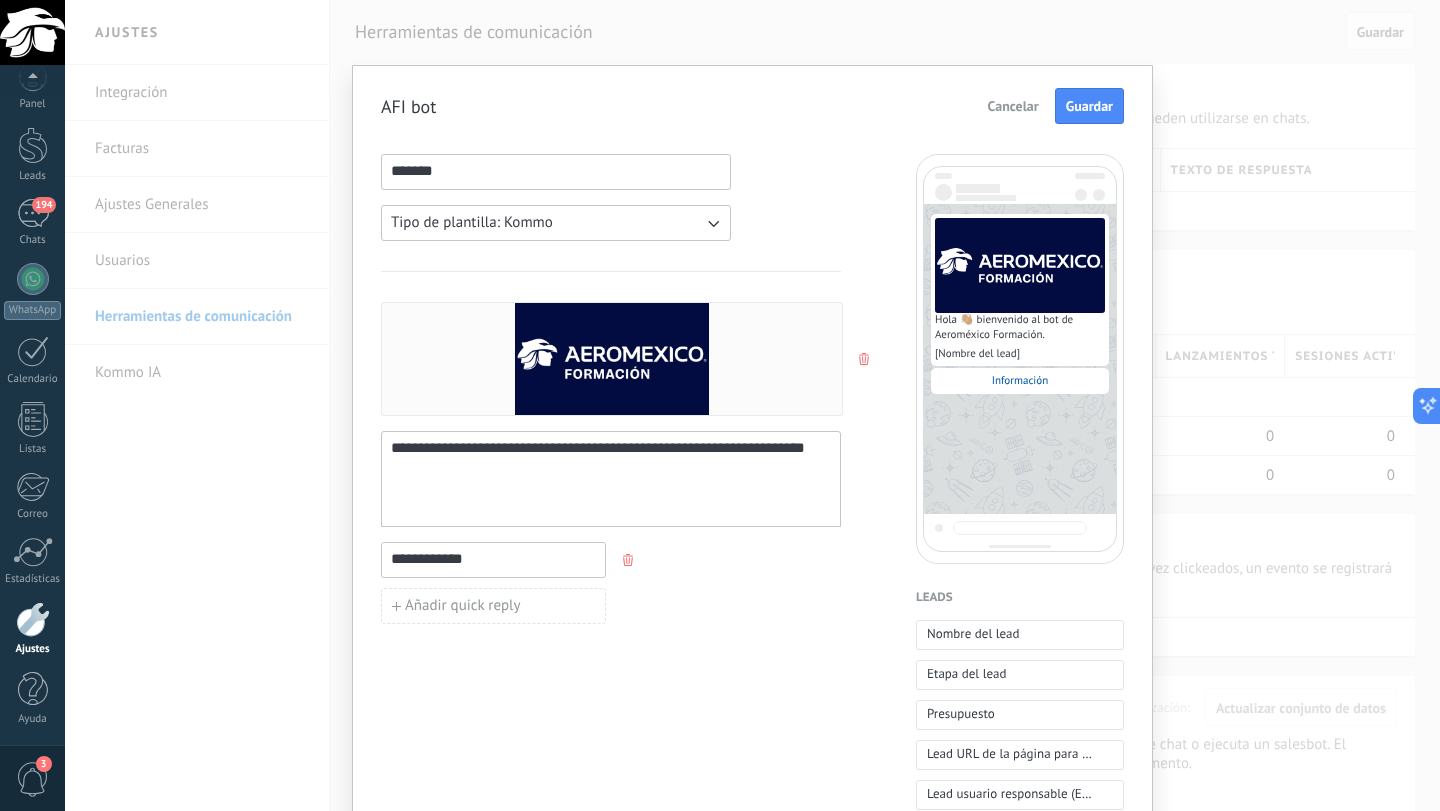 drag, startPoint x: 731, startPoint y: 451, endPoint x: 816, endPoint y: 558, distance: 136.65285 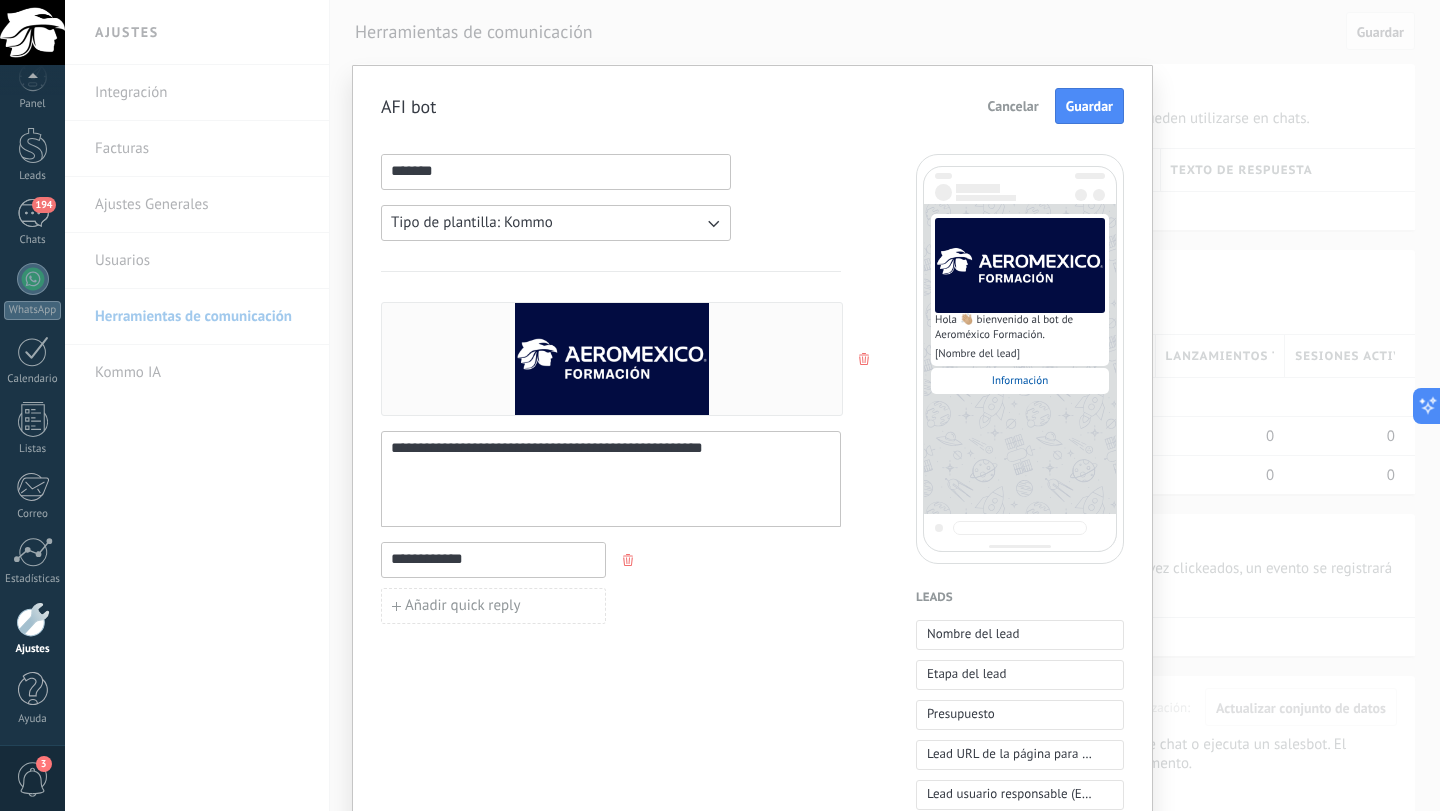 click on "**********" at bounding box center [493, 559] 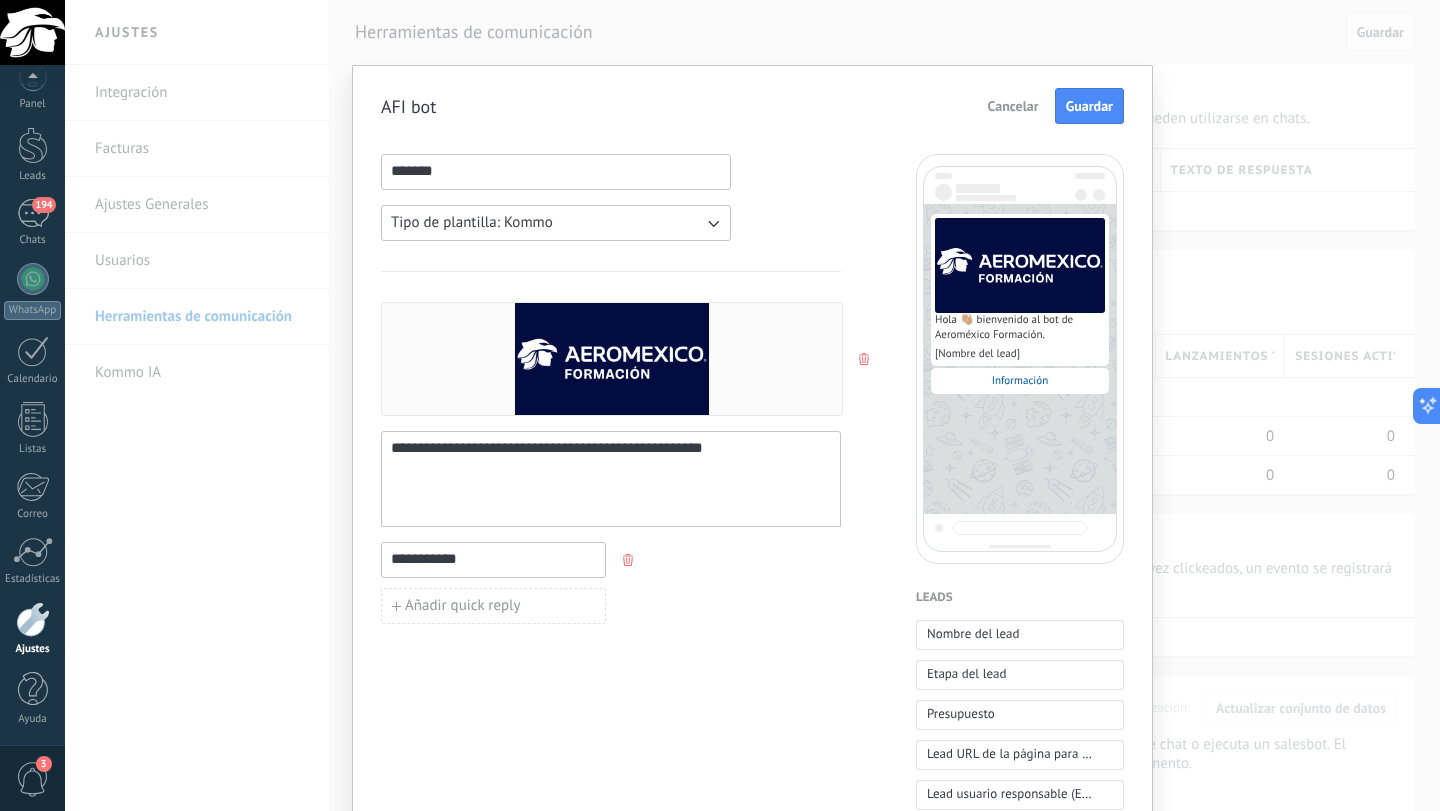 type on "**********" 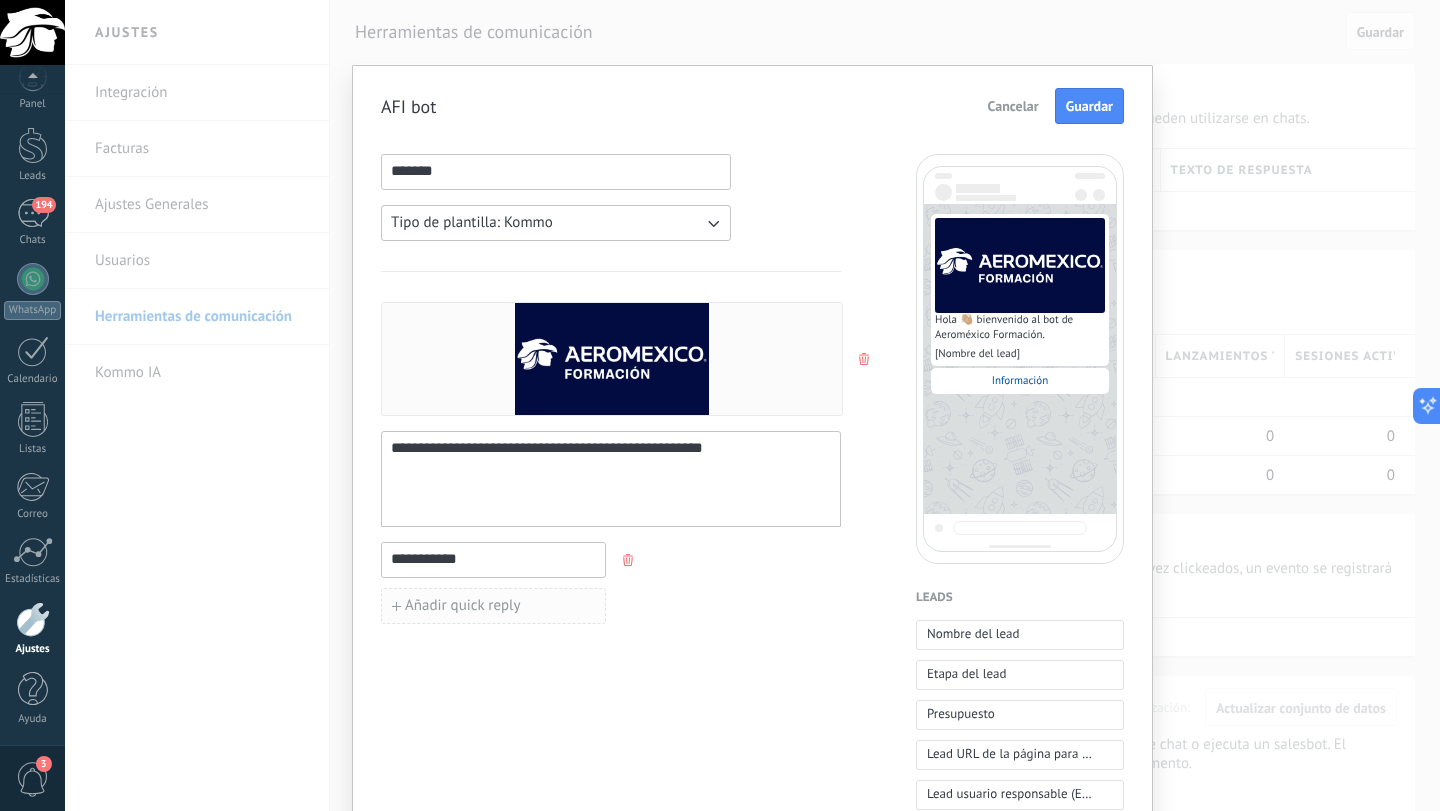 click on "Añadir quick reply" at bounding box center (493, 606) 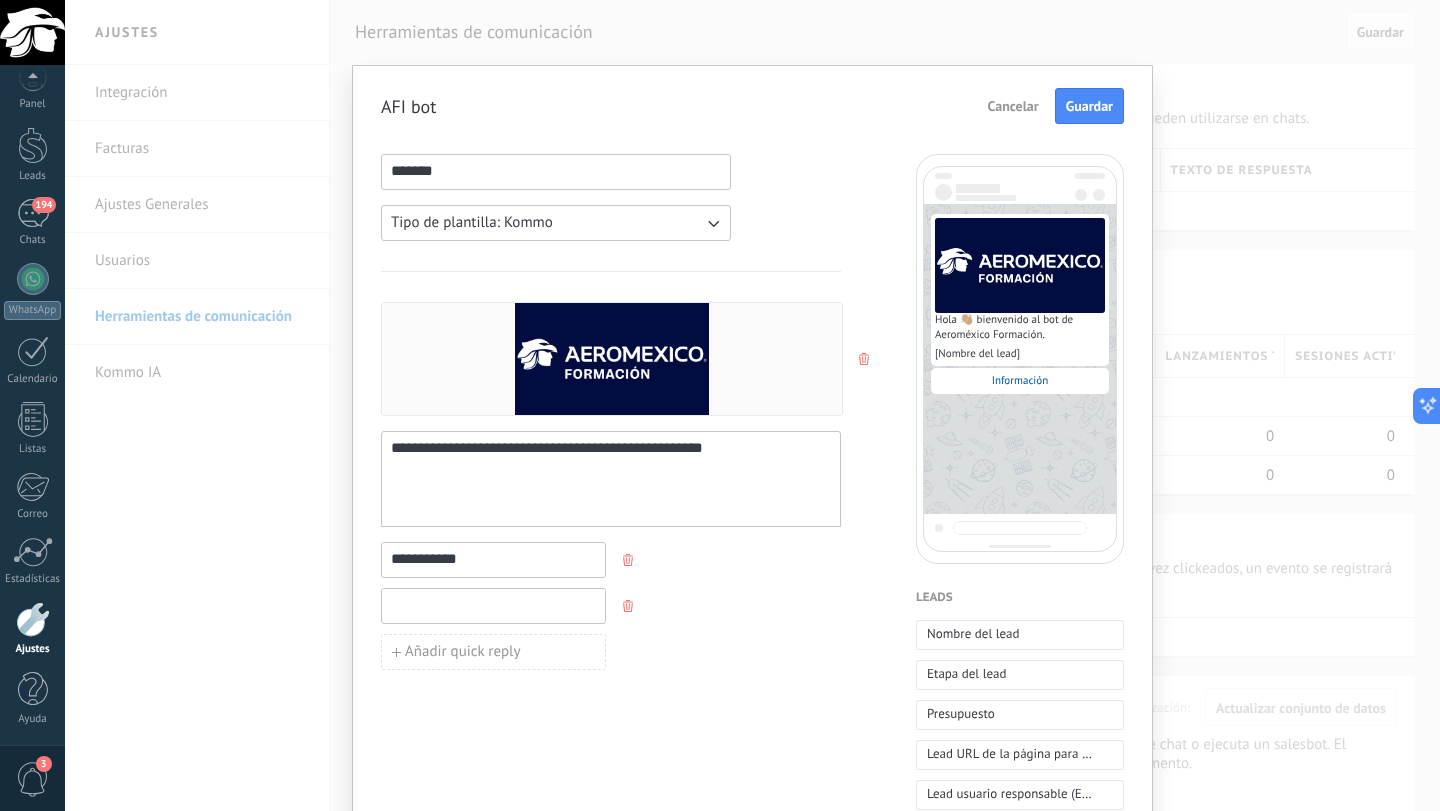 click at bounding box center [493, 605] 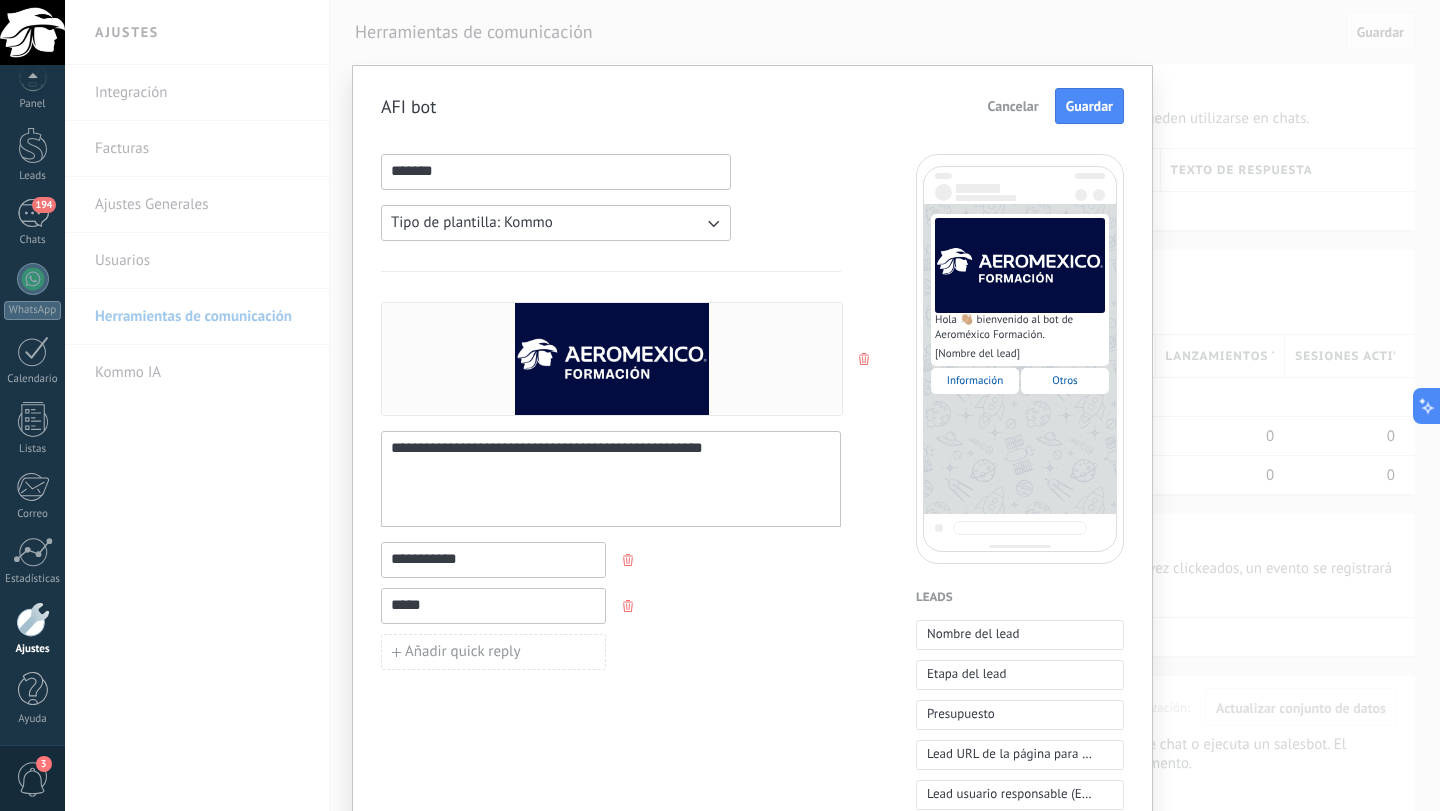 type on "*****" 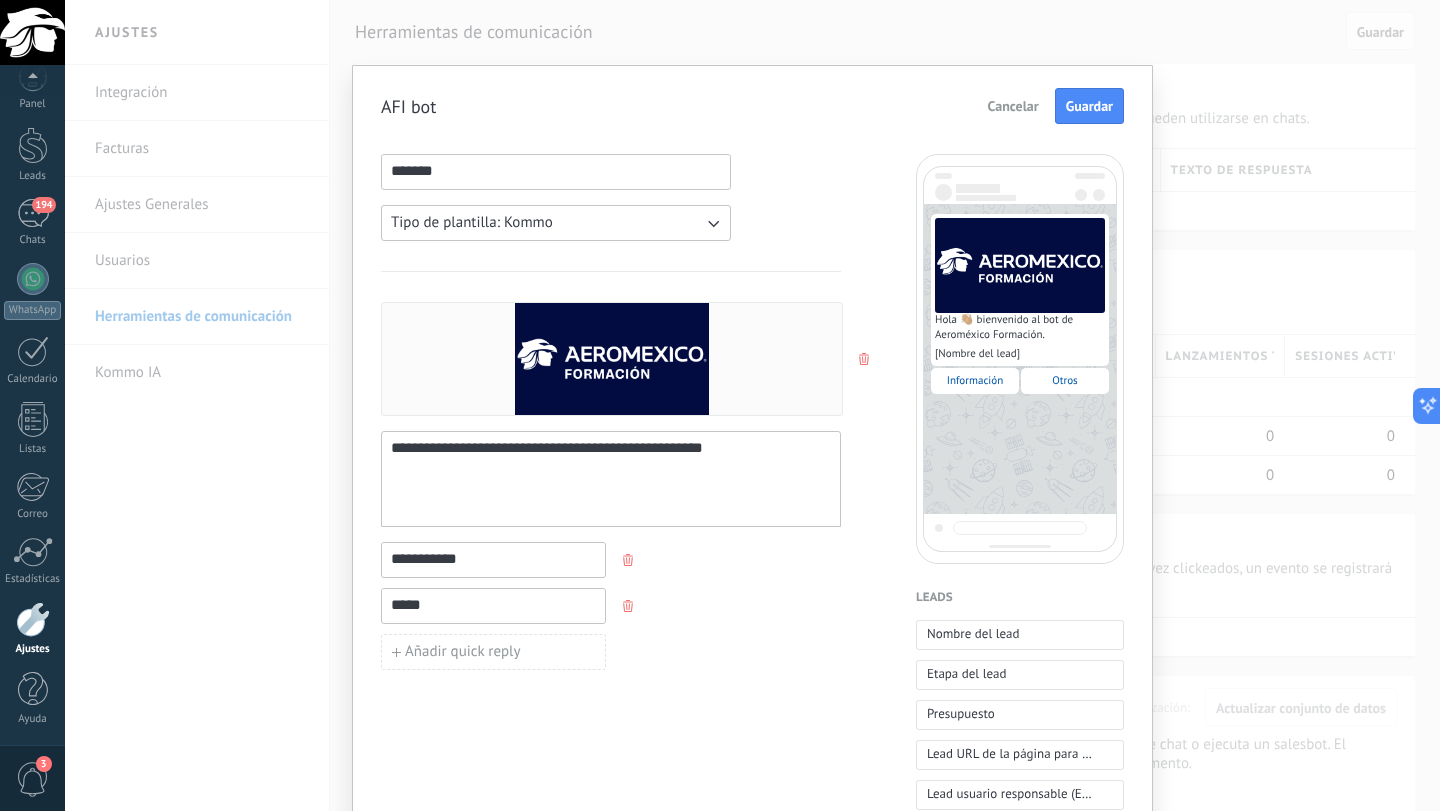 click on "**********" at bounding box center (611, 479) 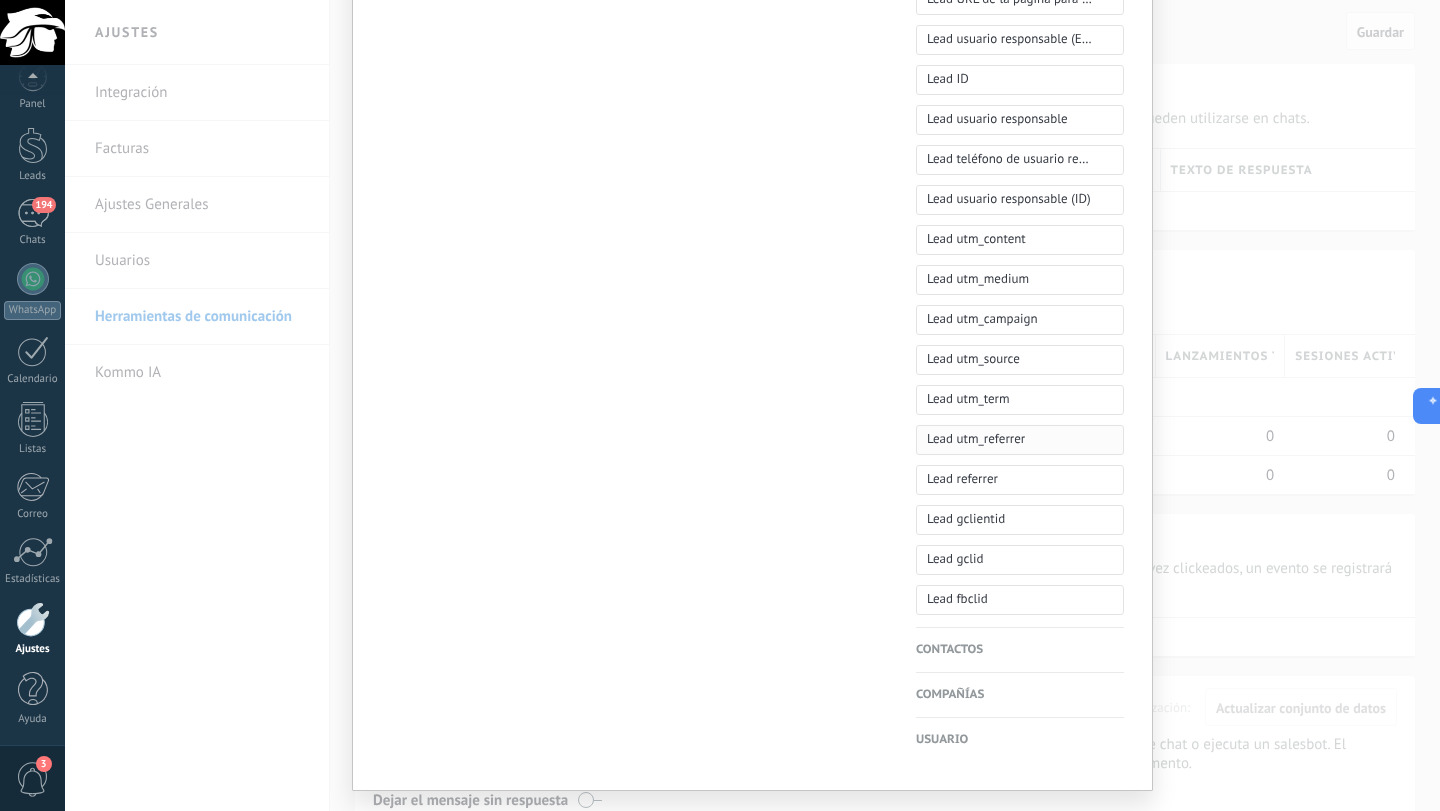 scroll, scrollTop: 800, scrollLeft: 0, axis: vertical 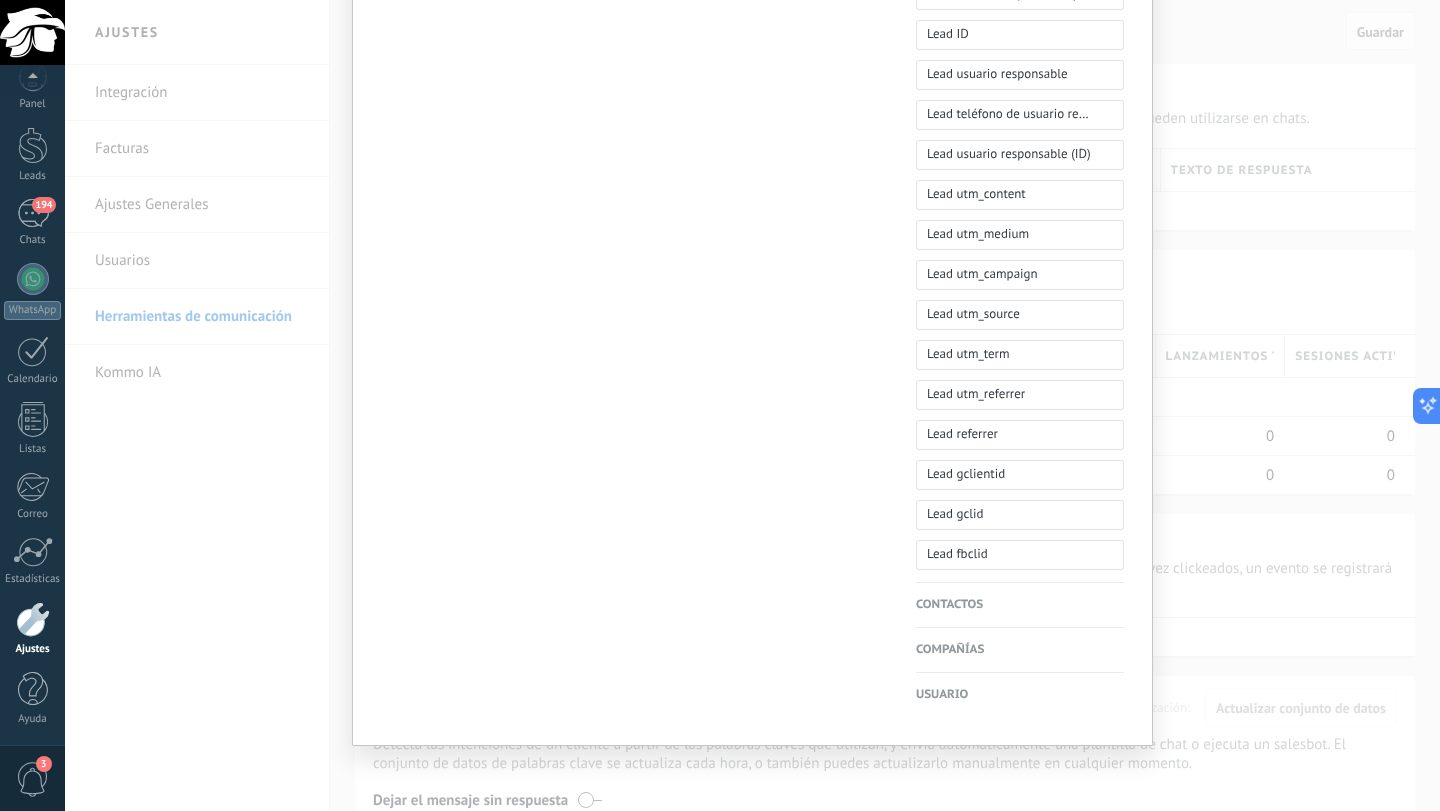 click on "Usuario" at bounding box center [1020, 695] 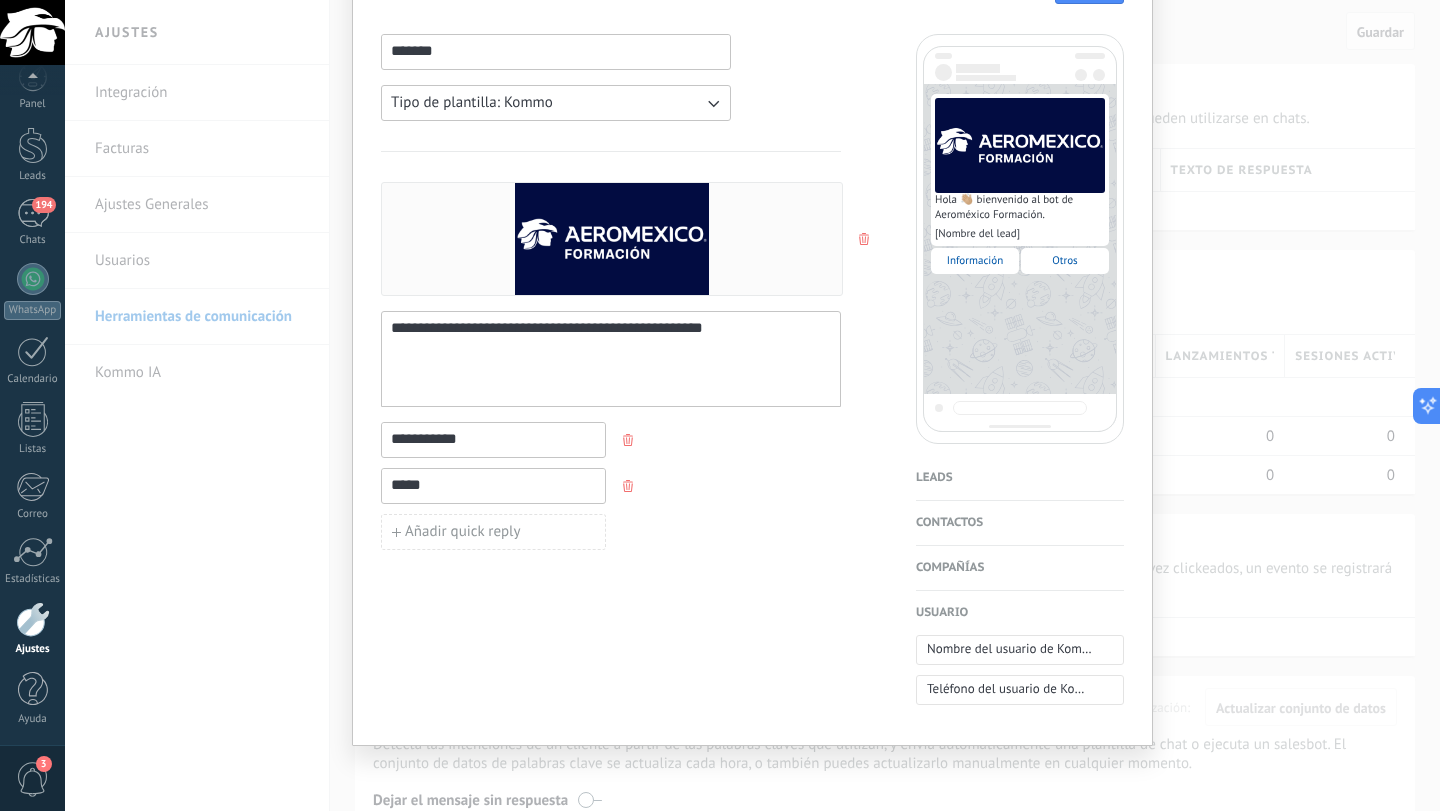 click on "Usuario" at bounding box center (1020, 613) 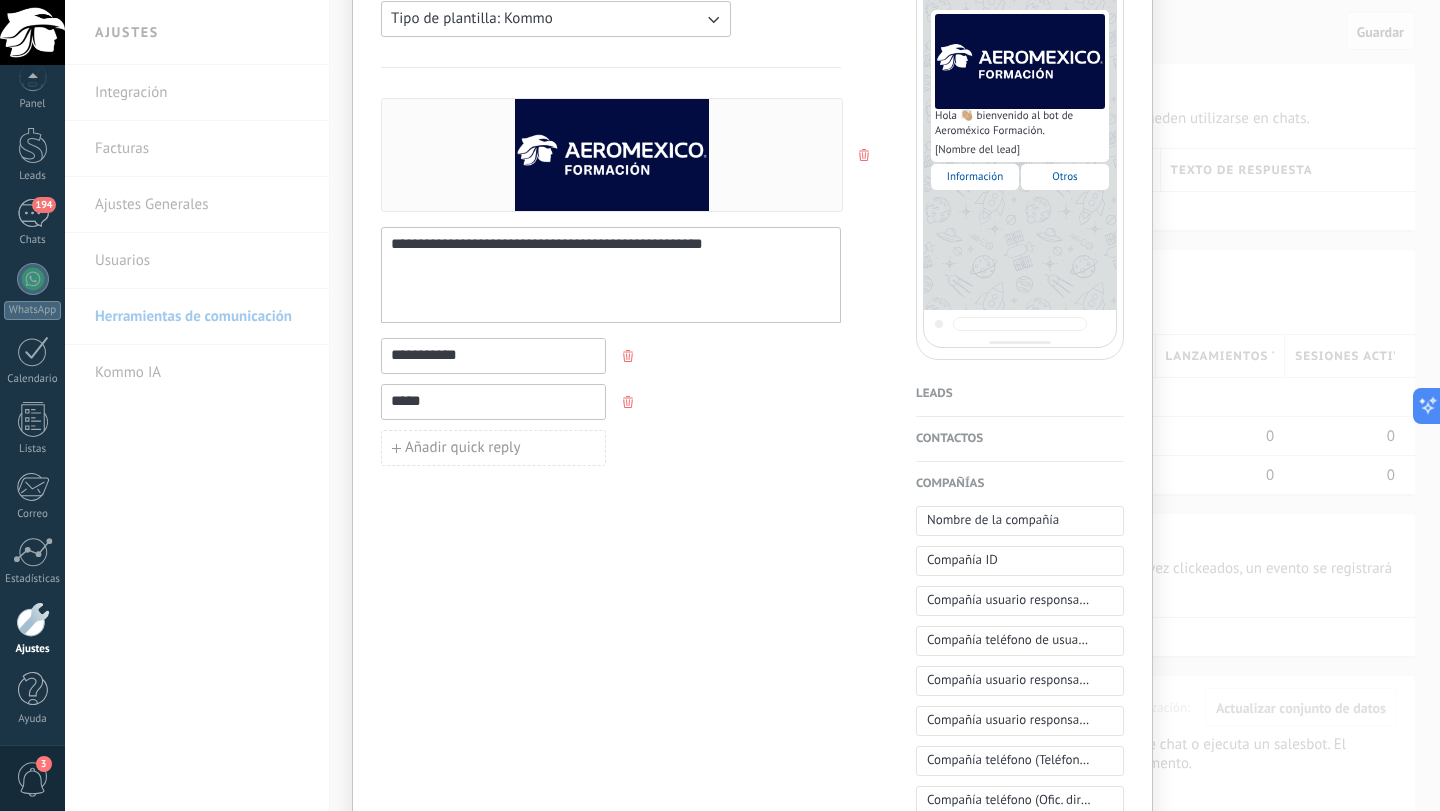 scroll, scrollTop: 201, scrollLeft: 0, axis: vertical 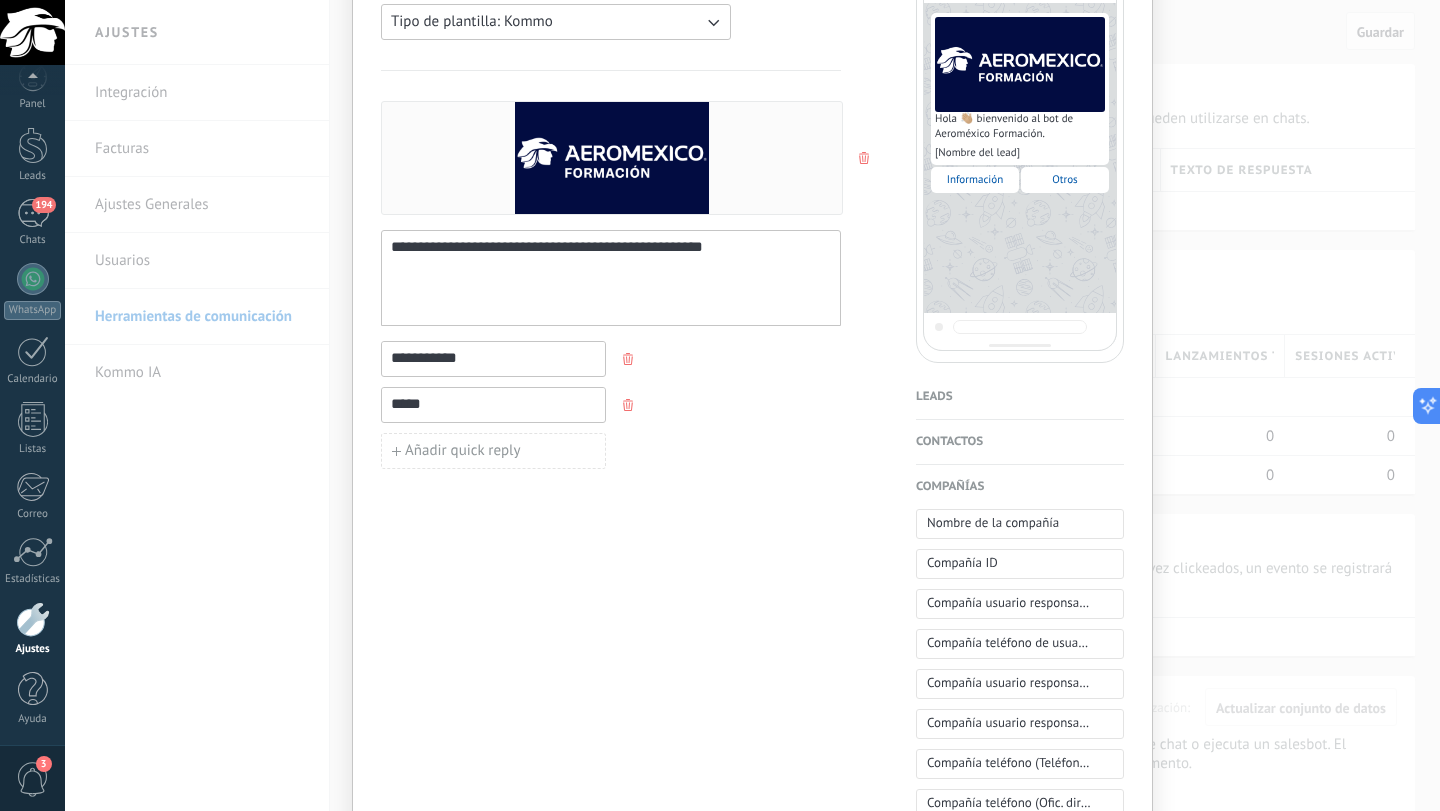 click on "Contactos" at bounding box center [1020, 442] 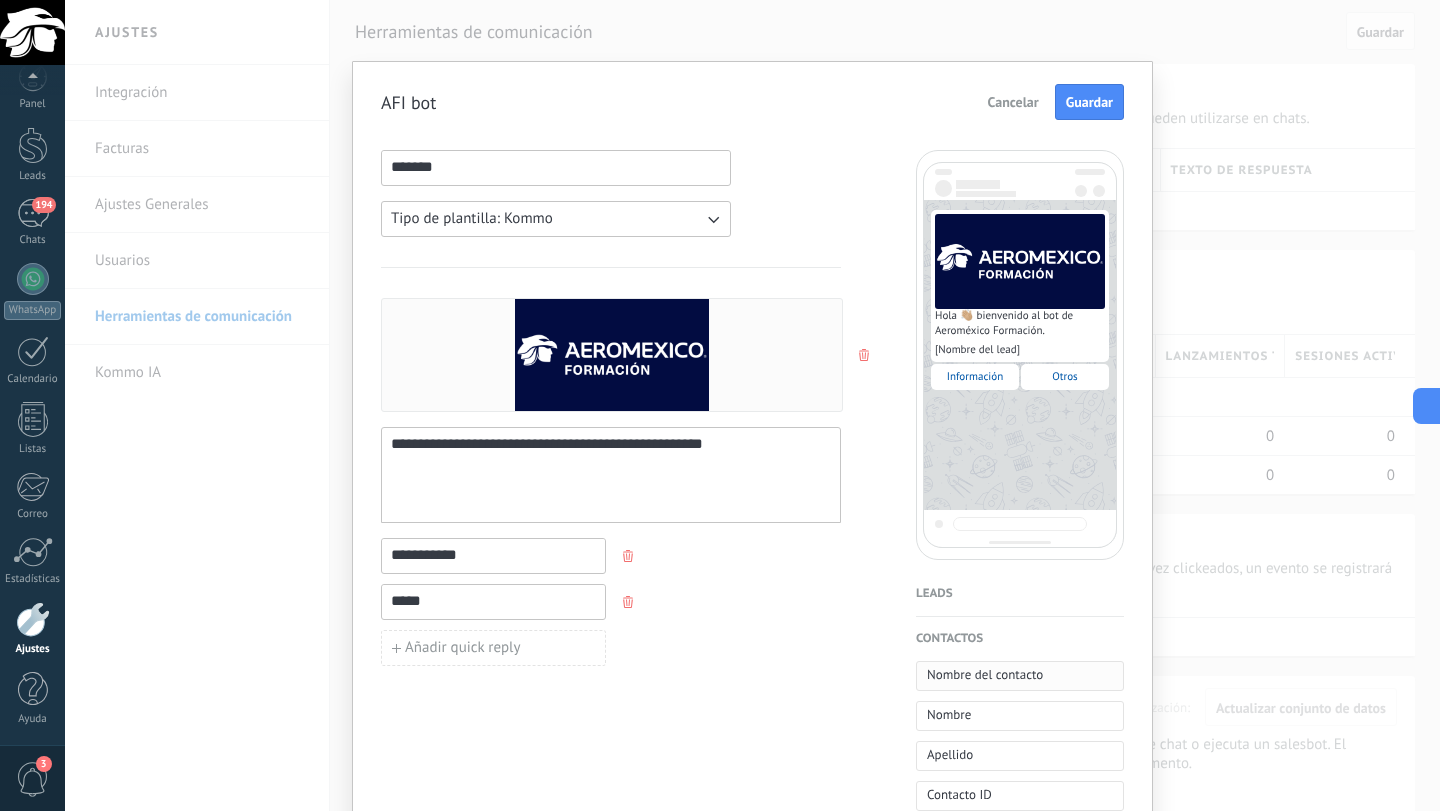scroll, scrollTop: 0, scrollLeft: 0, axis: both 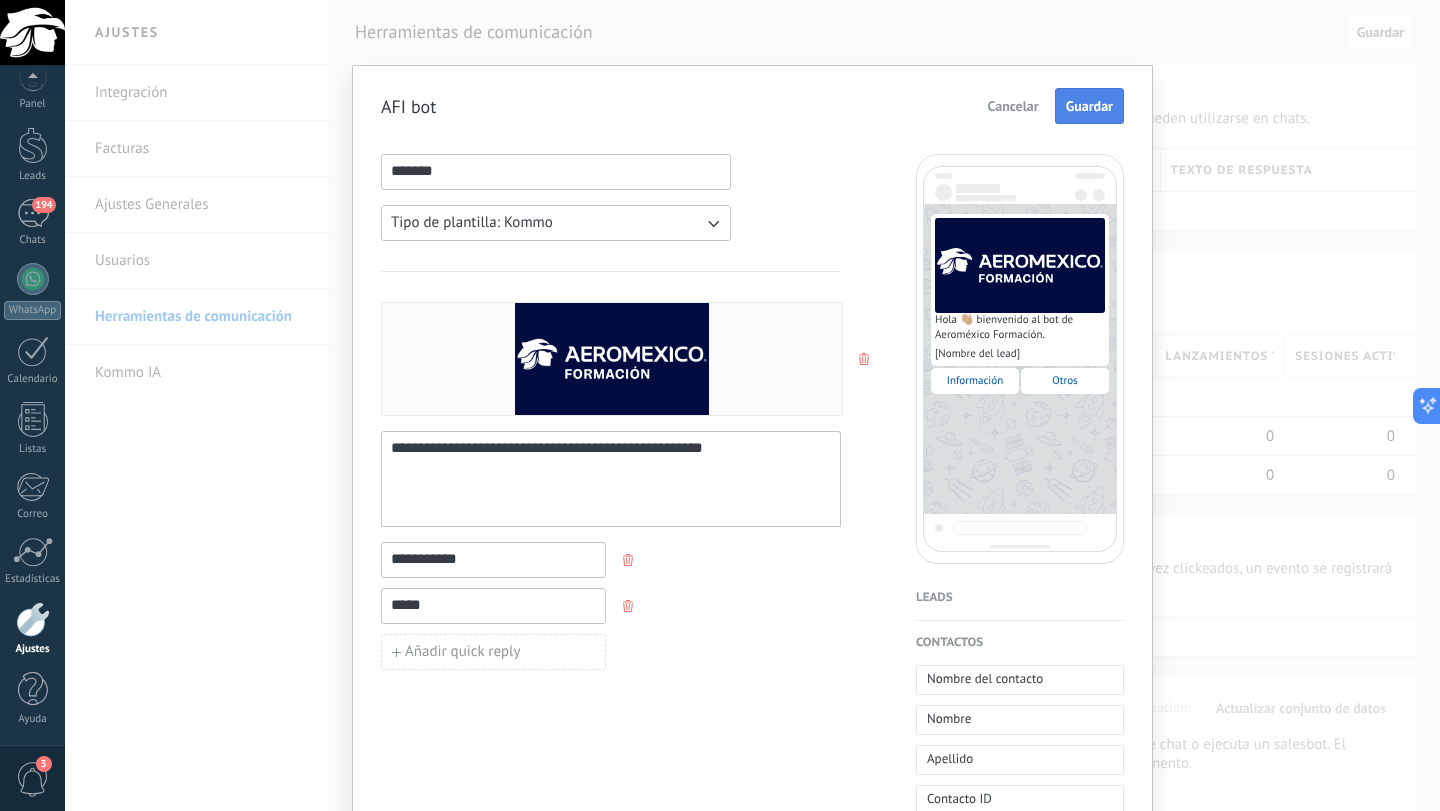 click on "Guardar" at bounding box center [1089, 106] 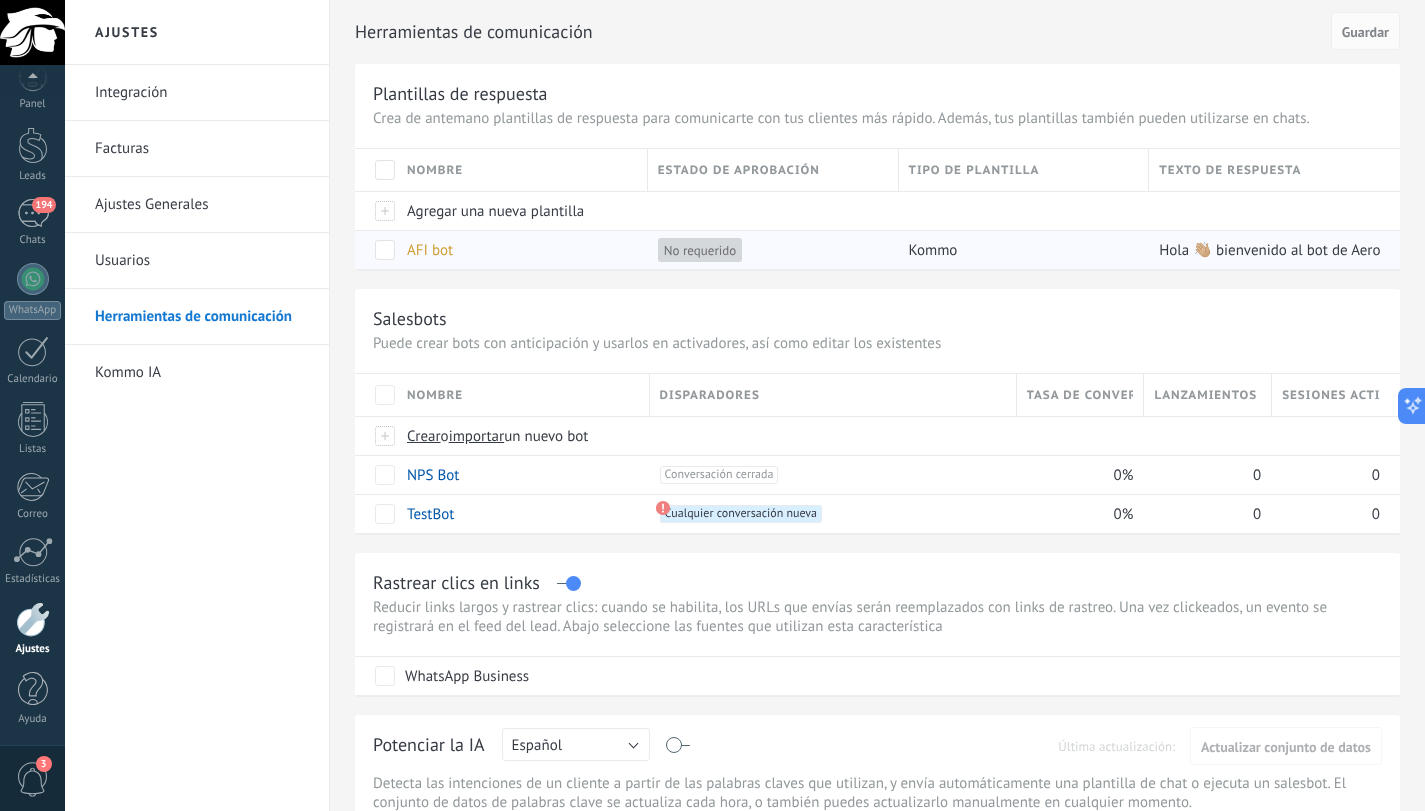 click on "AFI bot" at bounding box center [430, 250] 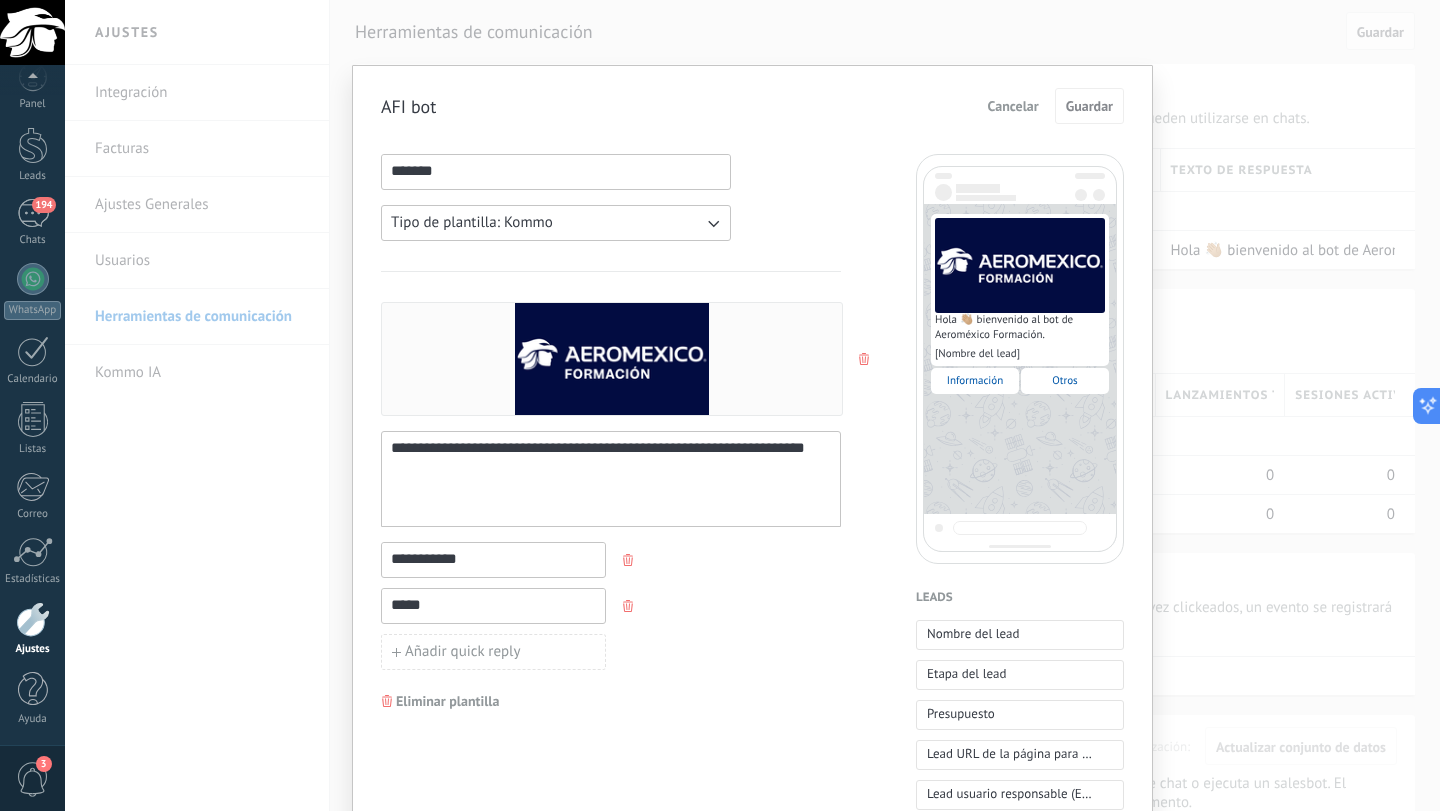 click on "[ Nombre del lead ]" at bounding box center [977, 354] 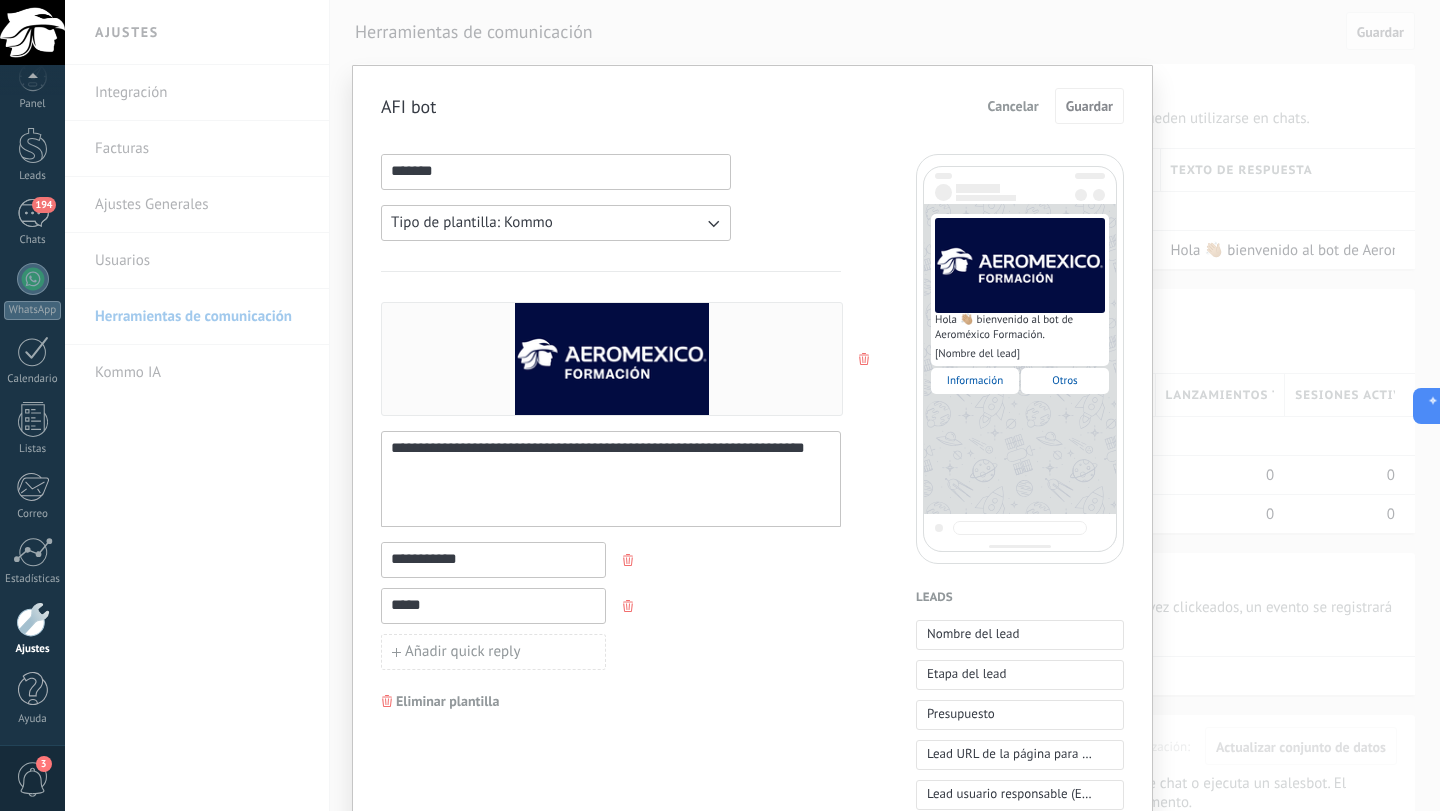 click on "**********" at bounding box center [611, 479] 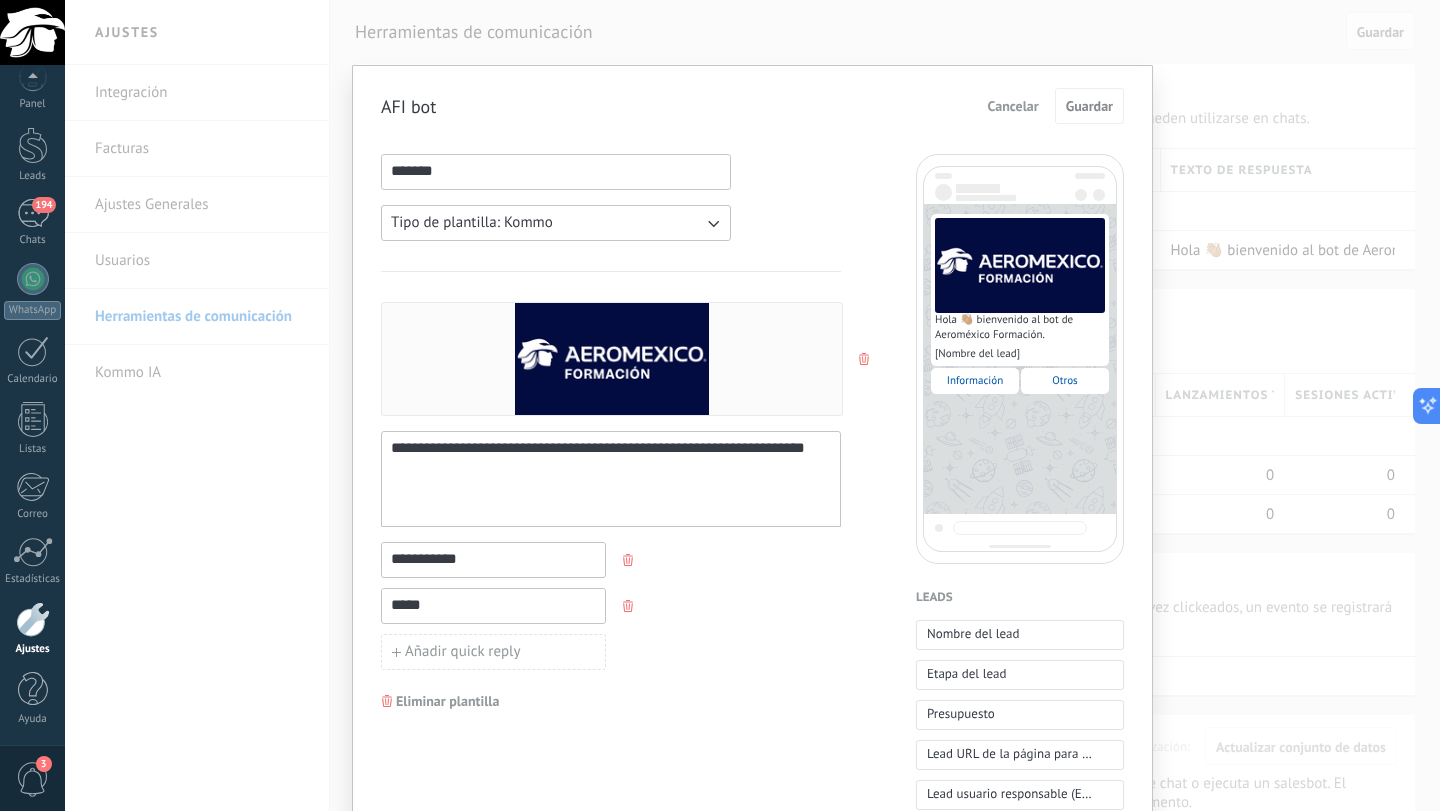 drag, startPoint x: 733, startPoint y: 450, endPoint x: 799, endPoint y: 607, distance: 170.30855 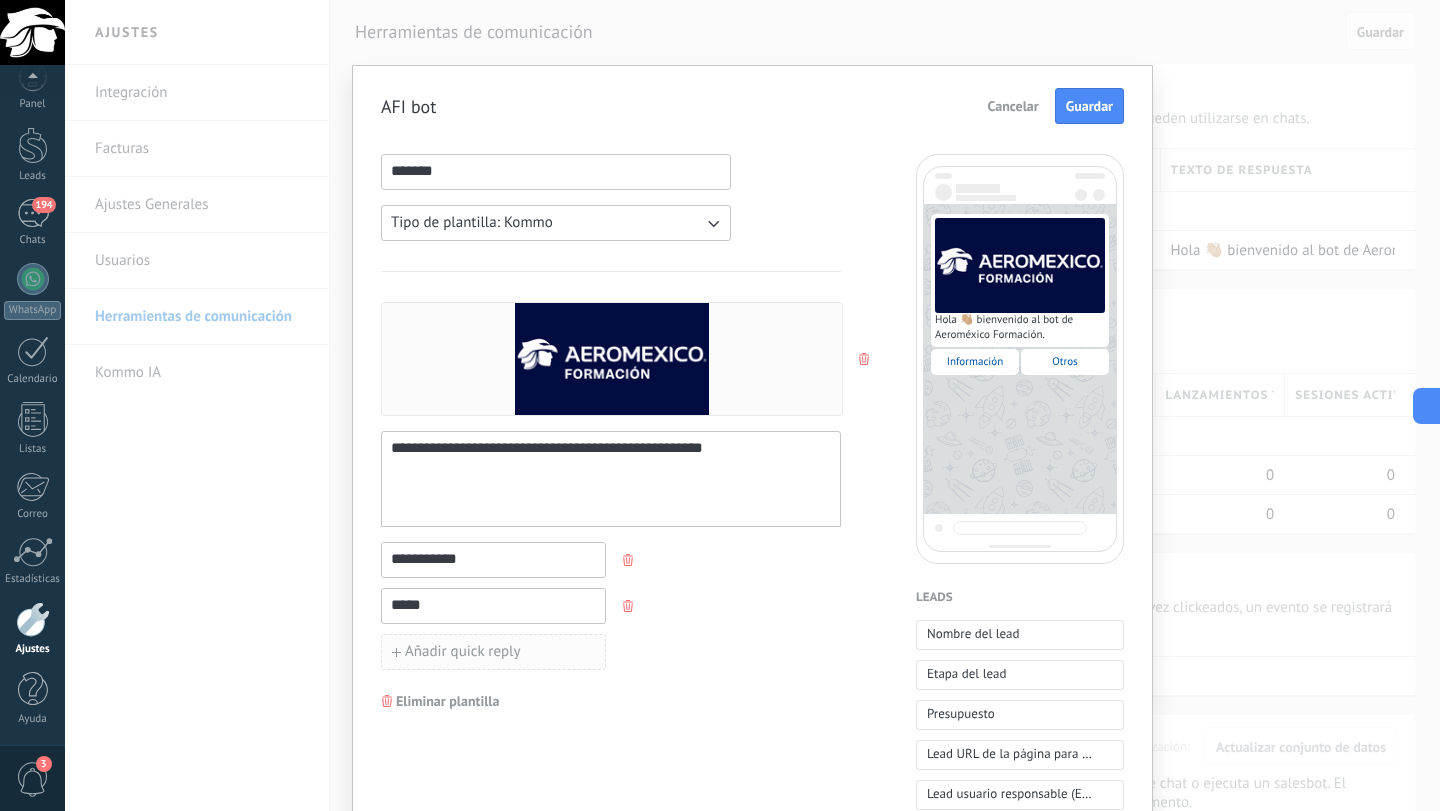click on "Añadir quick reply" at bounding box center (463, 652) 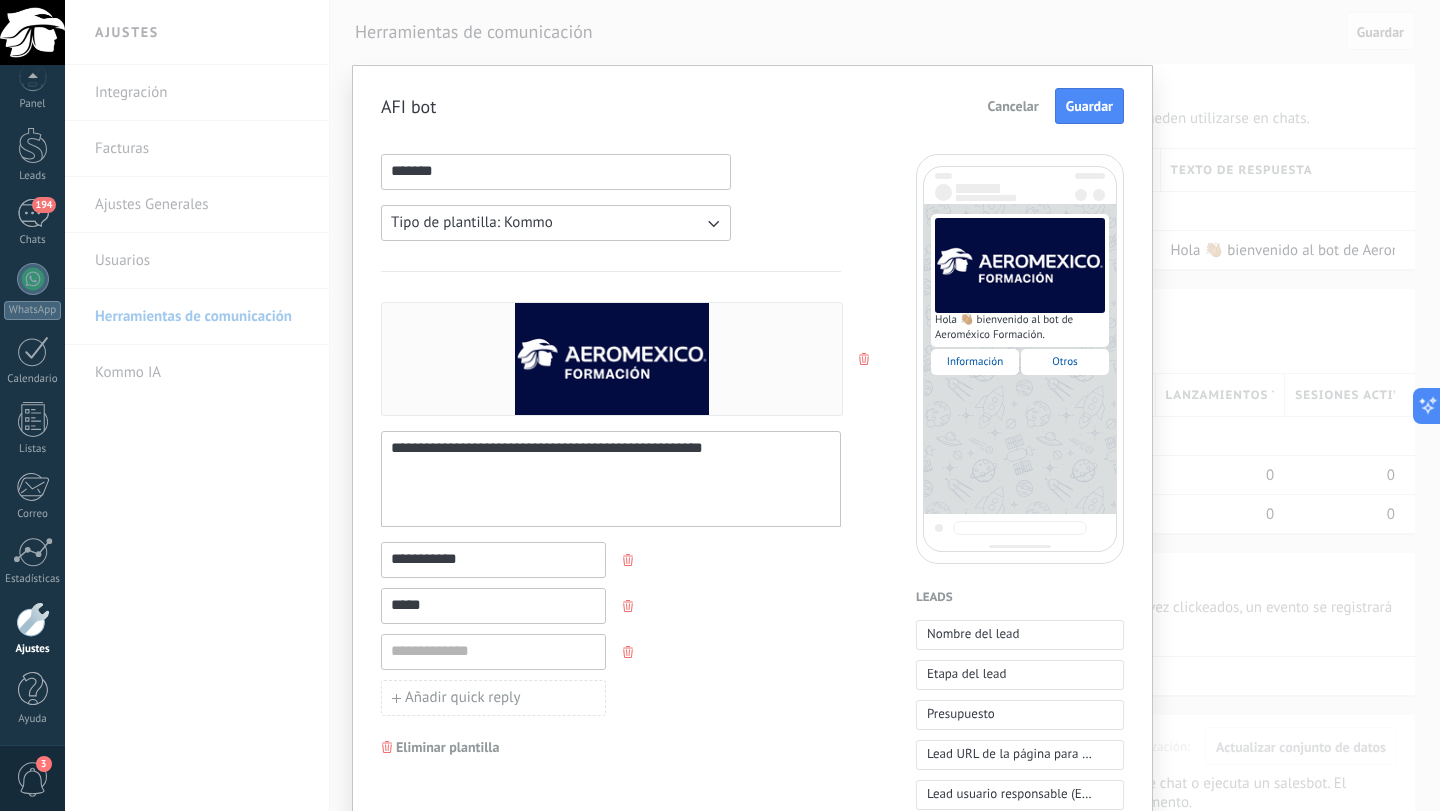click 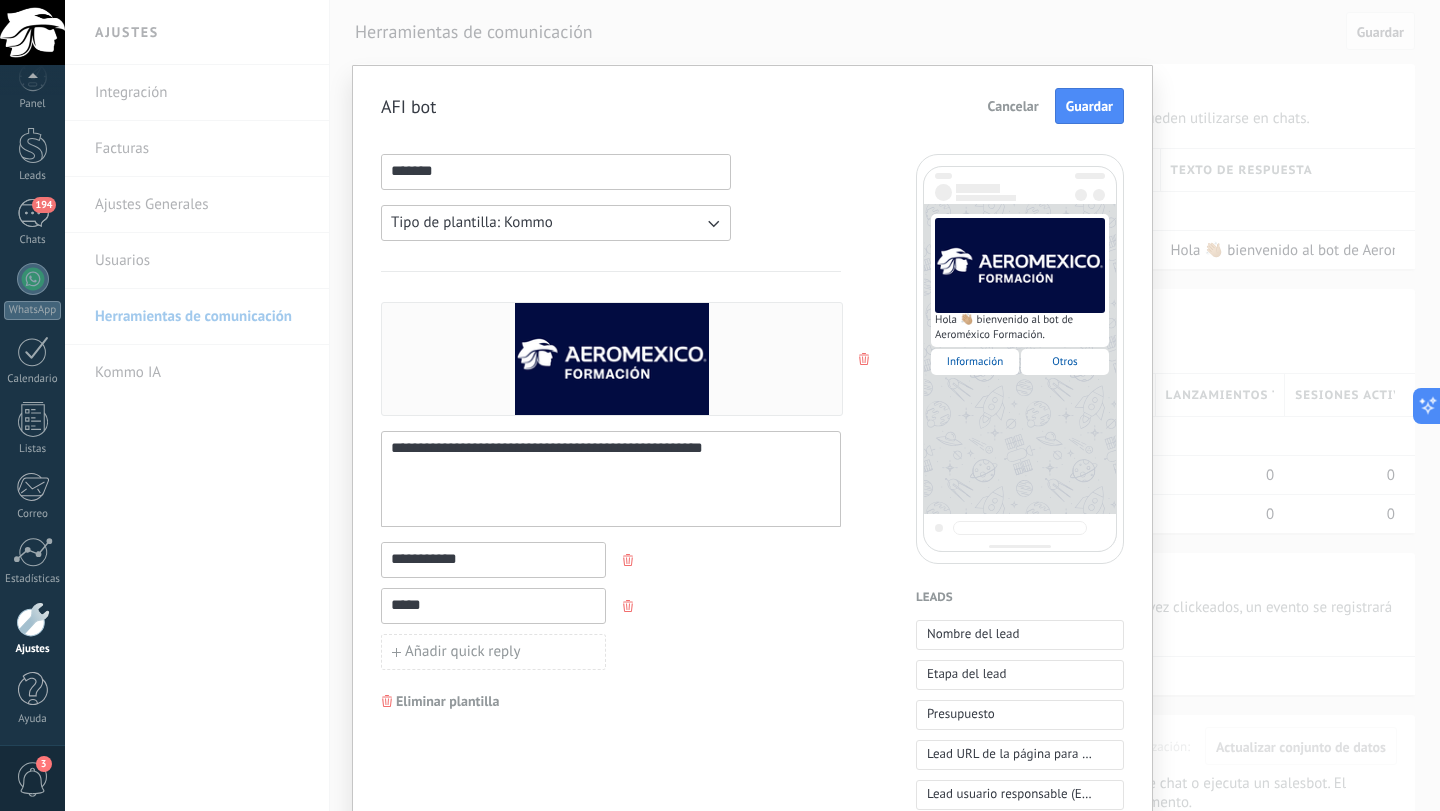 click on "**********" at bounding box center (752, 829) 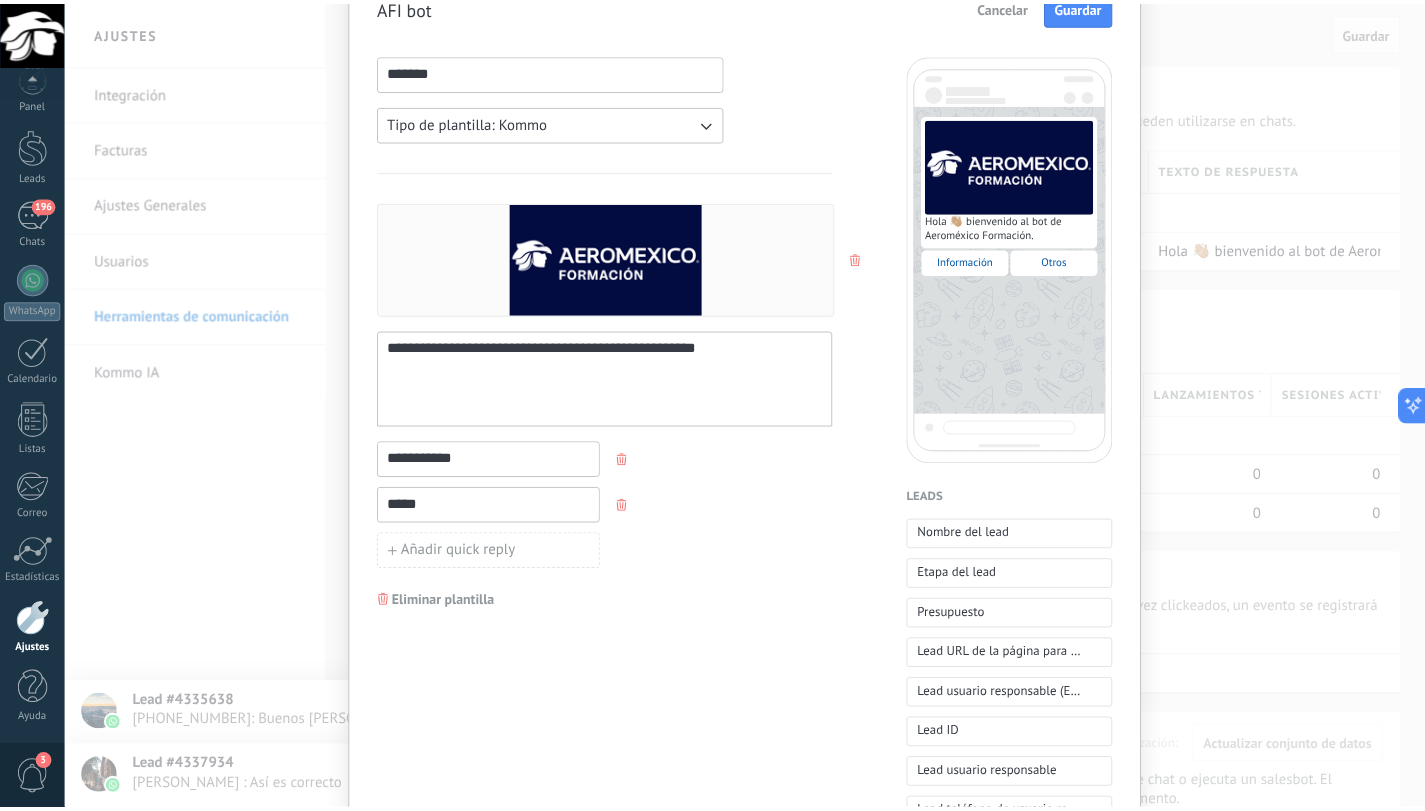 scroll, scrollTop: 0, scrollLeft: 0, axis: both 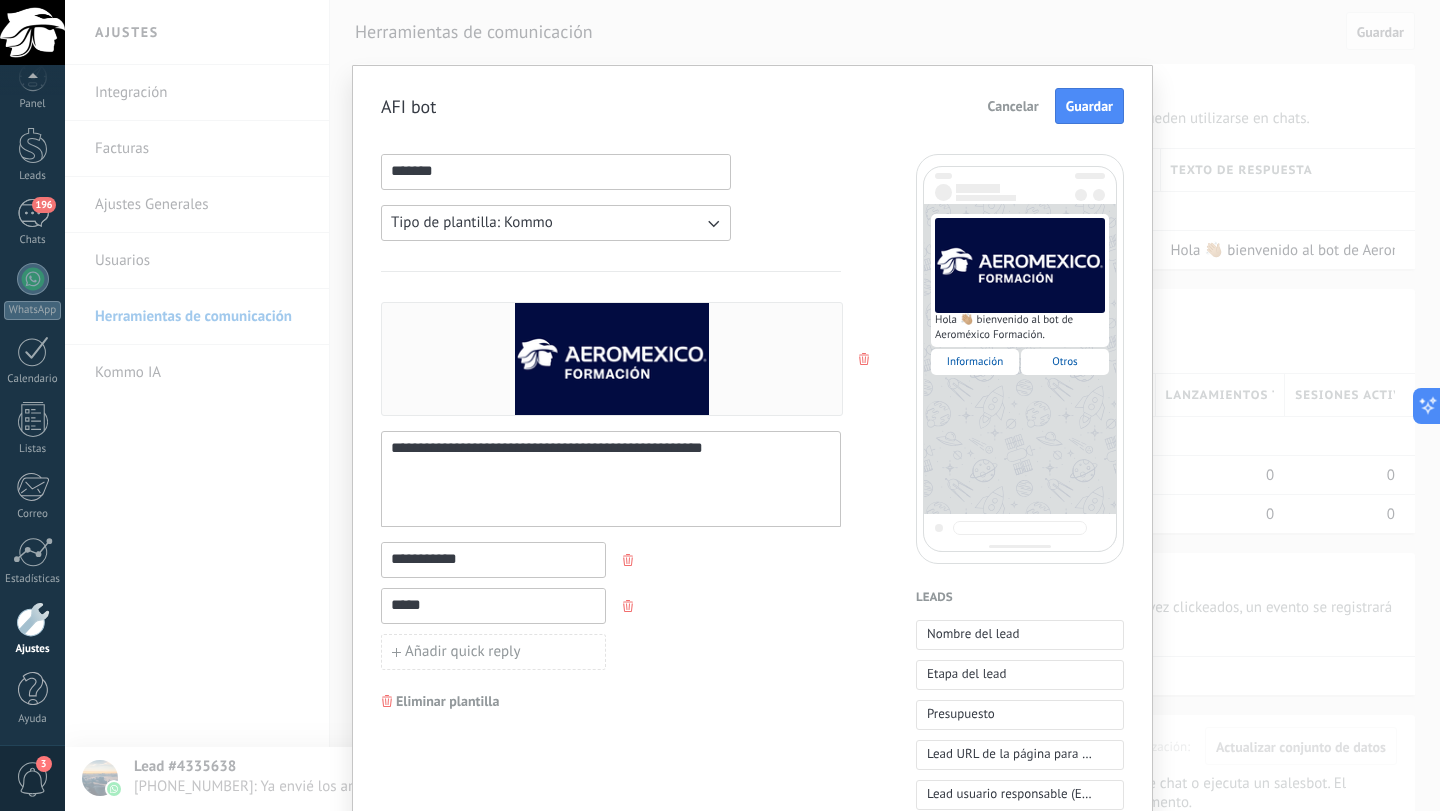 click at bounding box center (630, 560) 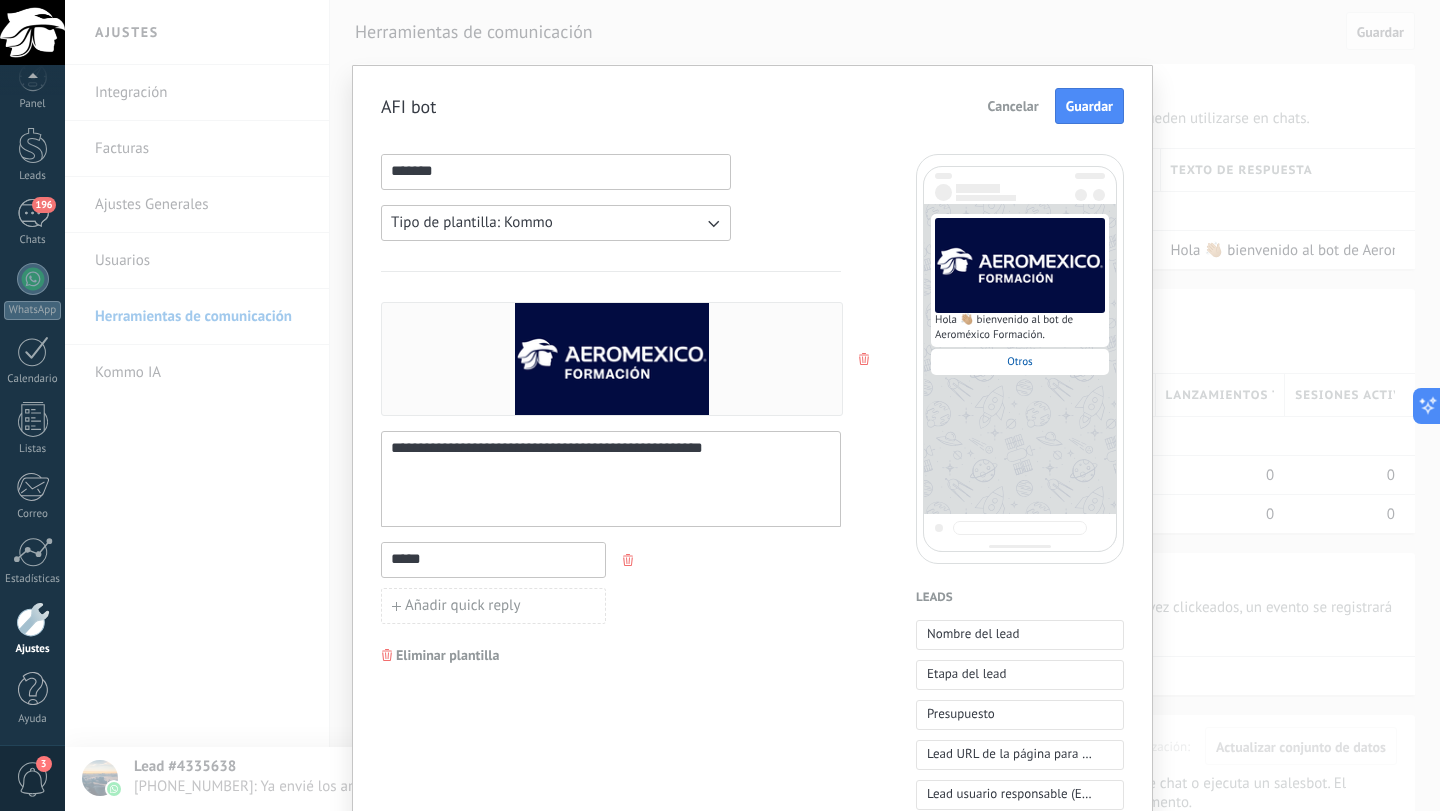 click at bounding box center [630, 560] 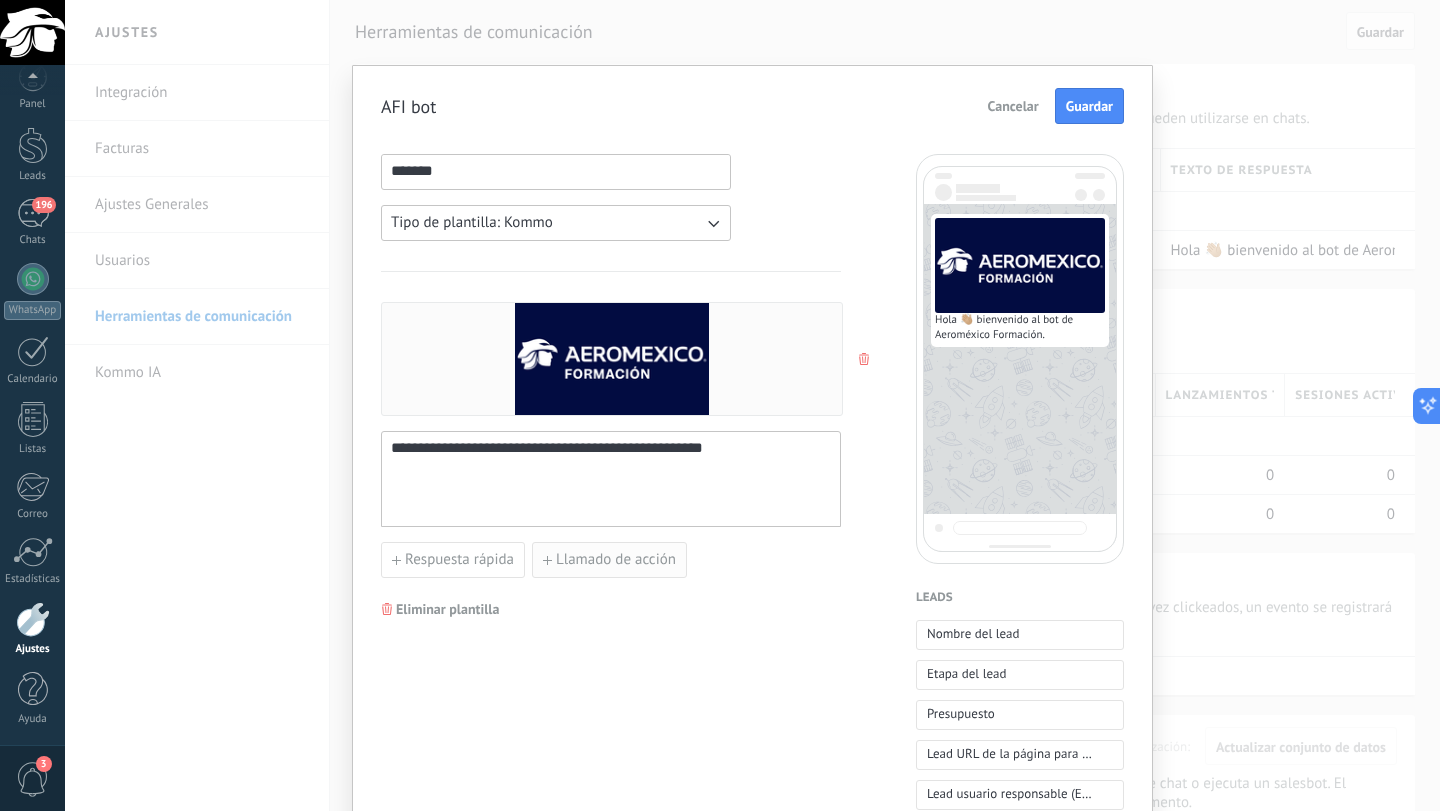 click on "Llamado de acción" at bounding box center [616, 560] 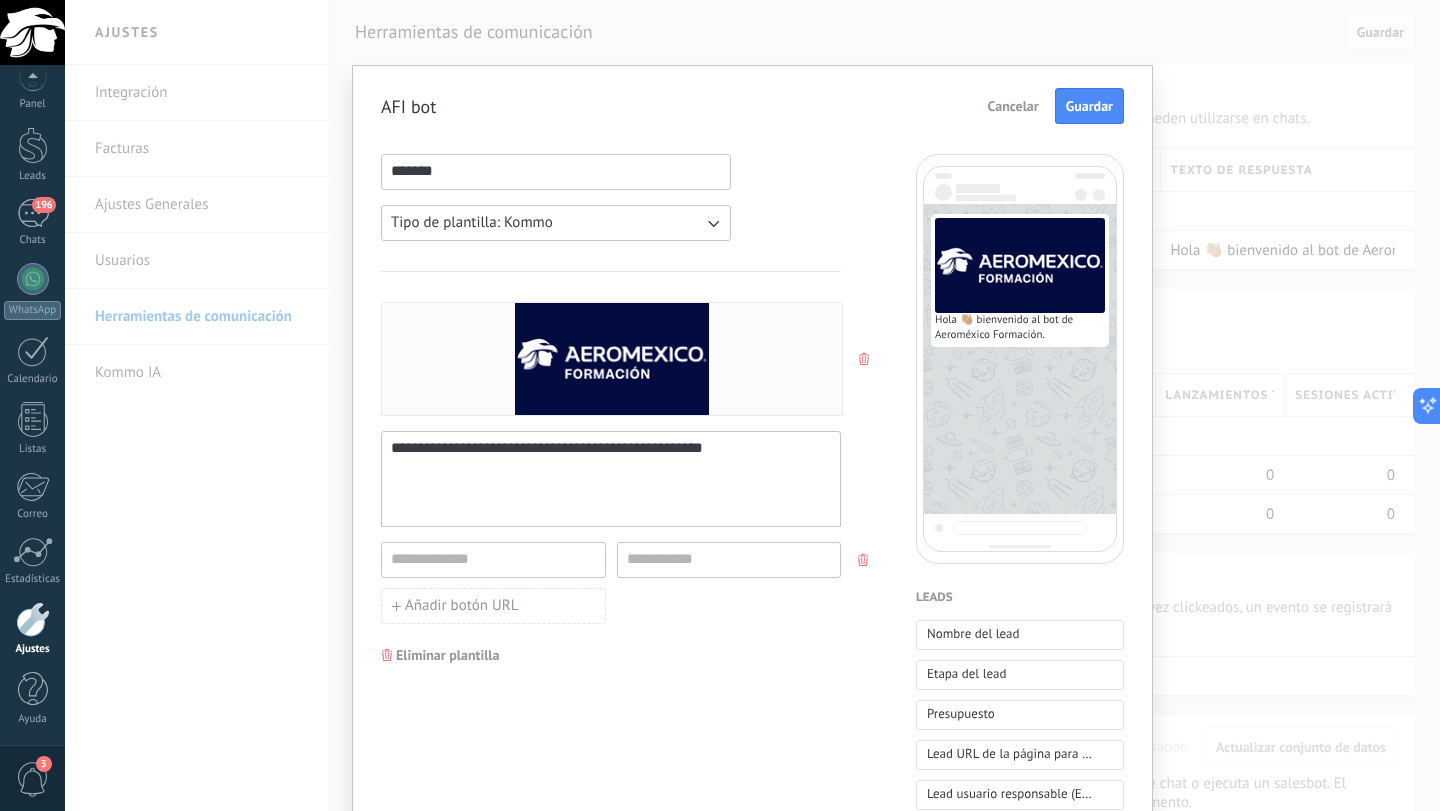 click 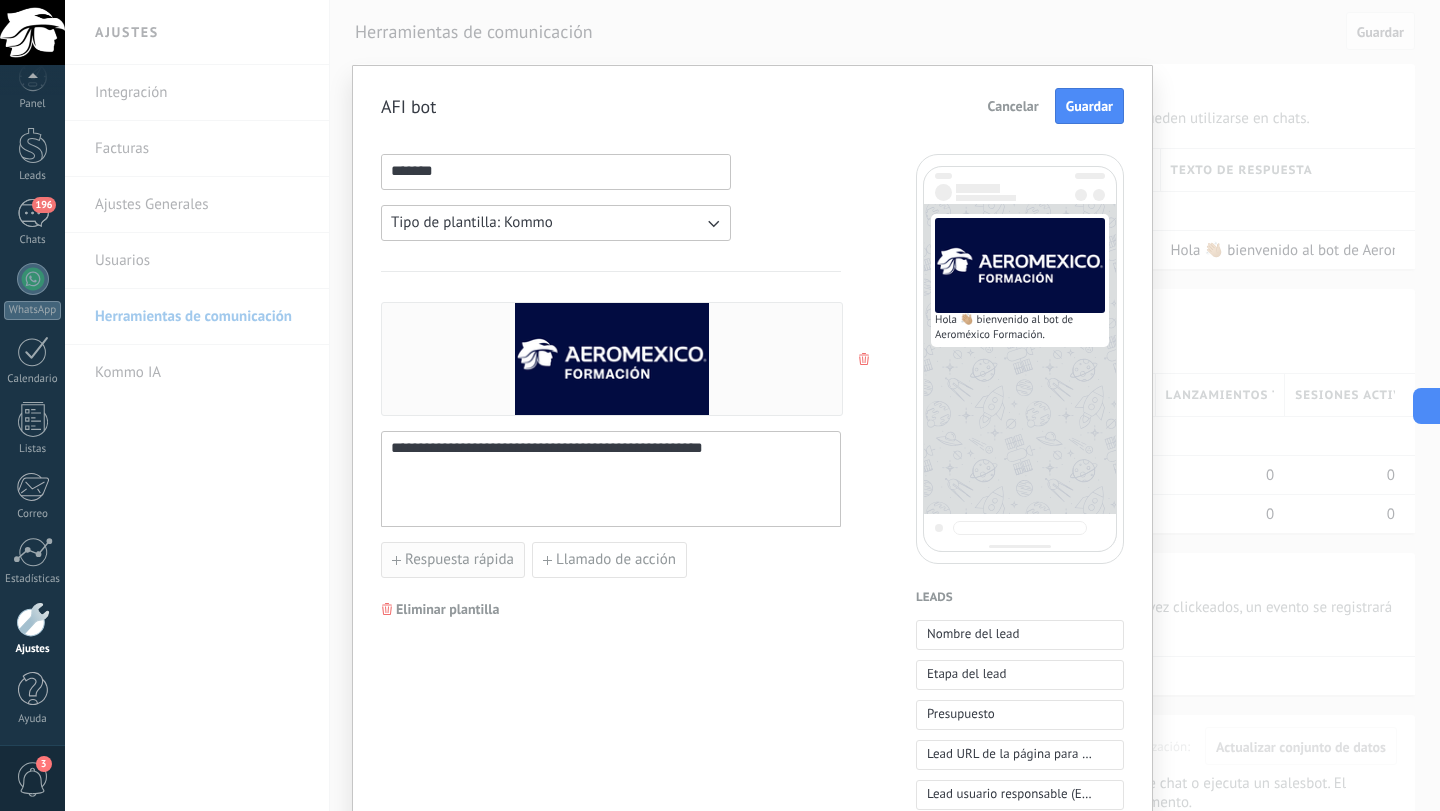 click on "Respuesta rápida" at bounding box center (459, 560) 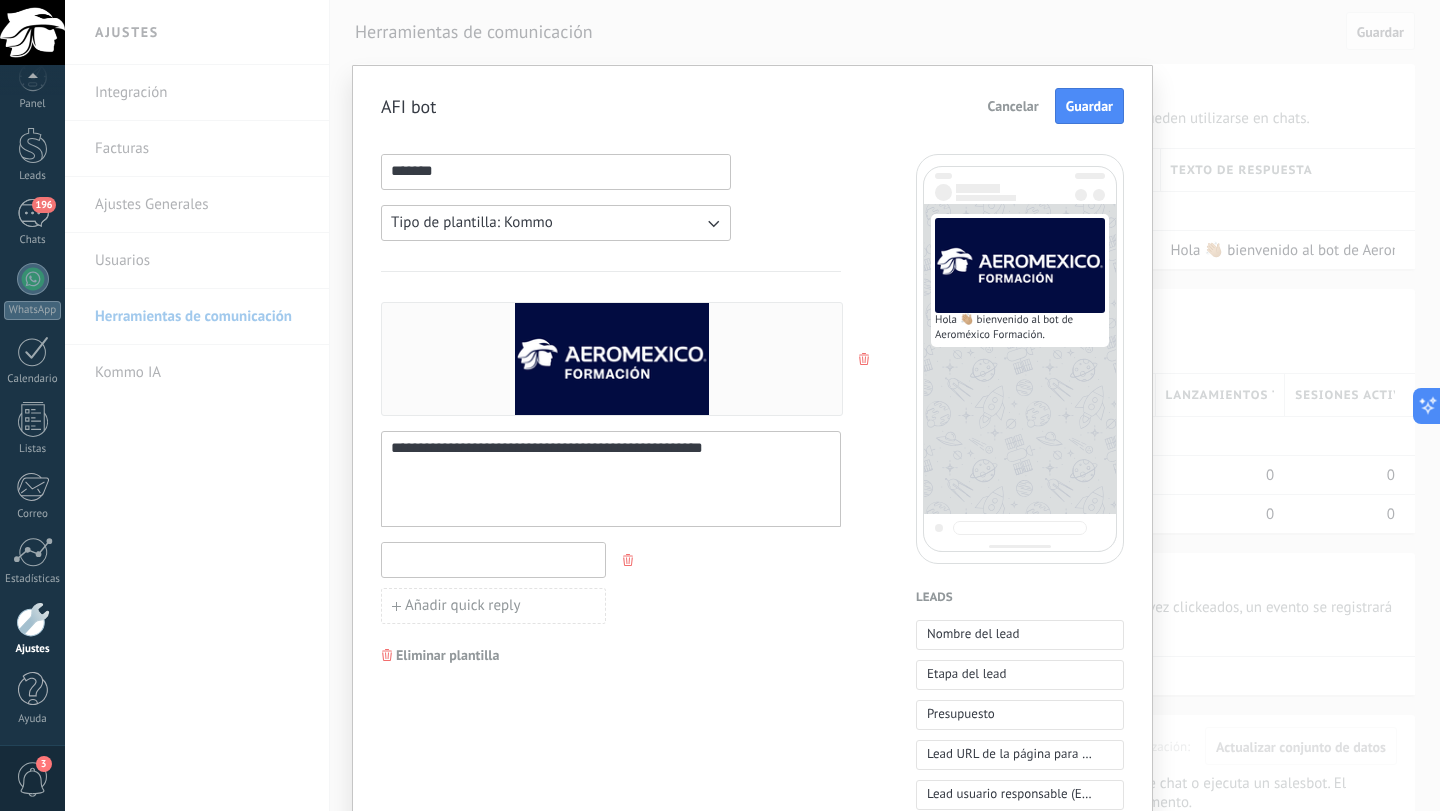 click at bounding box center (493, 559) 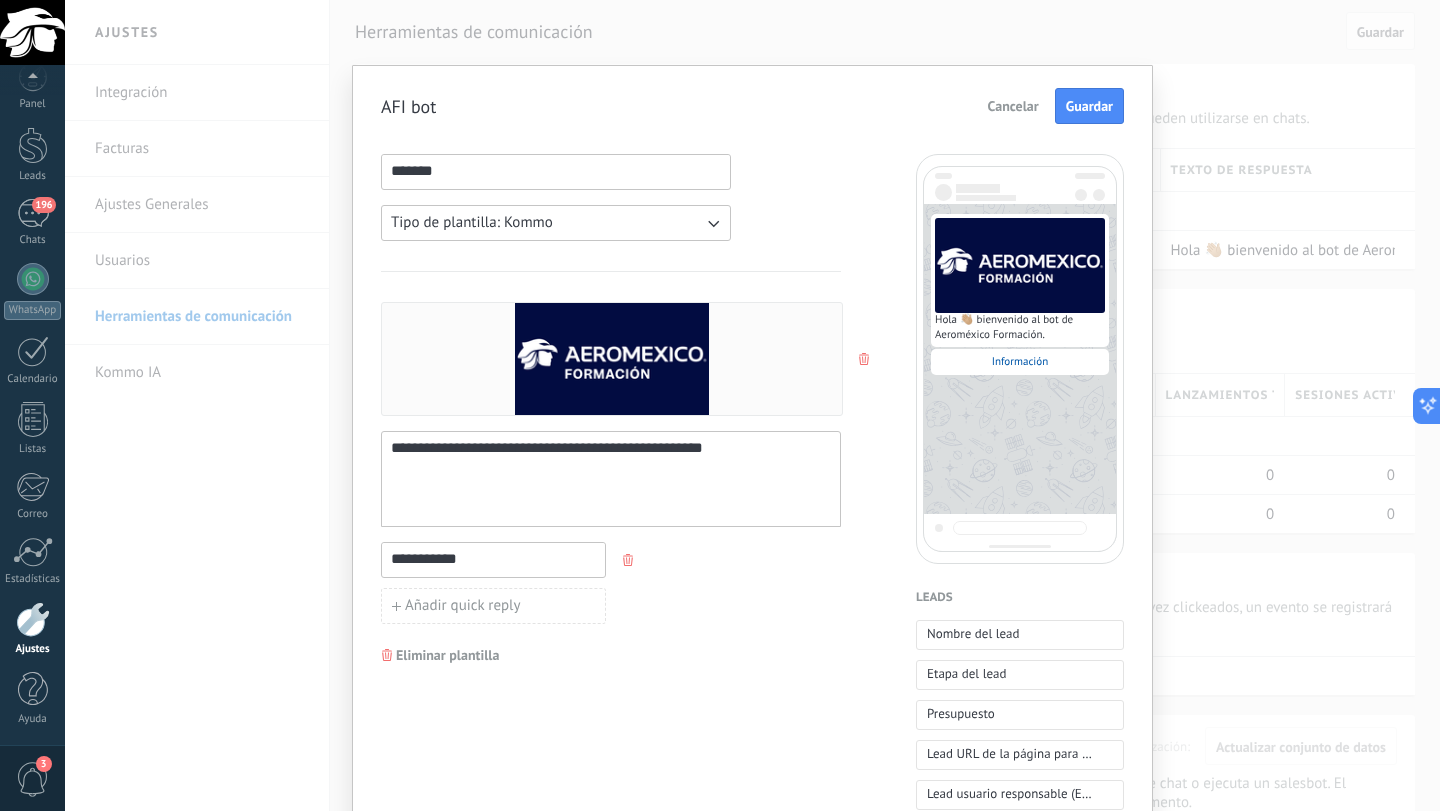 type on "**********" 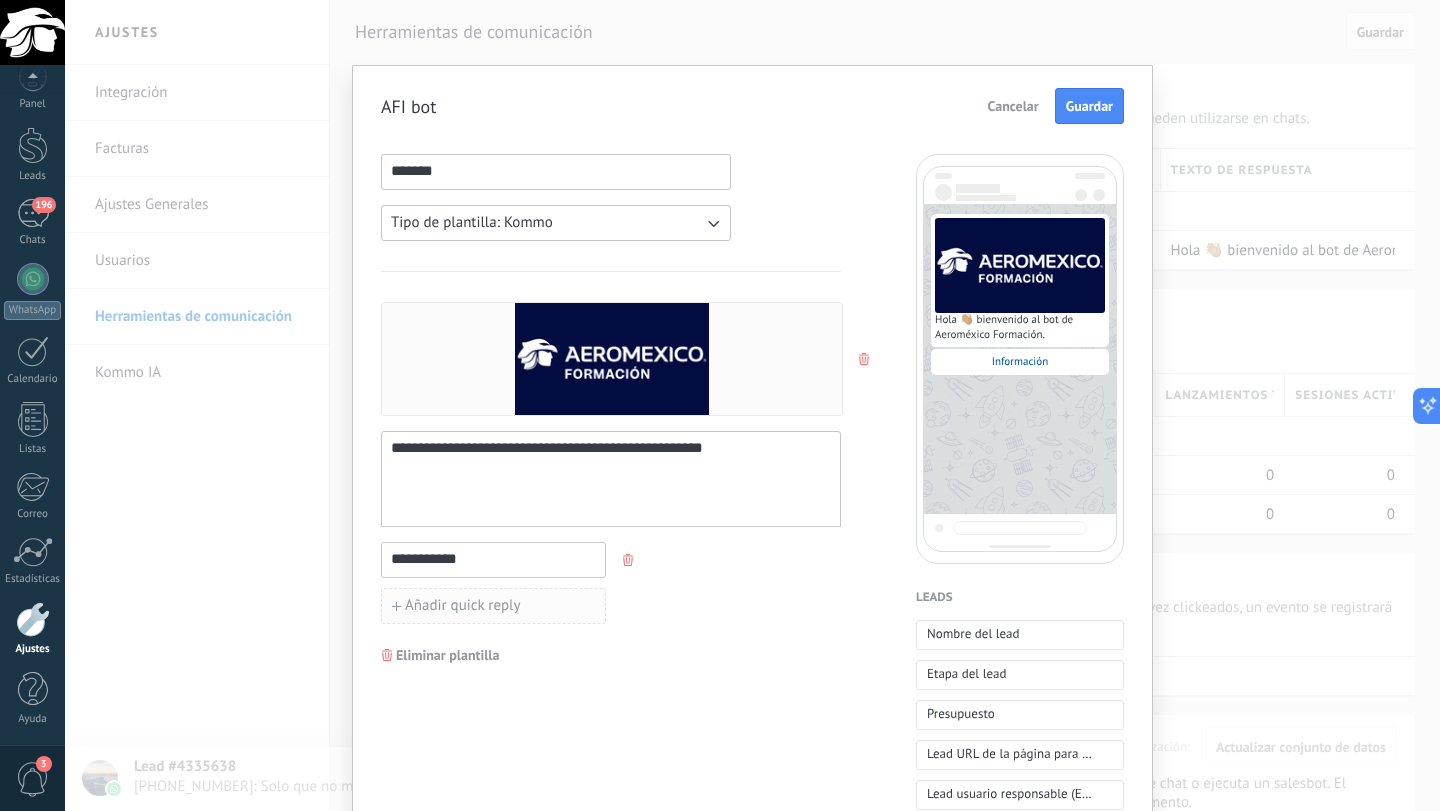 click on "Añadir quick reply" at bounding box center [463, 606] 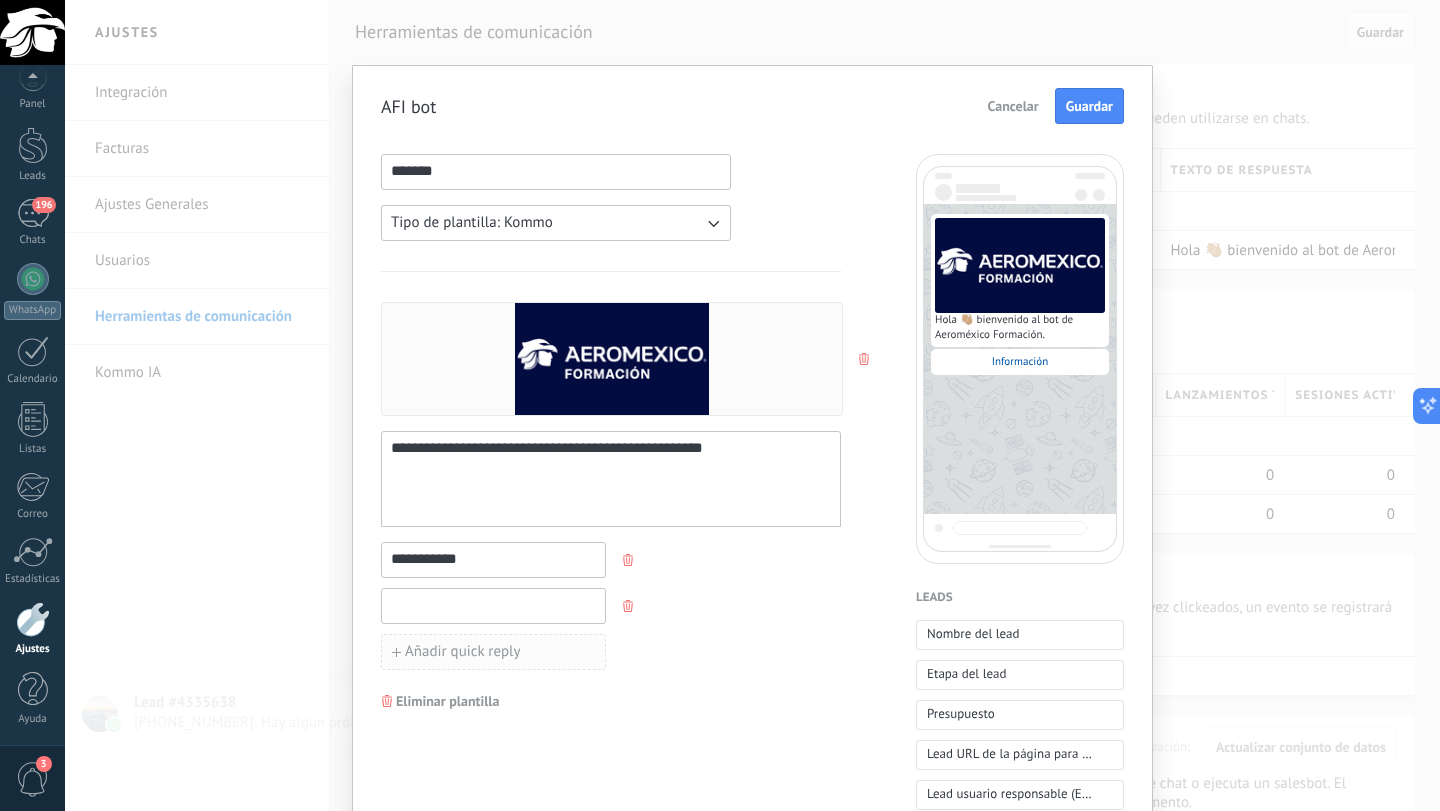 click at bounding box center (493, 605) 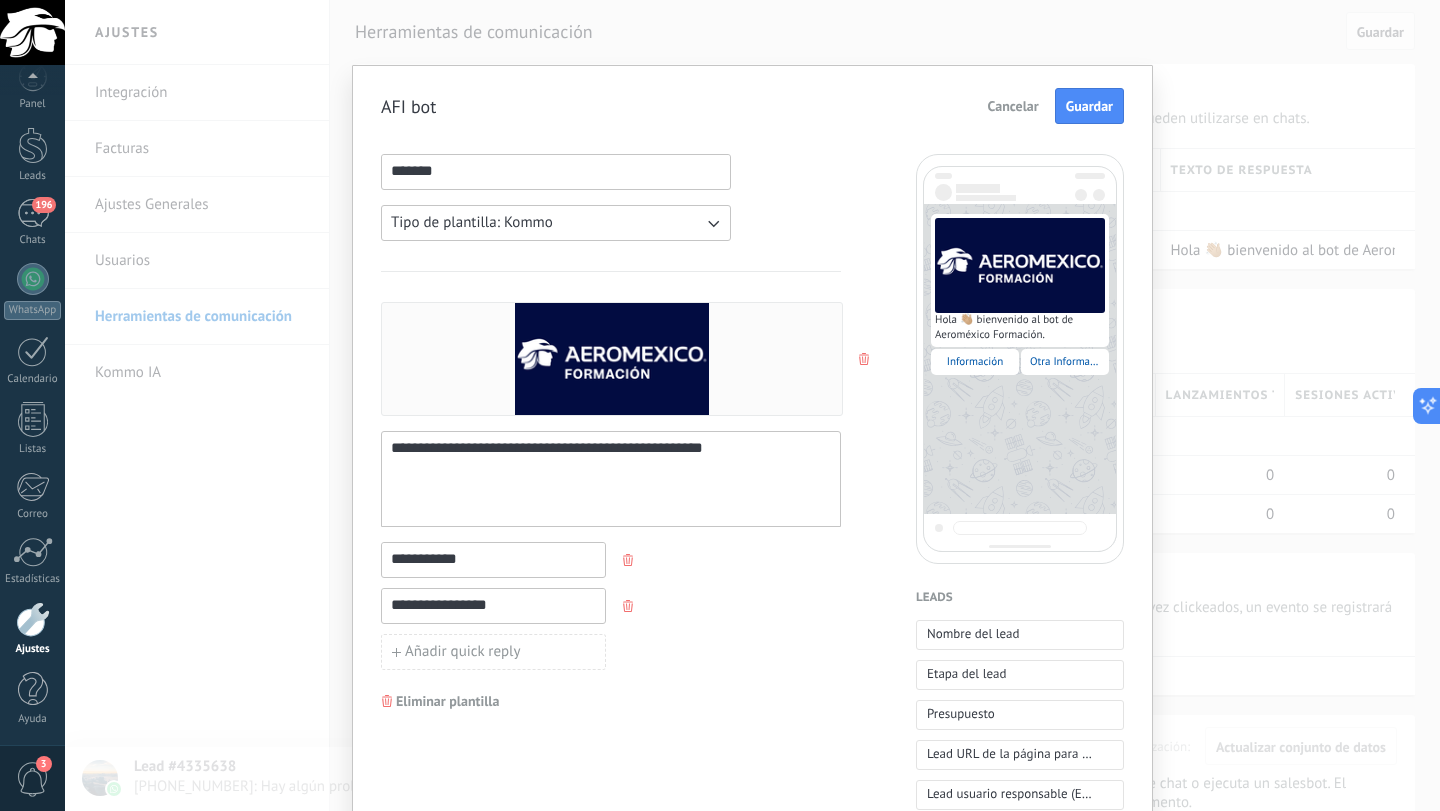 type on "**********" 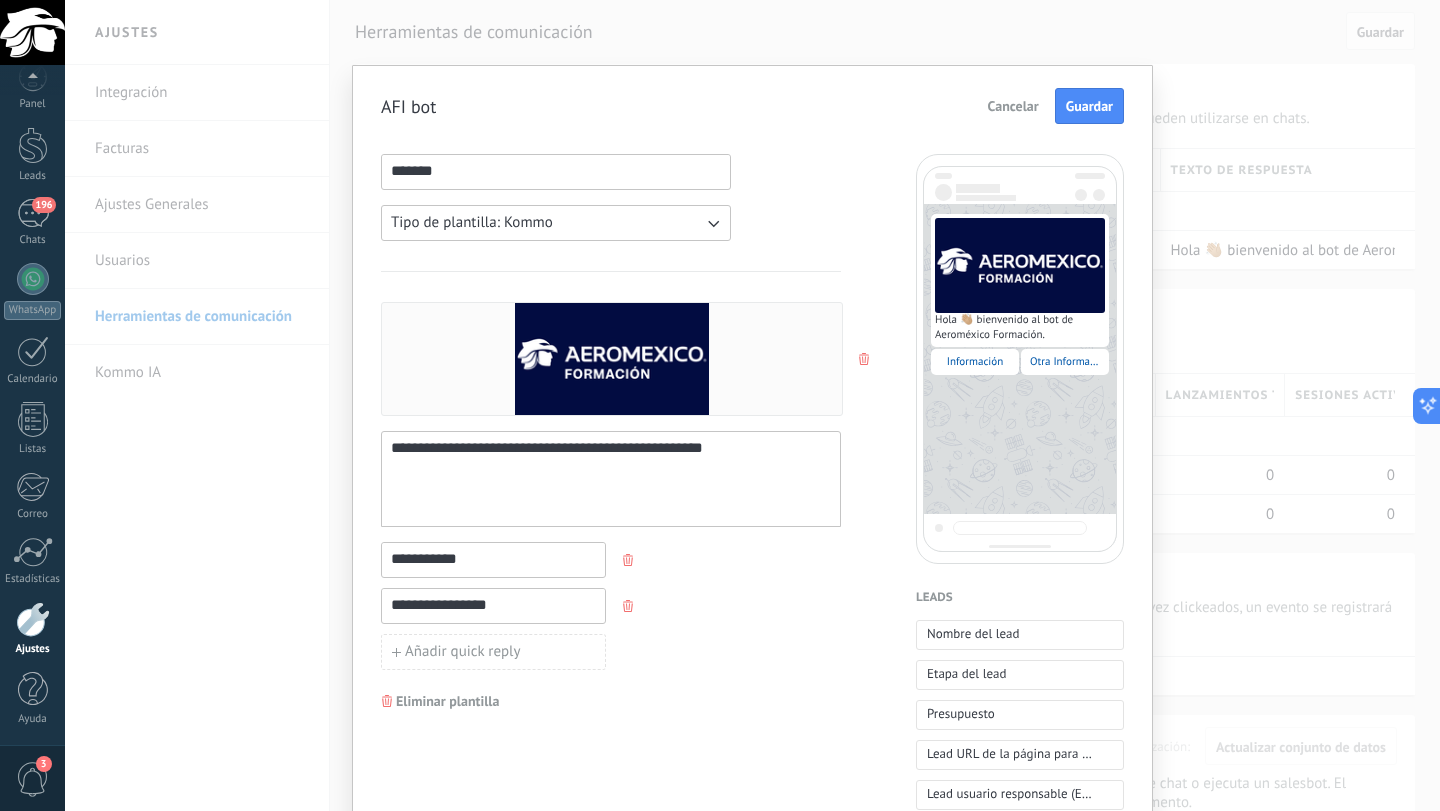 click on "**********" at bounding box center [493, 559] 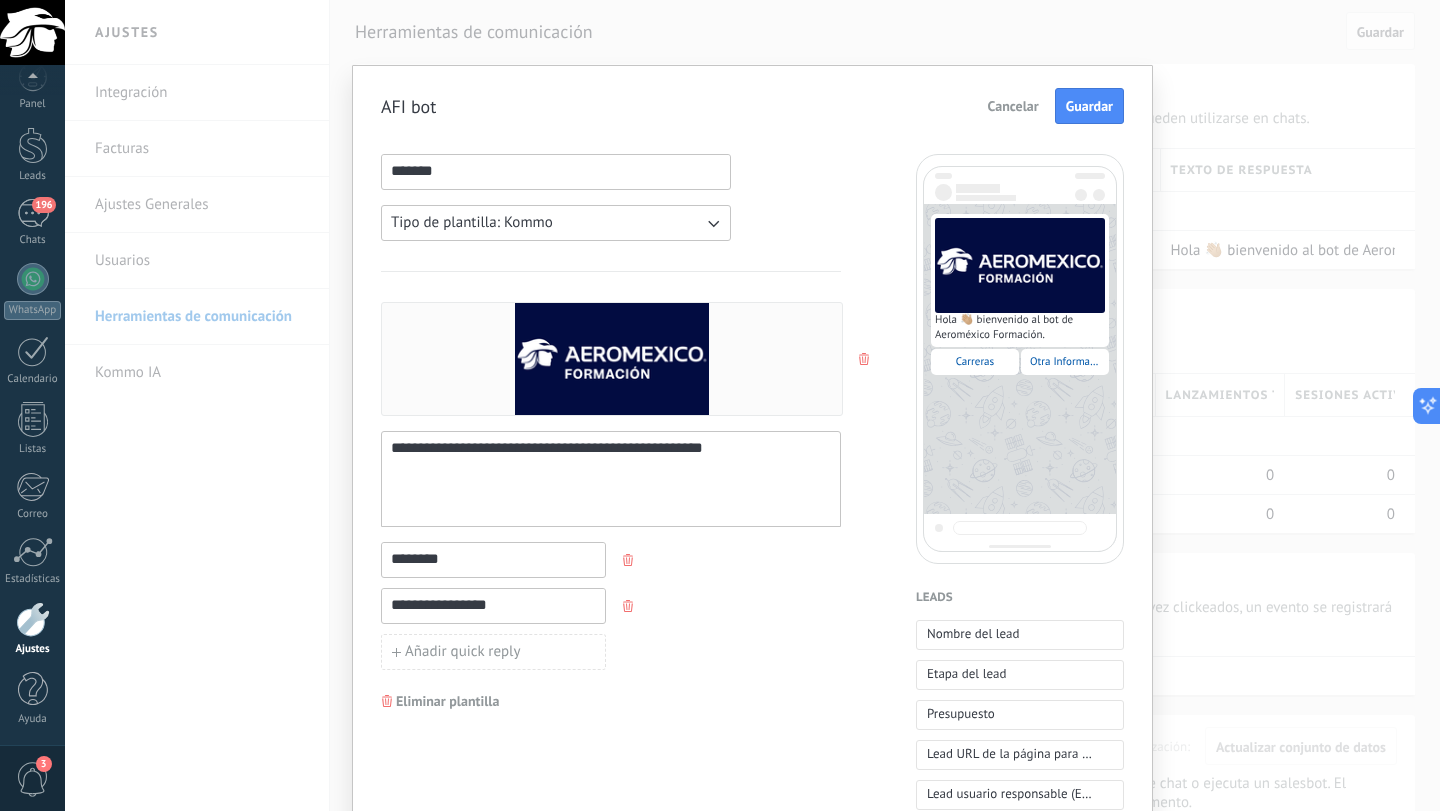 type on "********" 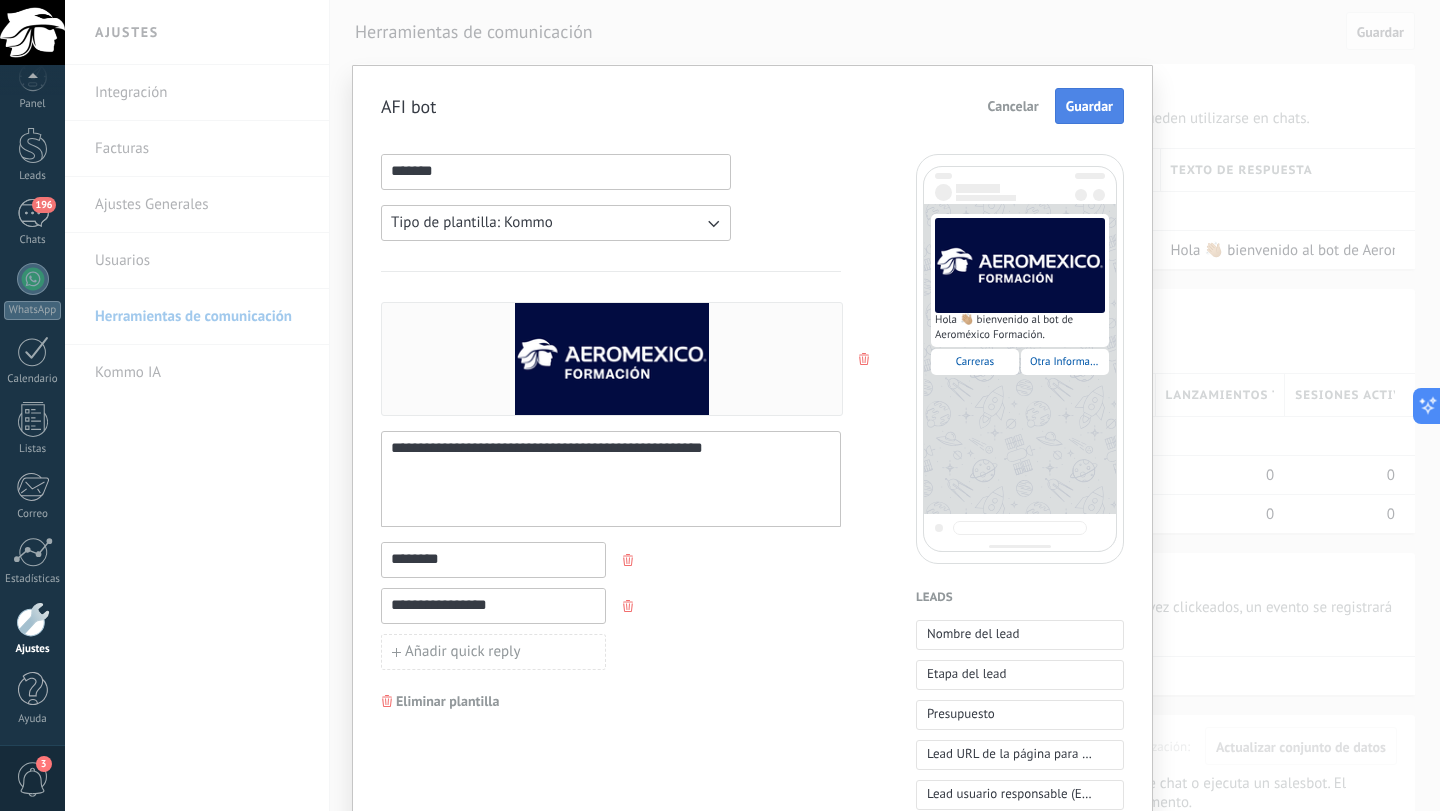 click on "Guardar" at bounding box center (1089, 106) 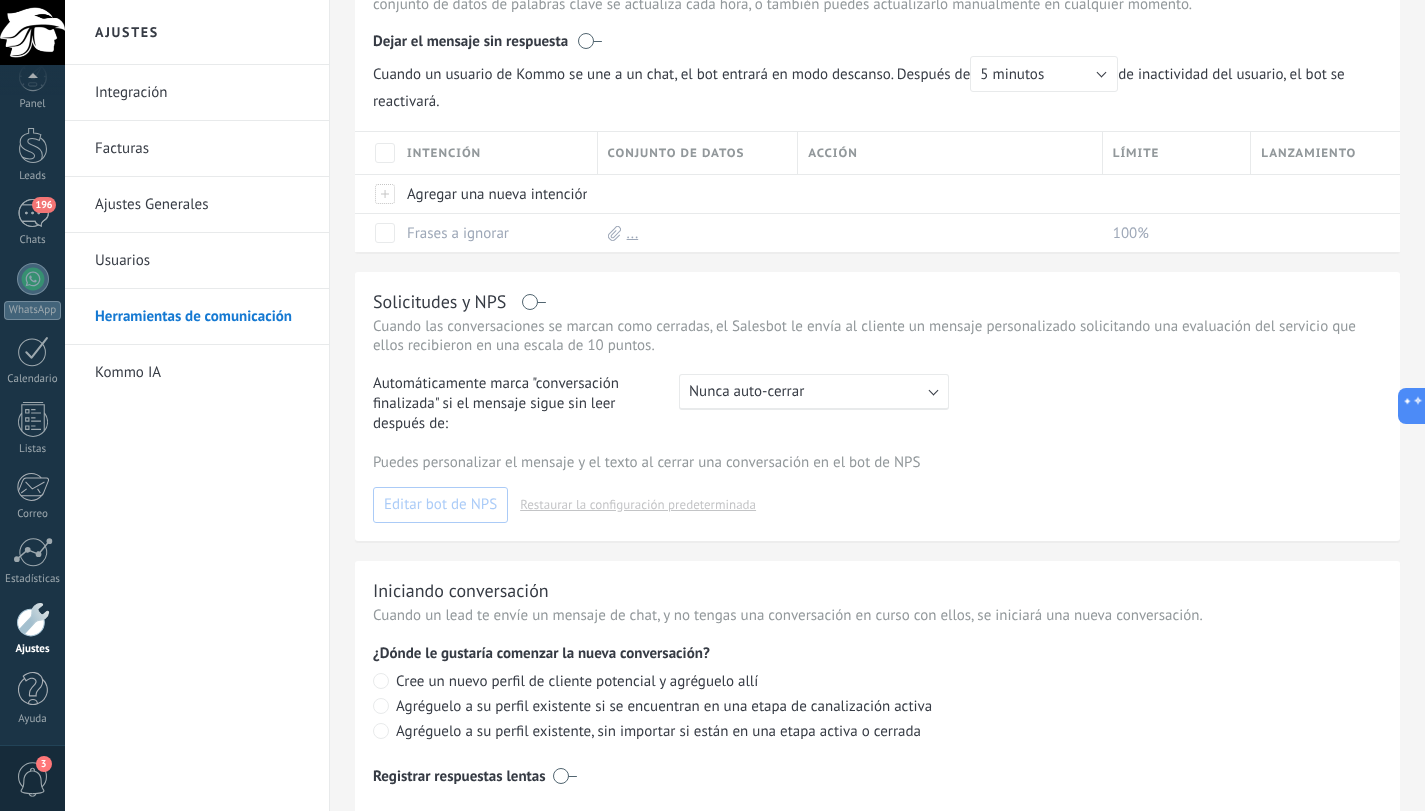 scroll, scrollTop: 799, scrollLeft: 0, axis: vertical 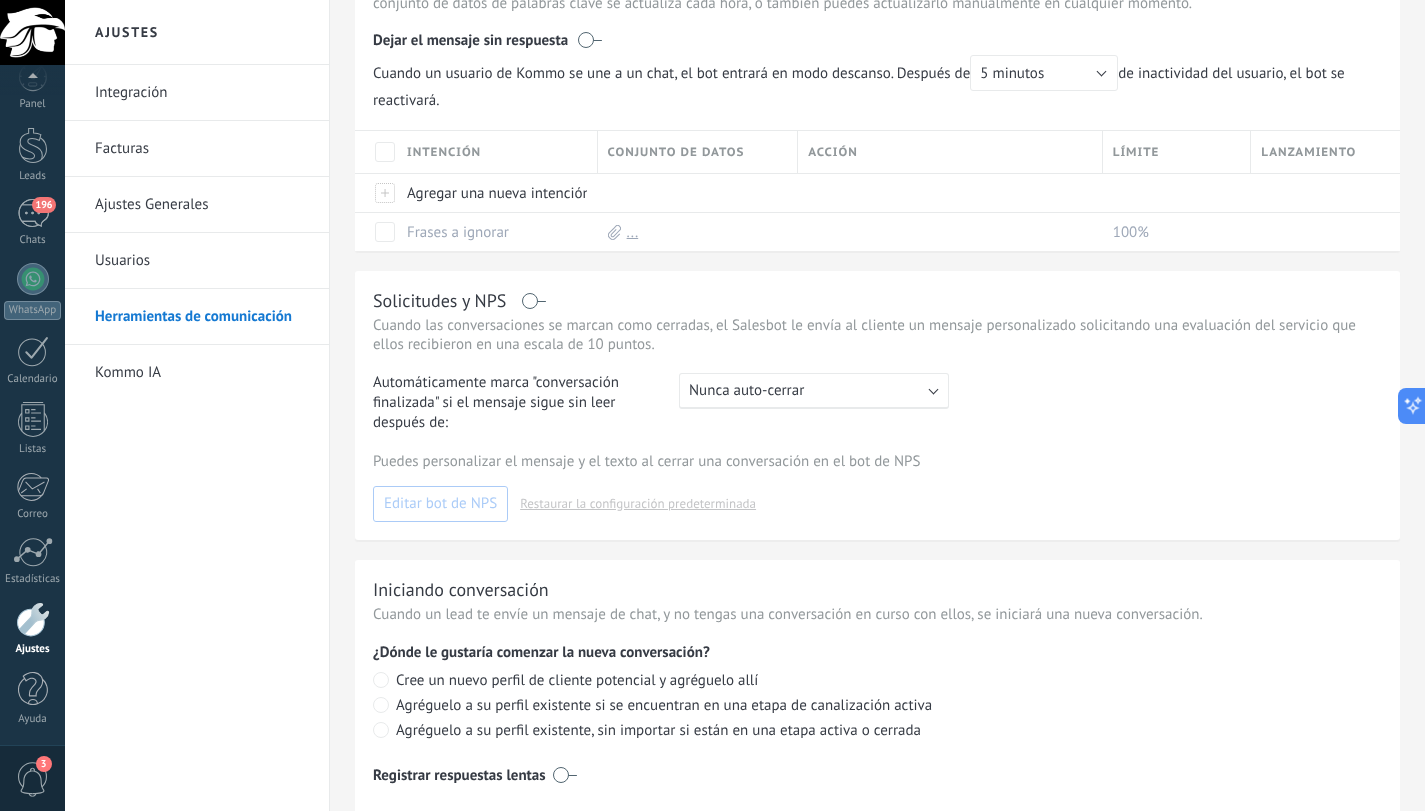 click on ":  Nunca auto-cerrar" at bounding box center (814, 391) 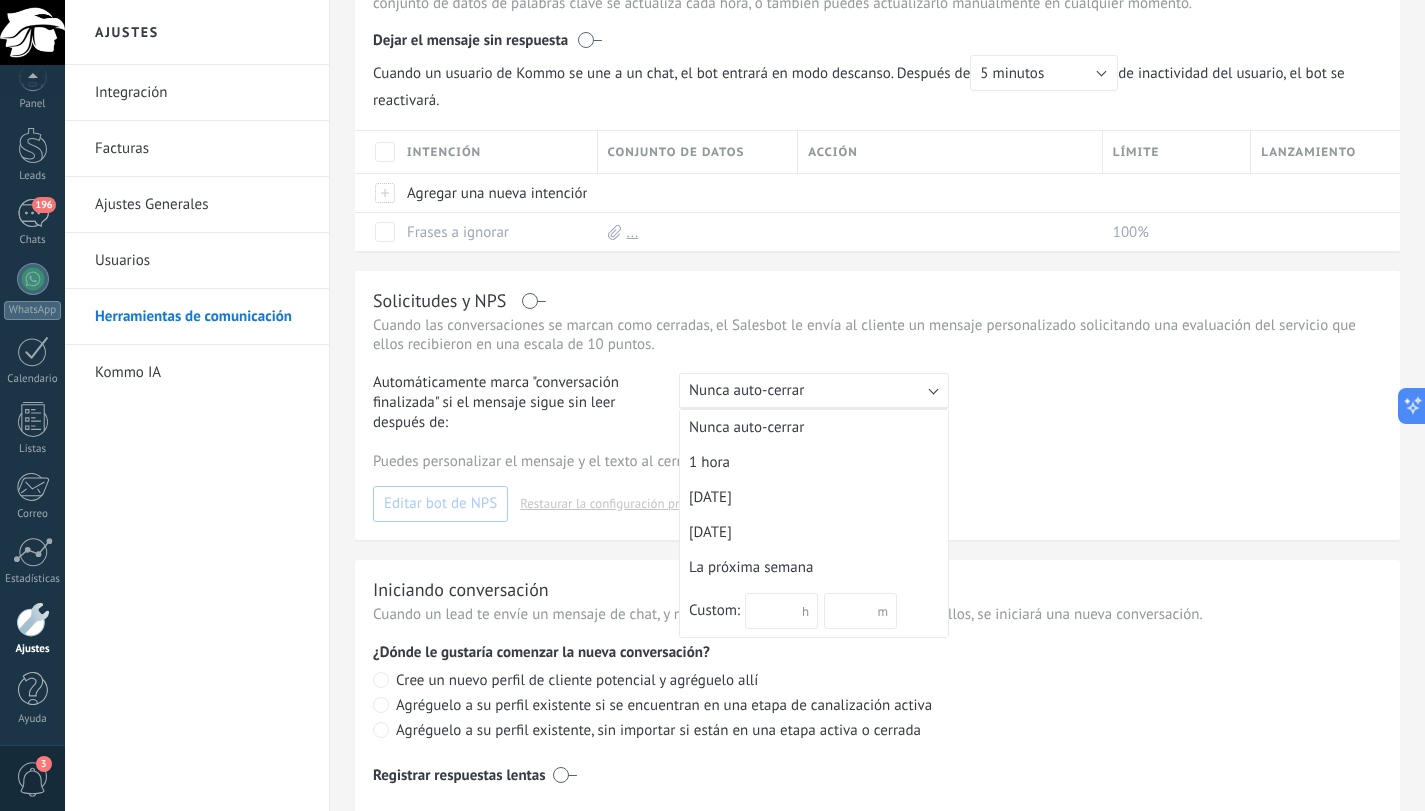 click on "Automáticamente marca "conversación finalizada" si el mensaje sigue sin leer después de:   :  Nunca auto-cerrar Nunca auto-cerrar 1 hora [DATE] [DATE] La próxima semana Custom: [PERSON_NAME]" at bounding box center (877, 403) 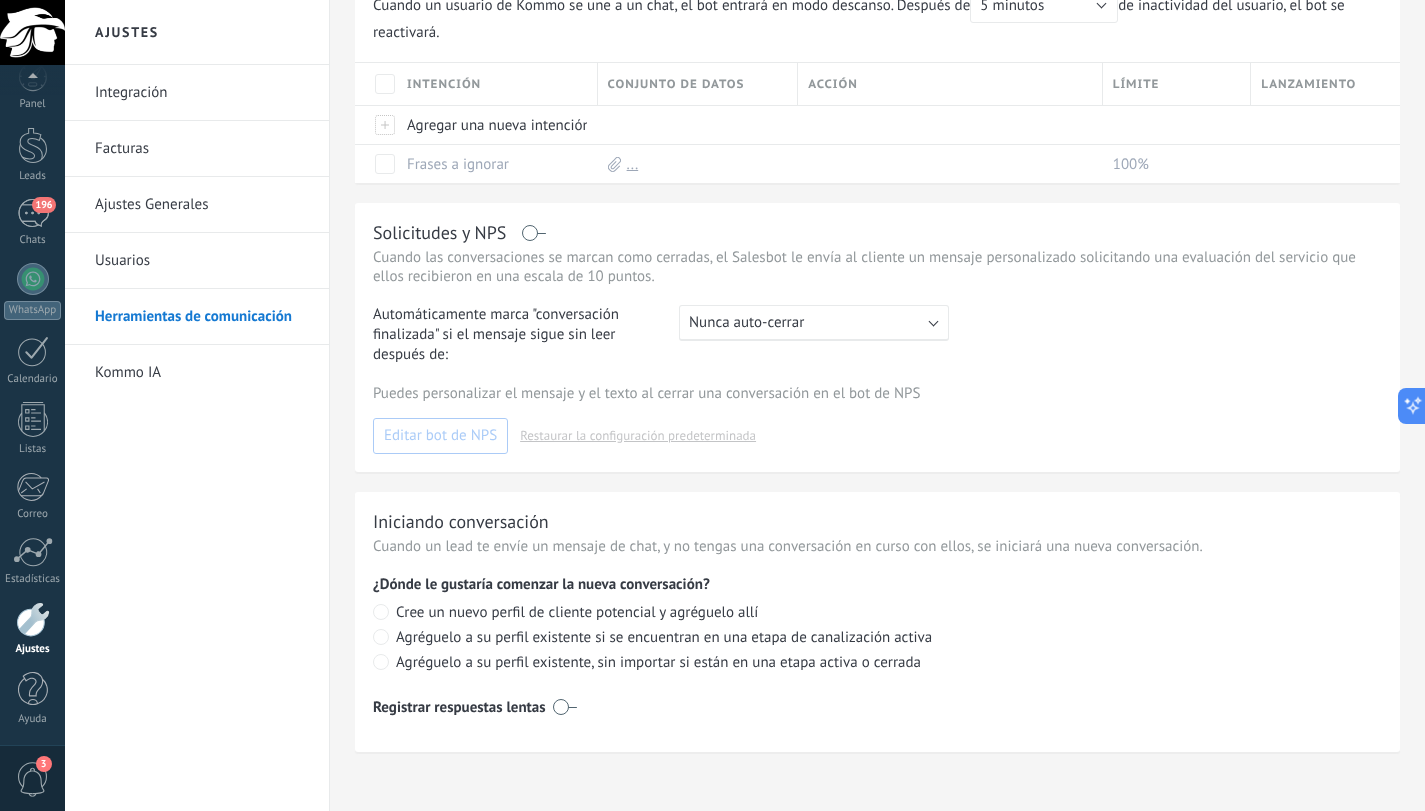 scroll, scrollTop: 874, scrollLeft: 0, axis: vertical 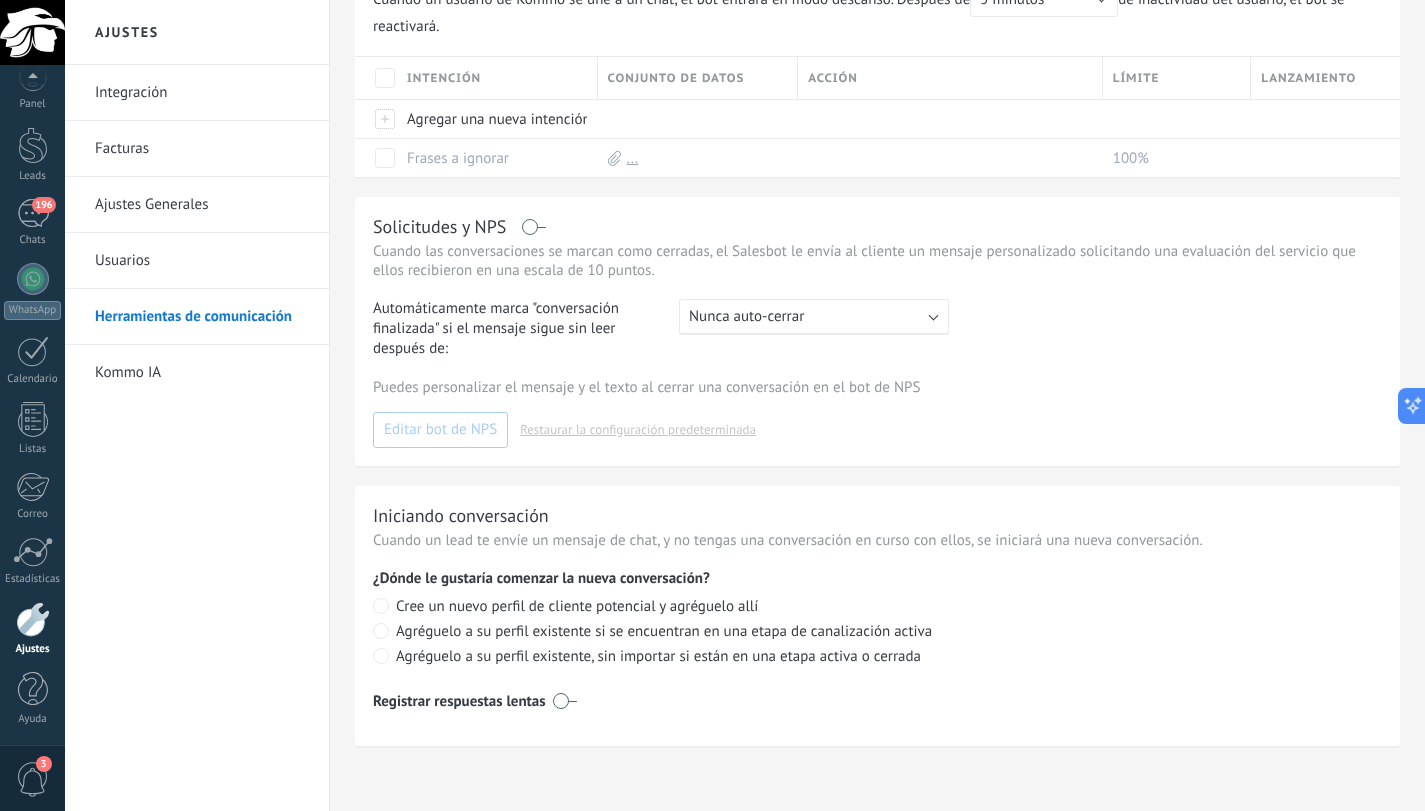 click on "Usuarios" at bounding box center (202, 261) 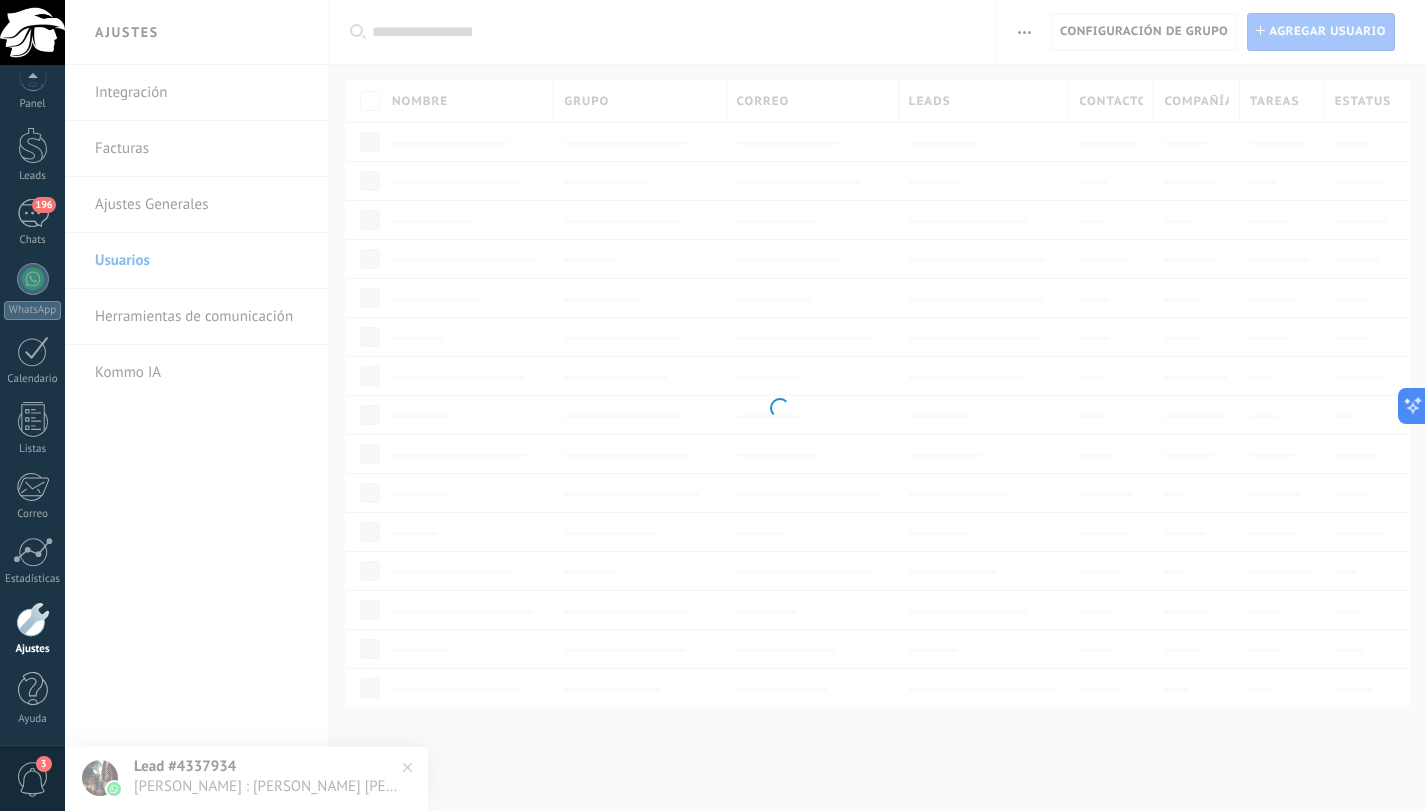 scroll, scrollTop: 0, scrollLeft: 0, axis: both 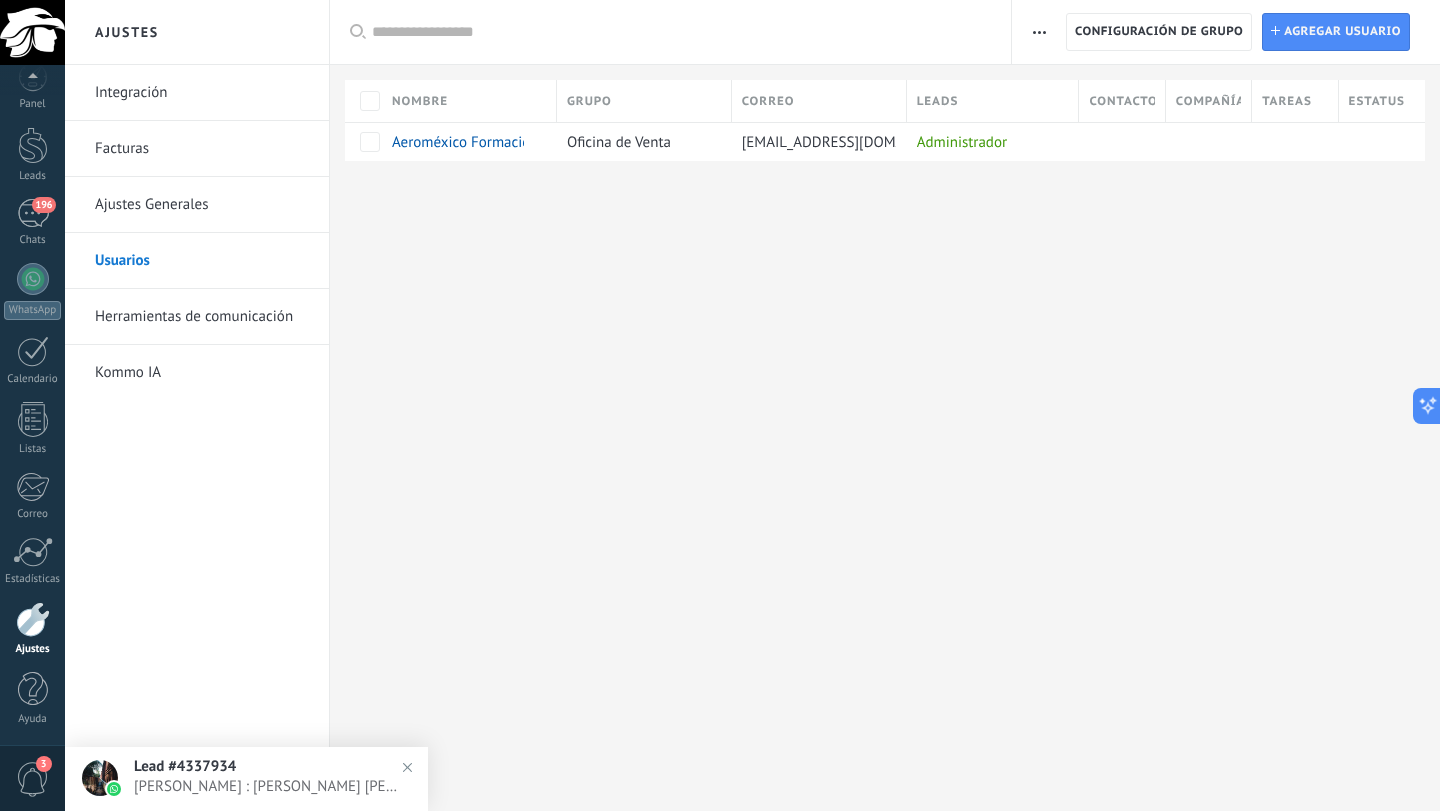click on "Ajustes Generales" at bounding box center [202, 205] 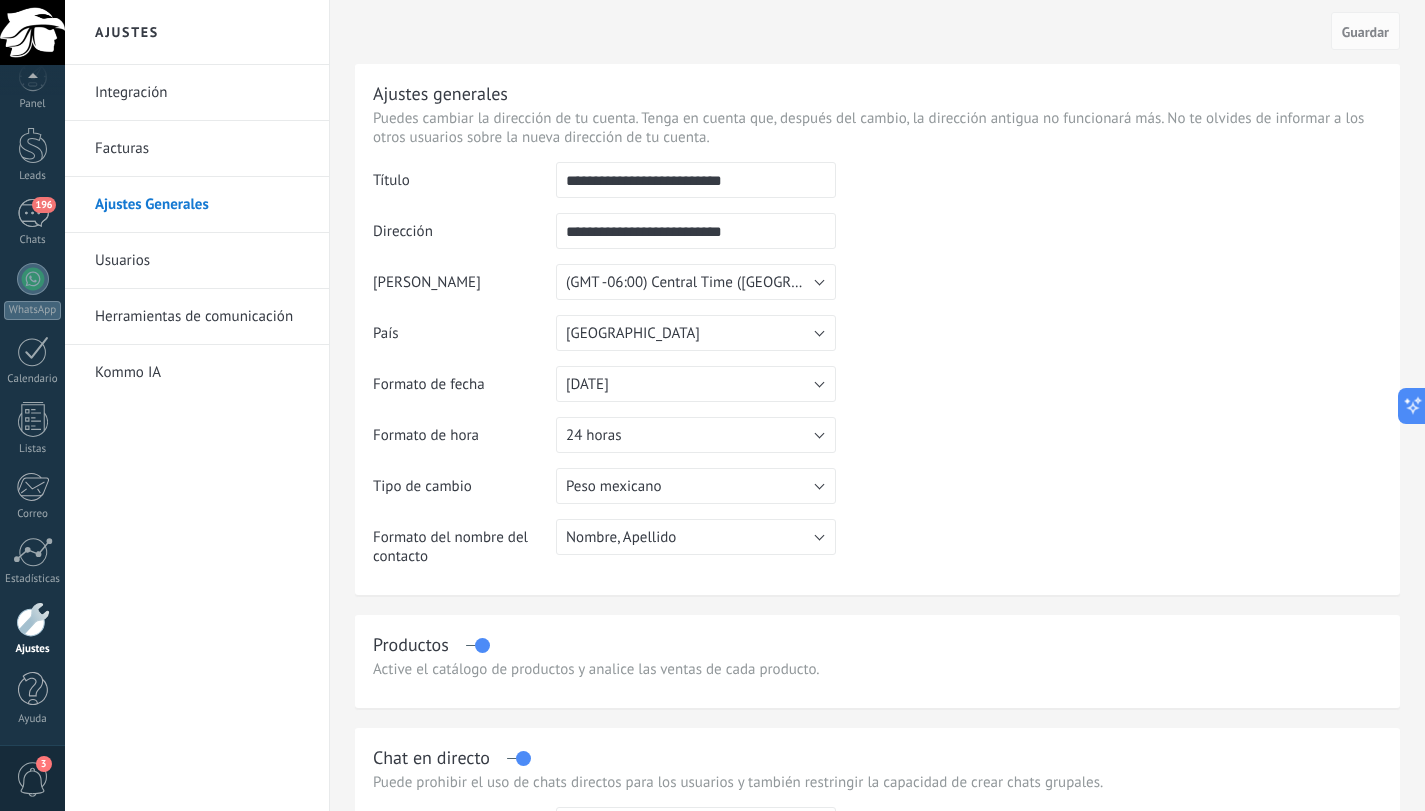click on "**********" at bounding box center [696, 180] 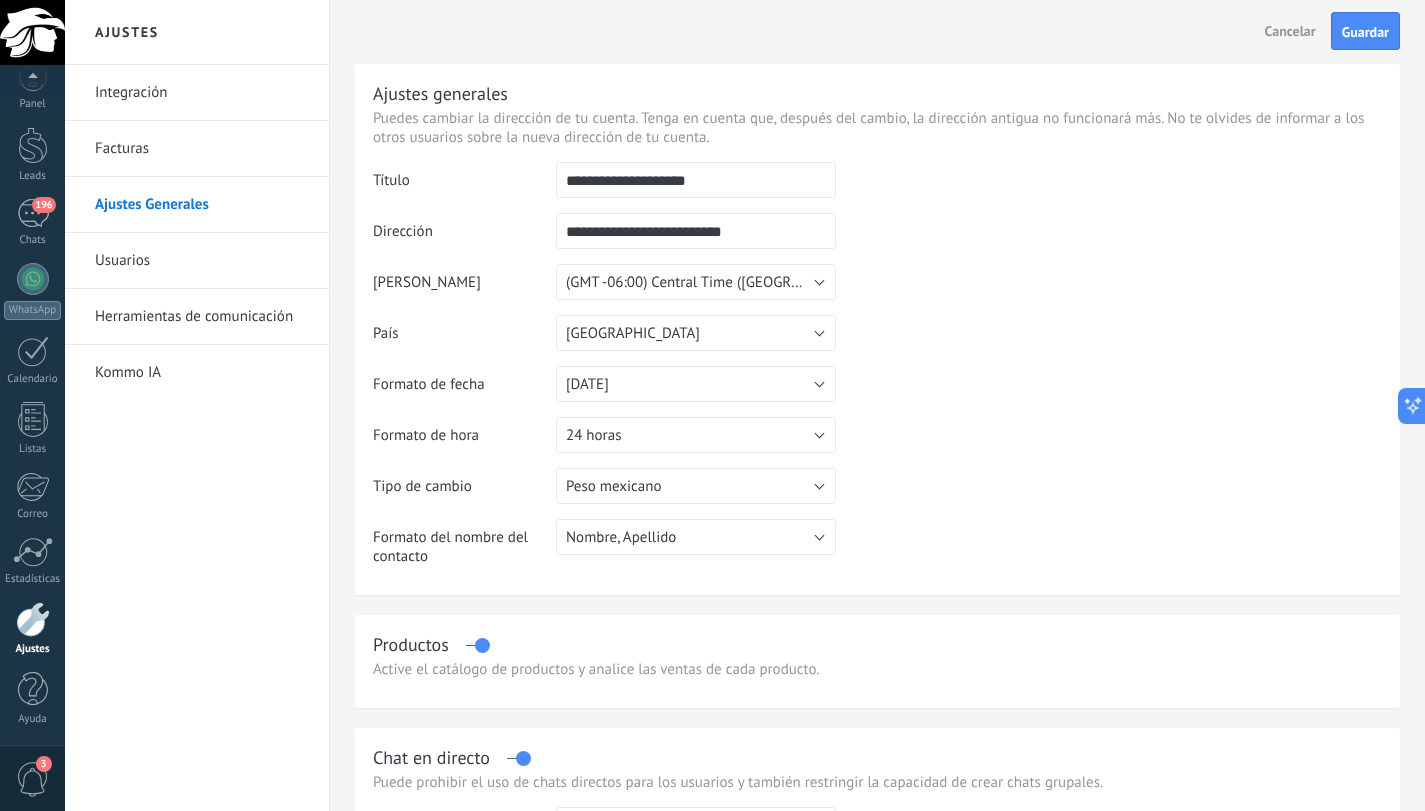 type on "**********" 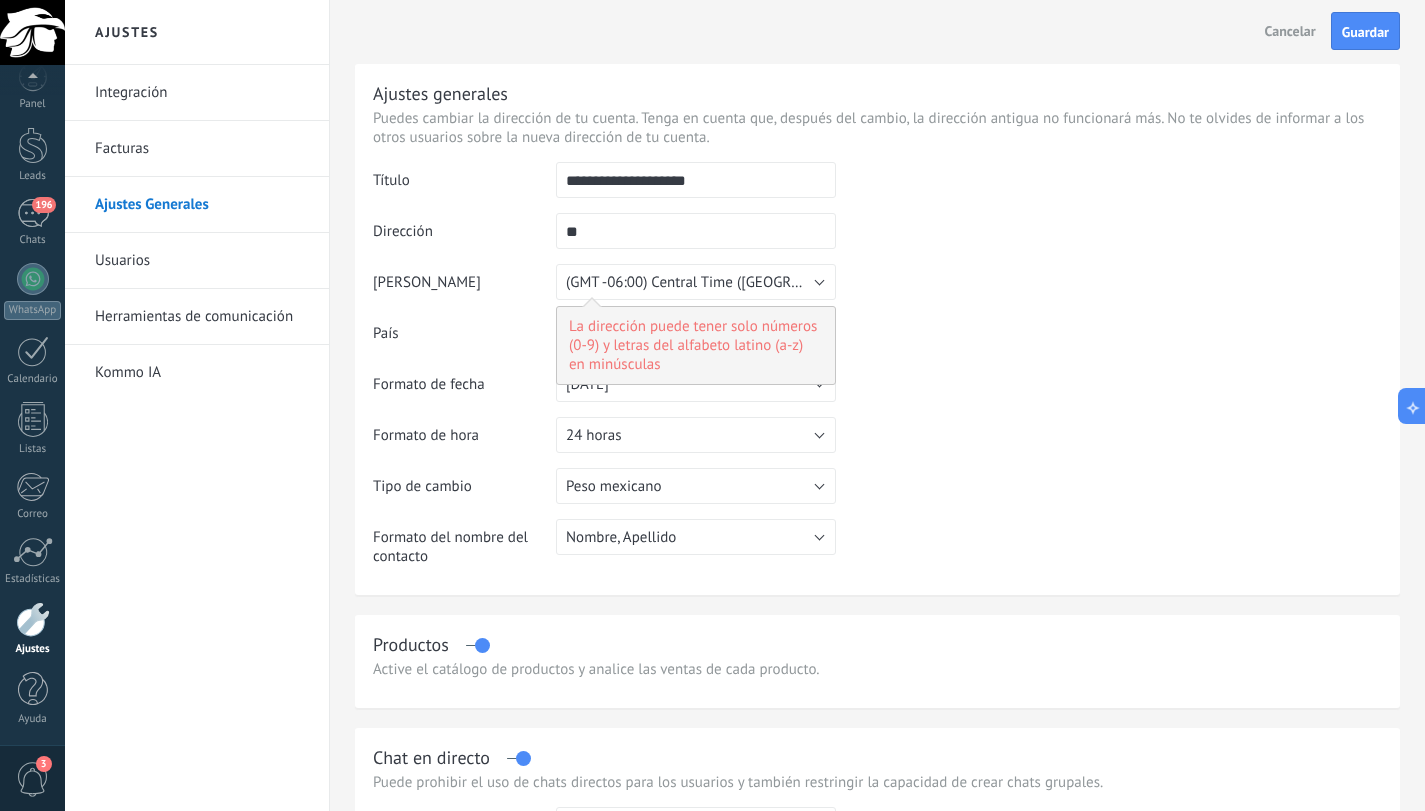 type on "*" 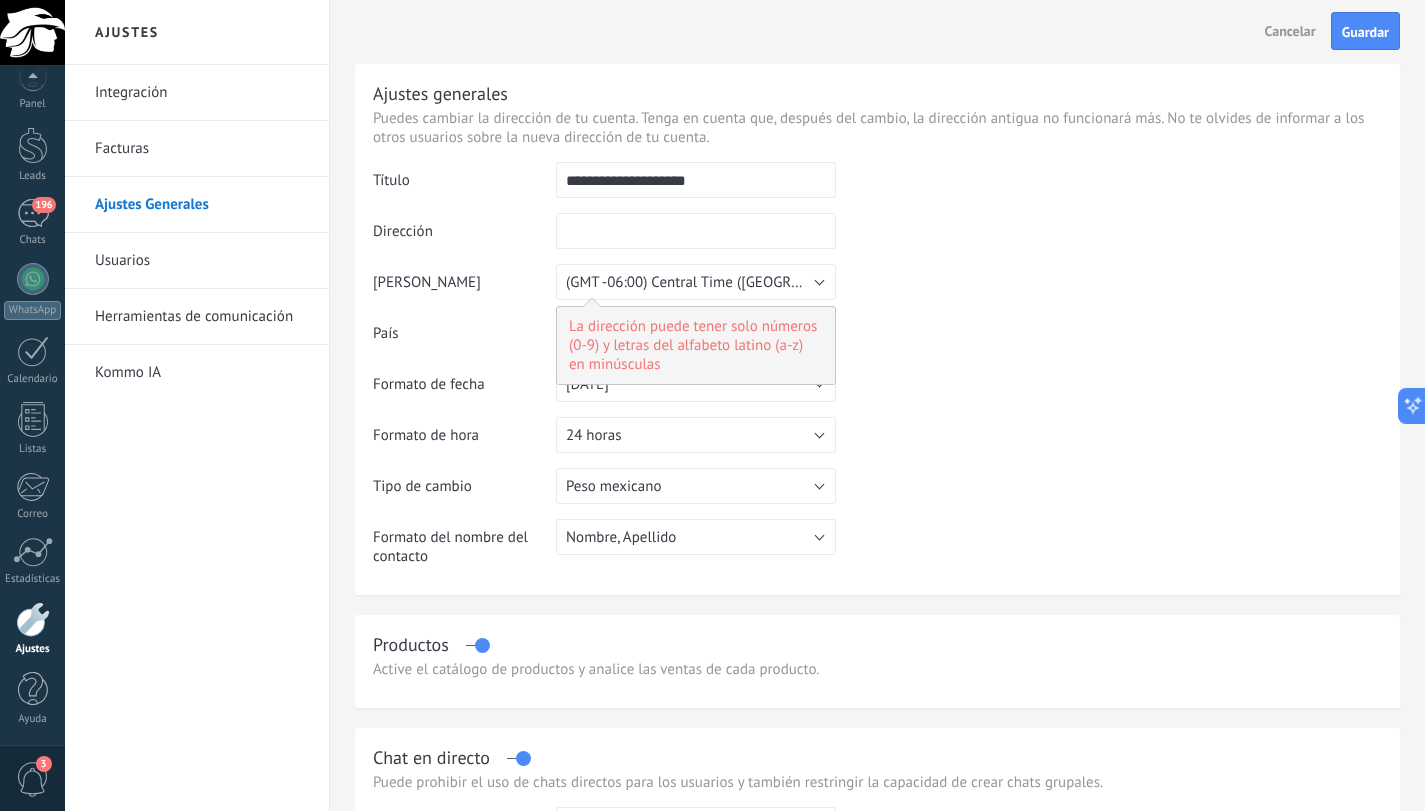 type on "*" 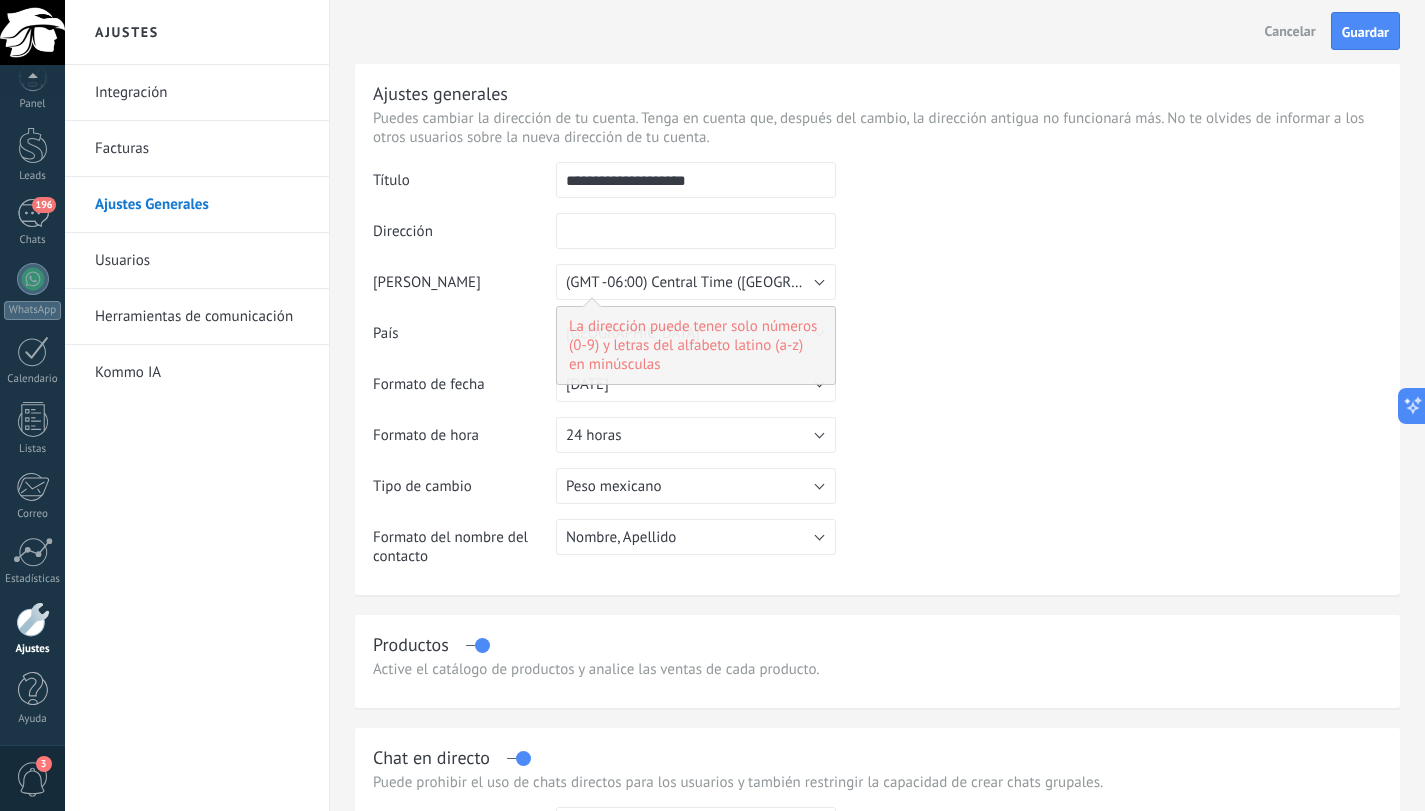 type on "*" 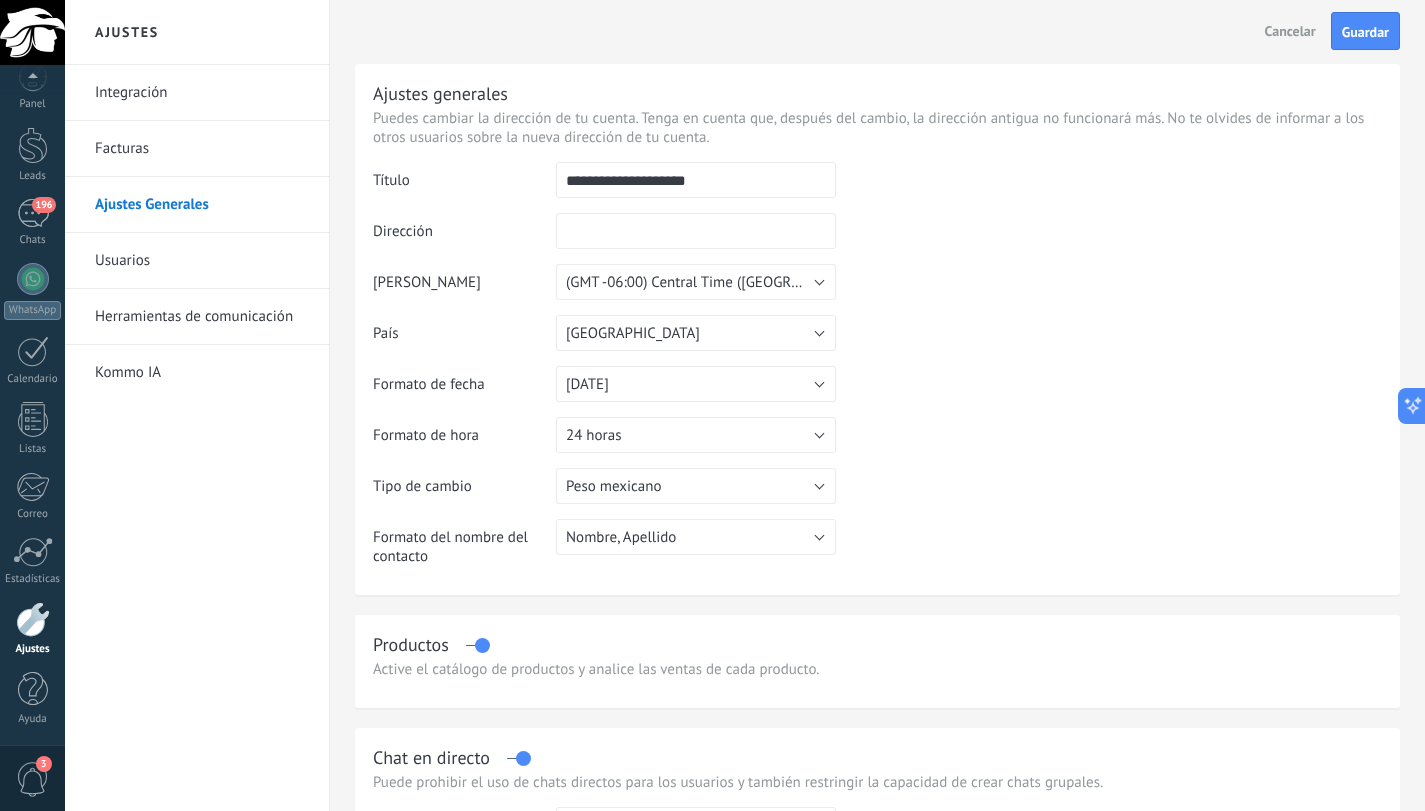 type on "*" 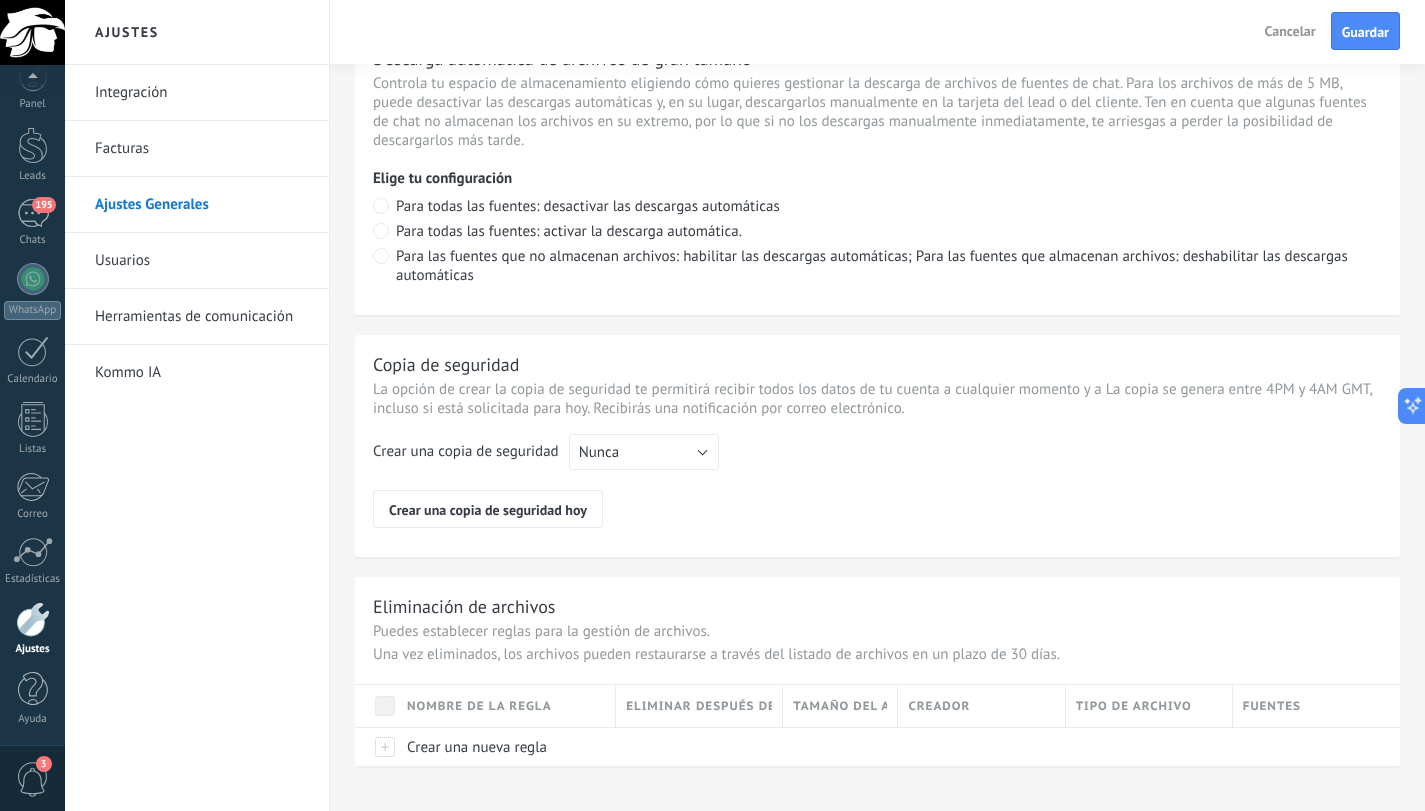 scroll, scrollTop: 1430, scrollLeft: 0, axis: vertical 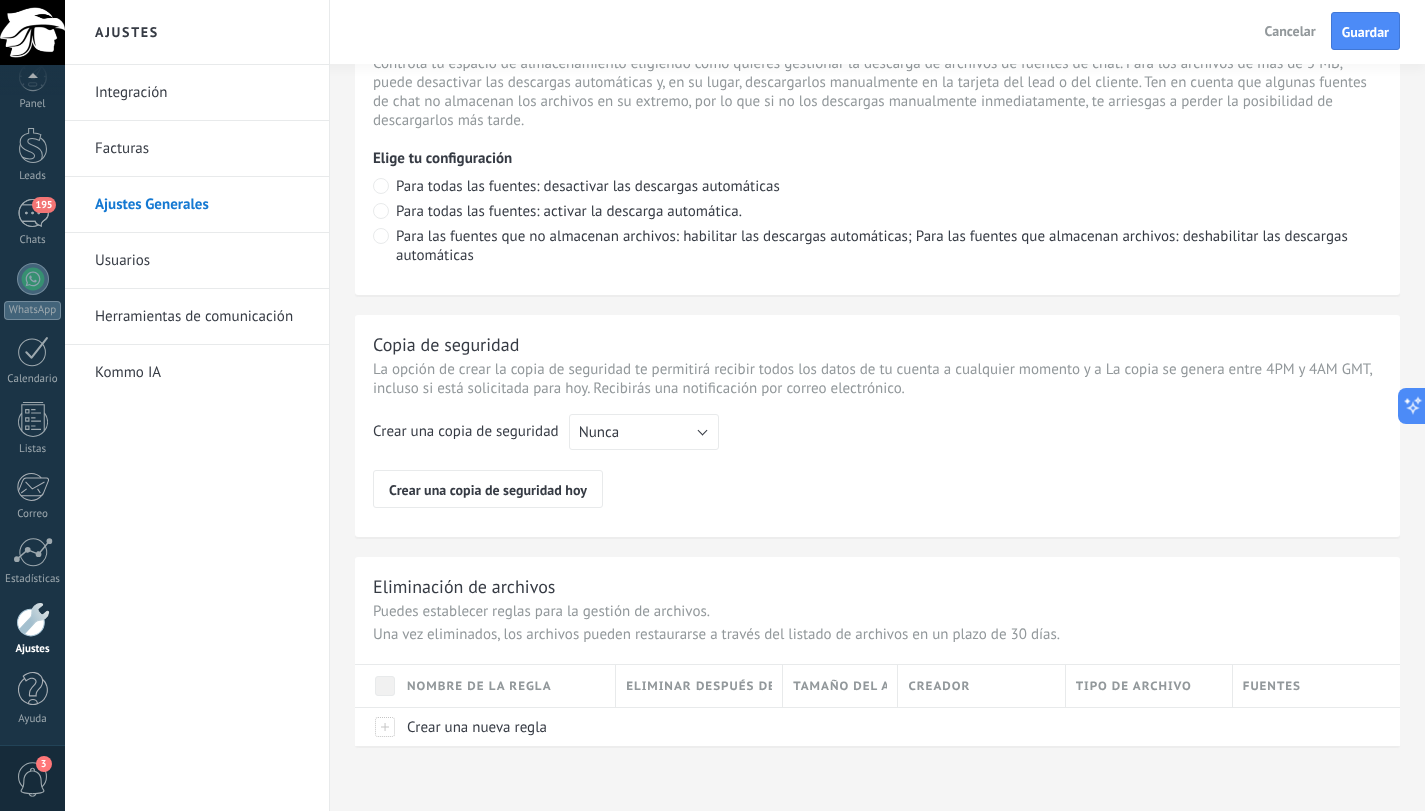 type on "**********" 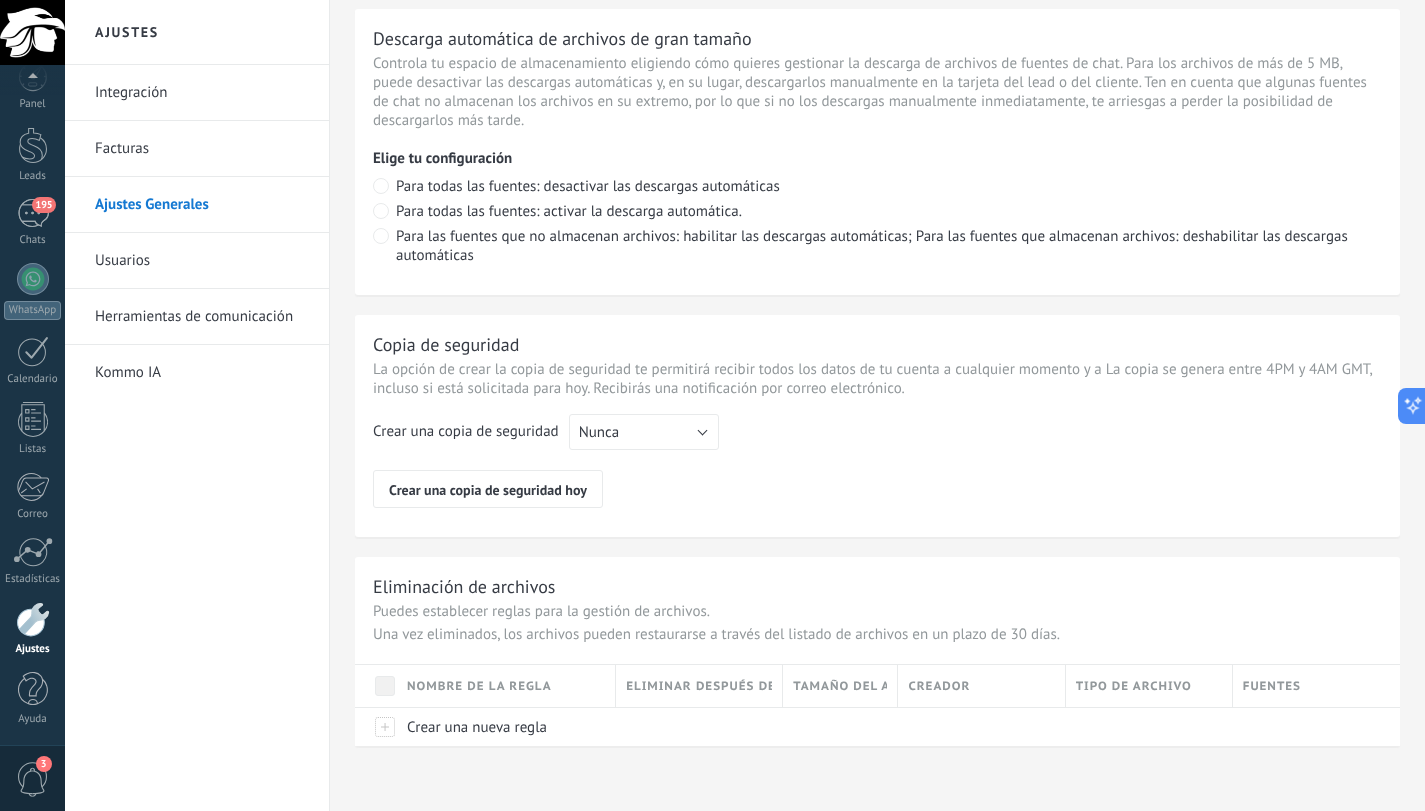 scroll, scrollTop: 1395, scrollLeft: 0, axis: vertical 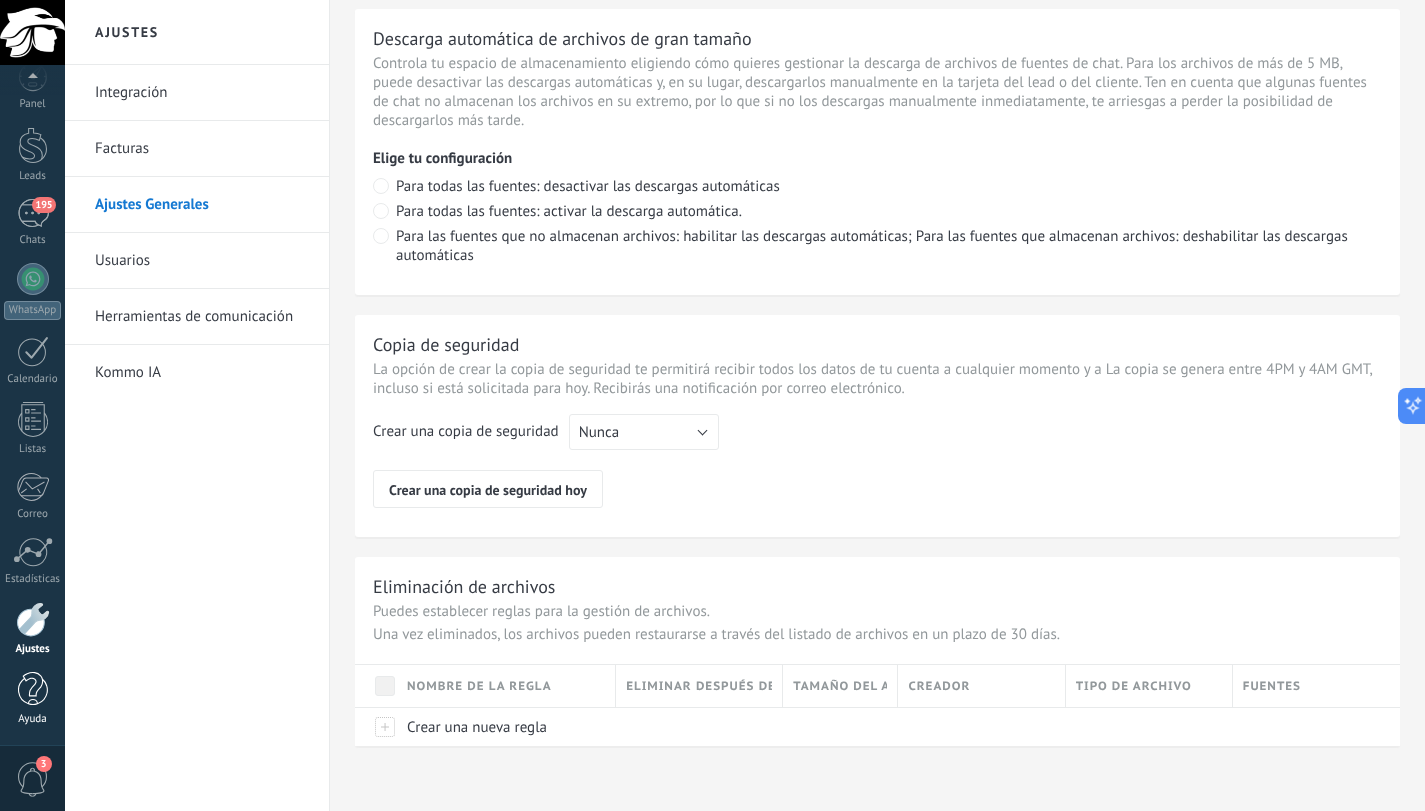 click at bounding box center (33, 689) 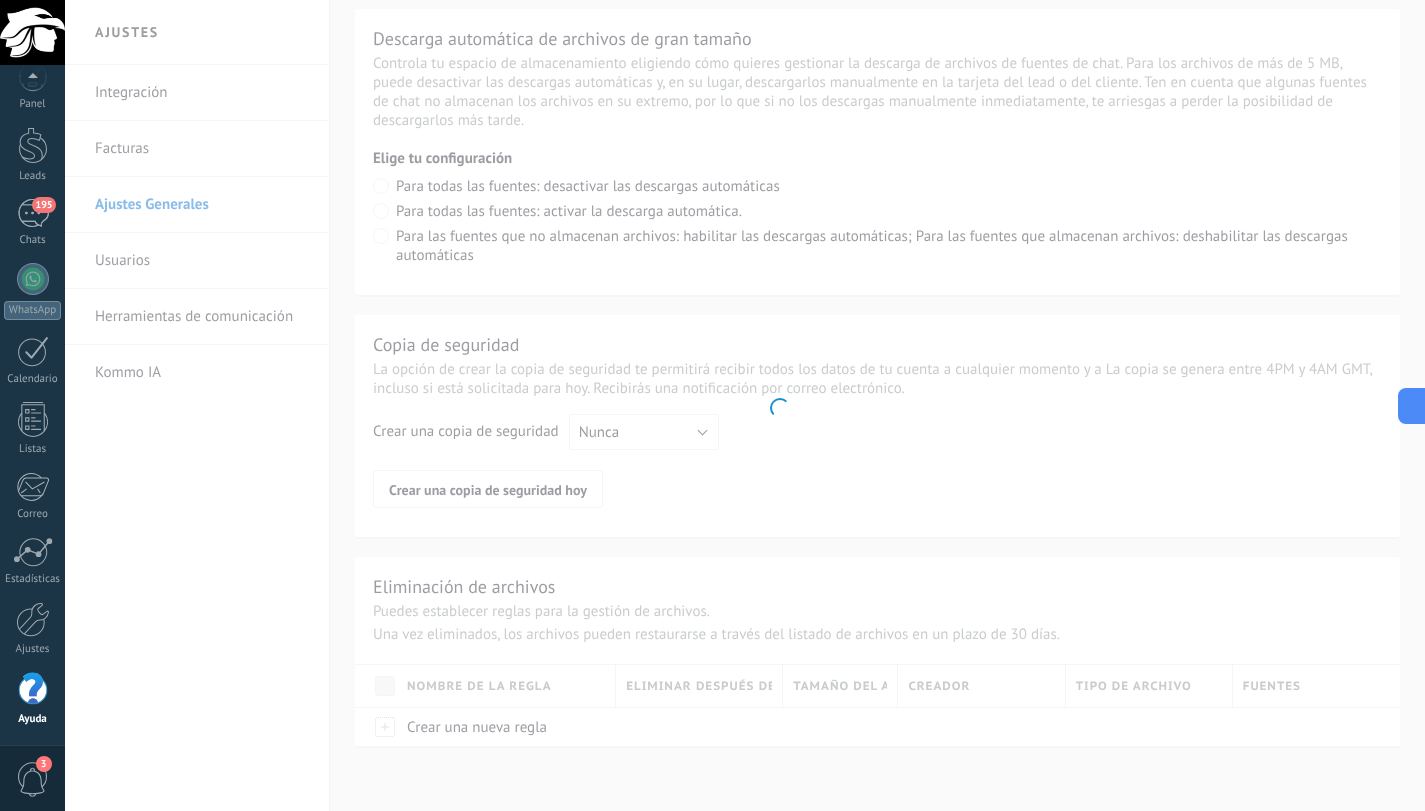 scroll, scrollTop: 0, scrollLeft: 0, axis: both 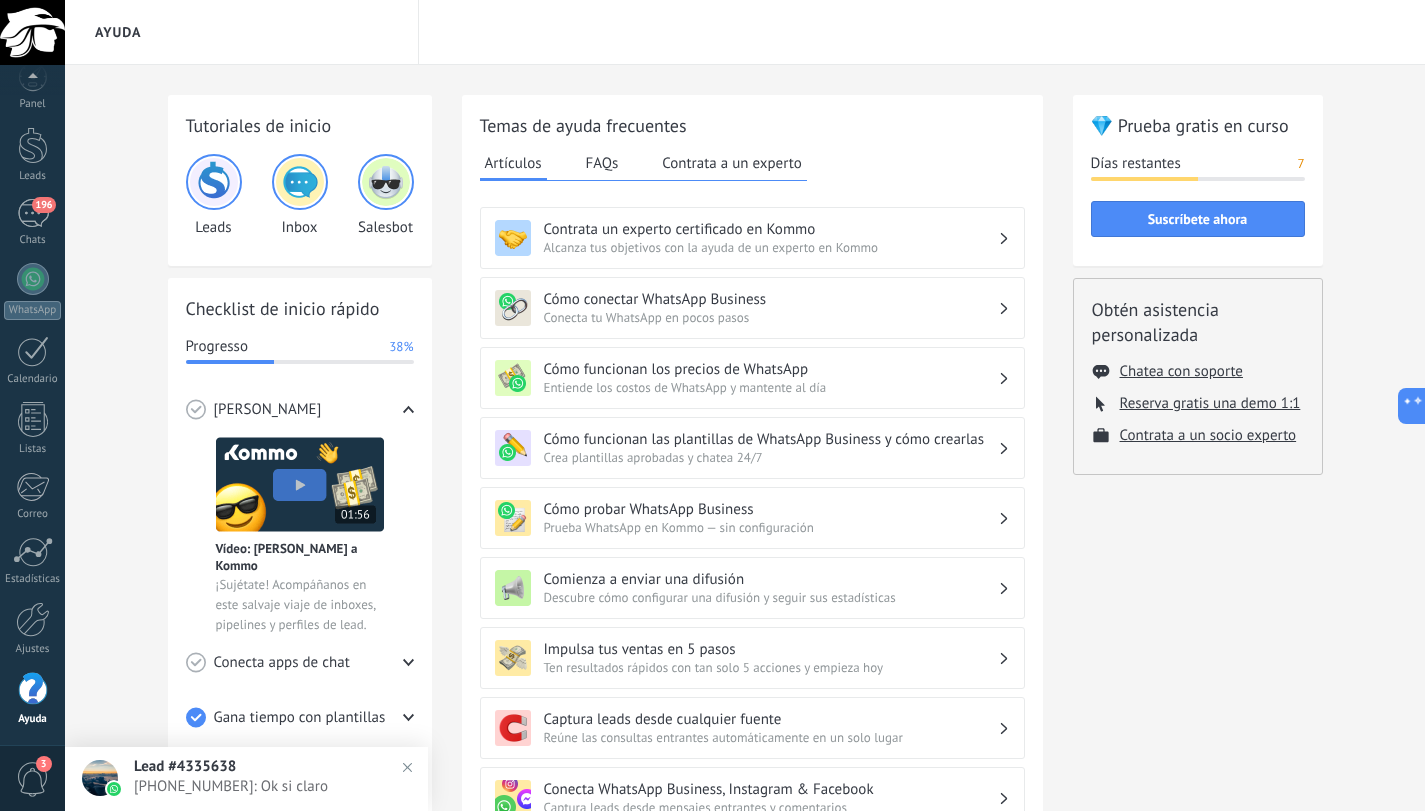 click on "Cómo funcionan las plantillas de WhatsApp Business y cómo crearlas" at bounding box center (771, 439) 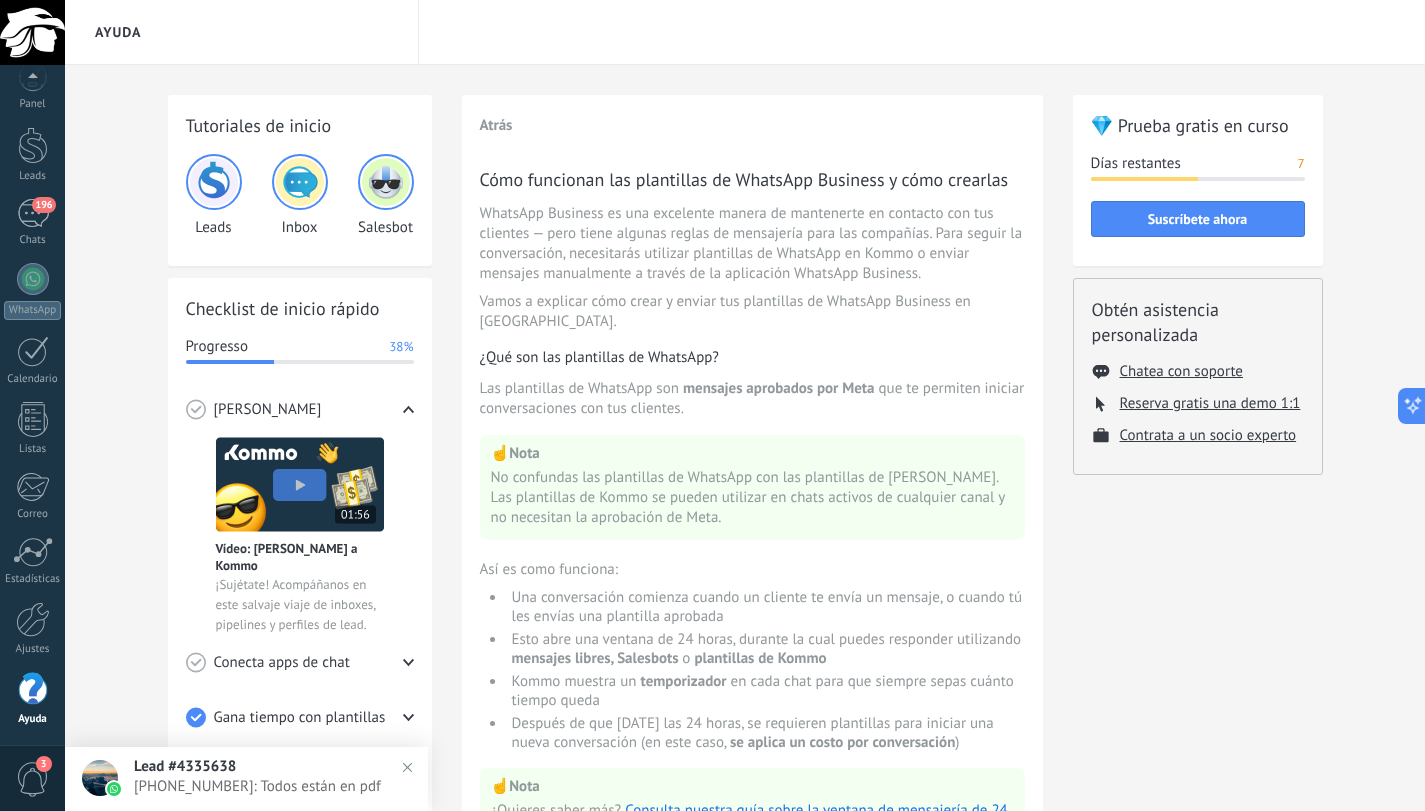 click on "[PERSON_NAME]" at bounding box center (300, 409) 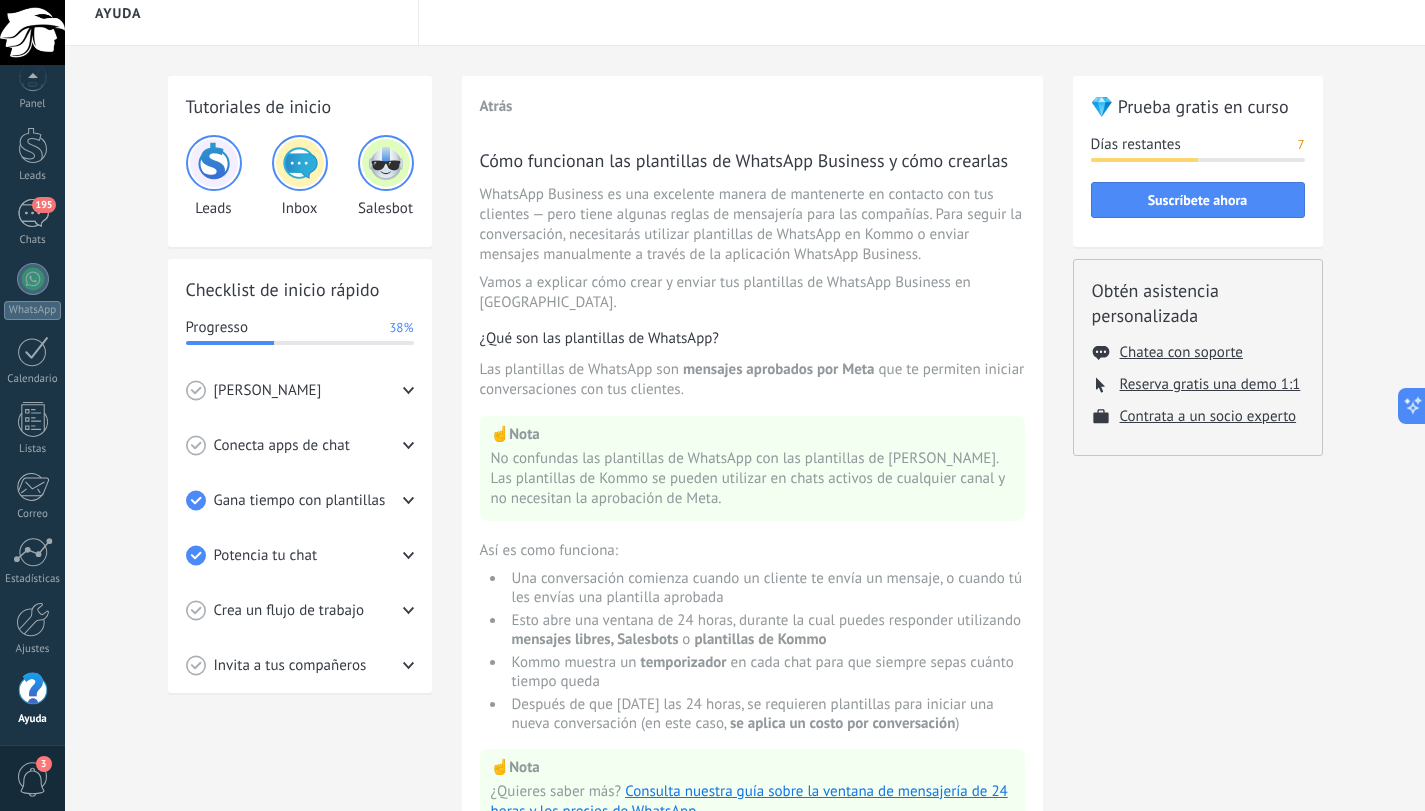 scroll, scrollTop: 0, scrollLeft: 0, axis: both 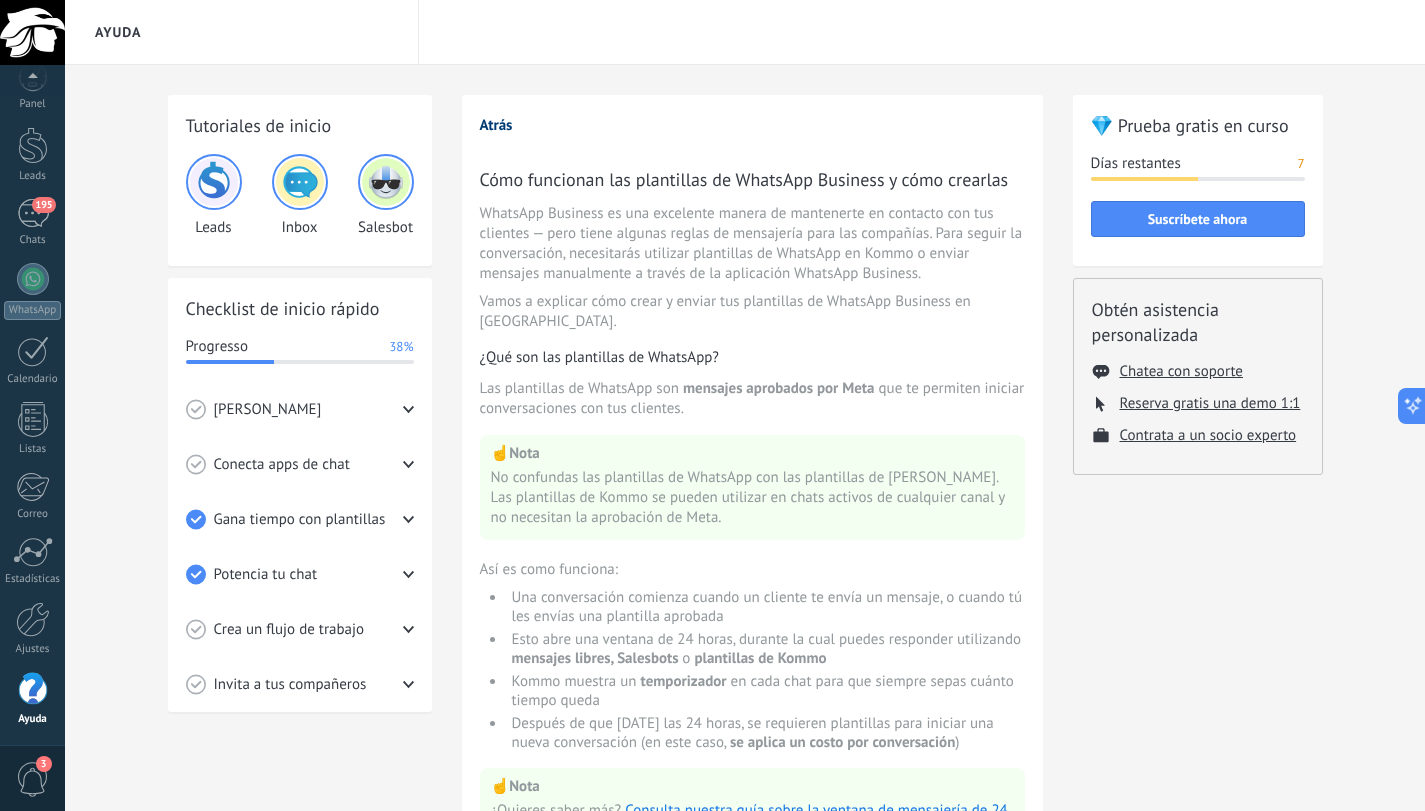 click on "Atrás" at bounding box center (496, 125) 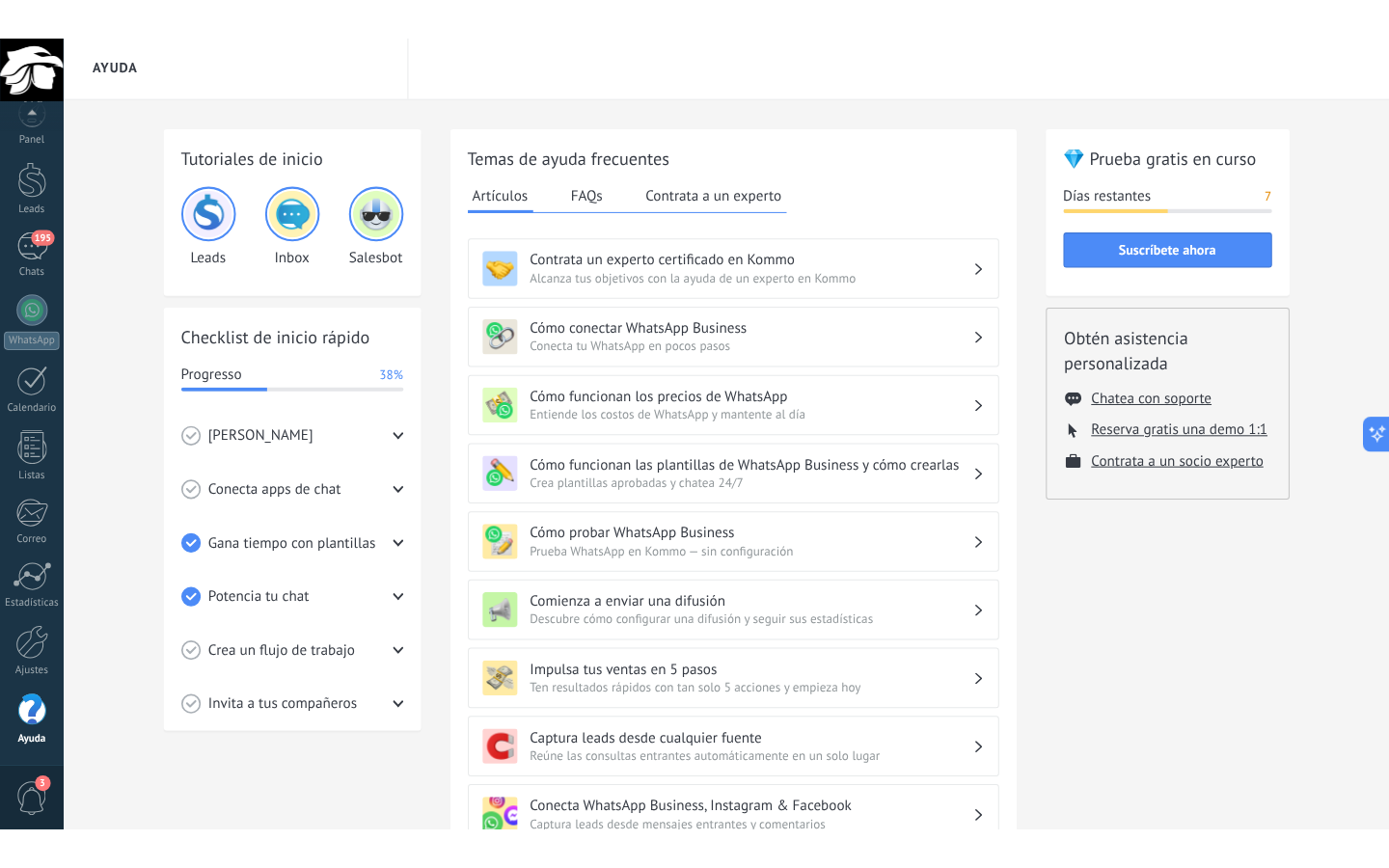scroll, scrollTop: 0, scrollLeft: 0, axis: both 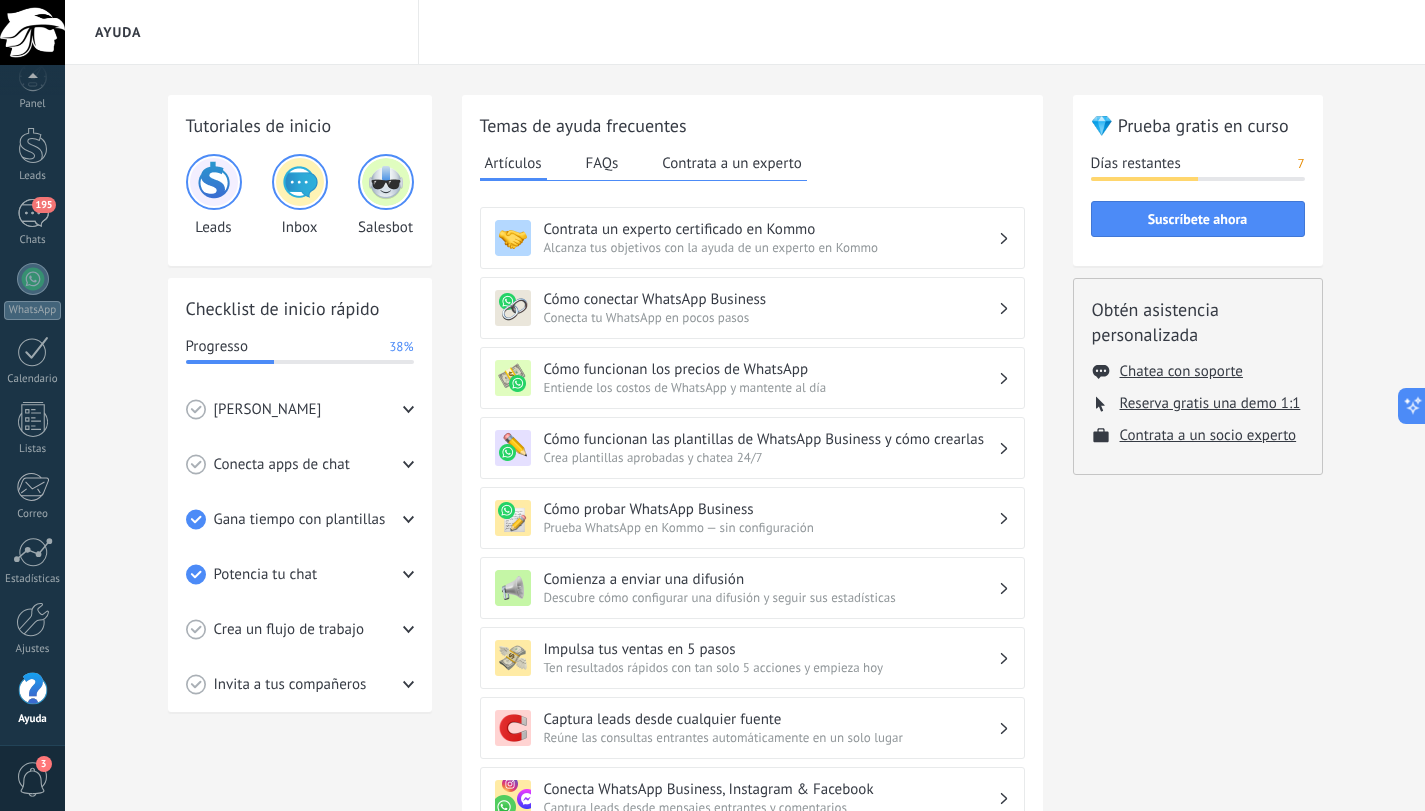 click 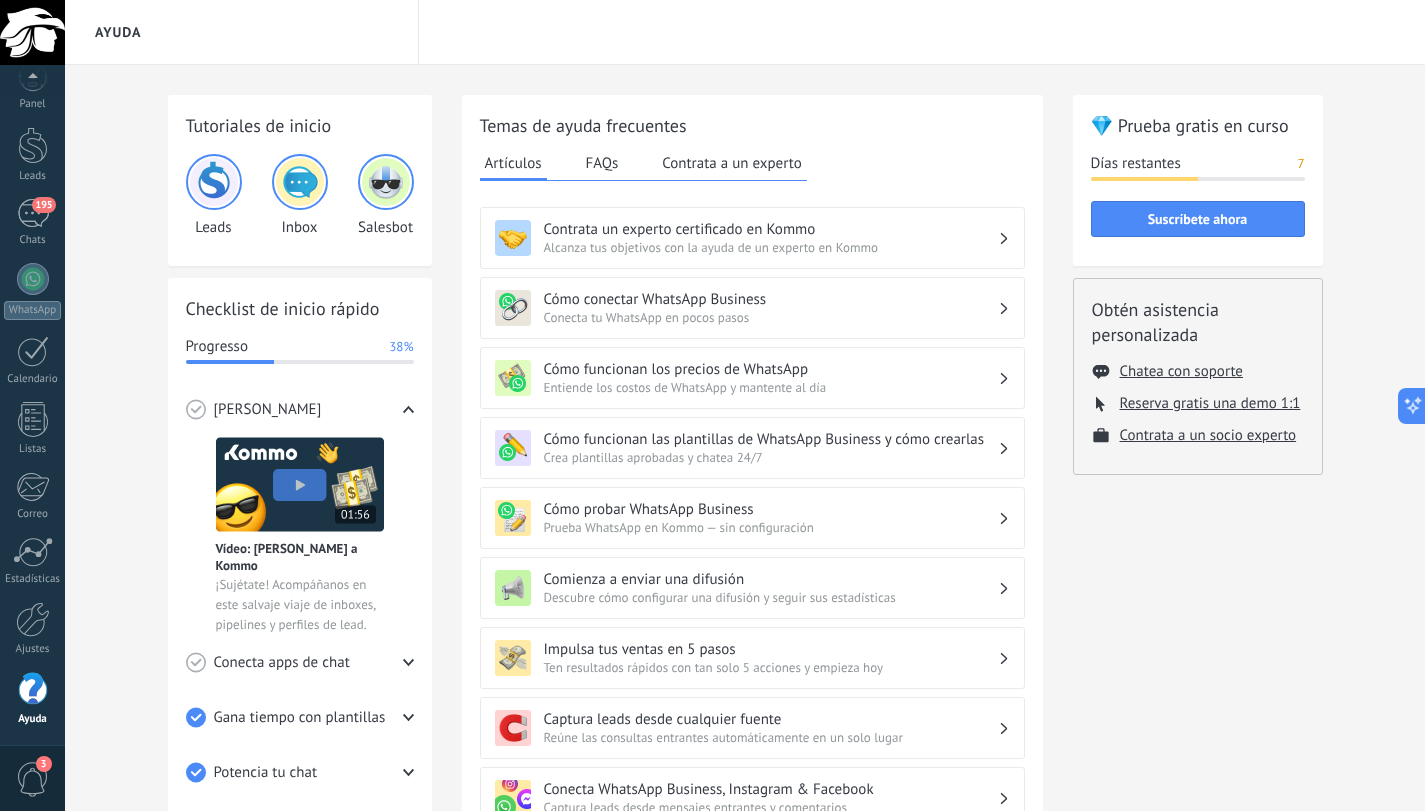 click at bounding box center [300, 484] 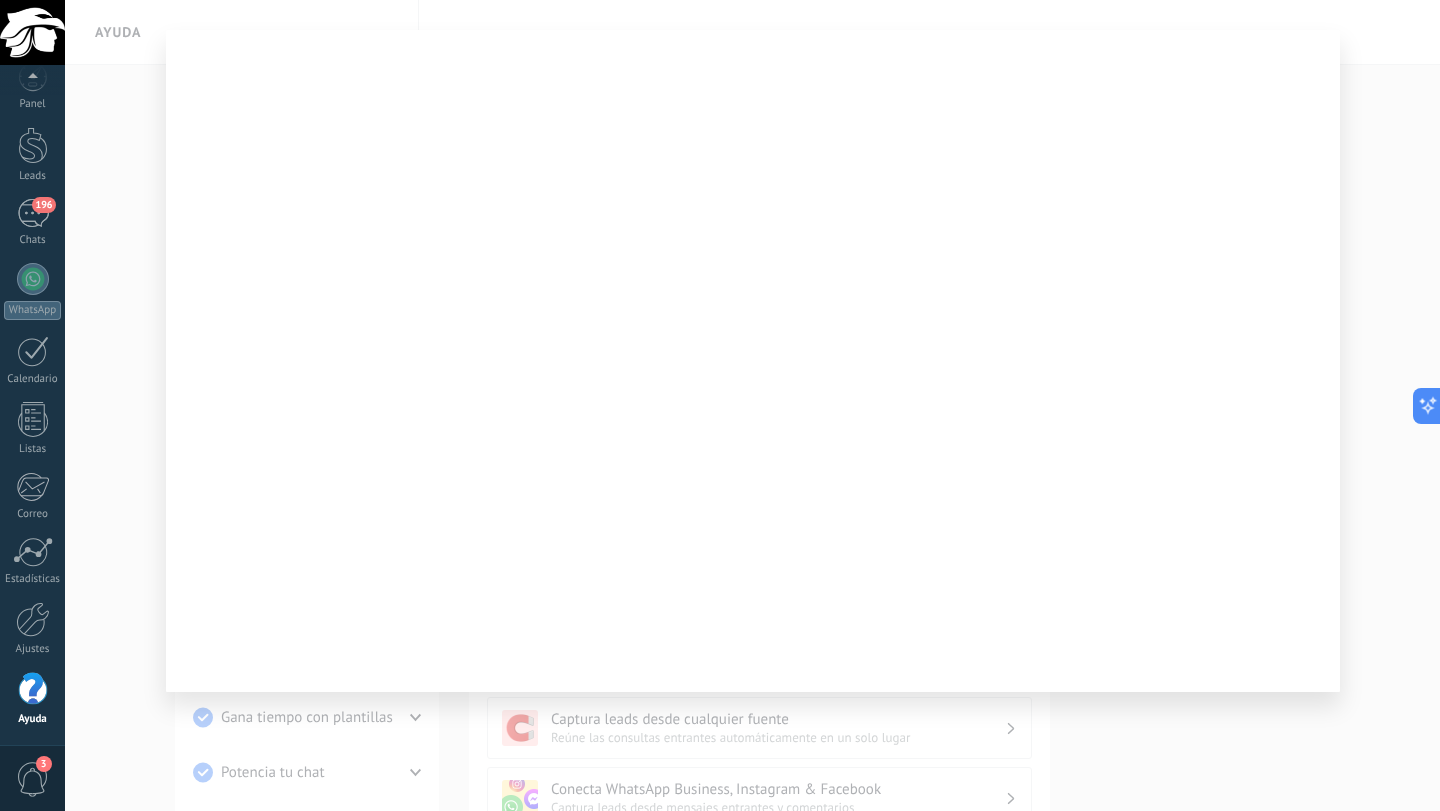 type on "**********" 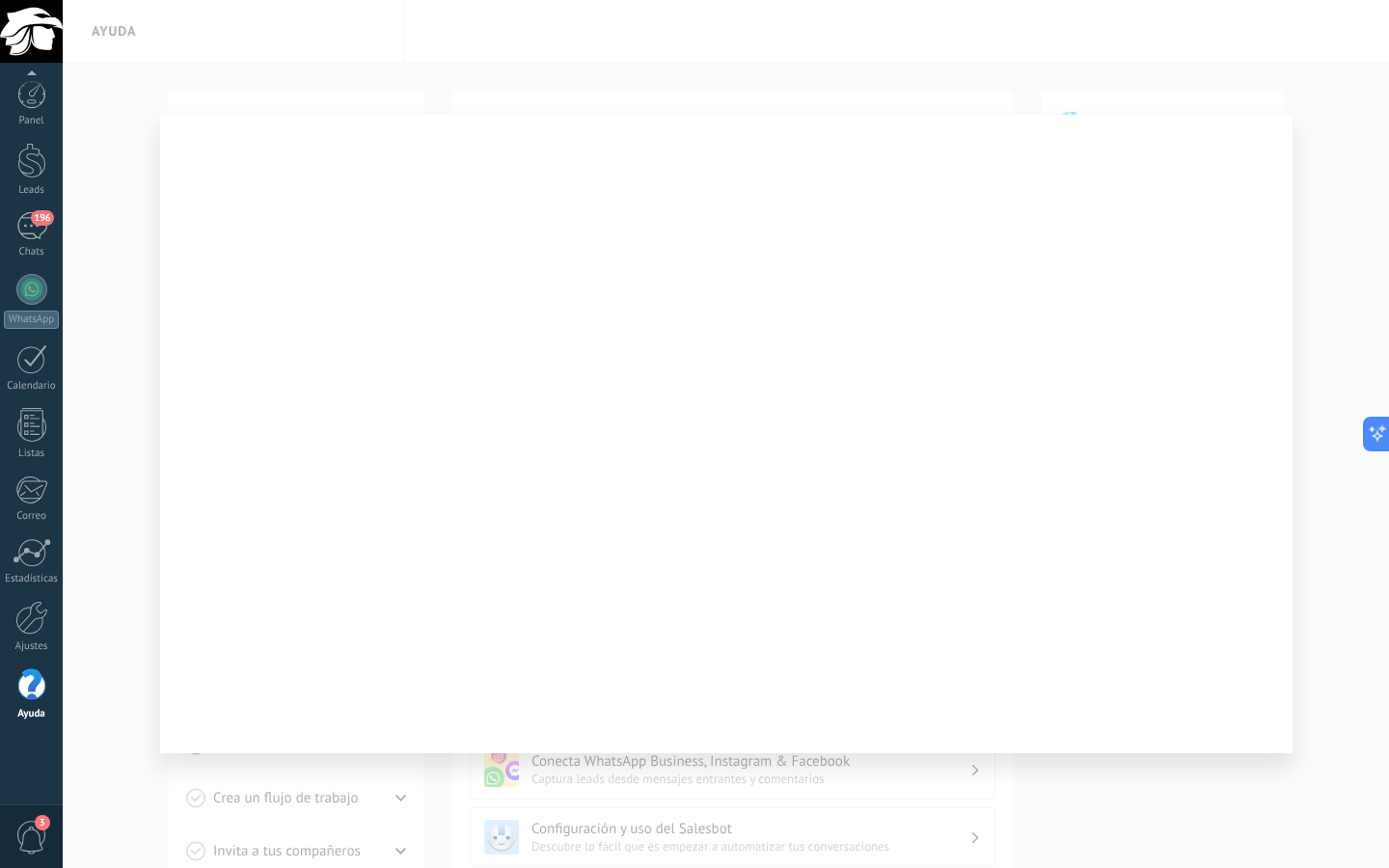 scroll, scrollTop: 0, scrollLeft: 0, axis: both 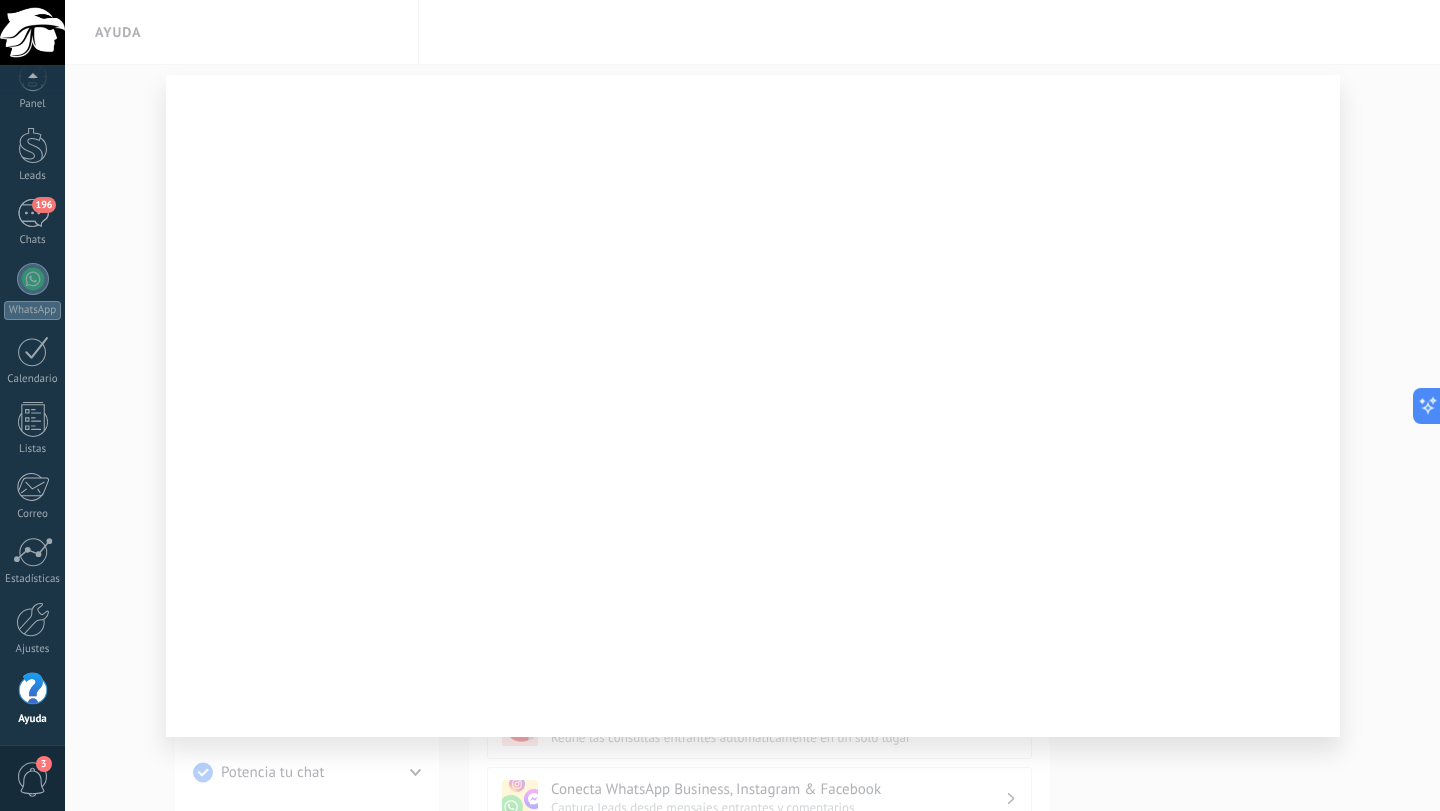 click at bounding box center [752, 405] 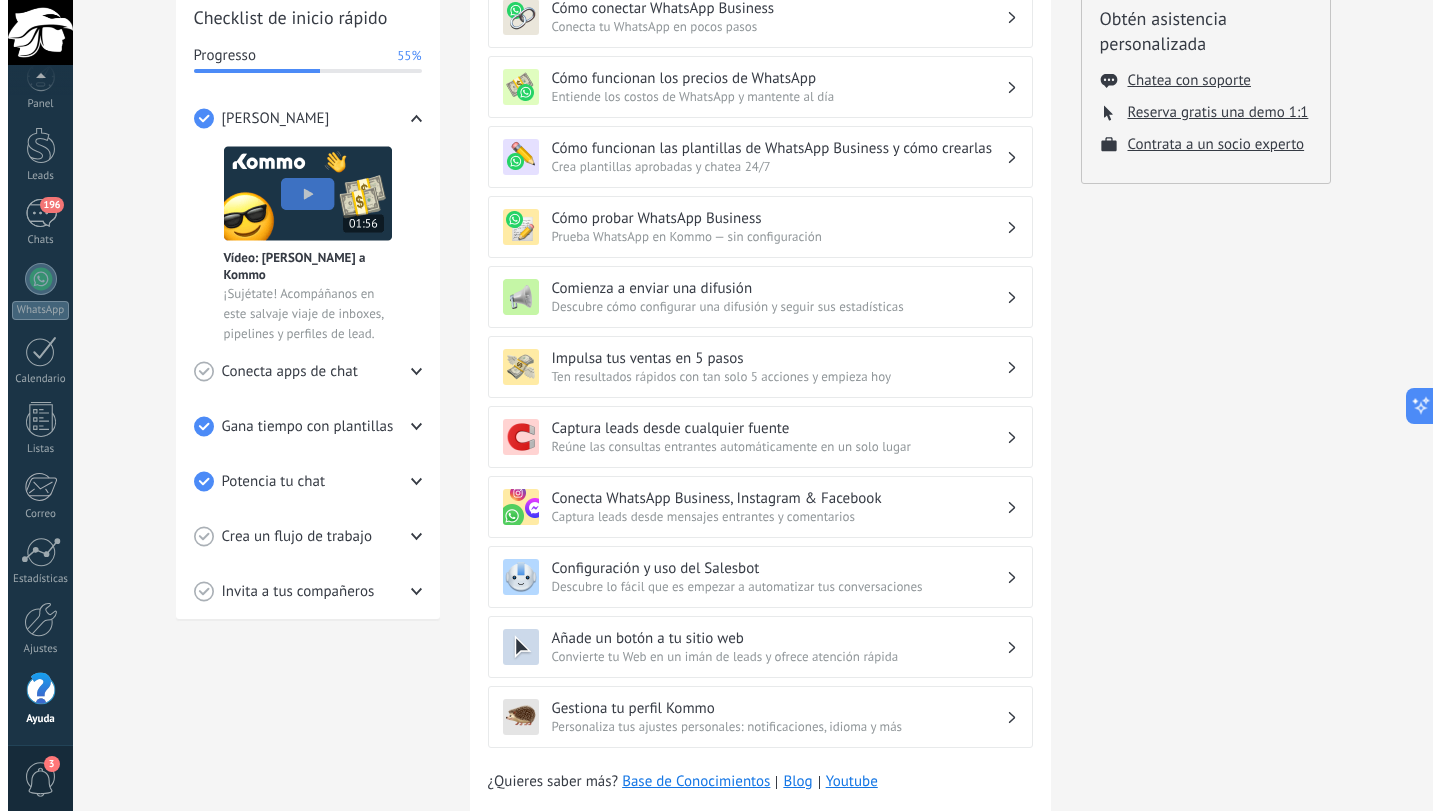scroll, scrollTop: 256, scrollLeft: 0, axis: vertical 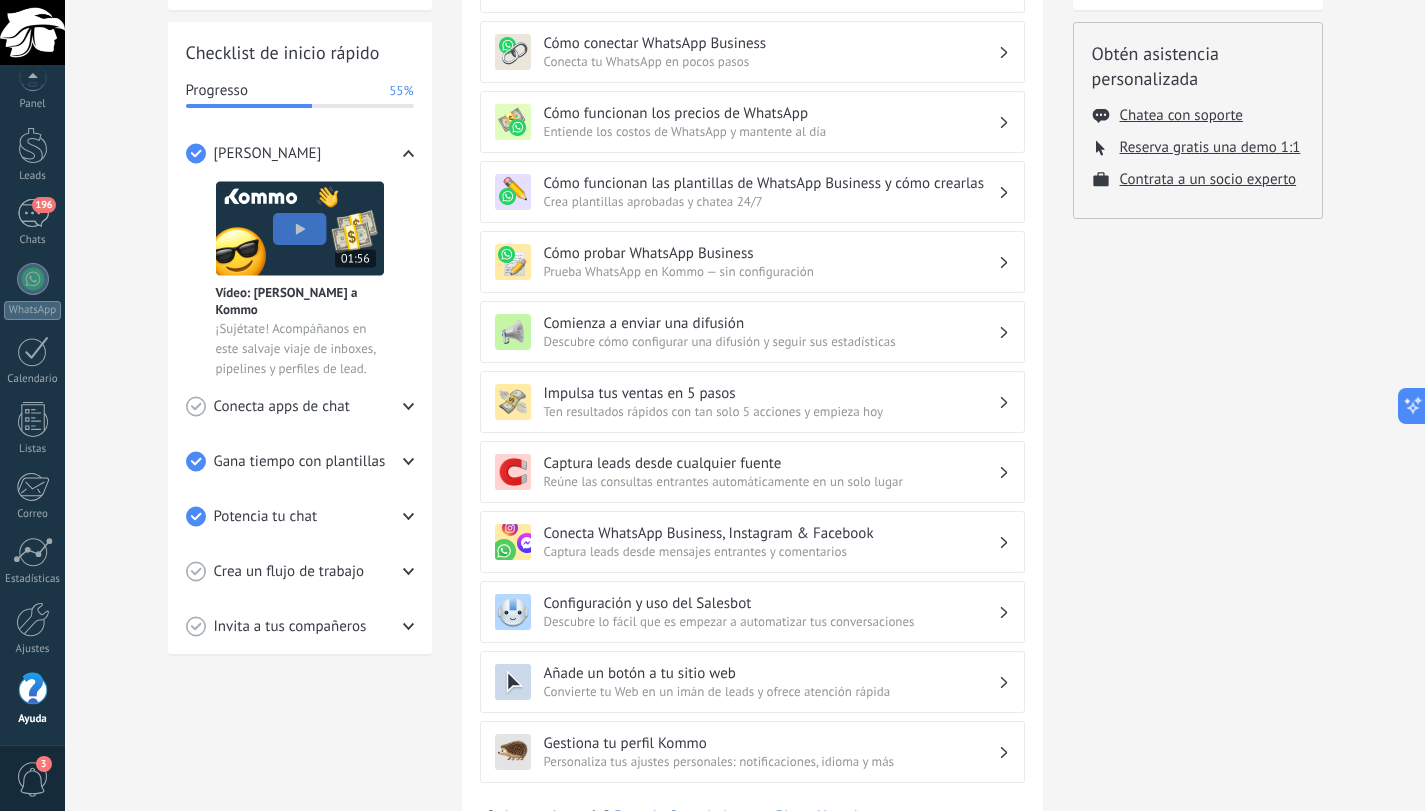 click on "Conecta apps de chat" at bounding box center (300, 406) 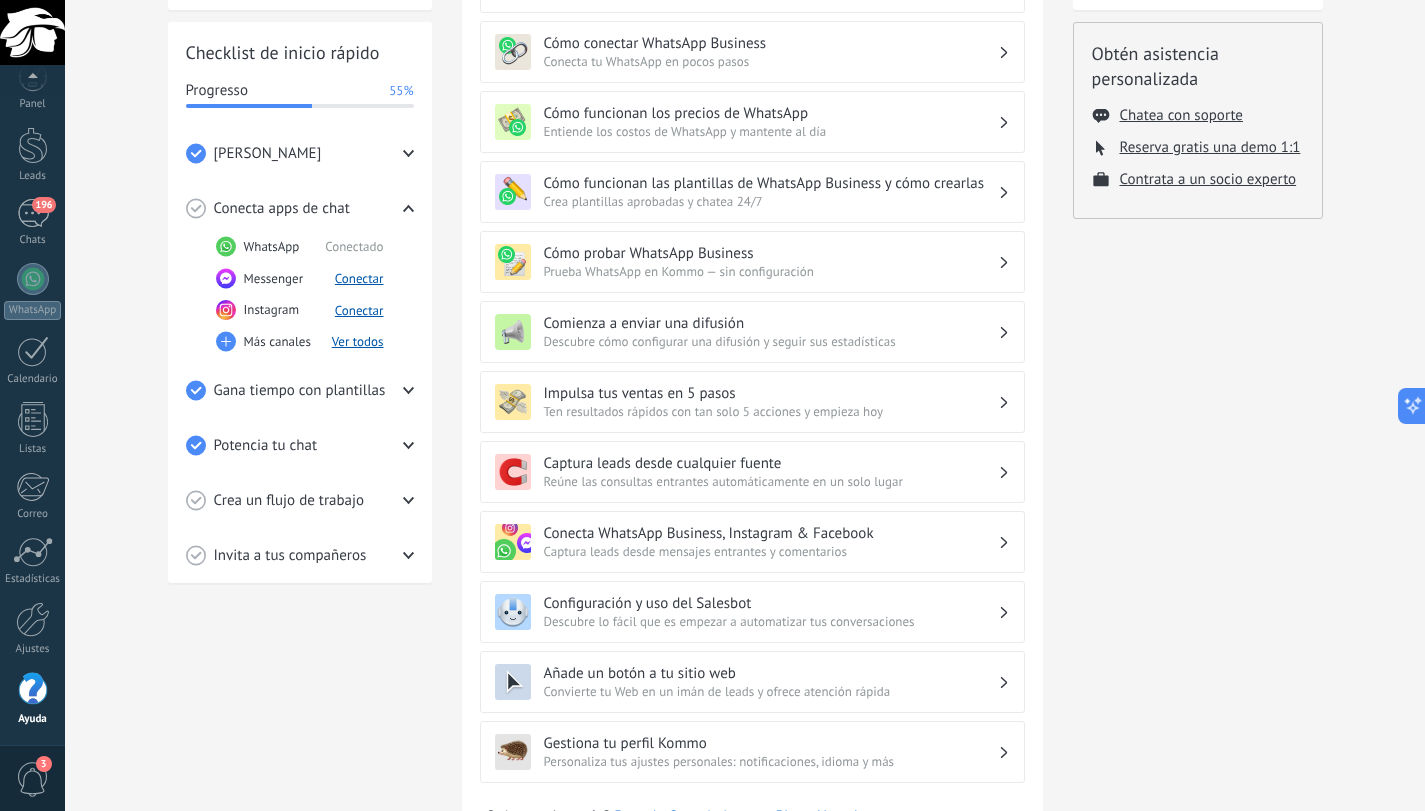 click on "WhatsApp" at bounding box center (272, 247) 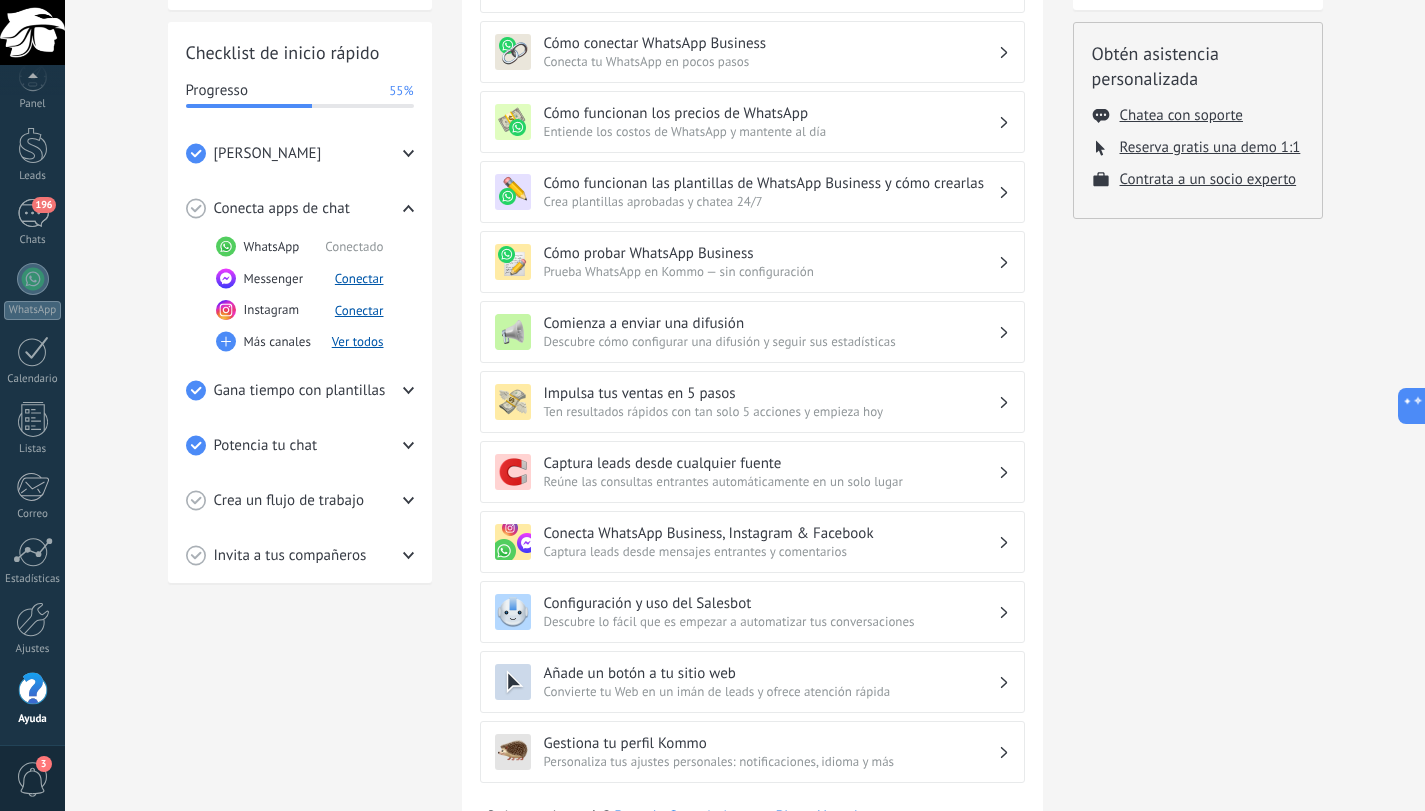 click on "Más canales" at bounding box center [277, 342] 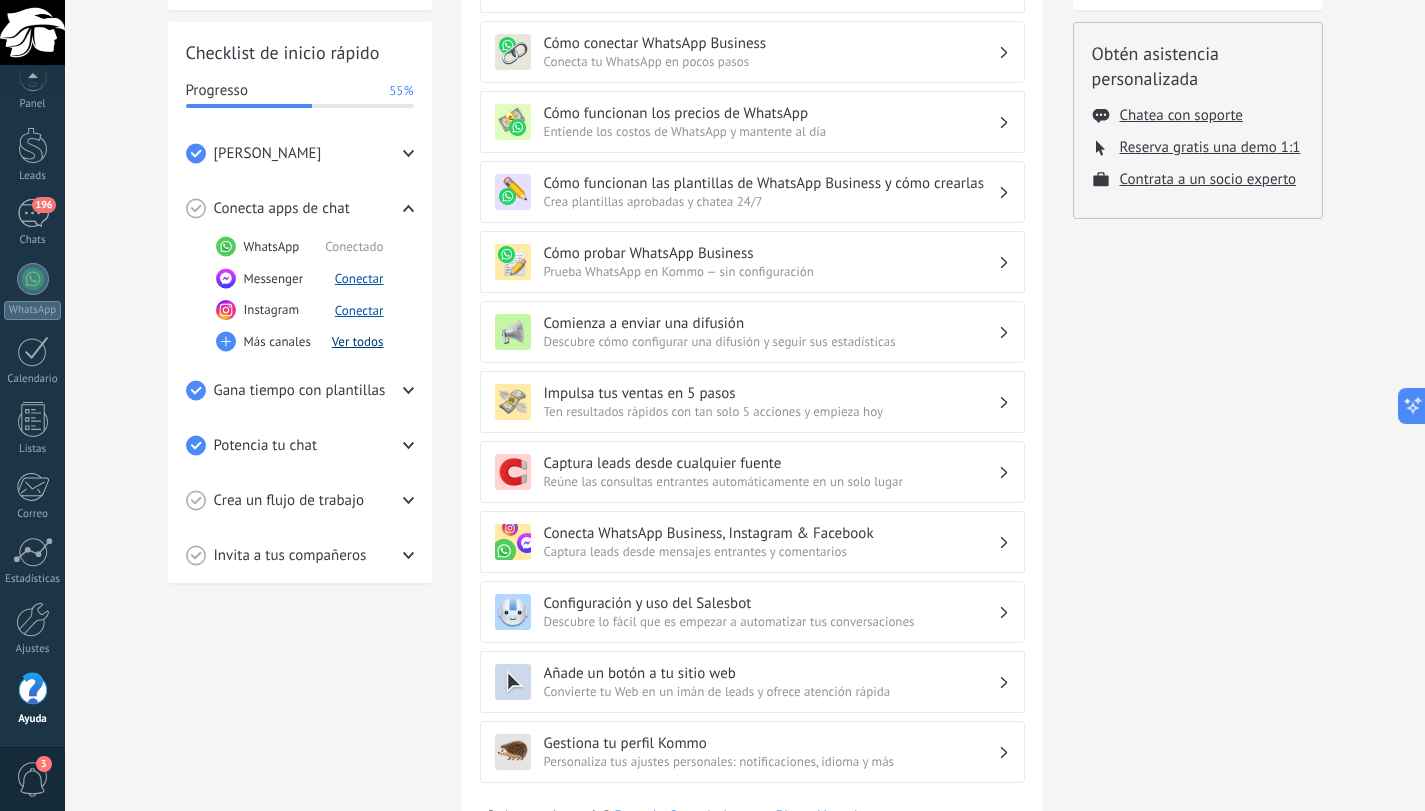 click on "Ver todos" at bounding box center [358, 341] 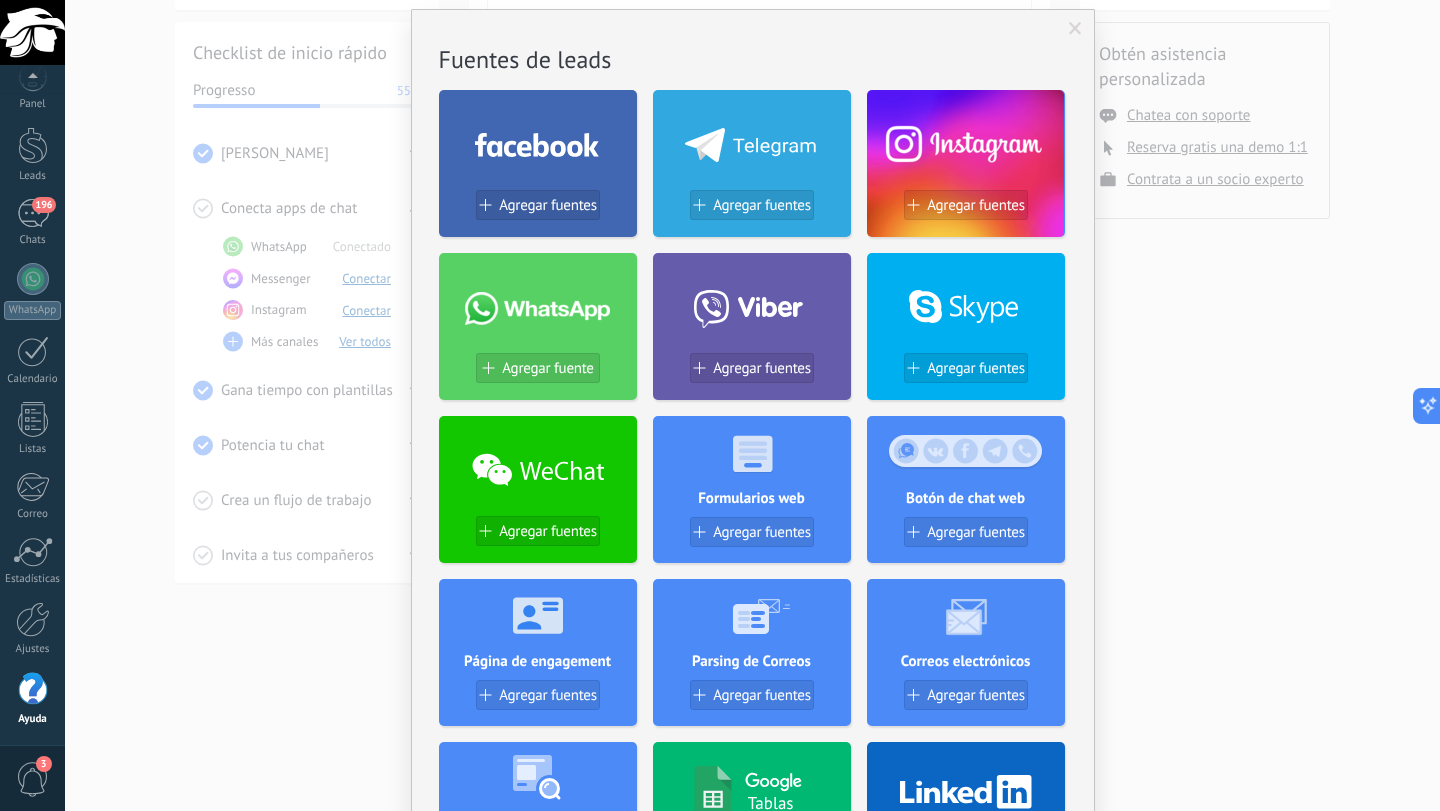 scroll, scrollTop: 100, scrollLeft: 0, axis: vertical 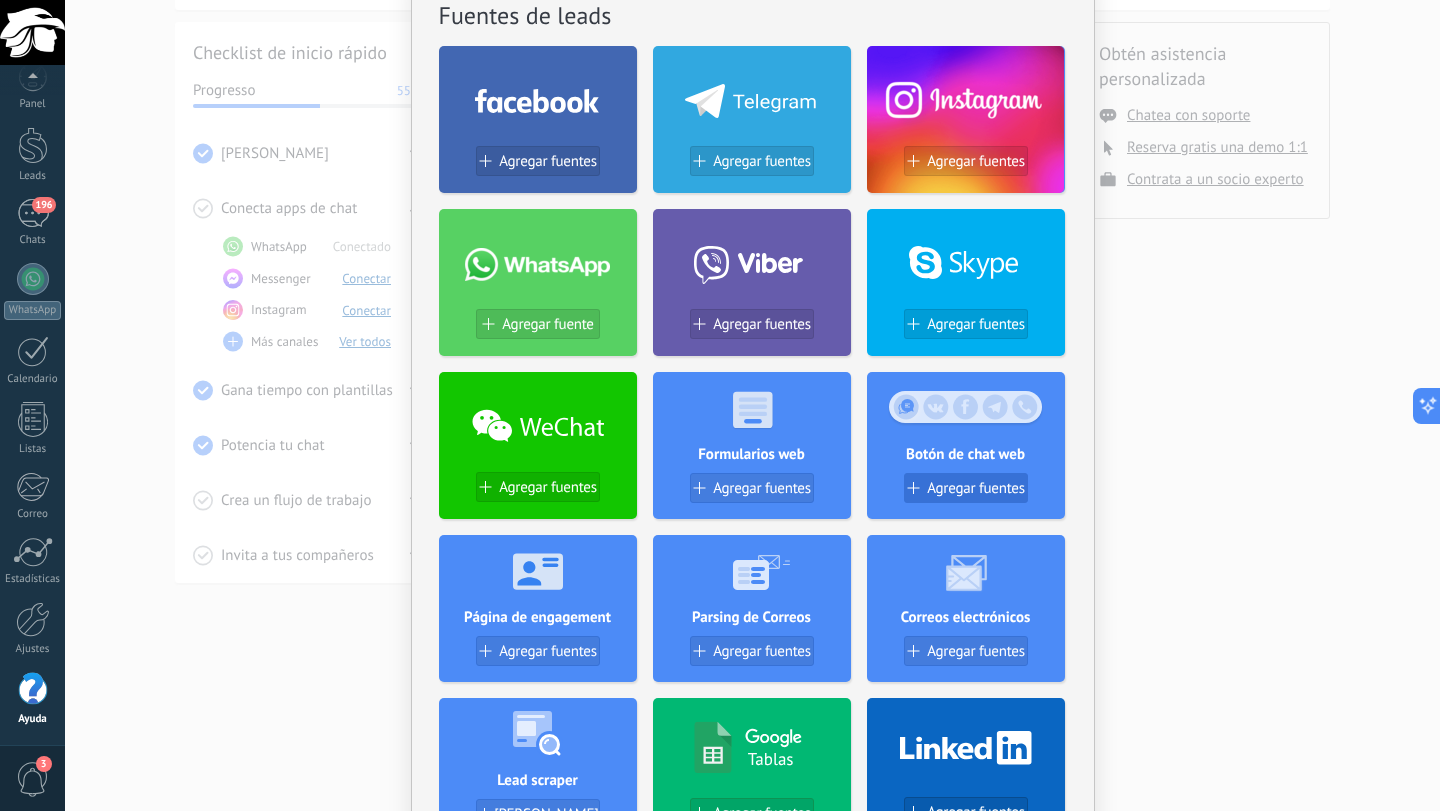 click on "Agregar fuentes" at bounding box center [976, 488] 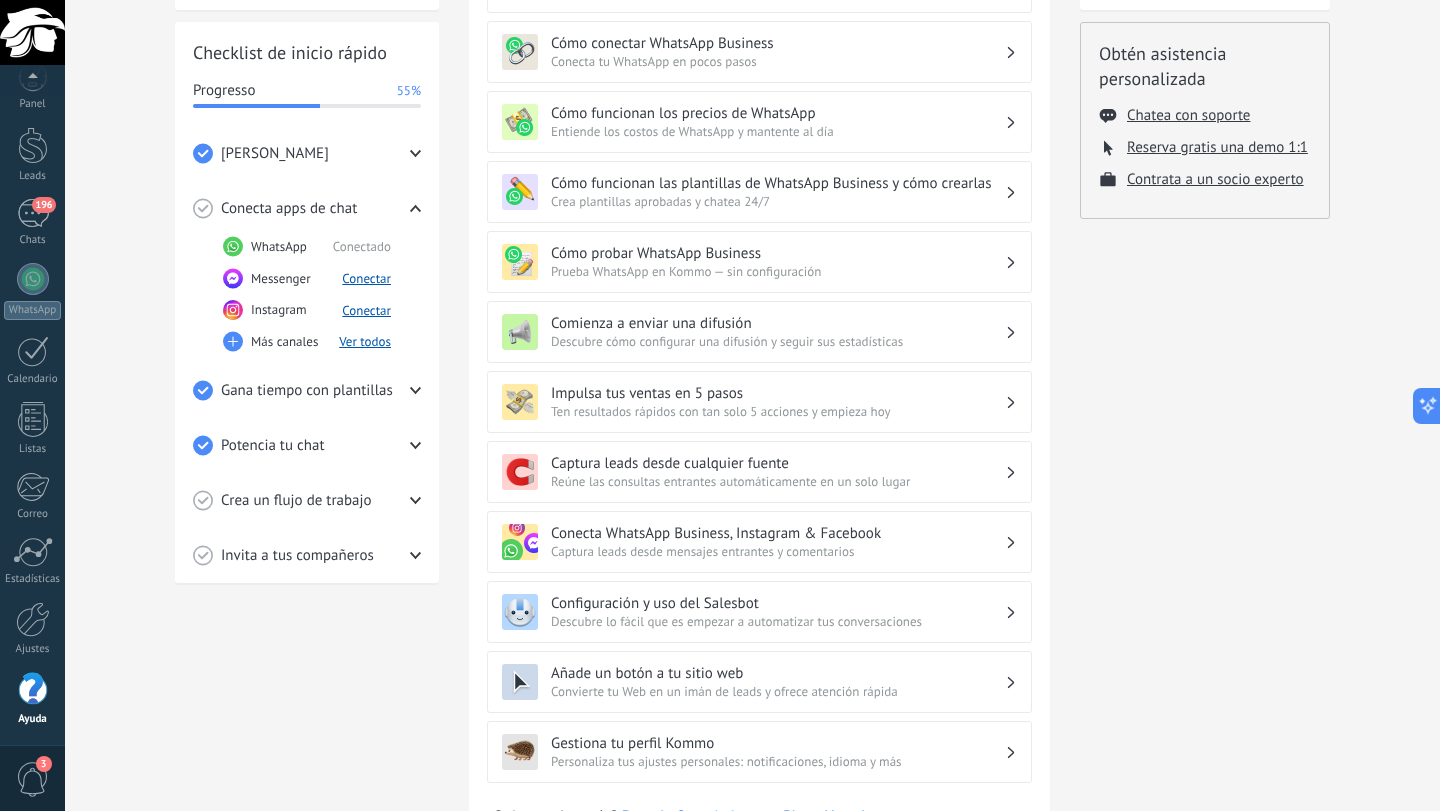 scroll, scrollTop: 0, scrollLeft: 0, axis: both 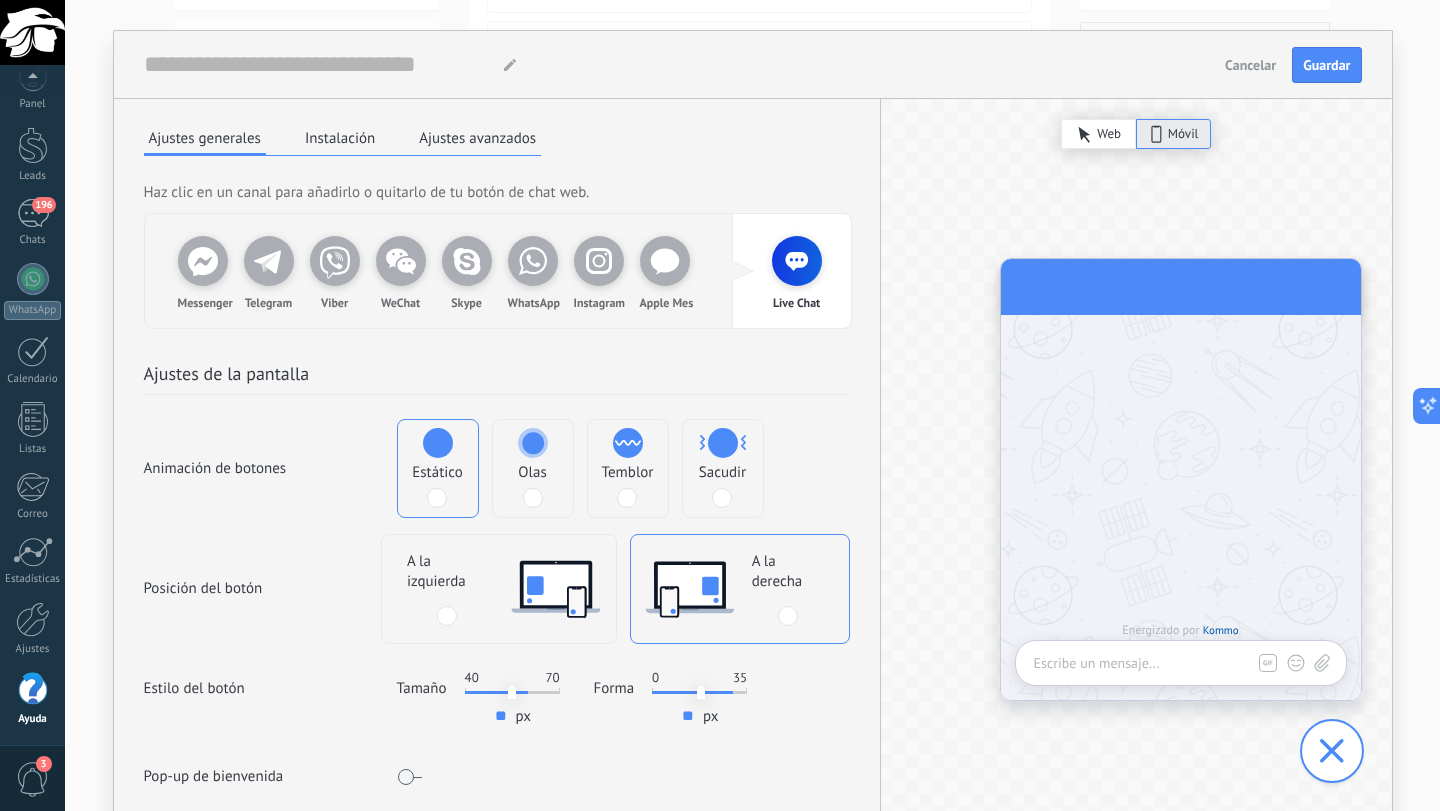 click on "Escribe un mensaje..." at bounding box center [1097, 663] 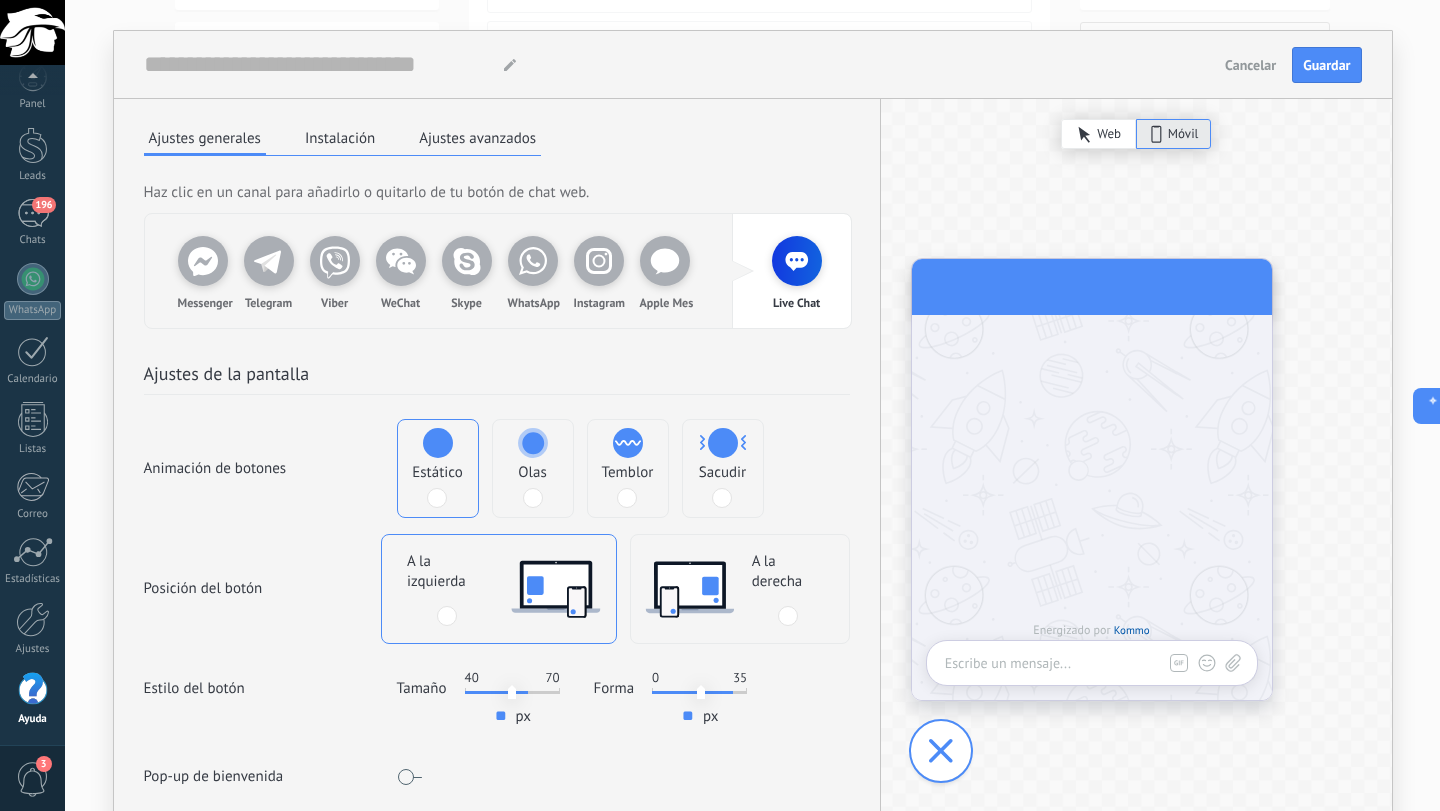 click on "A la derecha" at bounding box center (788, 589) 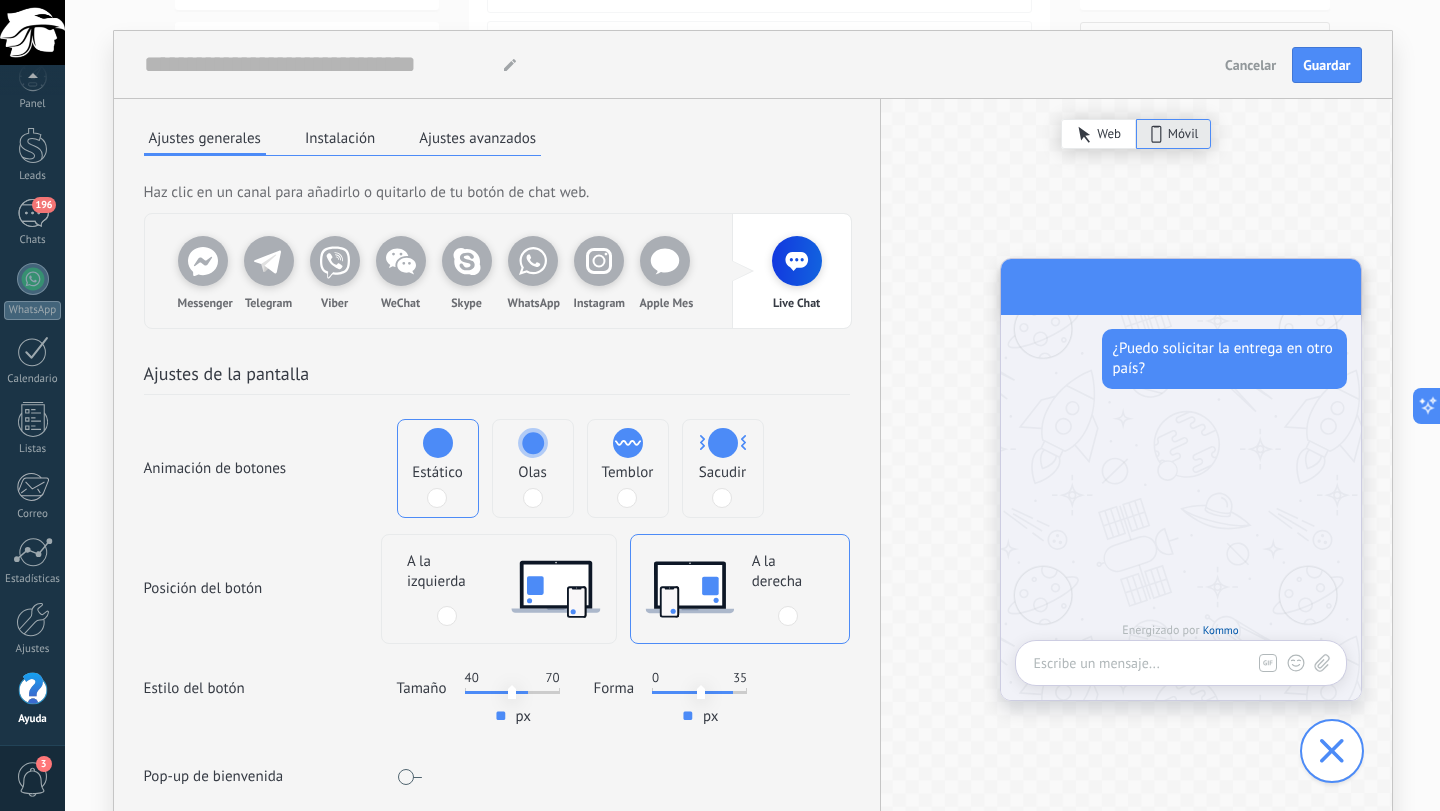 click 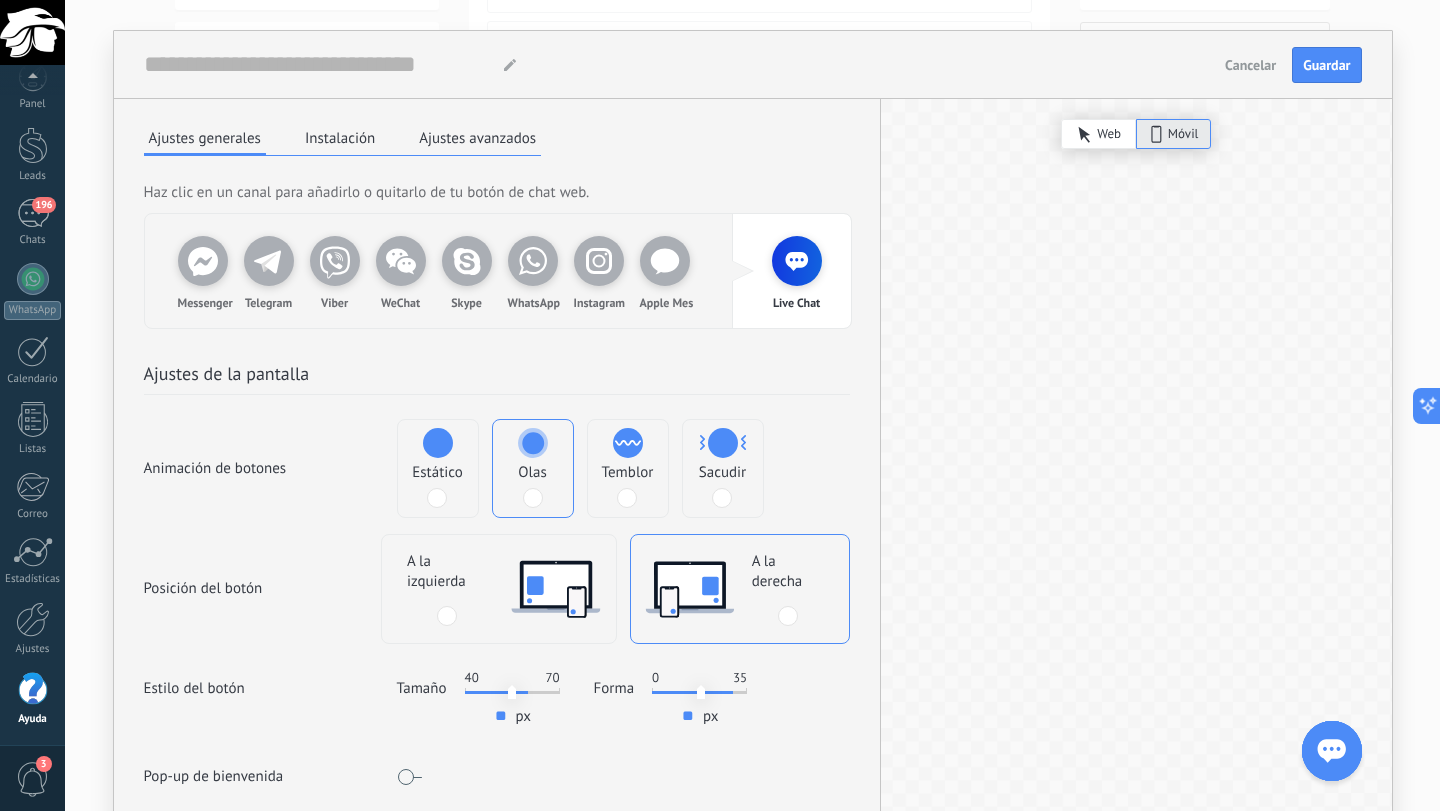 click at bounding box center [438, 443] 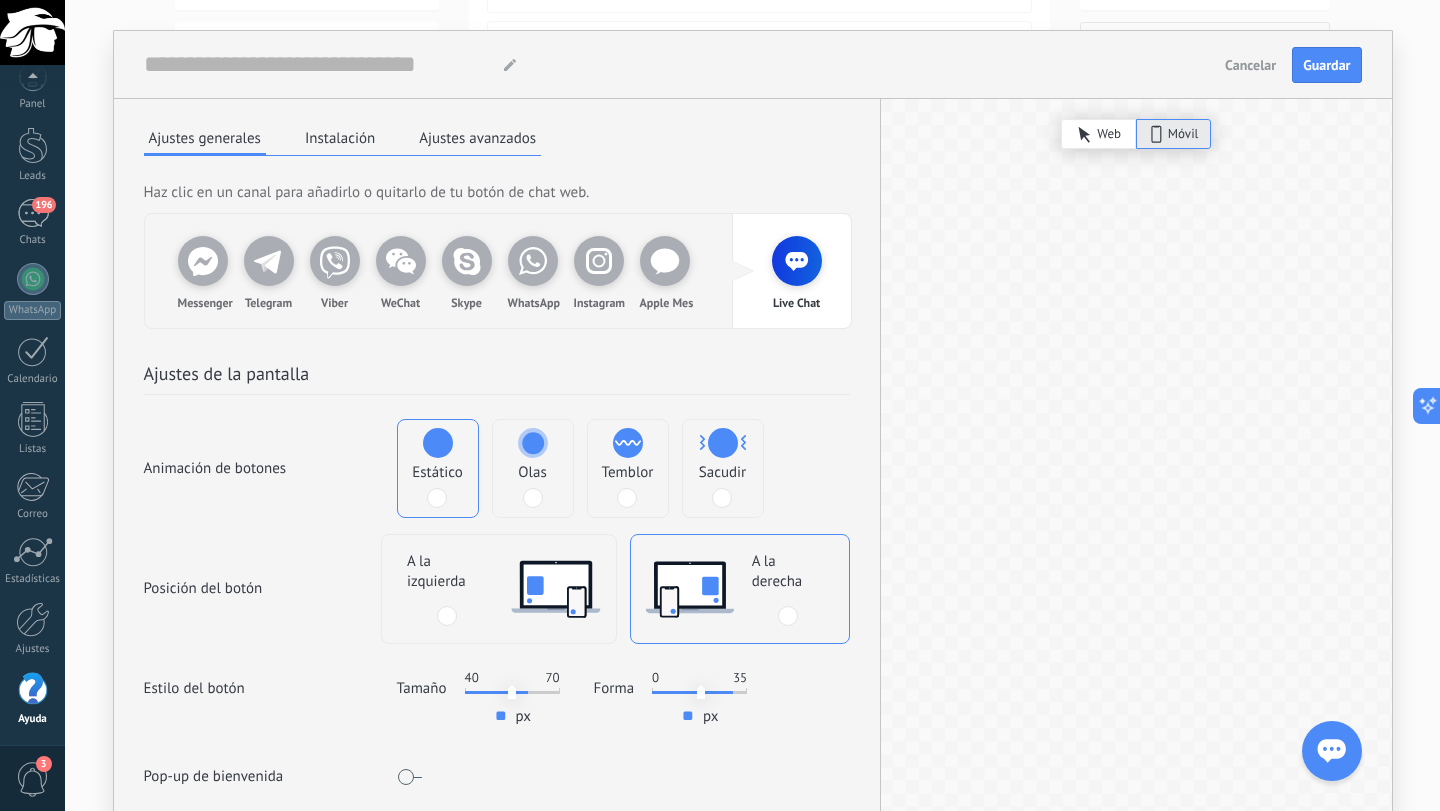 click 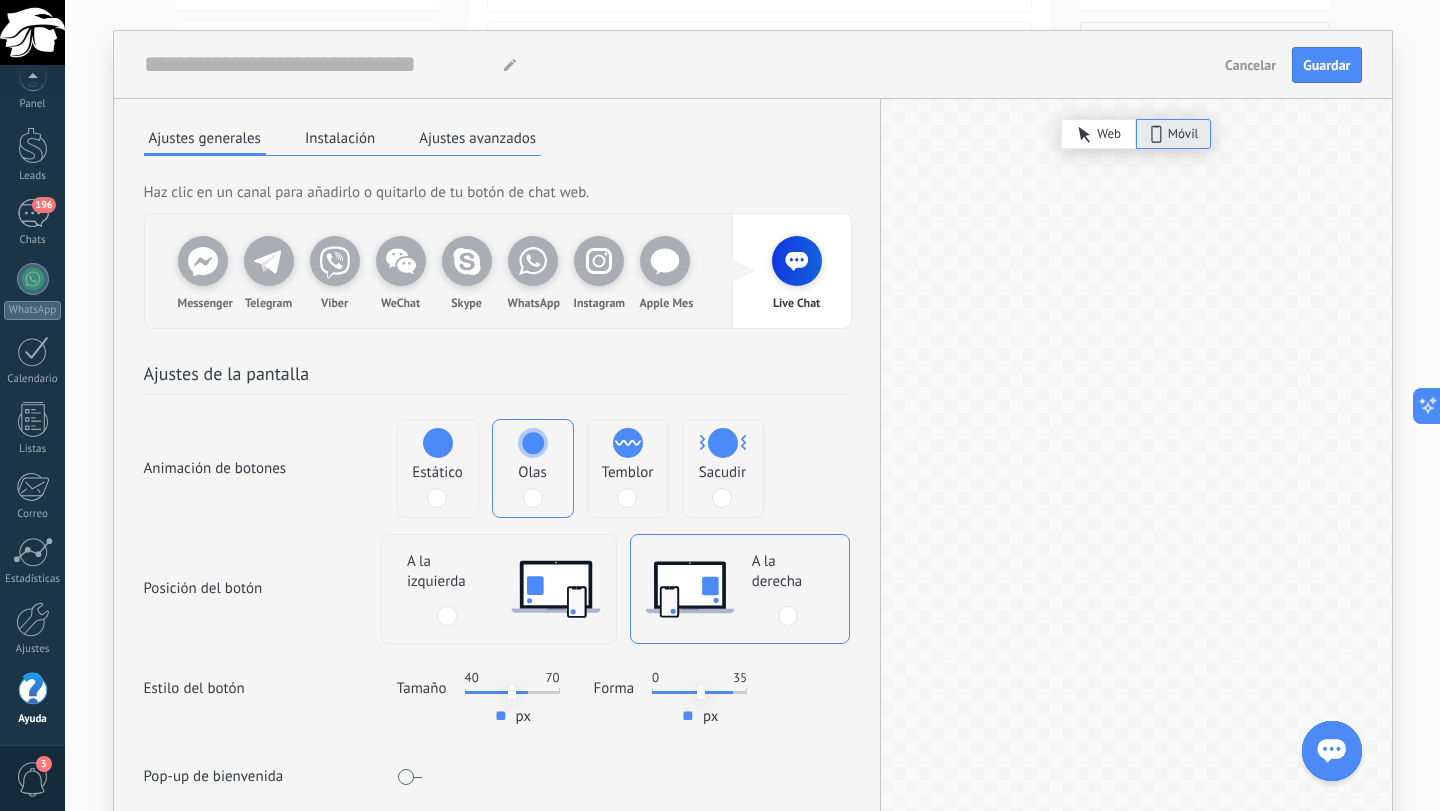 click 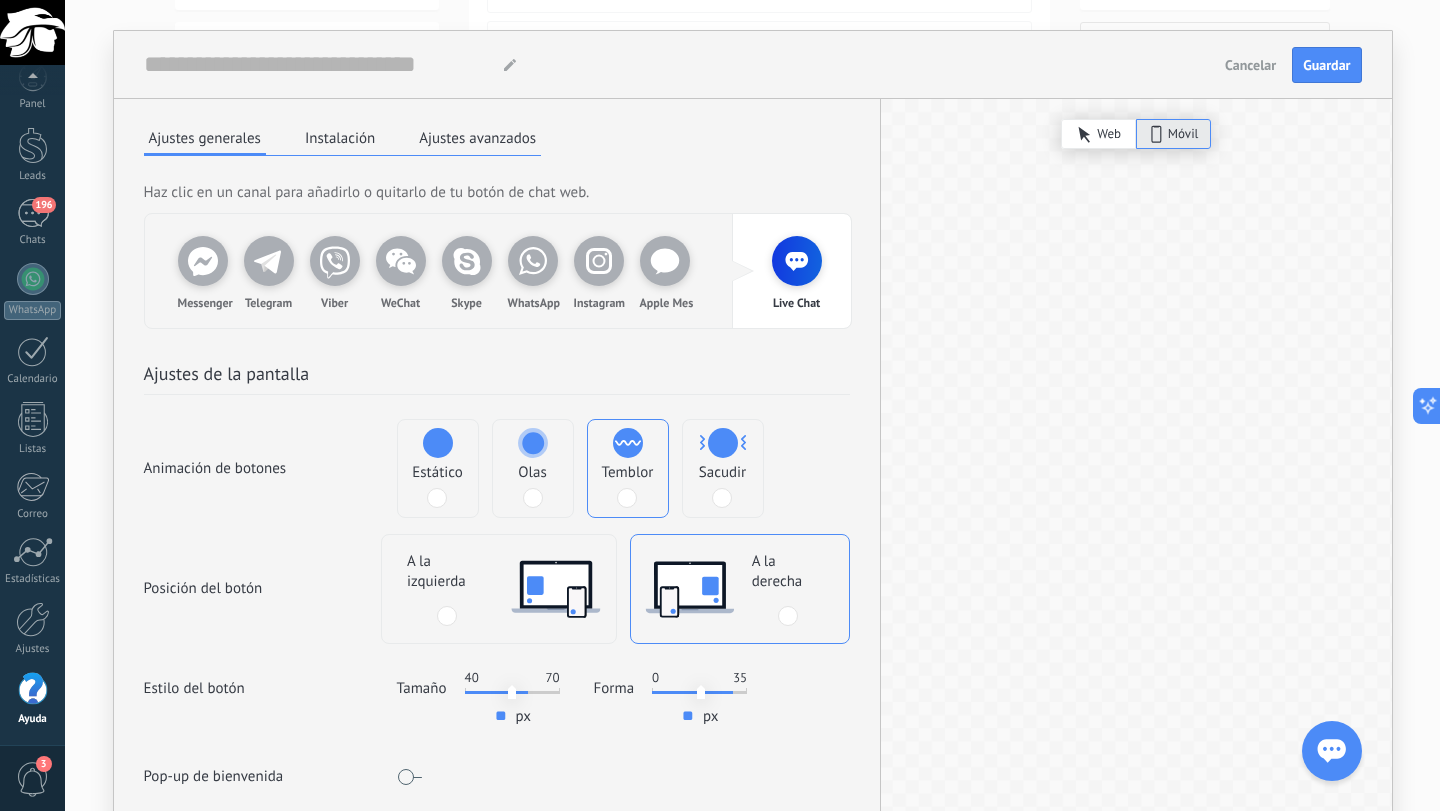 click on "Sacudir" at bounding box center (723, 468) 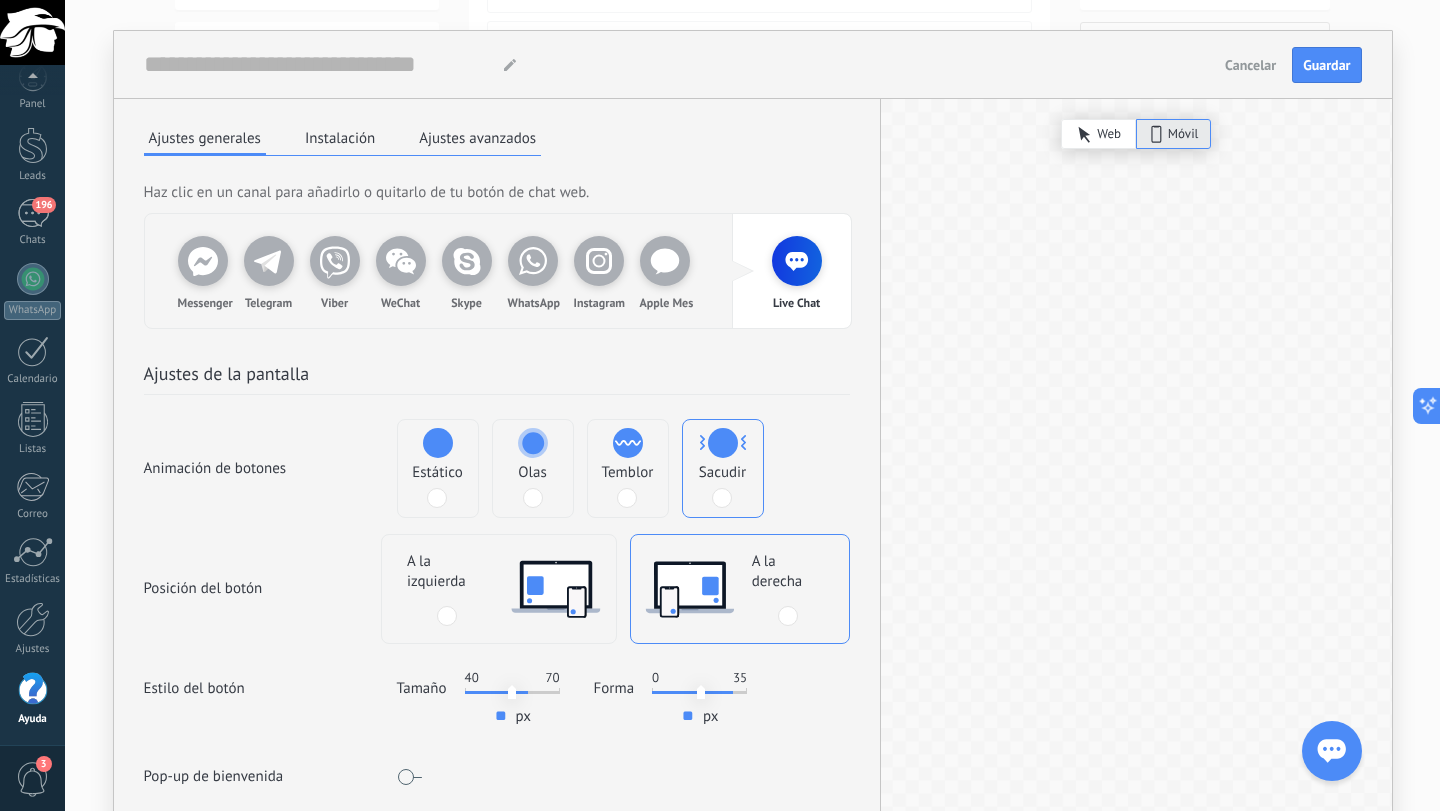 click 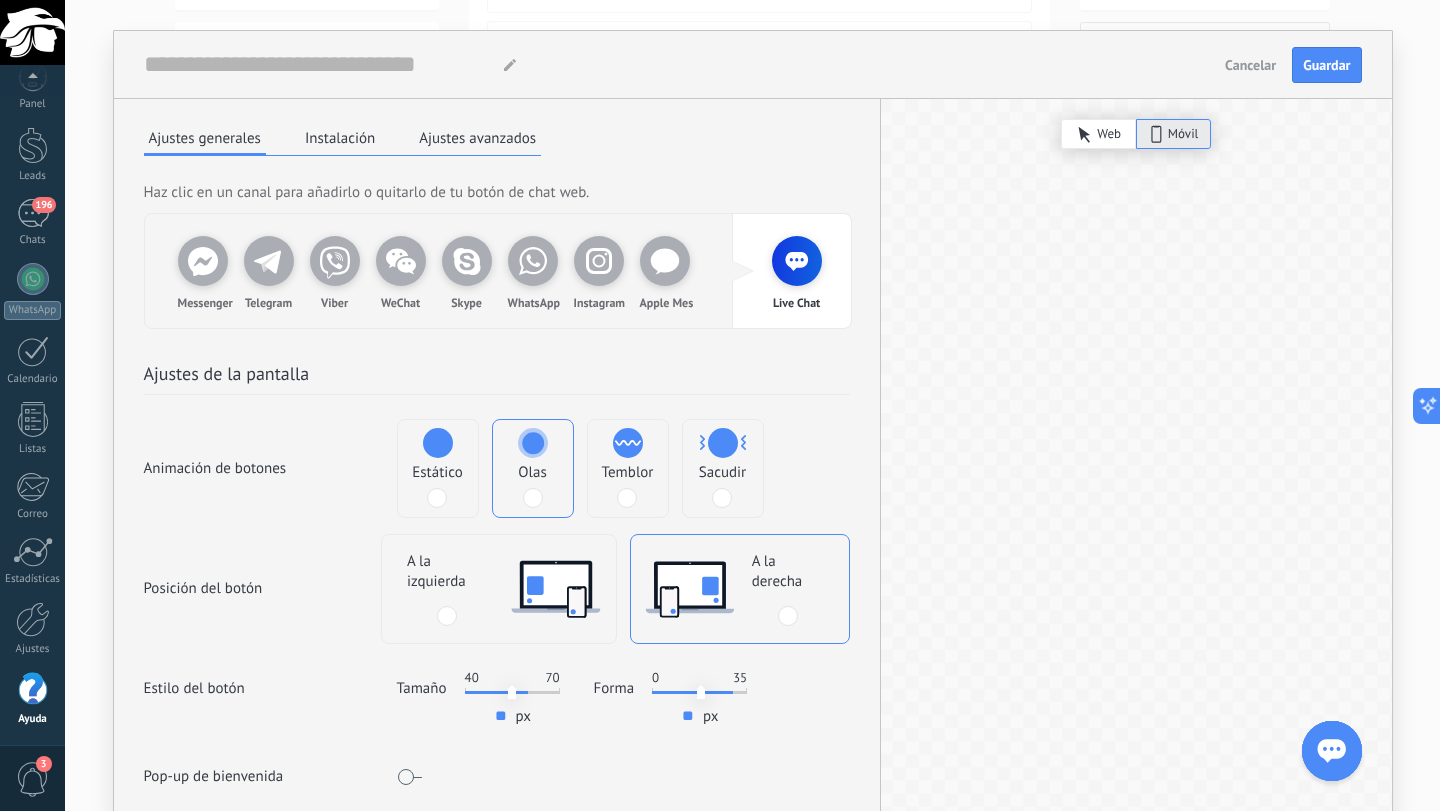 scroll, scrollTop: 100, scrollLeft: 0, axis: vertical 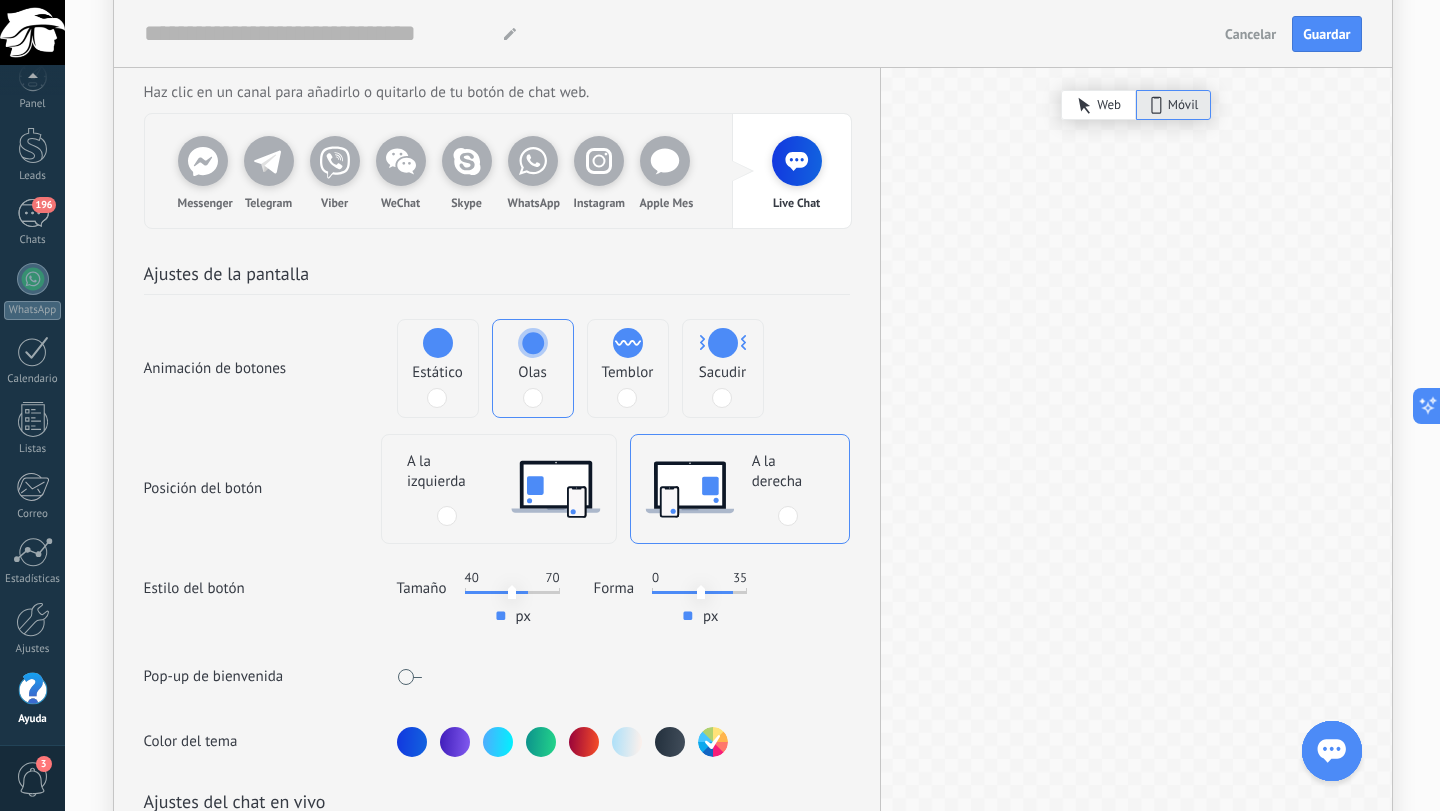 click 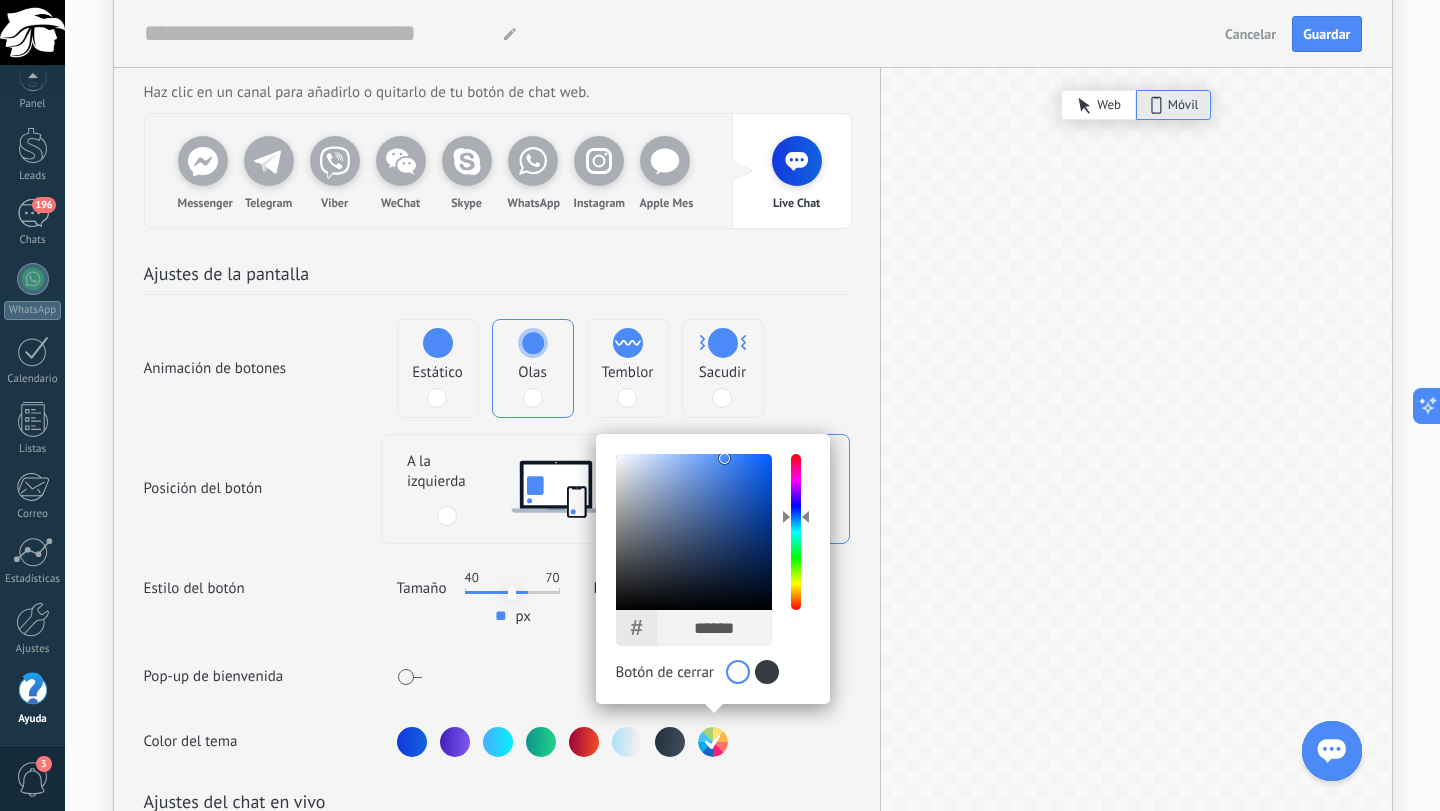 click on "******" at bounding box center [714, 628] 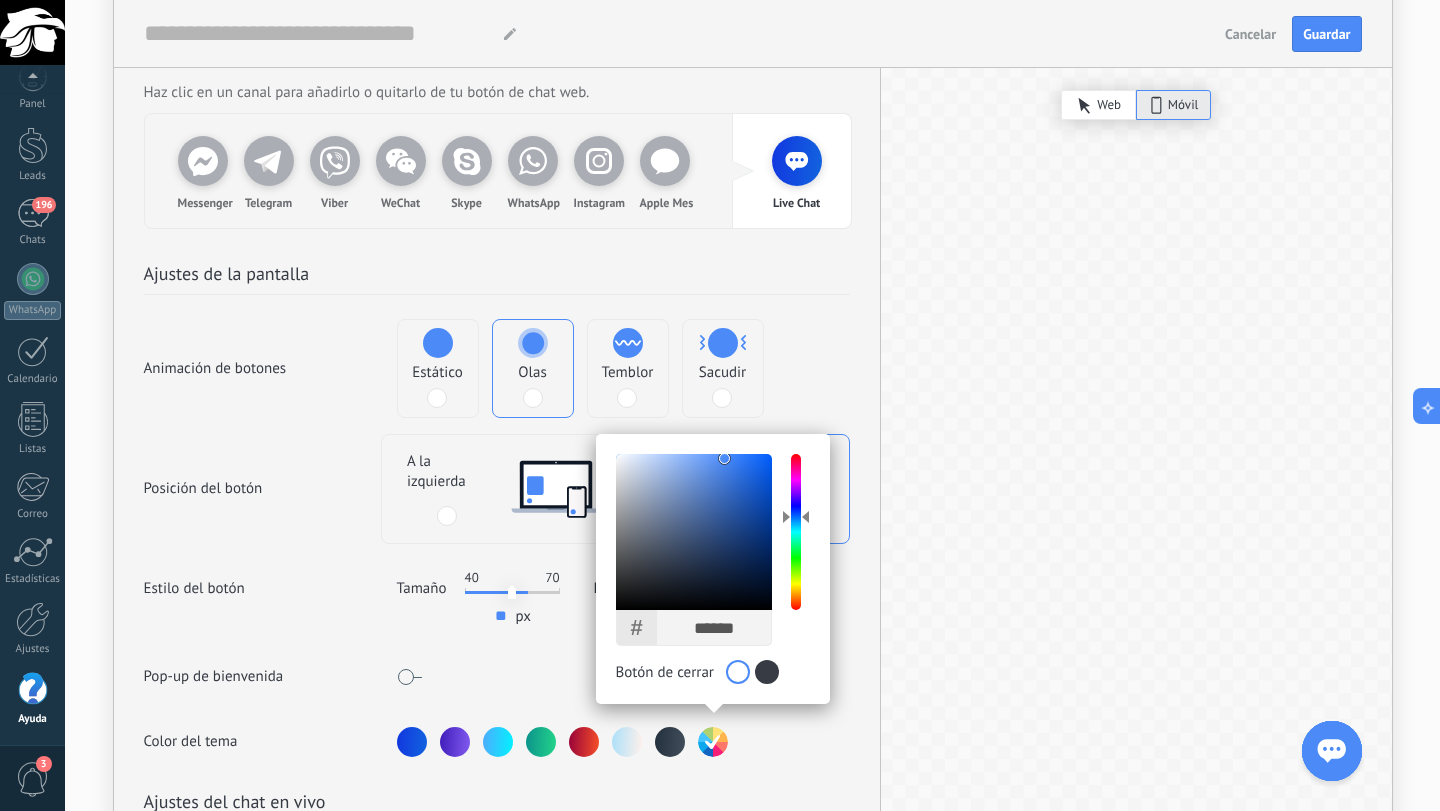 paste 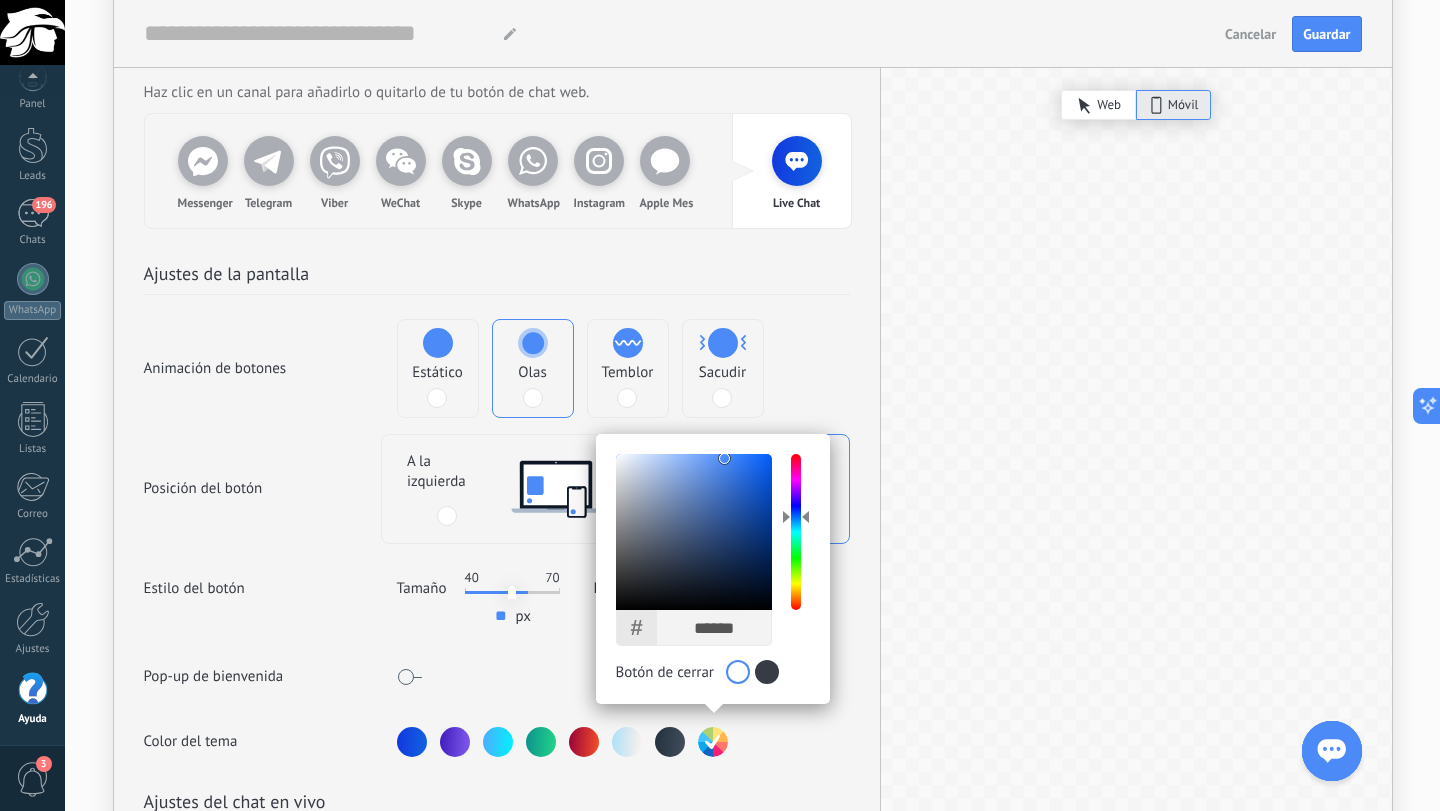 type on "******" 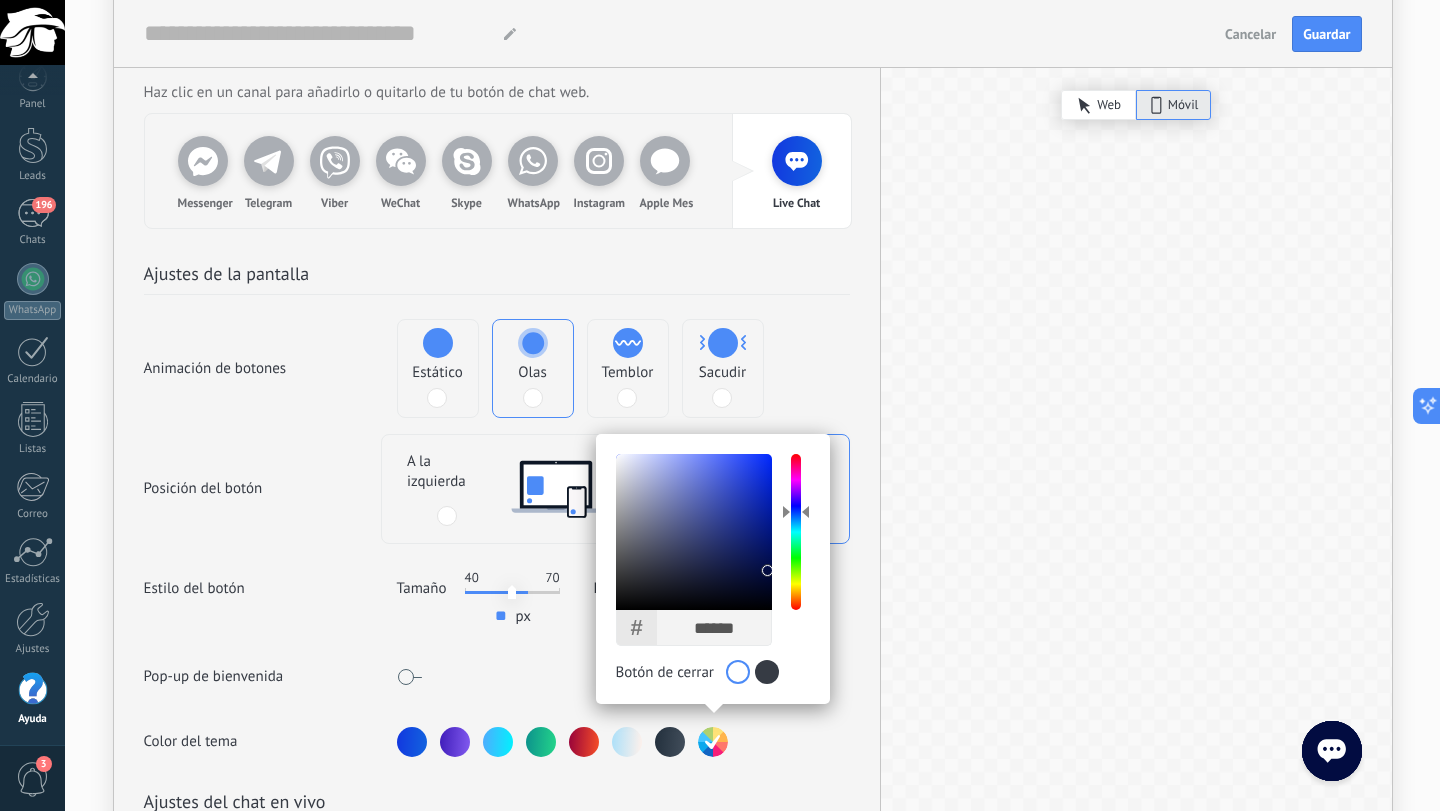 click on "Color del tema # ****** R * G ** B ** H *** S ** B ** OK Botón de cerrar" at bounding box center (497, 742) 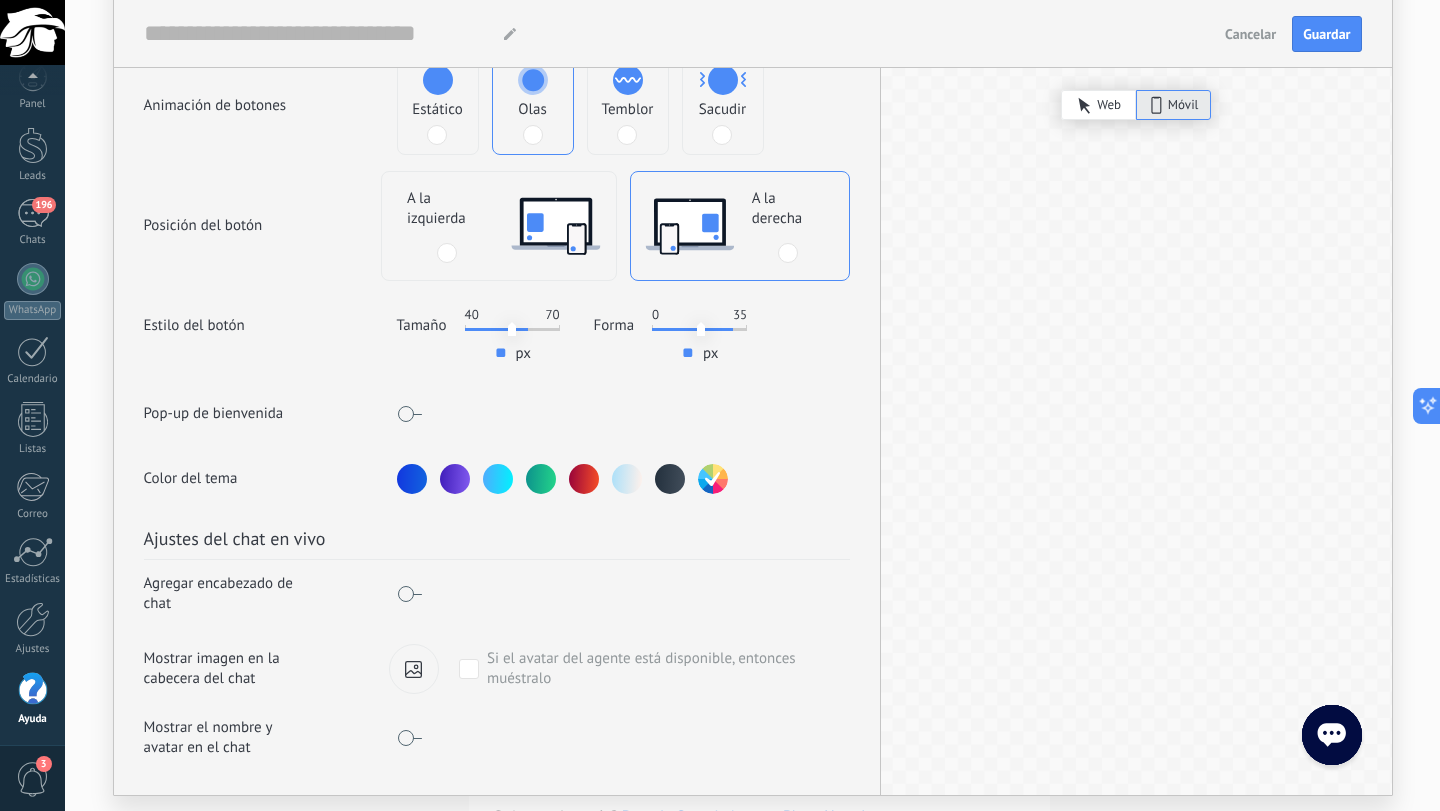 scroll, scrollTop: 394, scrollLeft: 0, axis: vertical 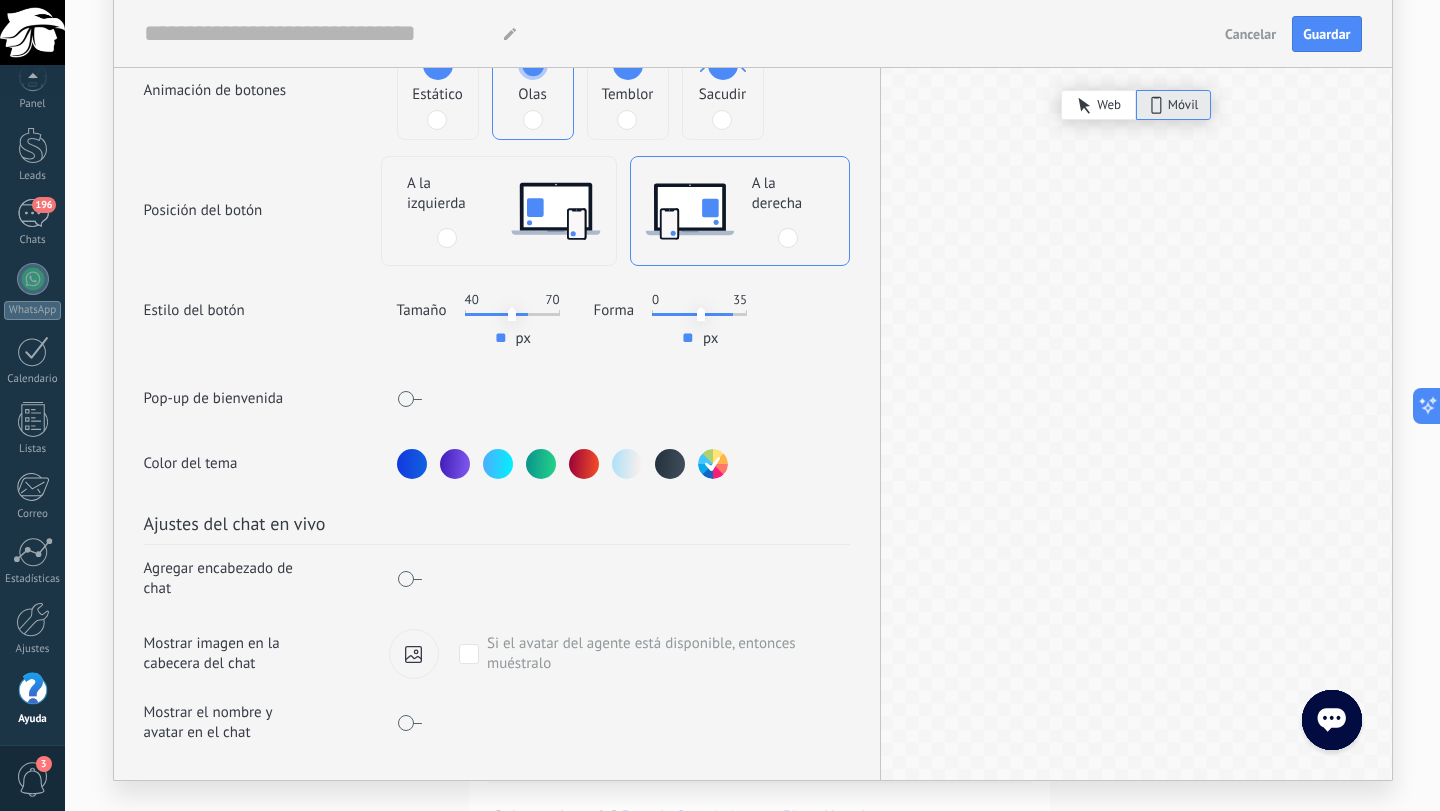 click at bounding box center [409, 579] 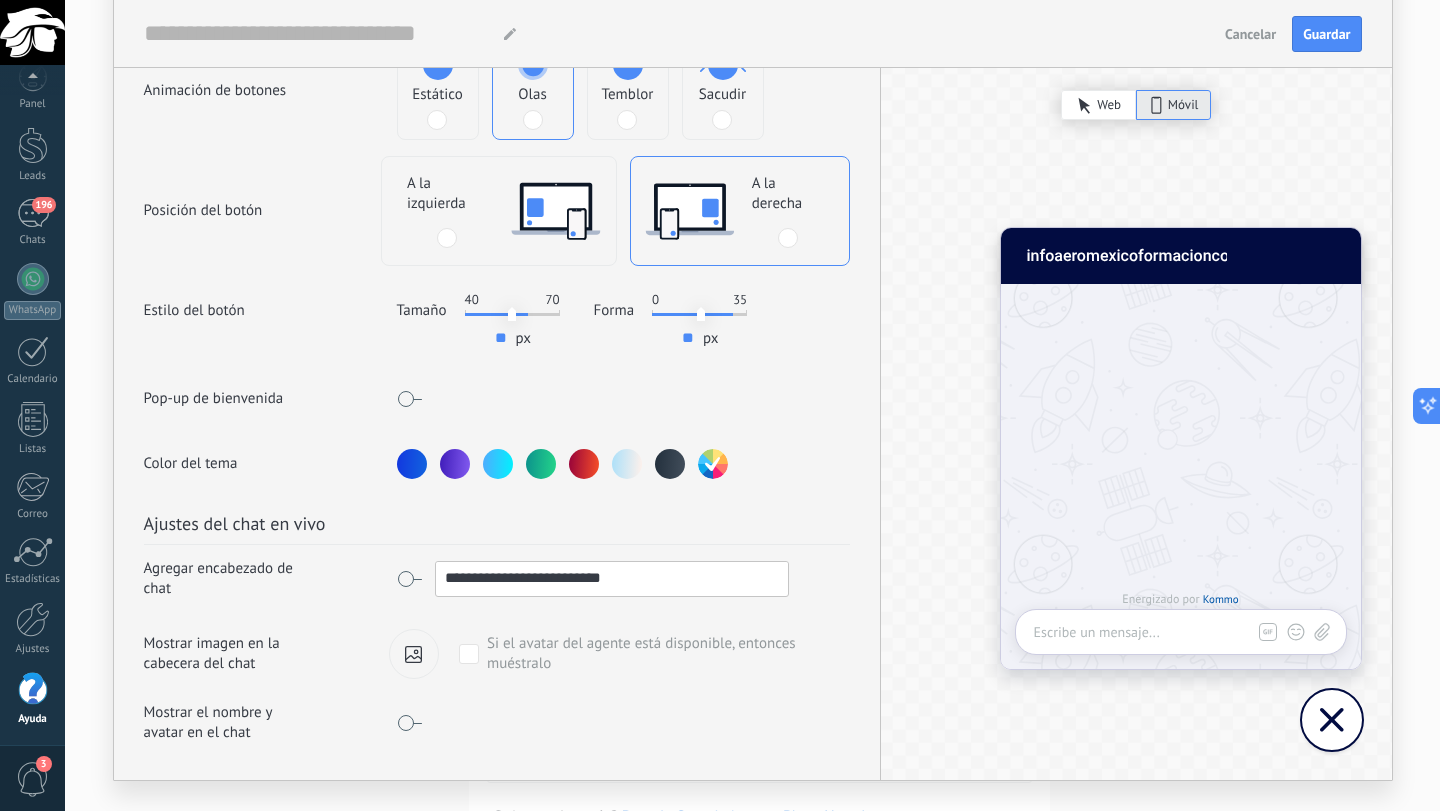 click on "**********" at bounding box center [612, 578] 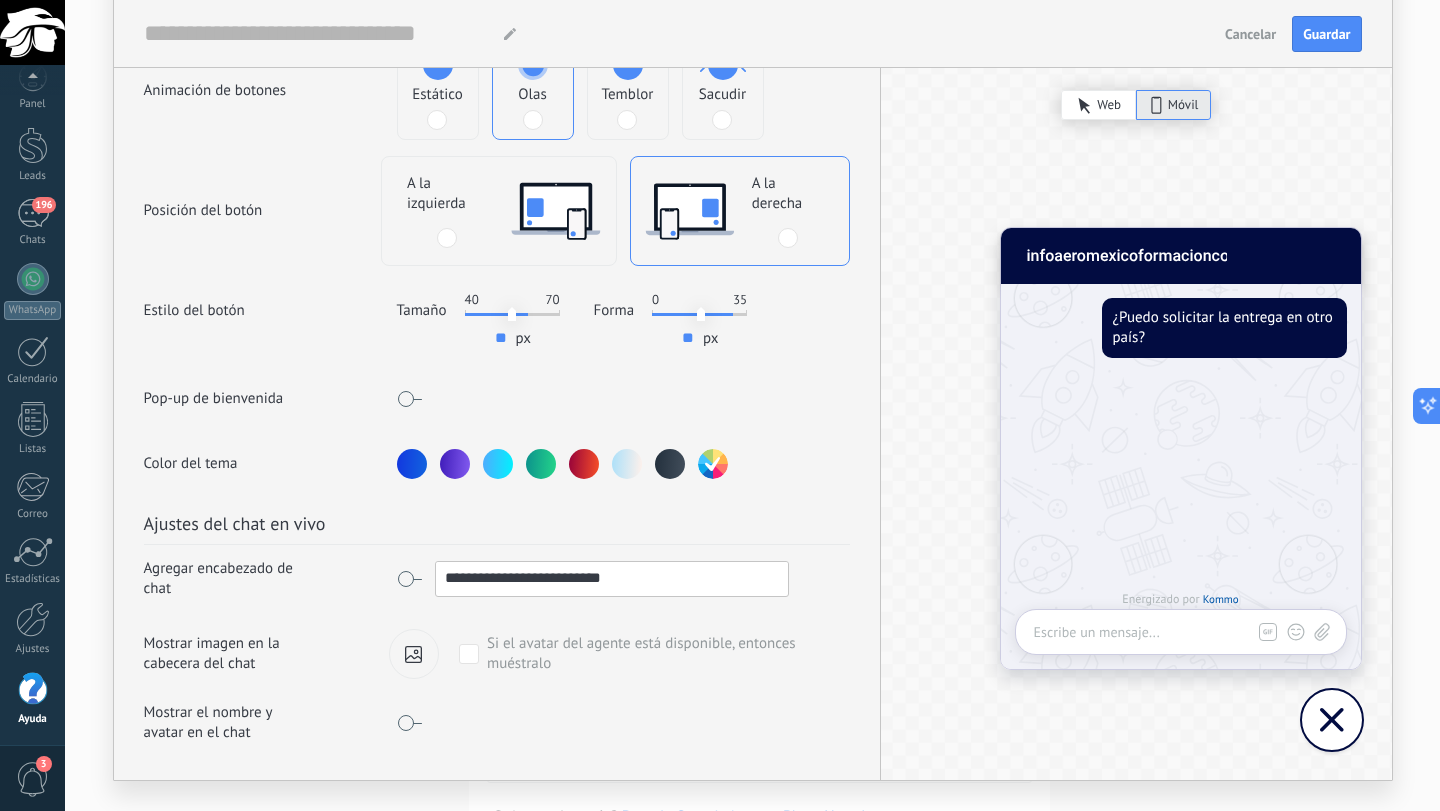 click on "**********" at bounding box center (612, 578) 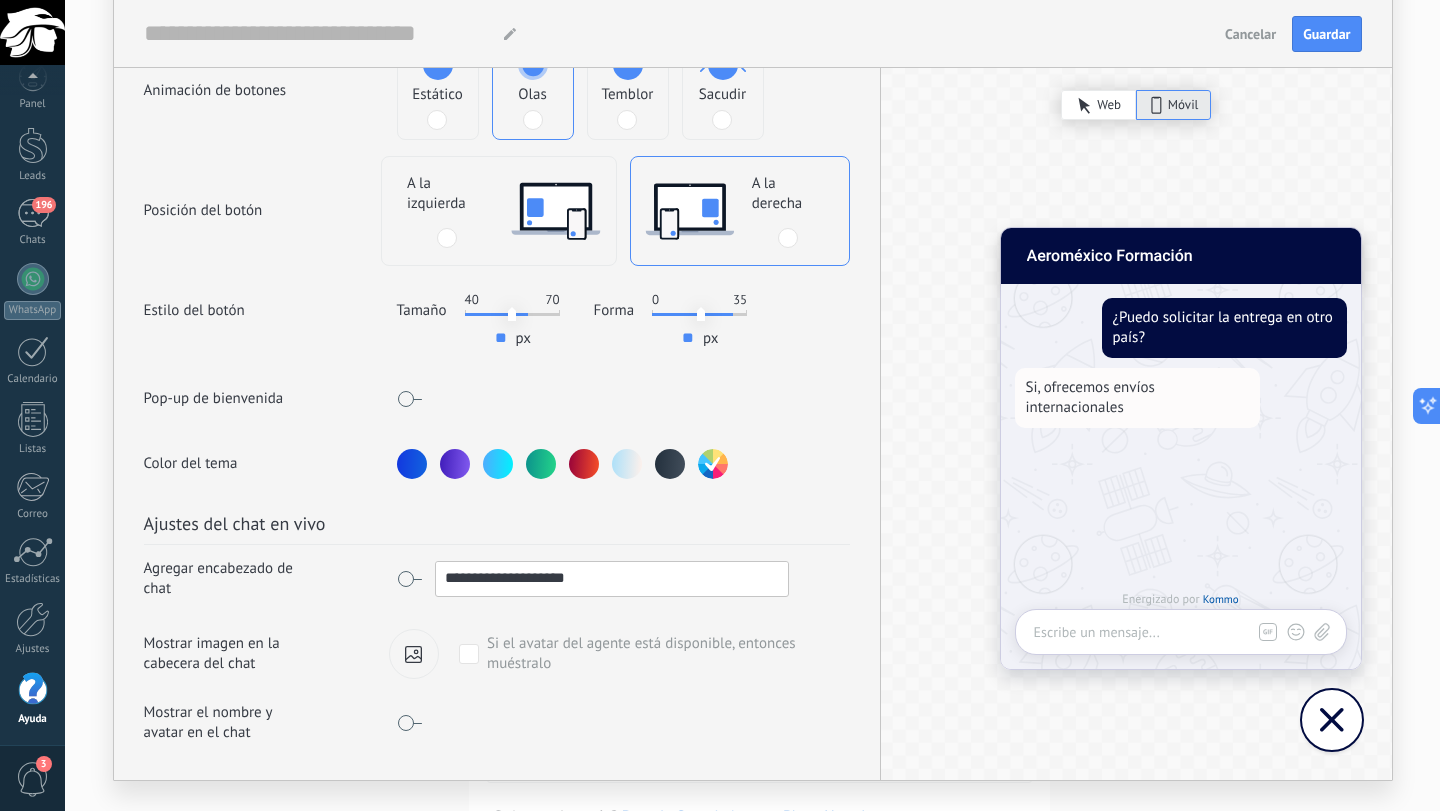 type on "**********" 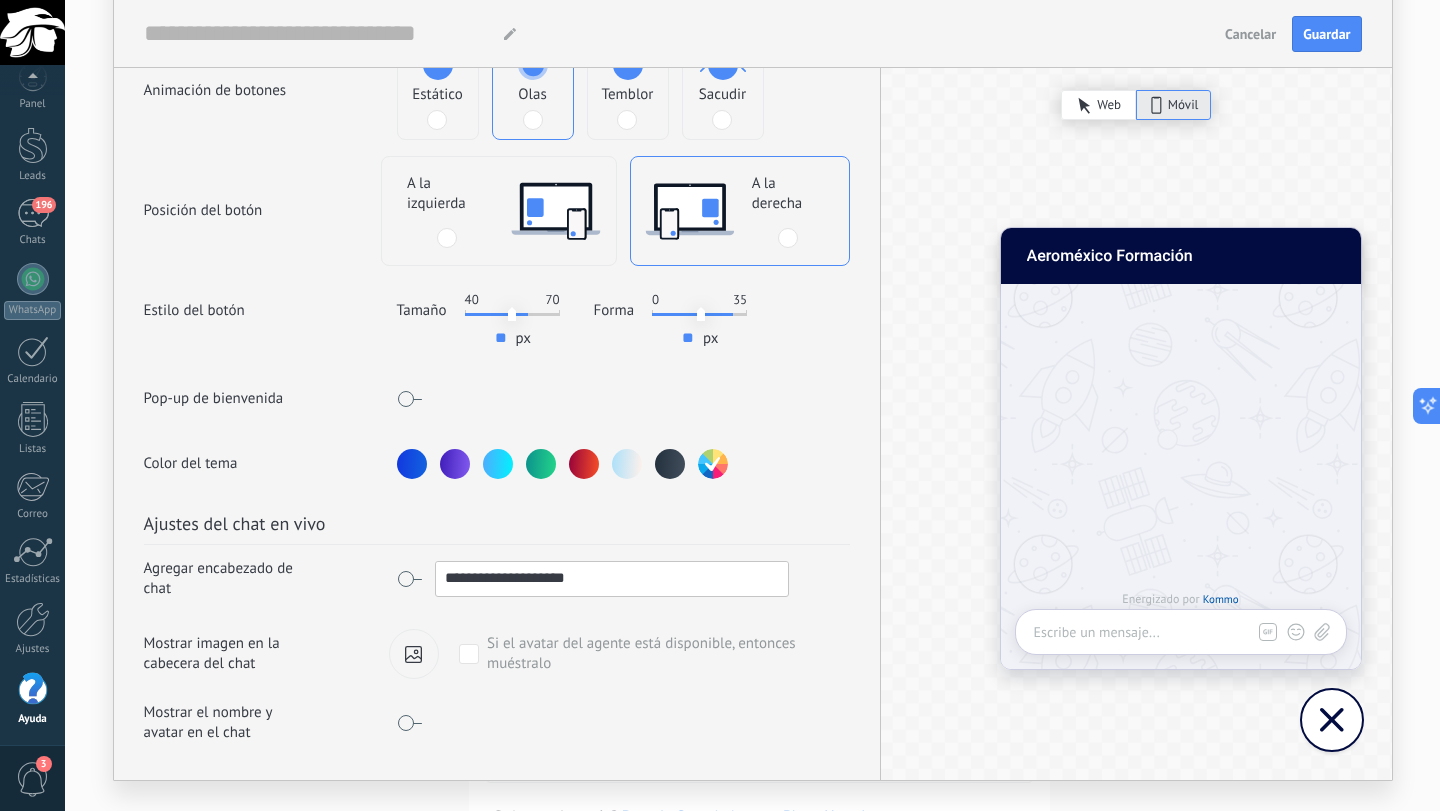 scroll, scrollTop: 294, scrollLeft: 0, axis: vertical 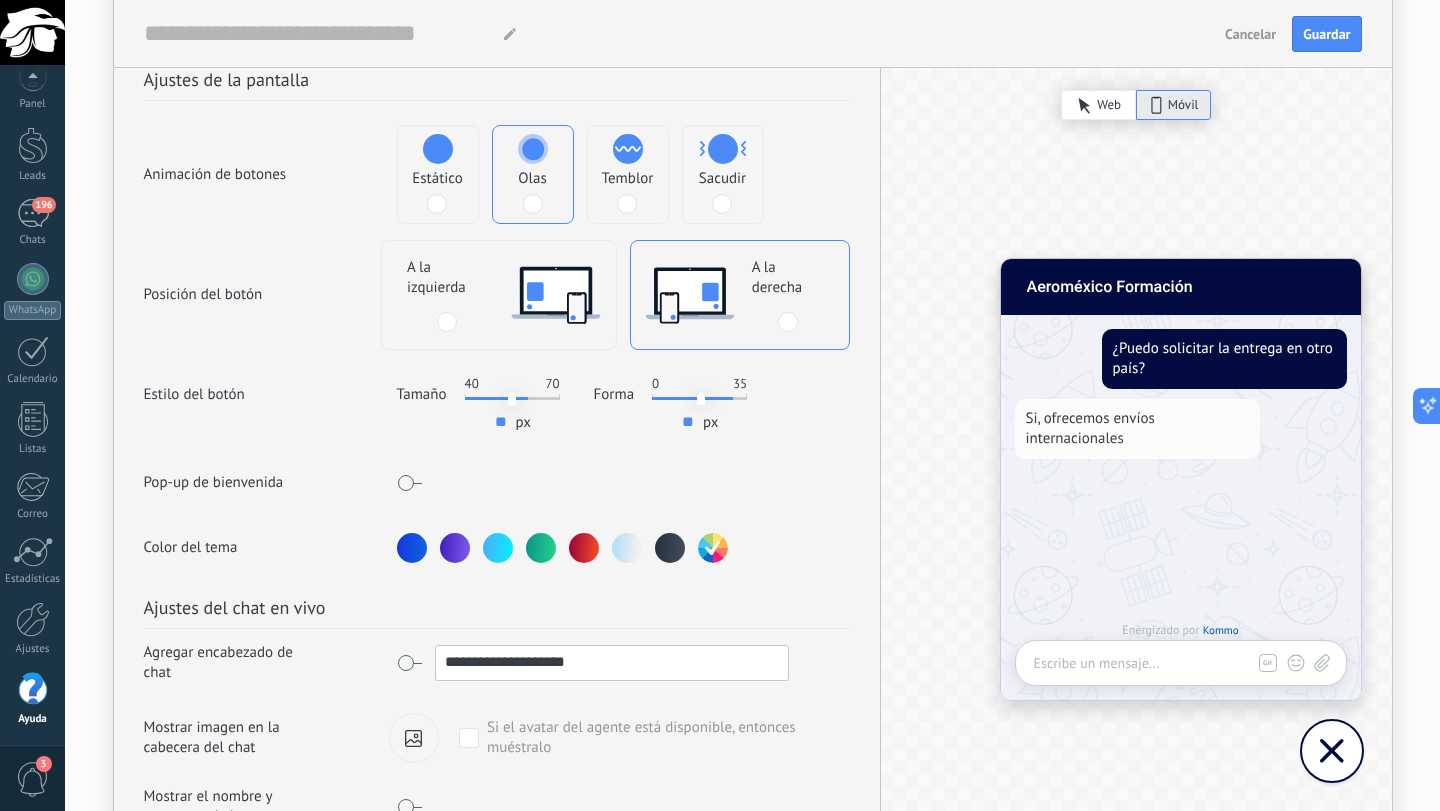 click 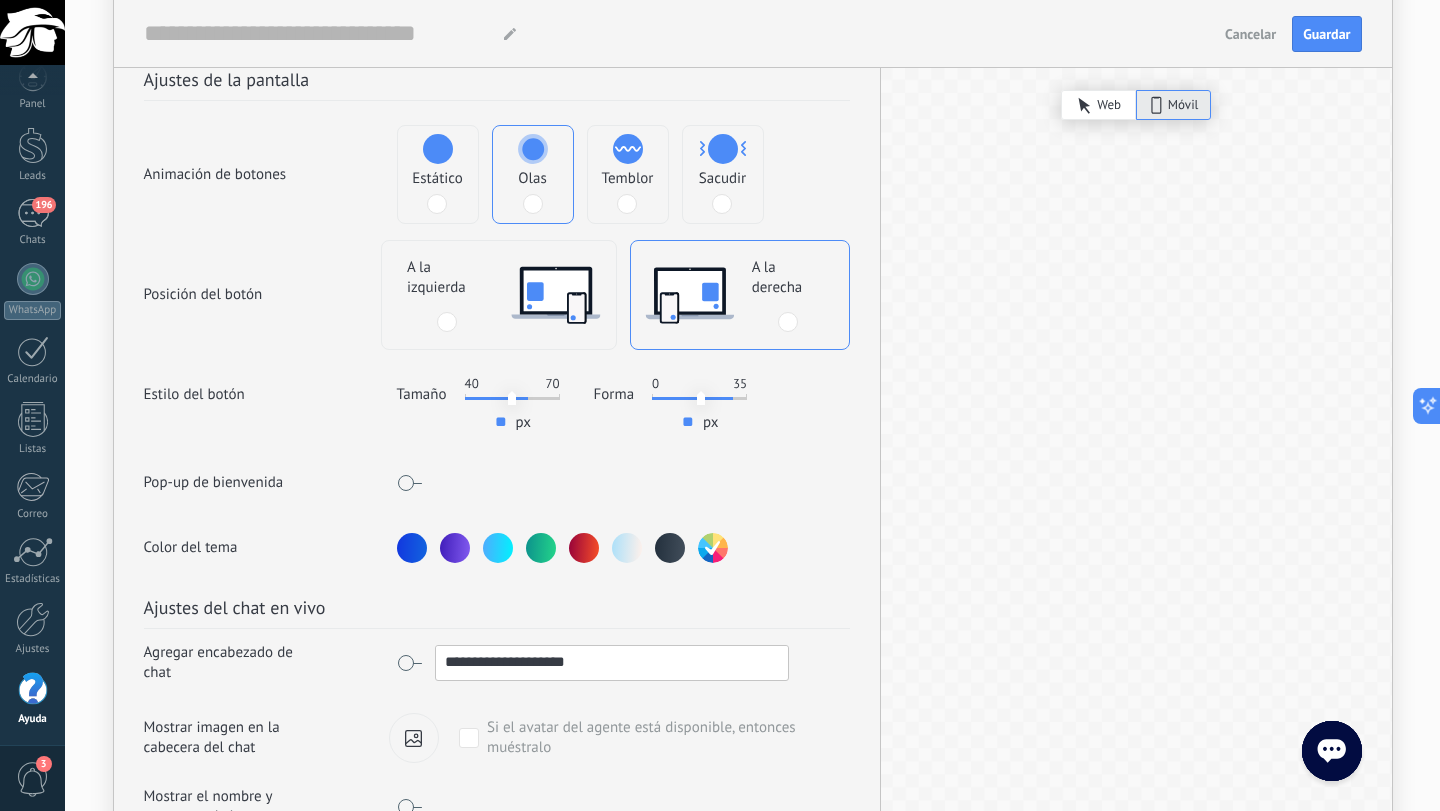 click at bounding box center (409, 483) 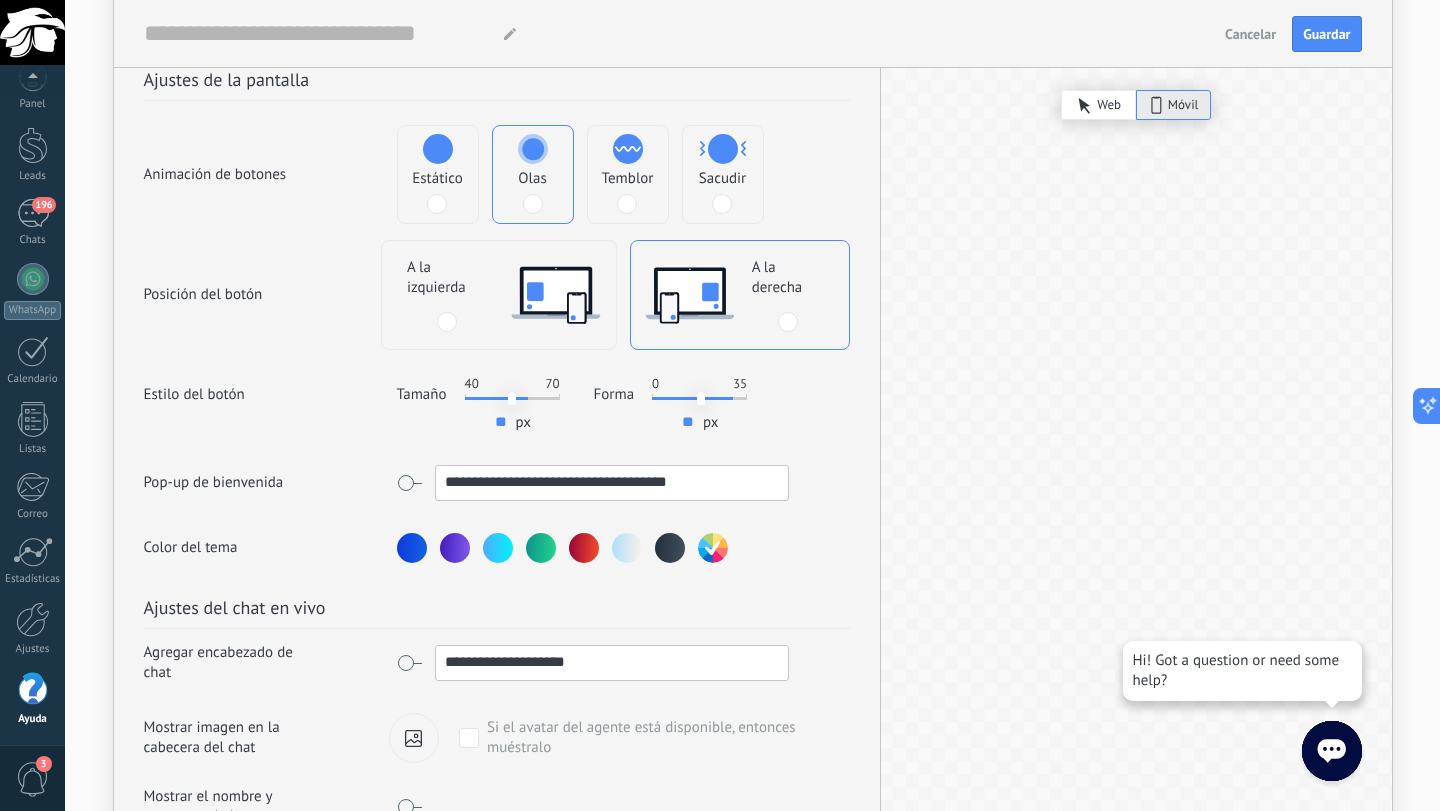 click on "**********" at bounding box center [612, 482] 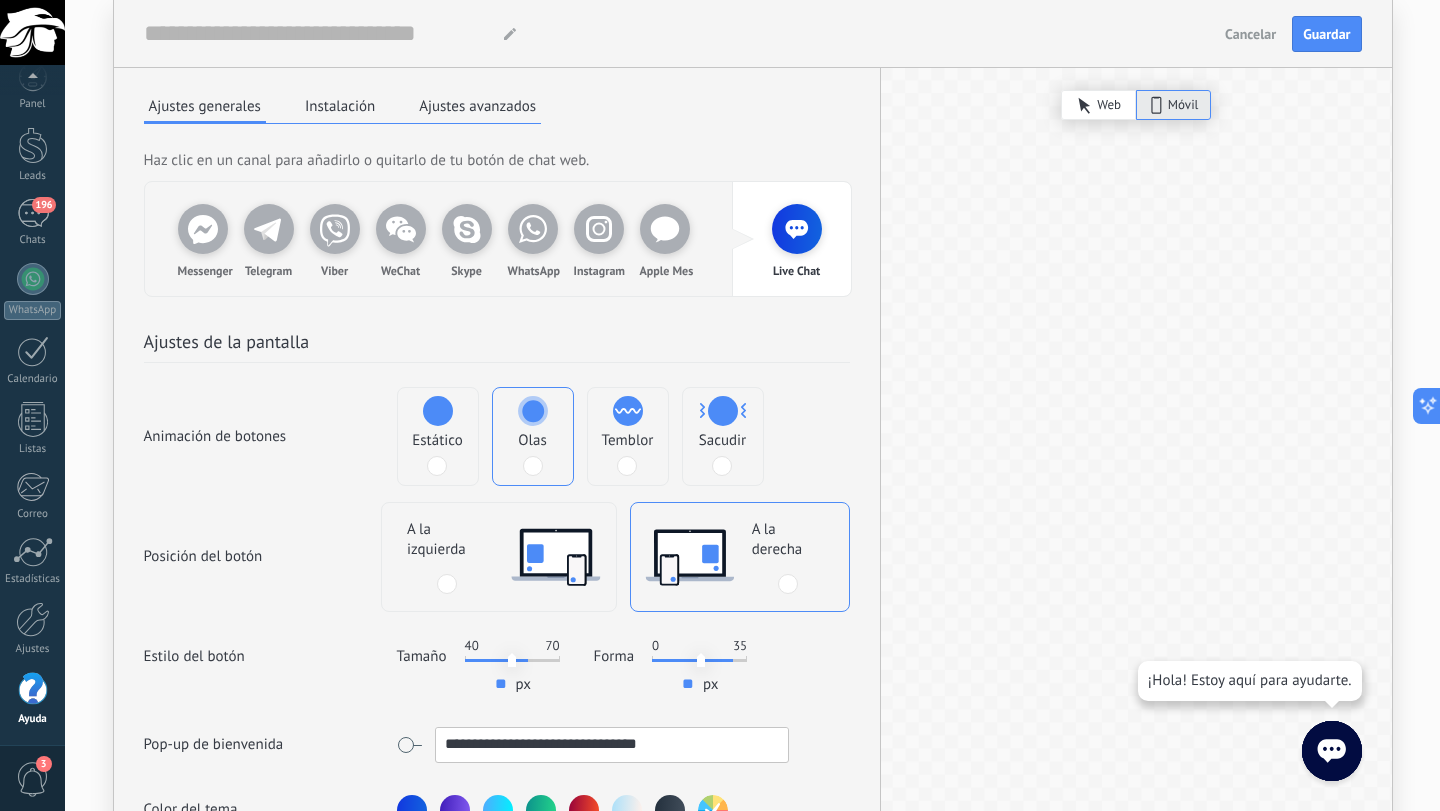 scroll, scrollTop: 0, scrollLeft: 0, axis: both 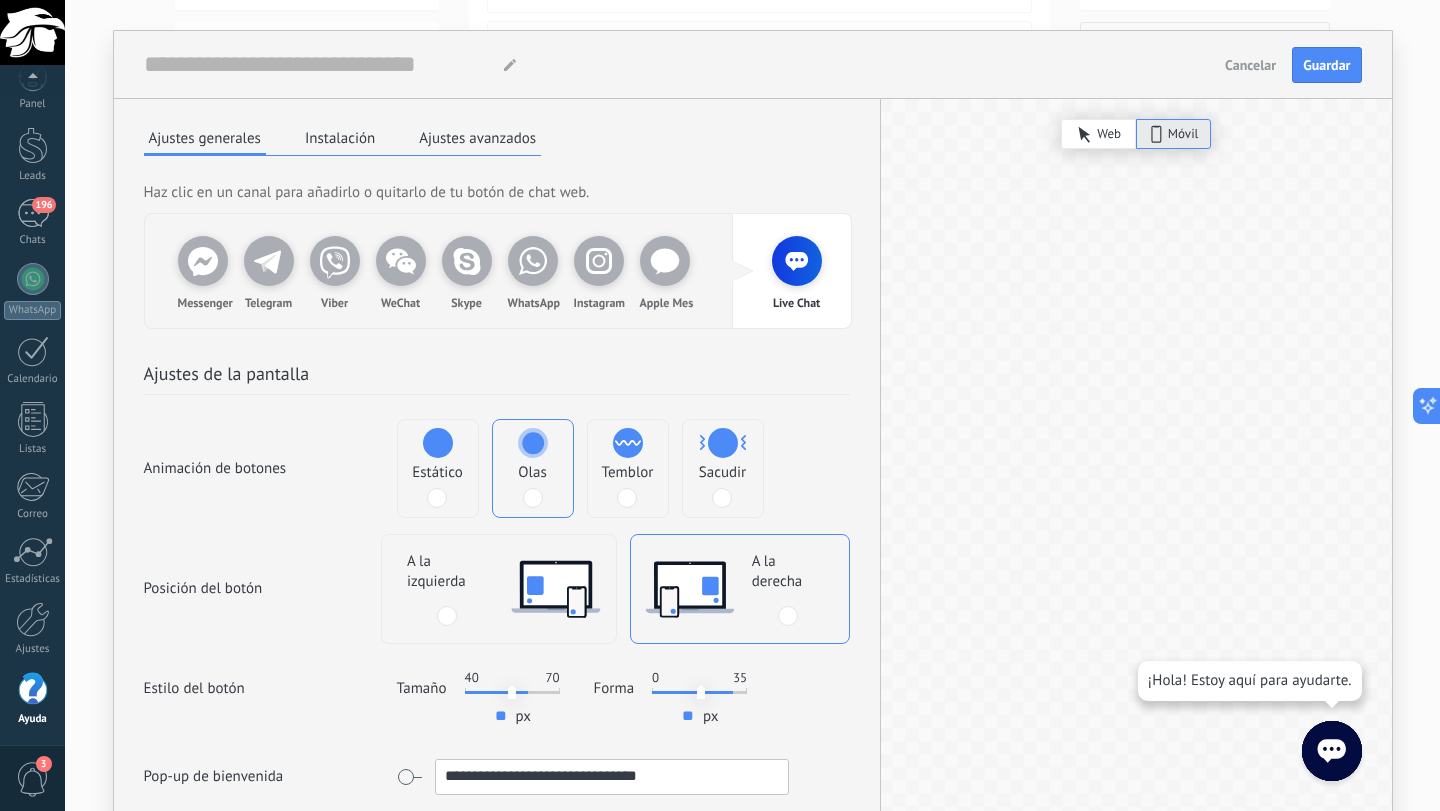 type on "**********" 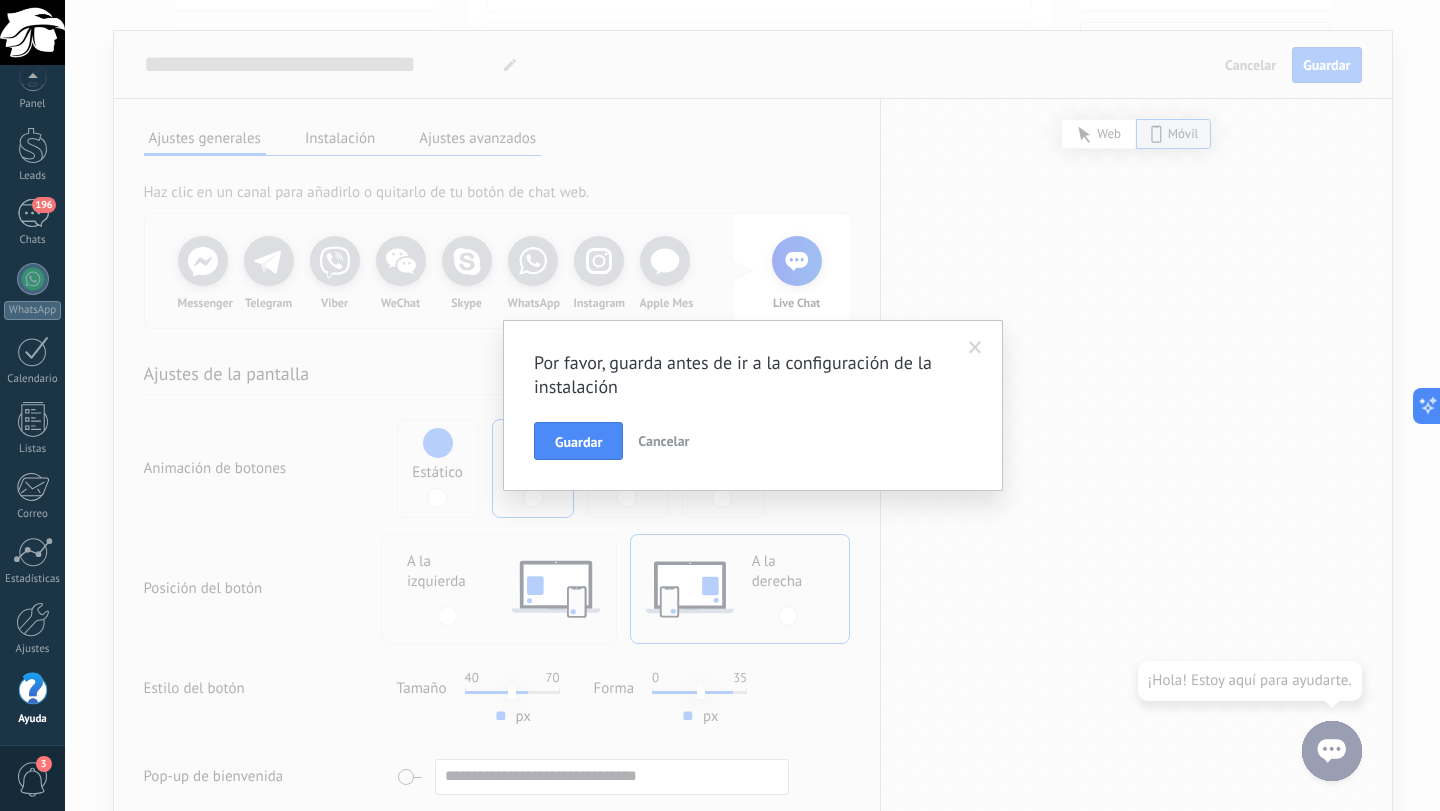 click on "Cancelar" at bounding box center (663, 441) 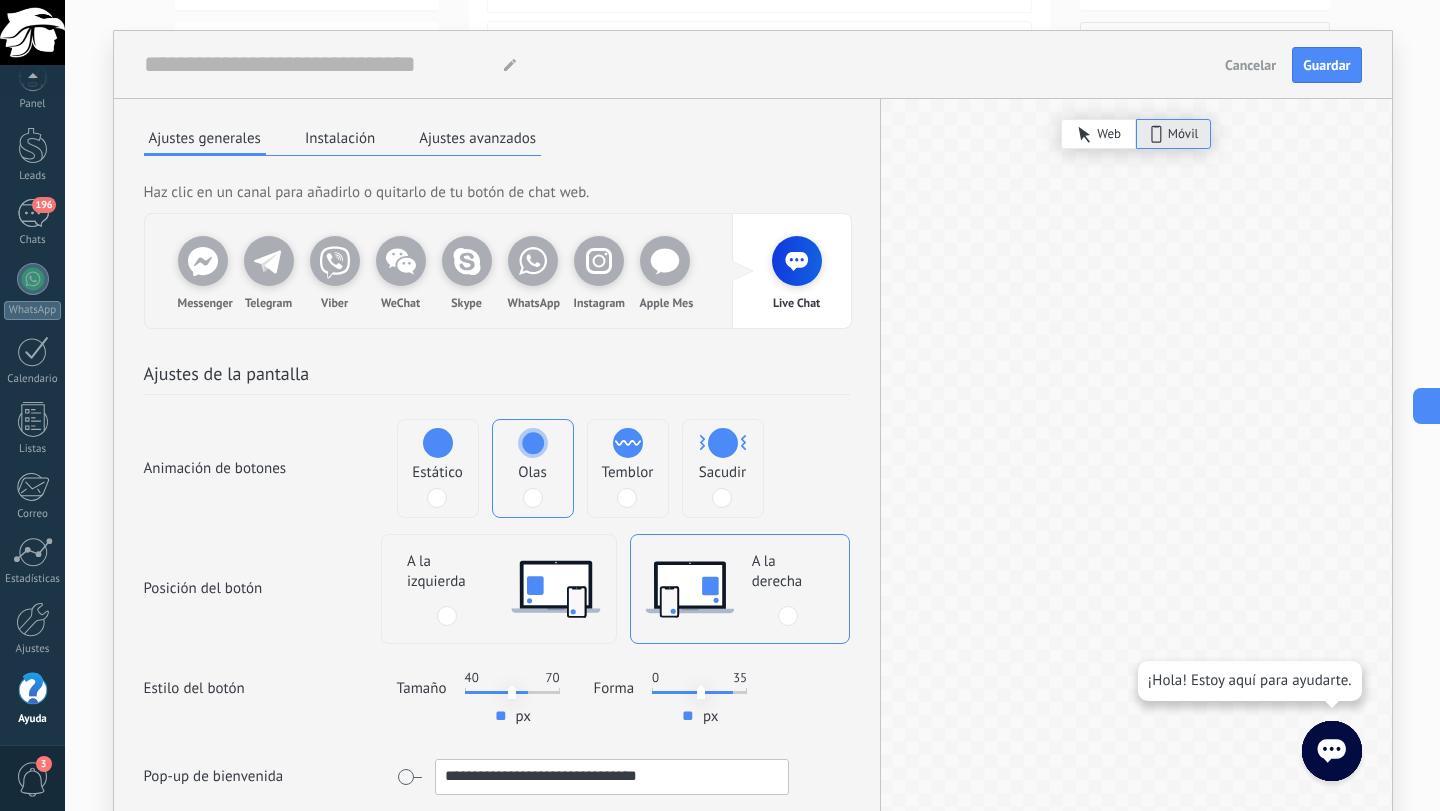 click on "Web" at bounding box center (1109, 134) 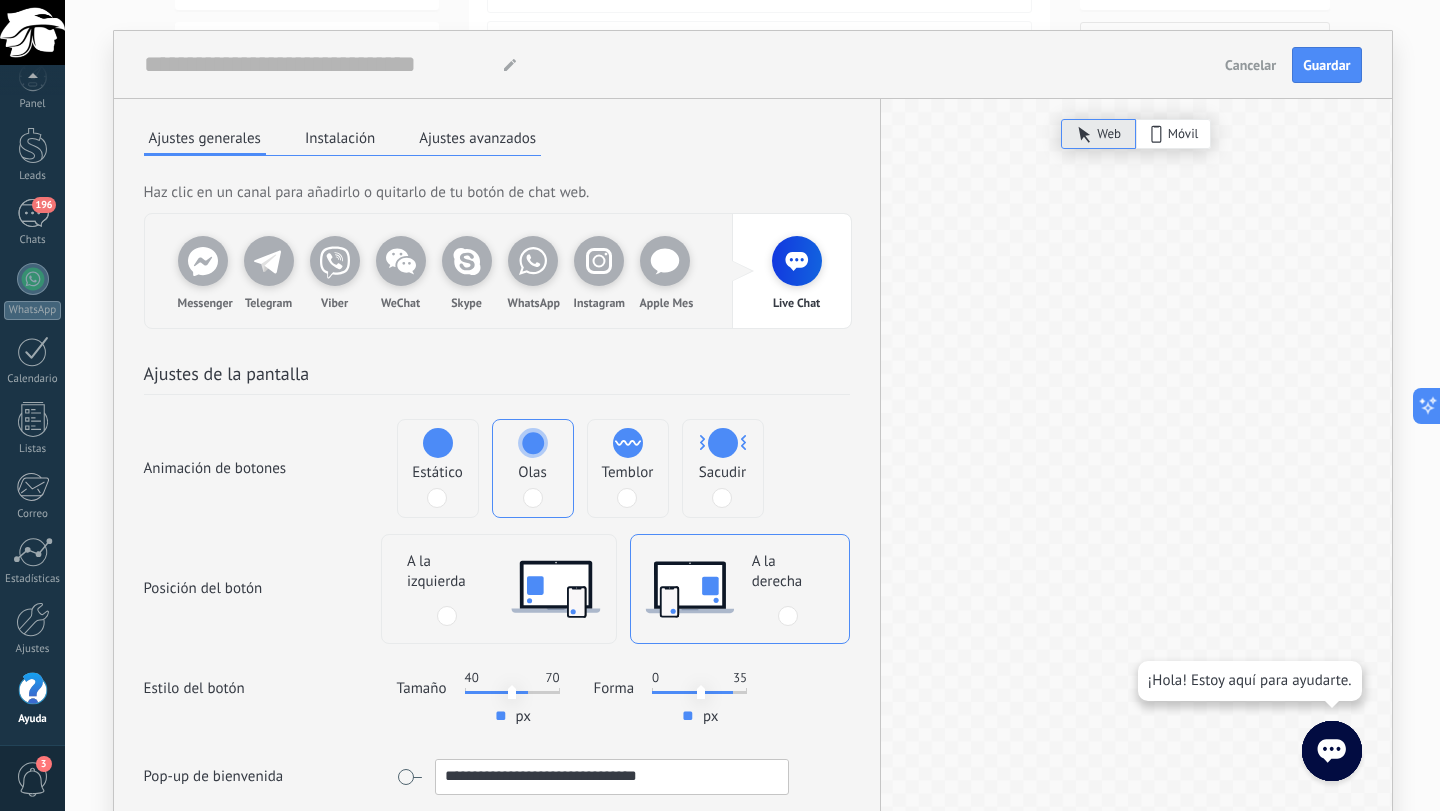 click on "Móvil" at bounding box center (1183, 134) 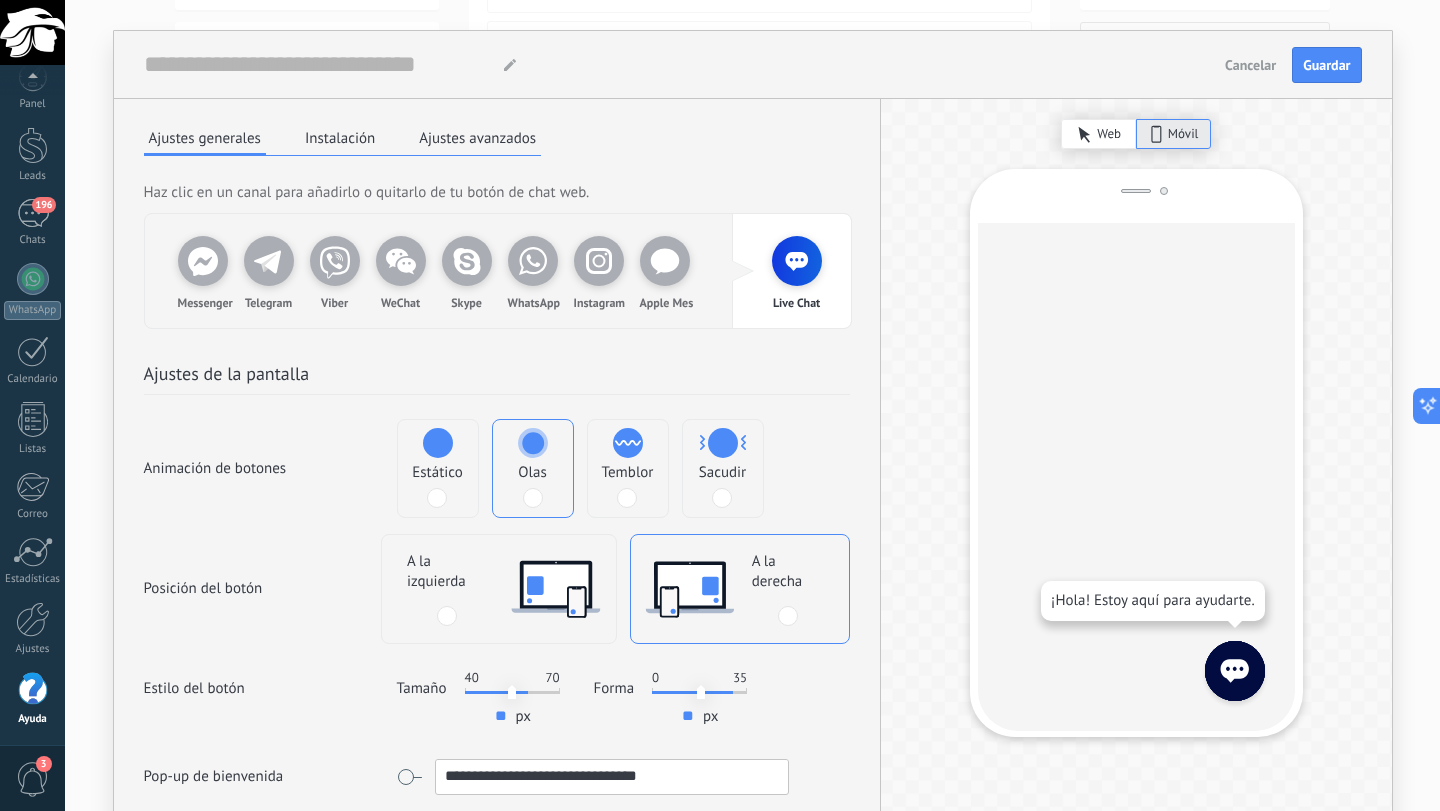 click on "¡Hola! Estoy aquí para ayudarte." at bounding box center (1136, 628) 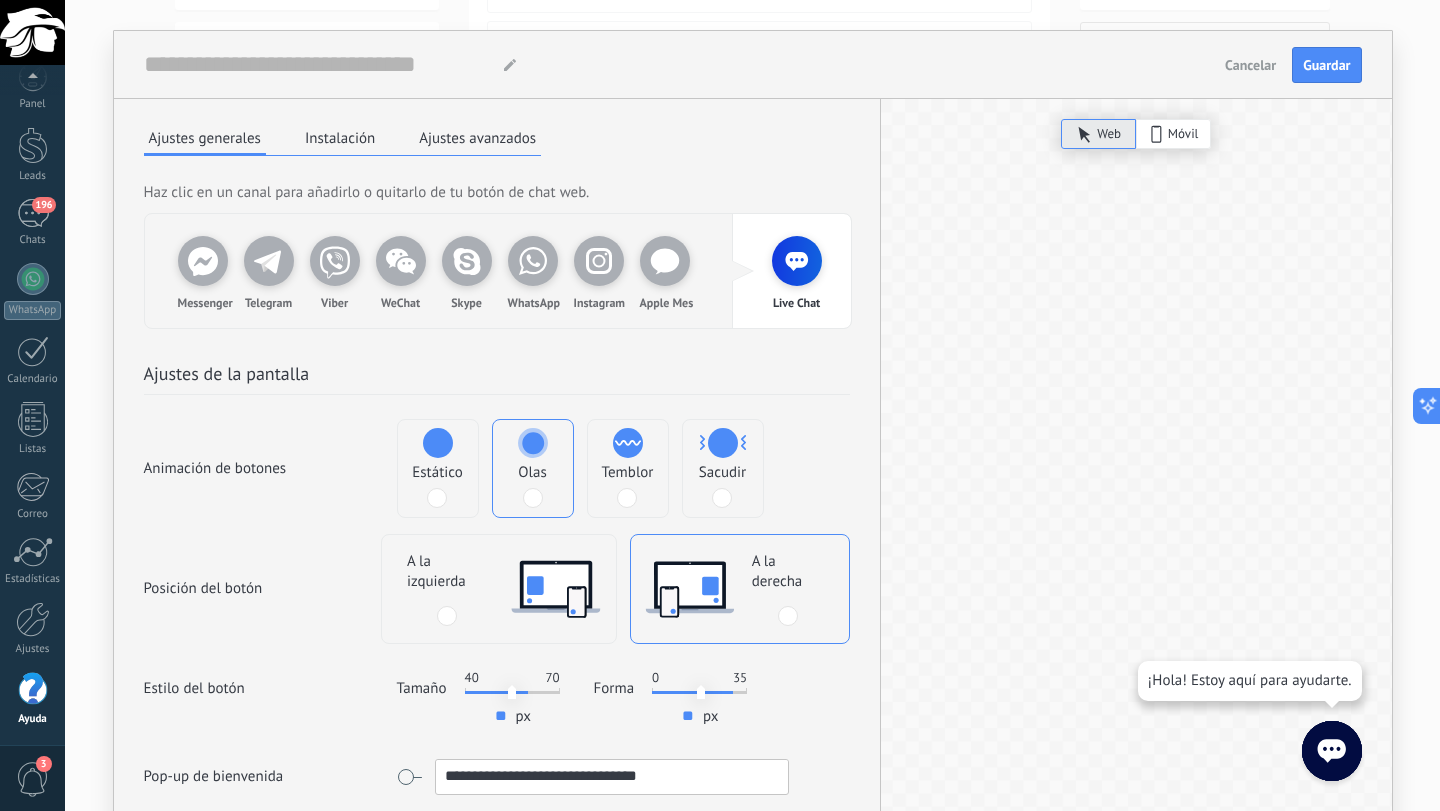 click on "Móvil" at bounding box center [1183, 134] 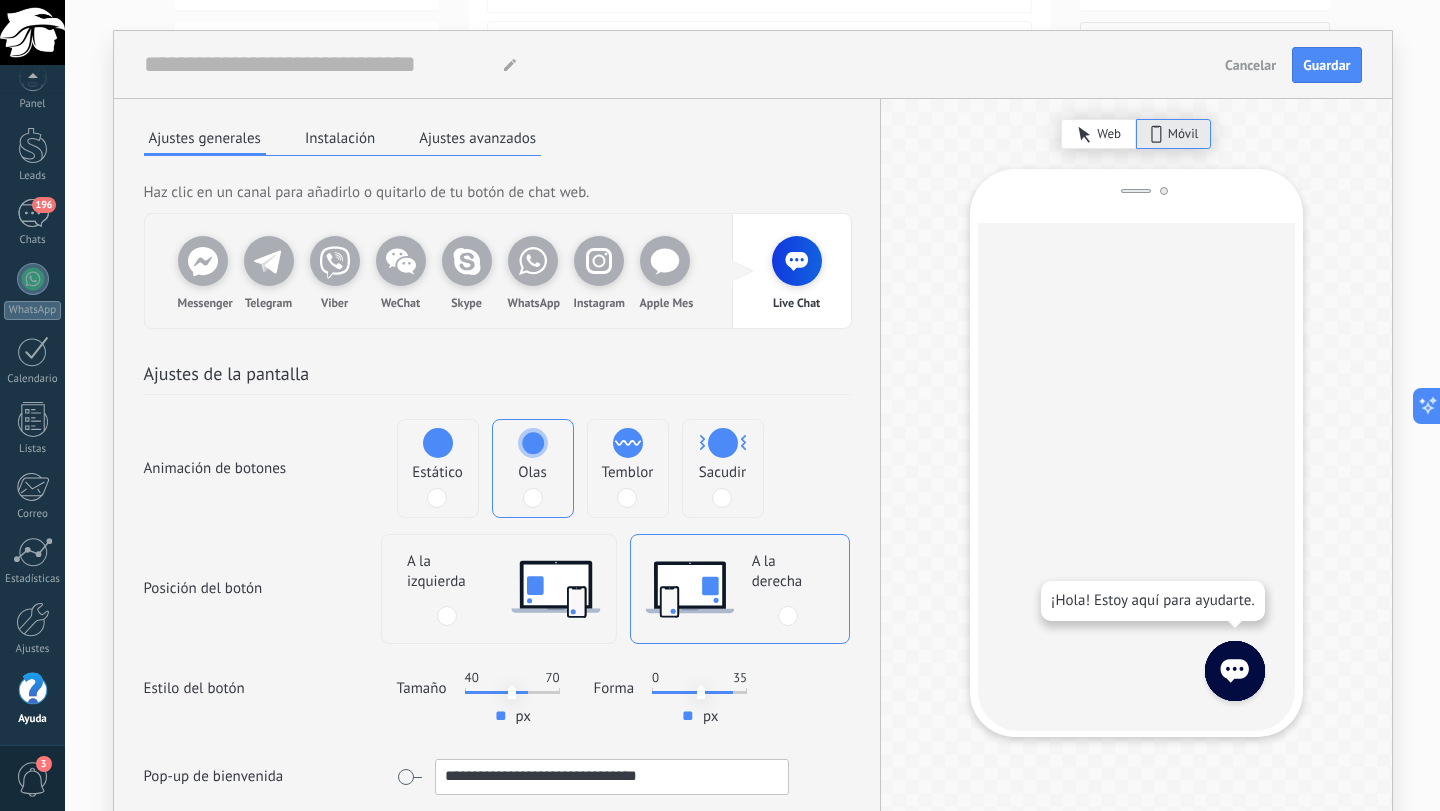 scroll, scrollTop: 394, scrollLeft: 0, axis: vertical 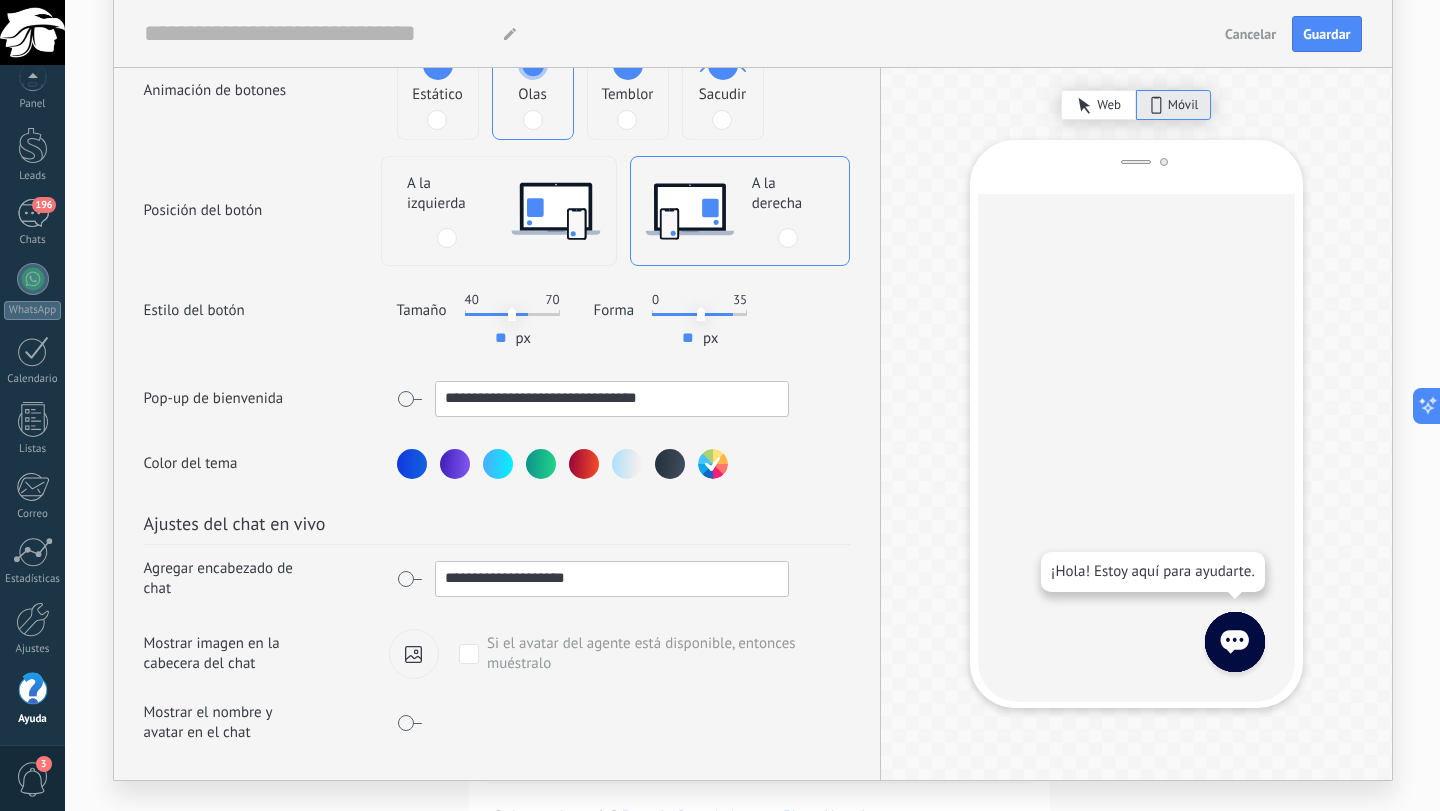 click at bounding box center (409, 399) 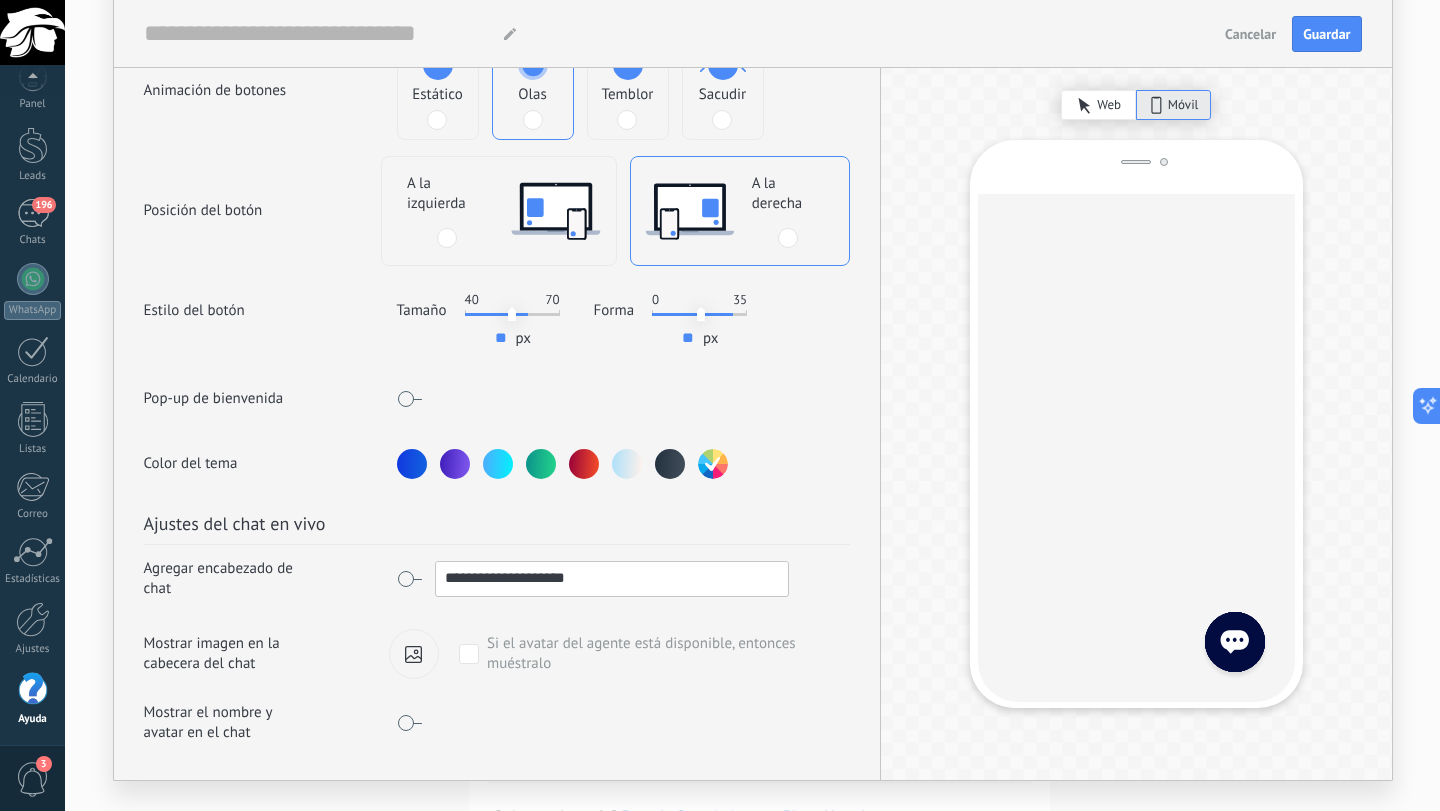 click at bounding box center [409, 399] 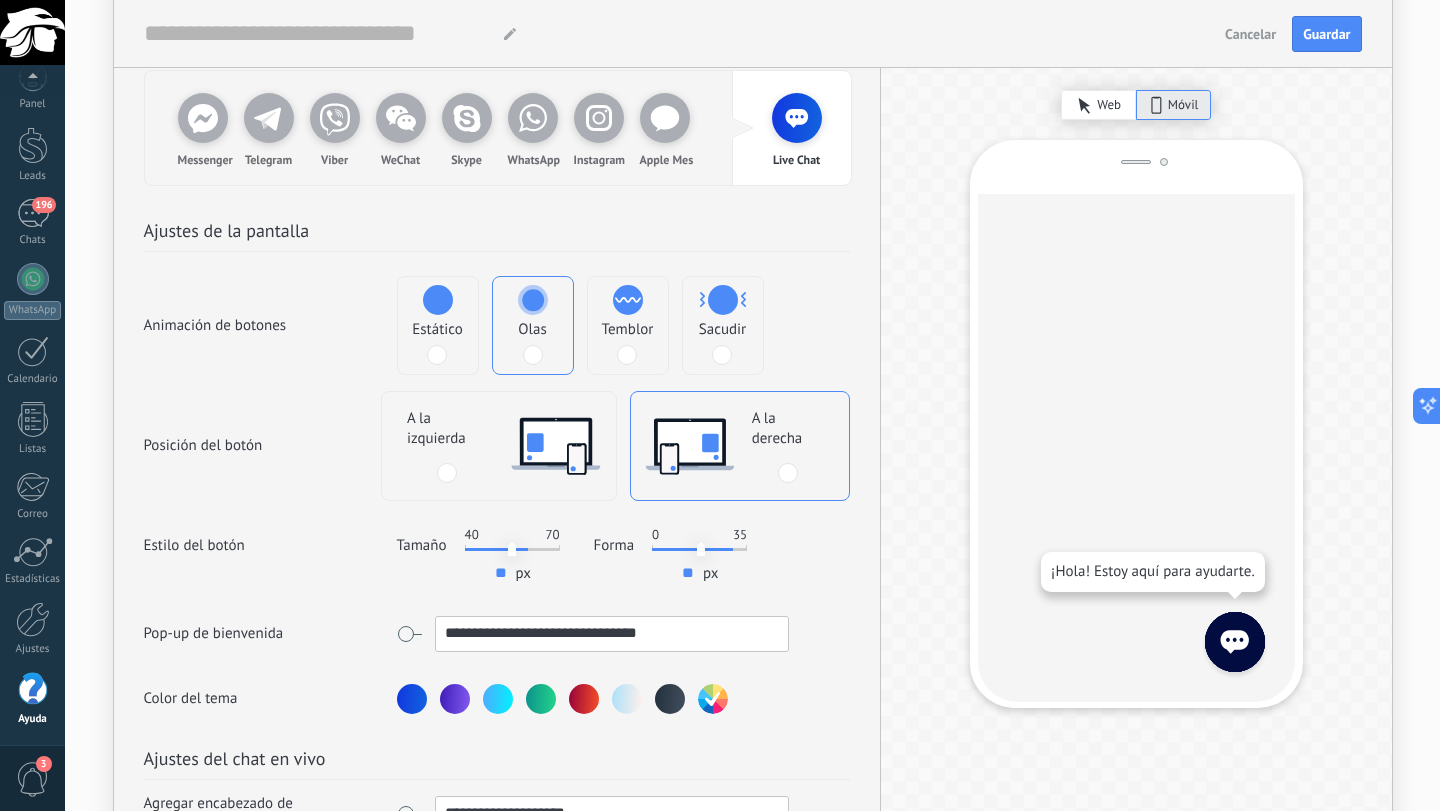 scroll, scrollTop: 94, scrollLeft: 0, axis: vertical 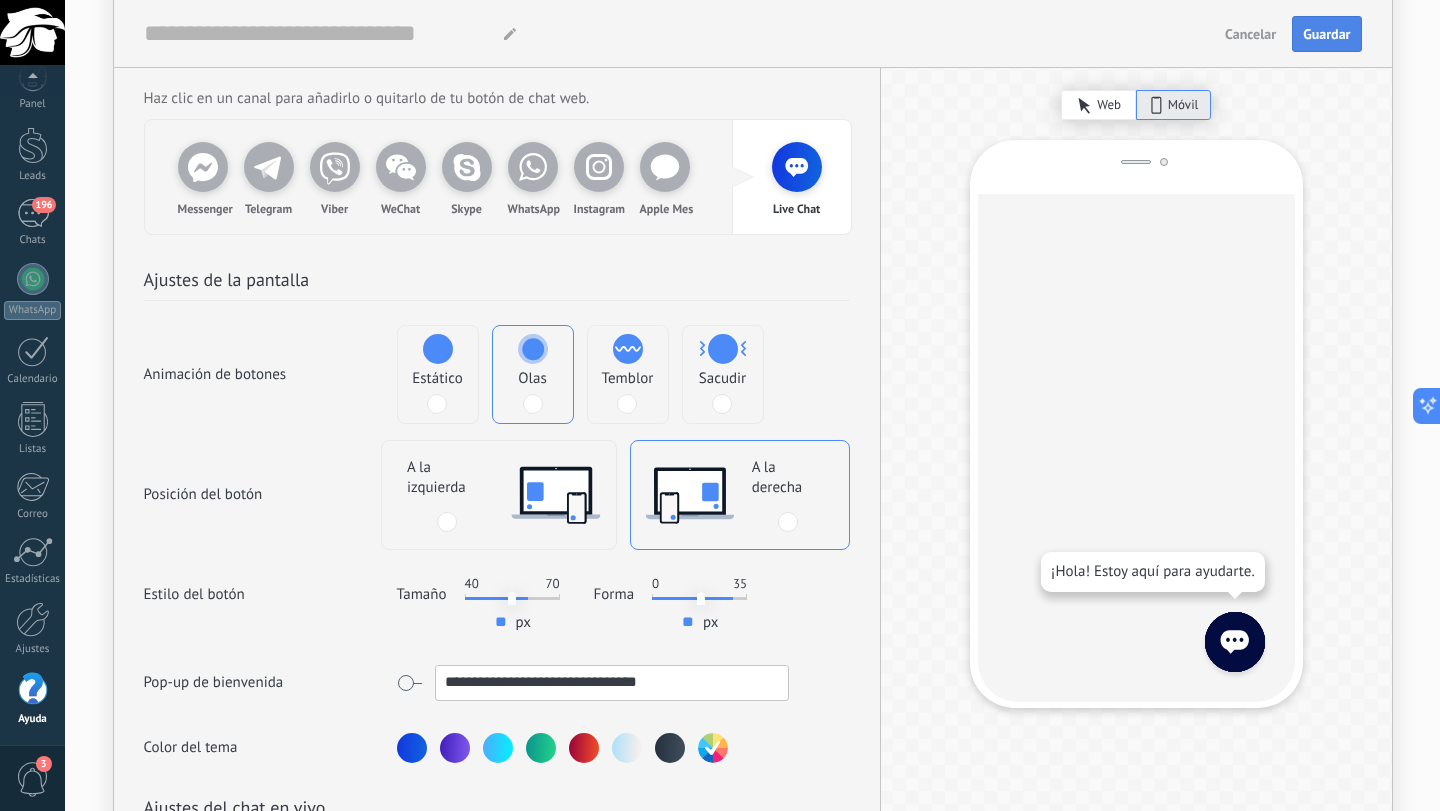 click on "Guardar" at bounding box center (1326, 34) 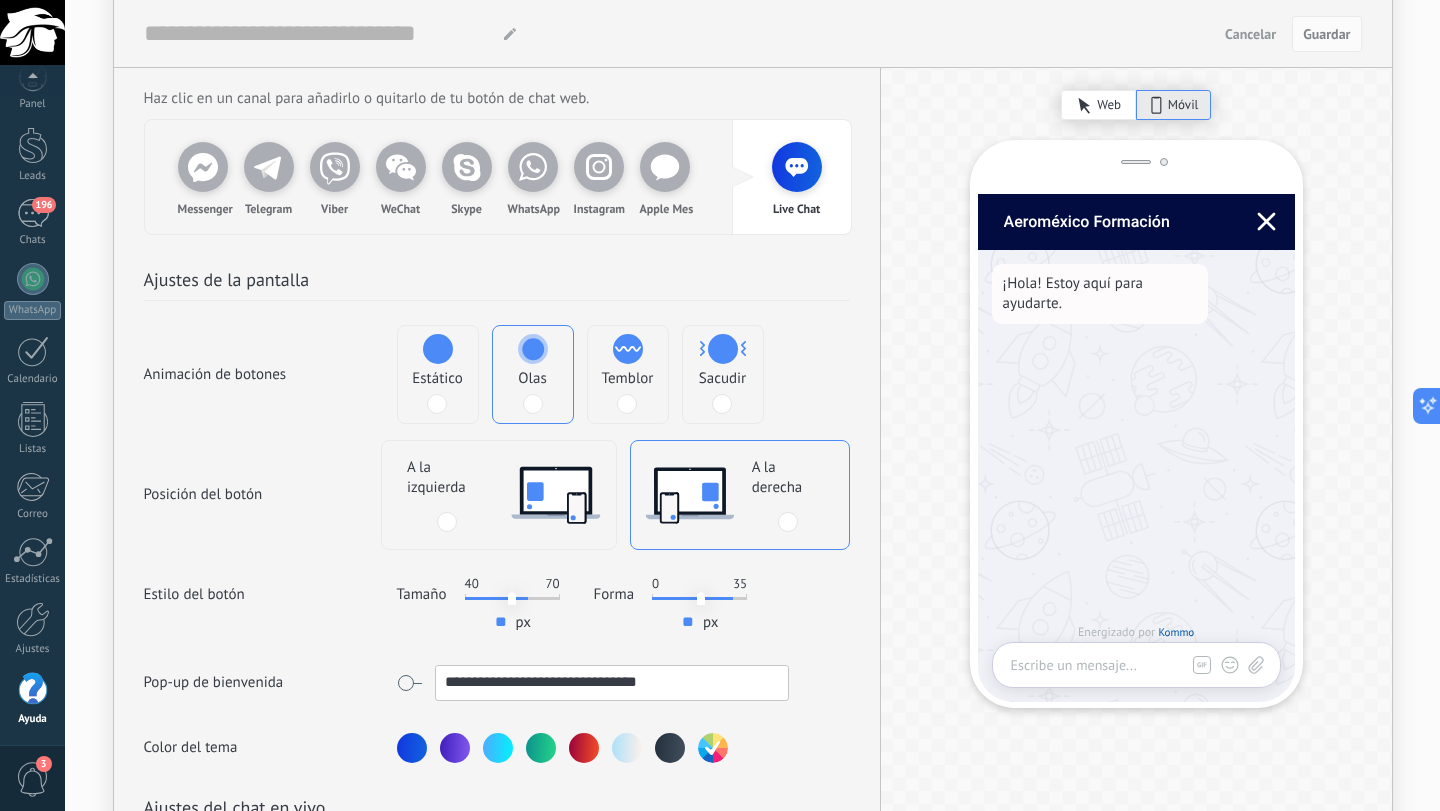 click 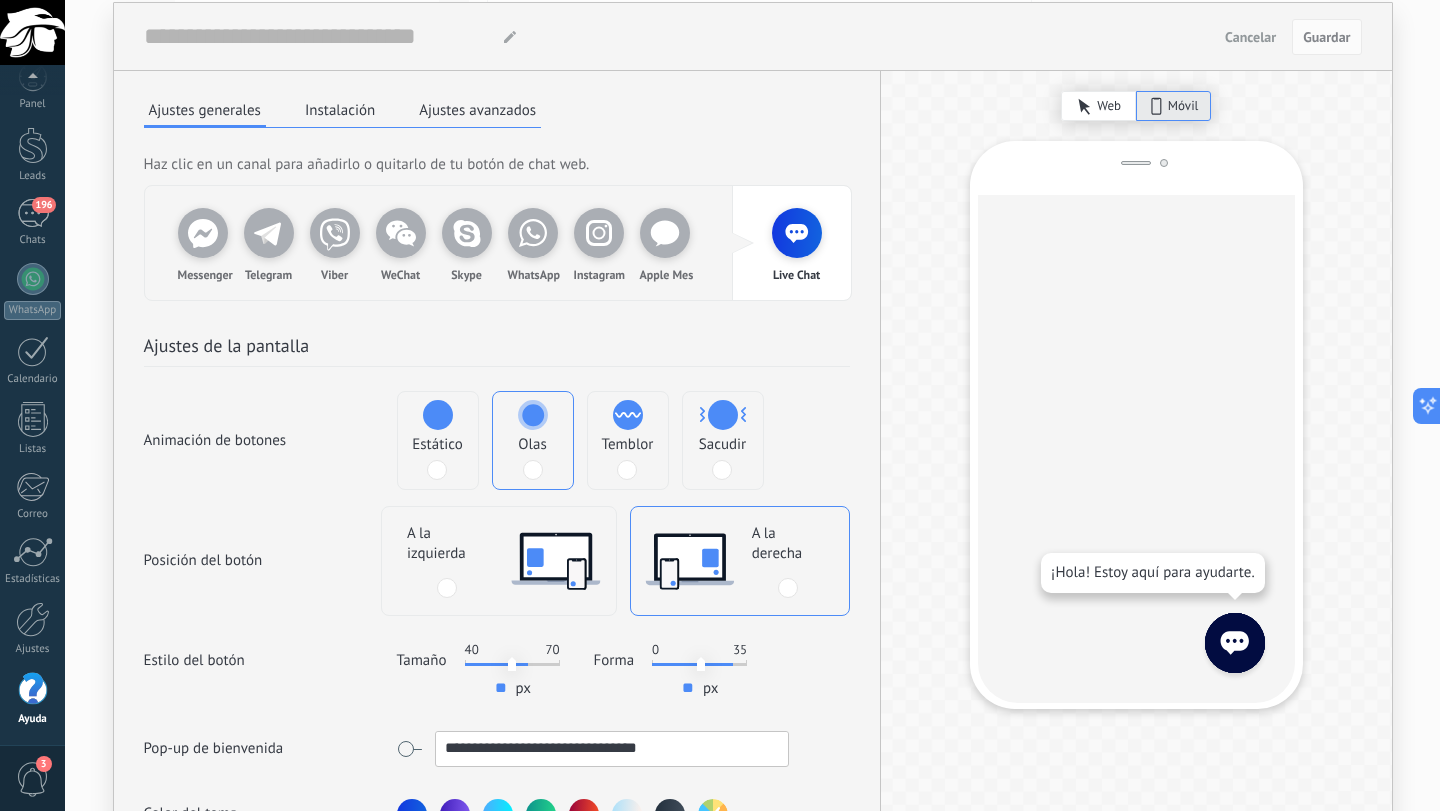 scroll, scrollTop: 0, scrollLeft: 0, axis: both 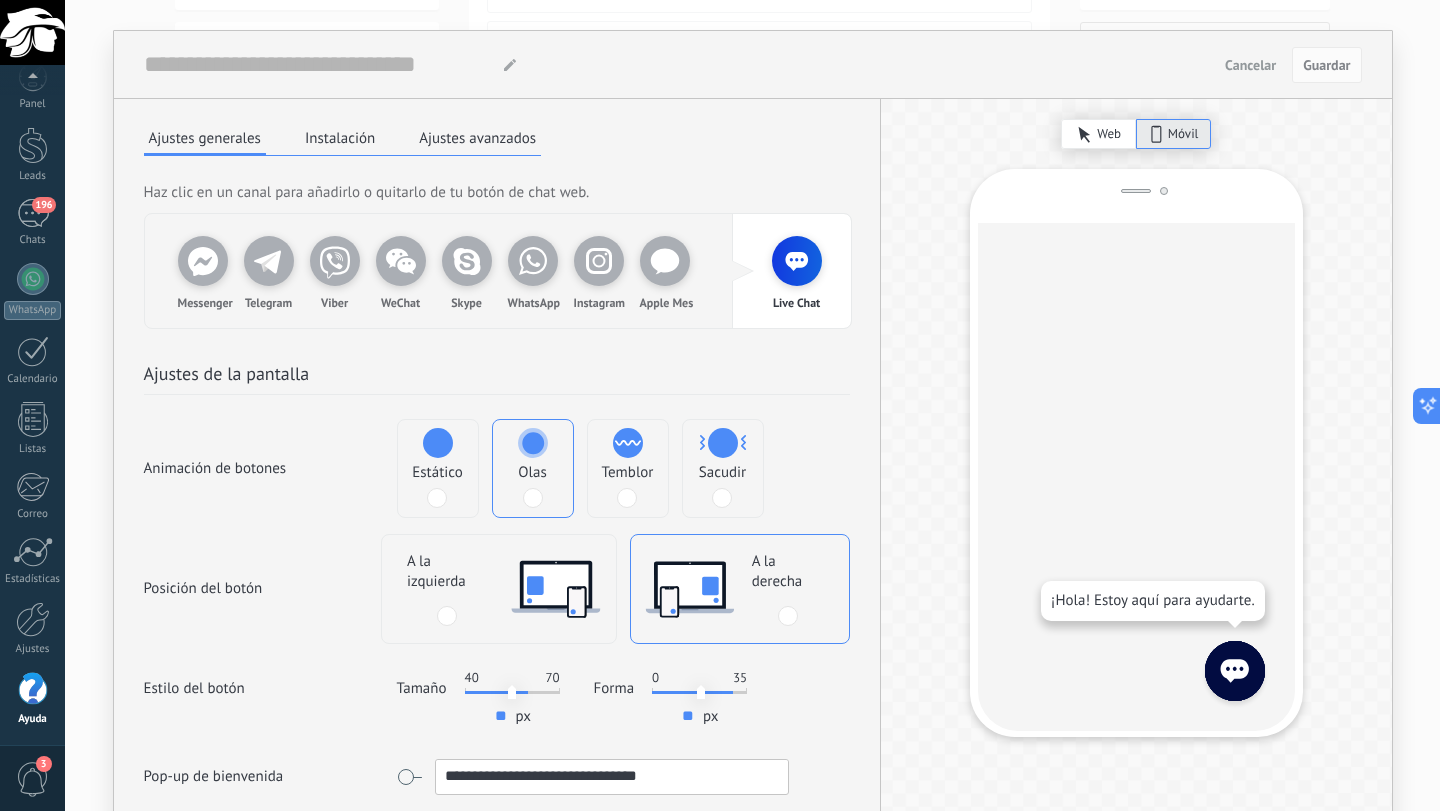 click on "Instalación" at bounding box center (340, 138) 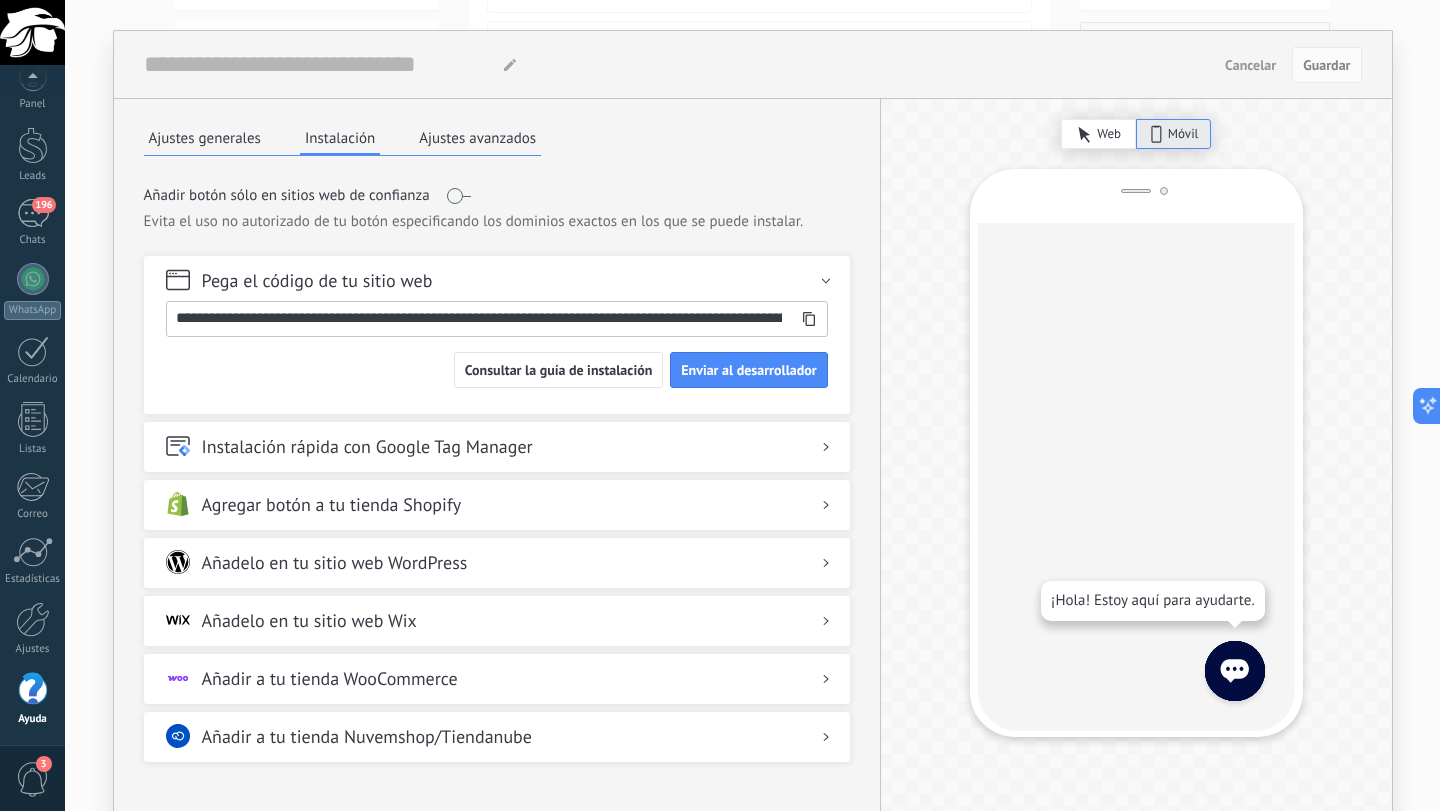click at bounding box center (809, 319) 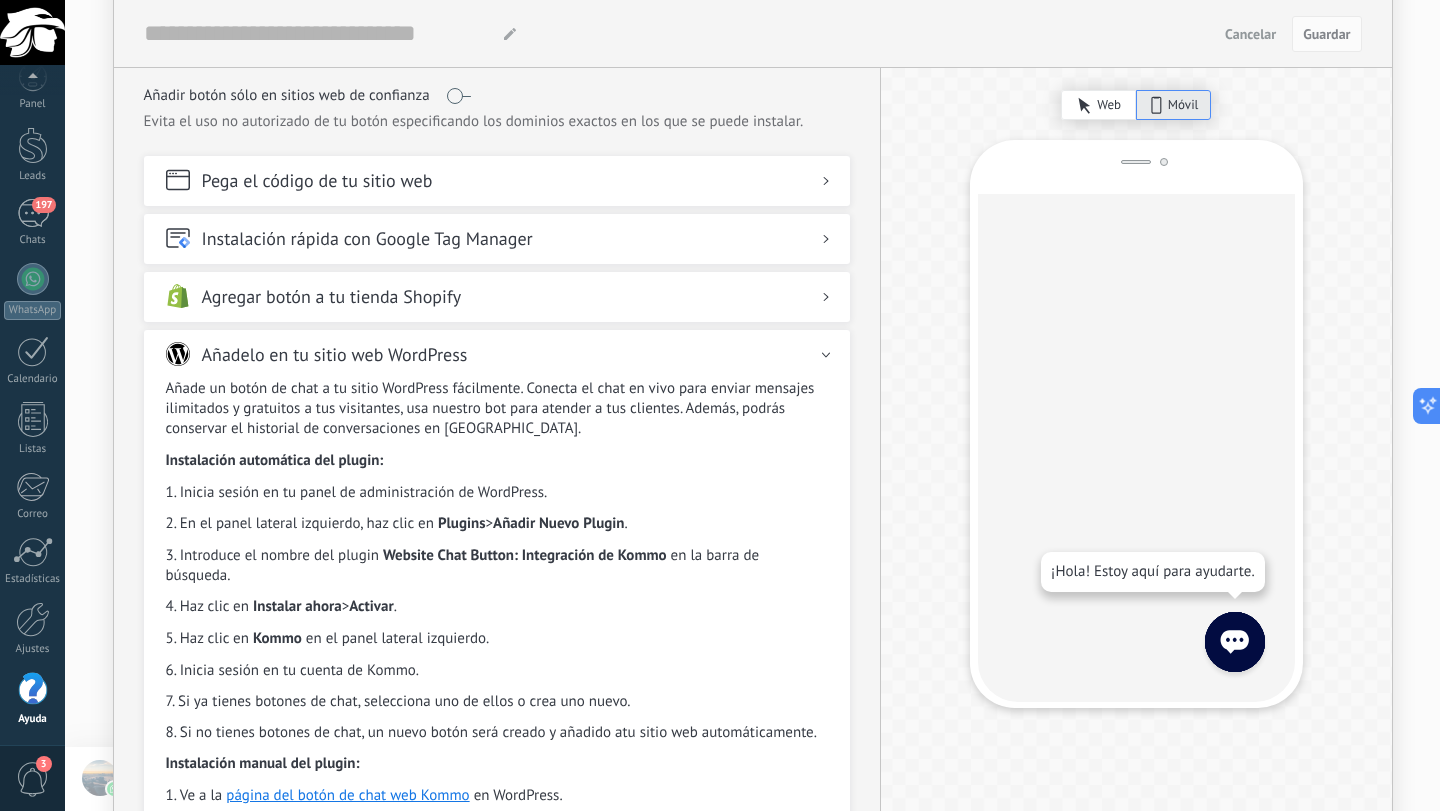 scroll, scrollTop: 200, scrollLeft: 0, axis: vertical 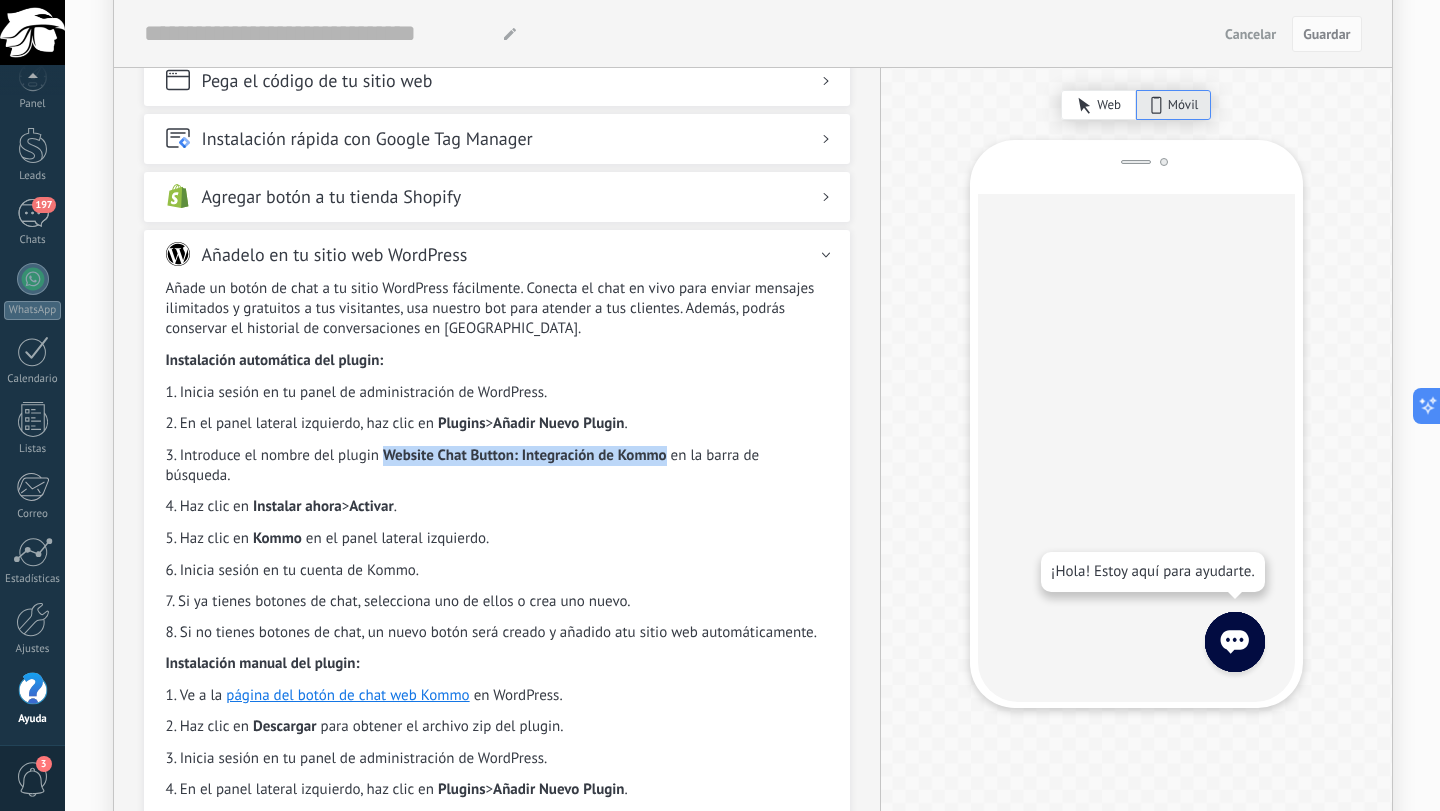 drag, startPoint x: 382, startPoint y: 455, endPoint x: 662, endPoint y: 459, distance: 280.02856 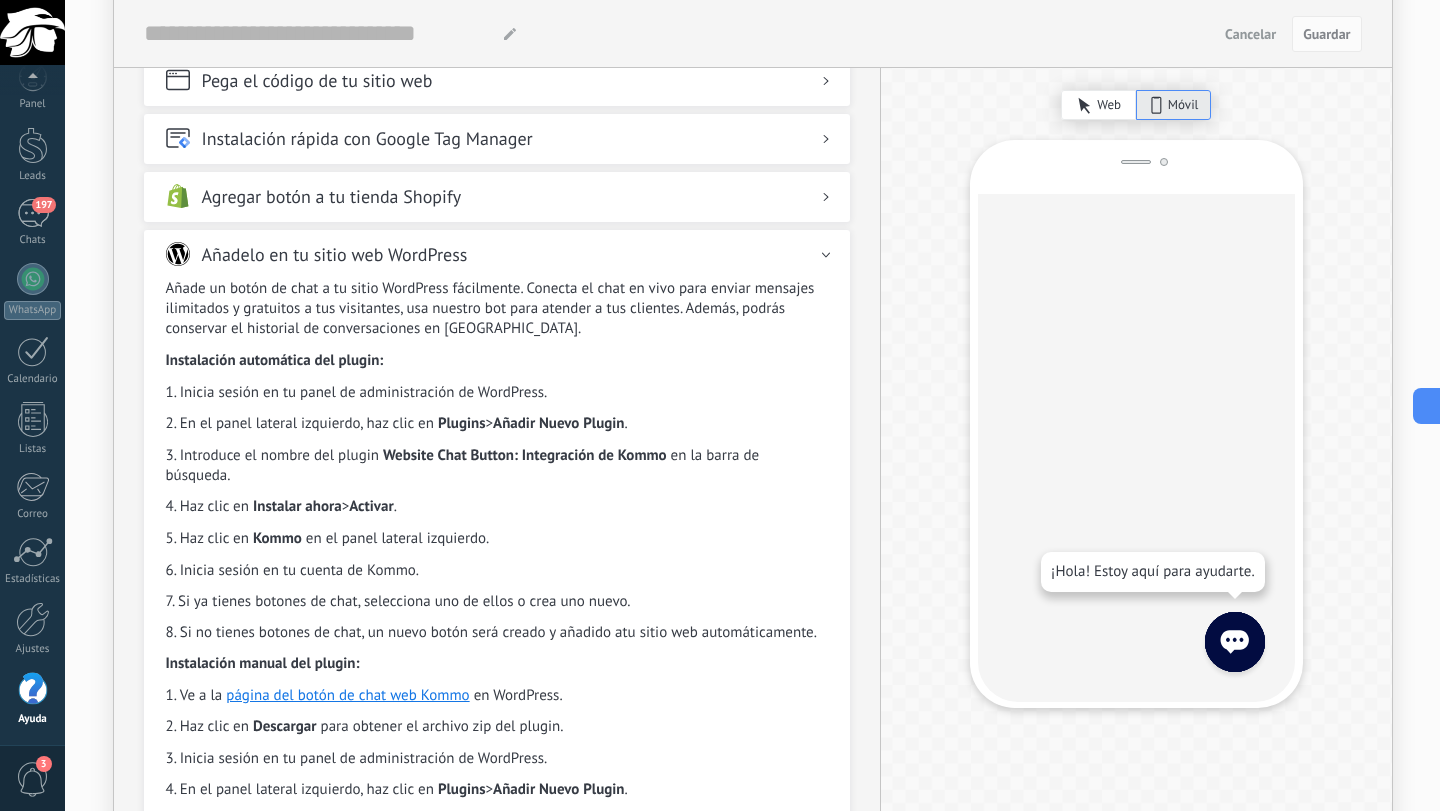 click on "Inicia sesión en tu panel de administración de WordPress. En el panel lateral izquierdo, haz clic en   Plugins  >  Añadir Nuevo Plugin . Introduce el nombre del plugin   Website Chat Button: Integración de Kommo   en la barra de búsqueda. Haz clic en   Instalar ahora  >  Activar . Haz clic en   Kommo   en el panel lateral izquierdo. Inicia sesión en tu cuenta de Kommo. Si ya tienes botones de chat, selecciona uno de ellos o crea uno nuevo. Si no tienes botones de chat, un nuevo botón será creado y añadido atu sitio web automáticamente." at bounding box center [497, 512] 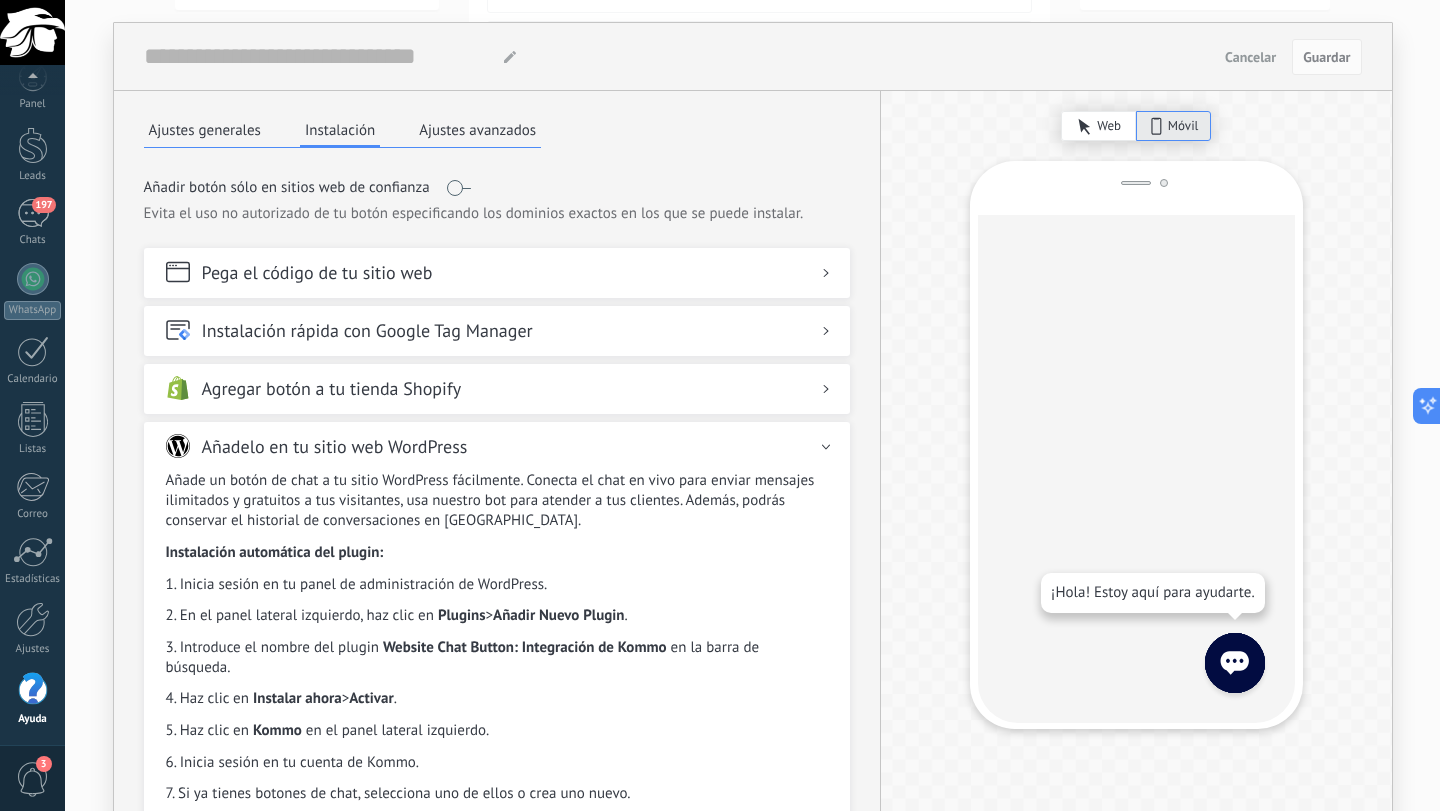 scroll, scrollTop: 0, scrollLeft: 0, axis: both 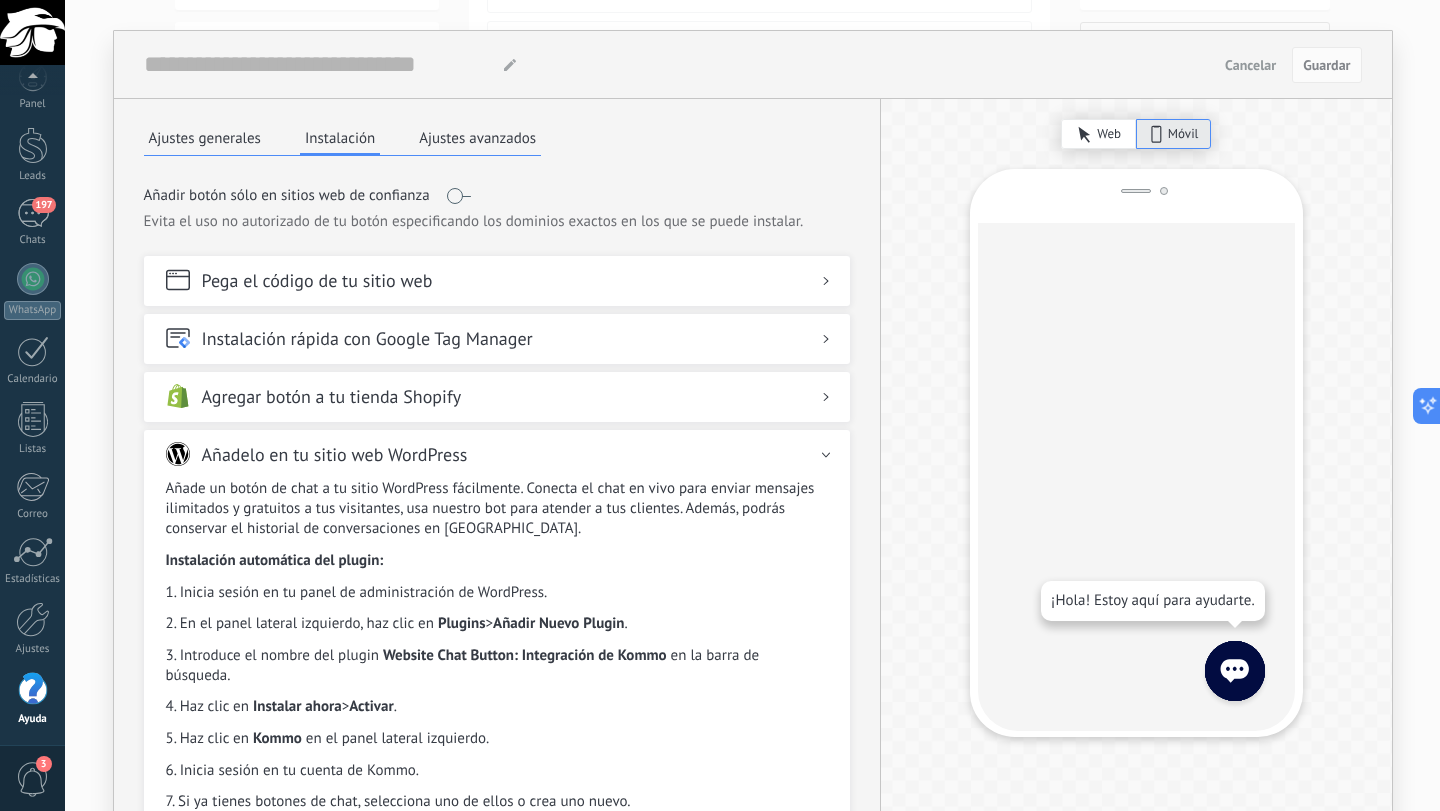 click on "Ajustes avanzados" at bounding box center (477, 138) 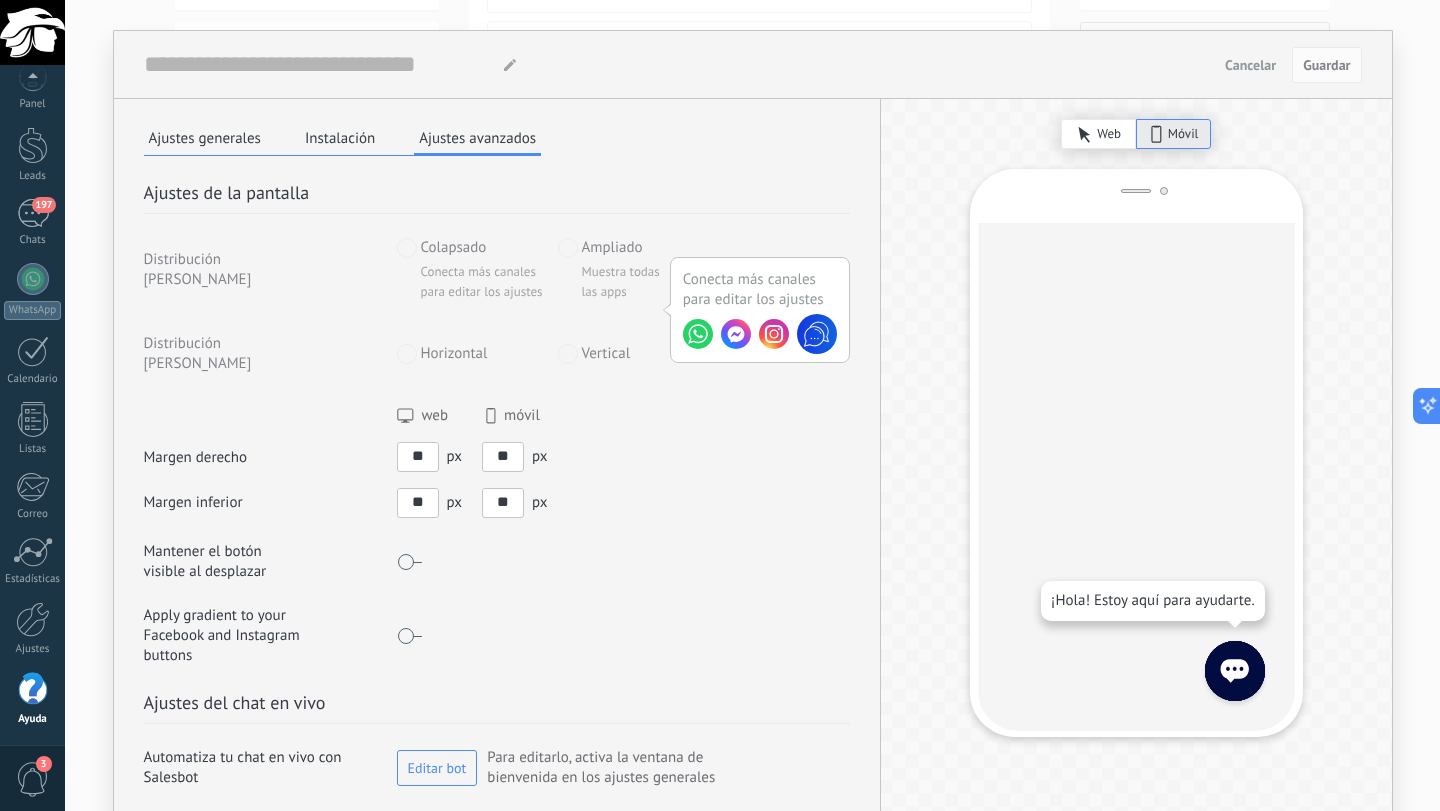 click on "Margen derecho web móvil ** px ** px" at bounding box center [497, 439] 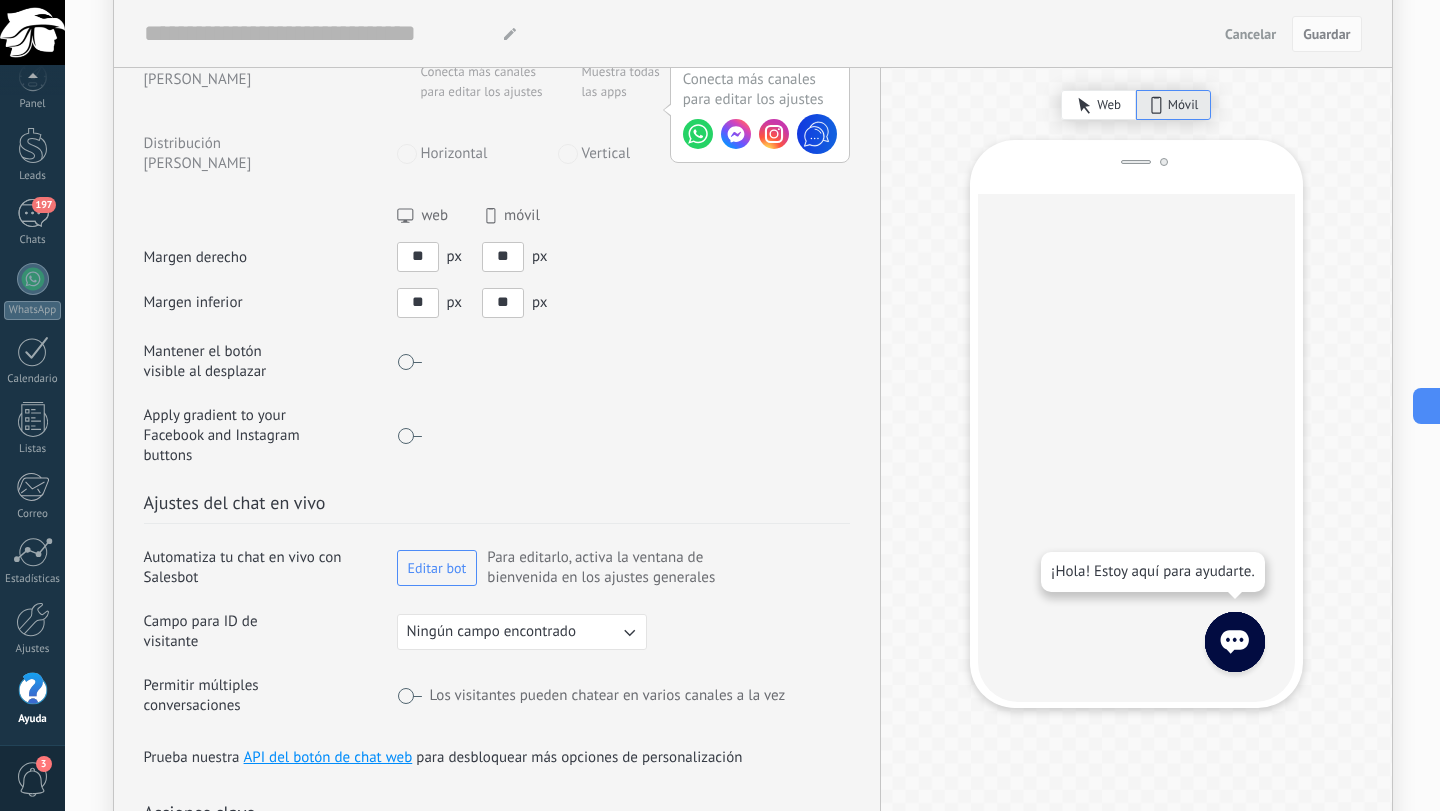 scroll, scrollTop: 0, scrollLeft: 0, axis: both 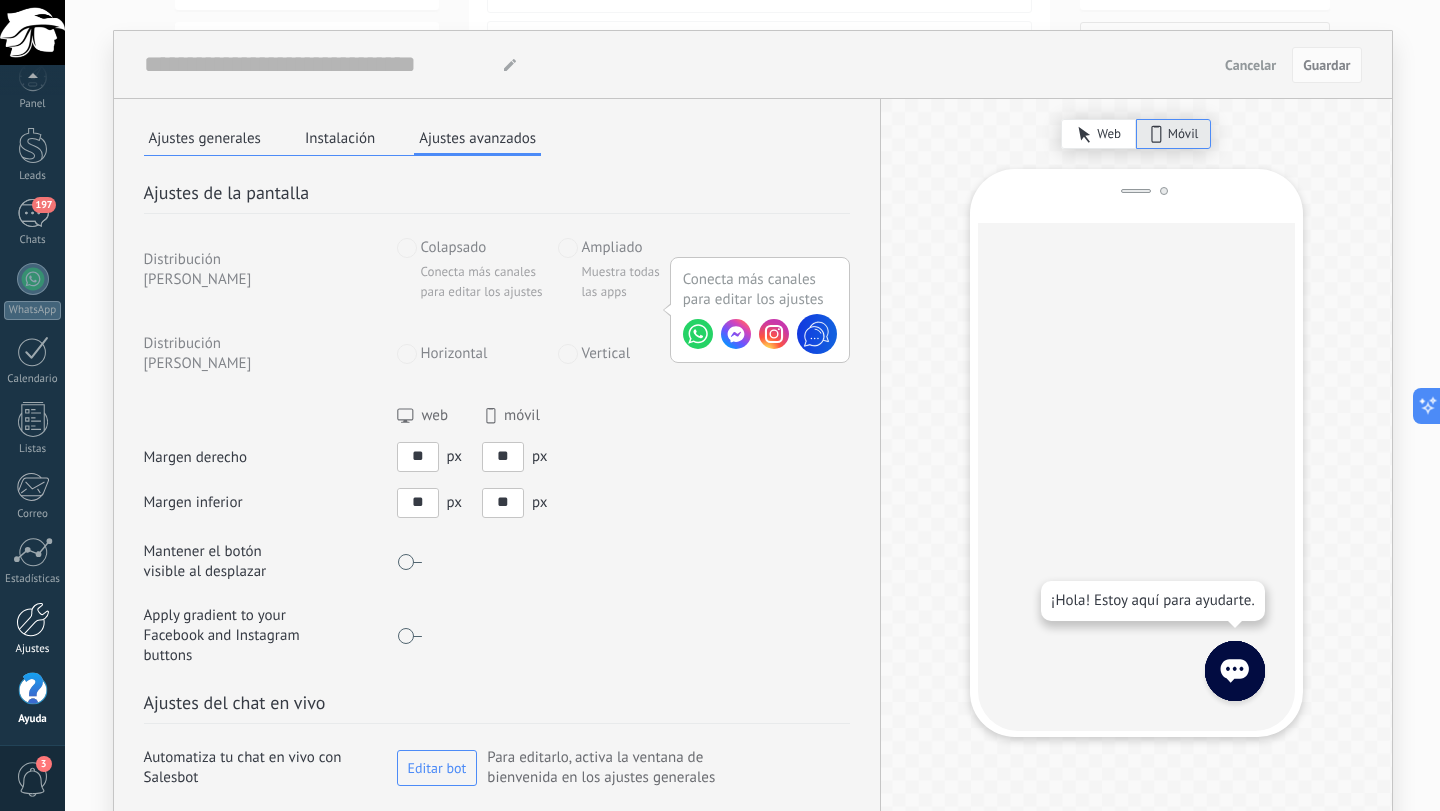 click at bounding box center [33, 619] 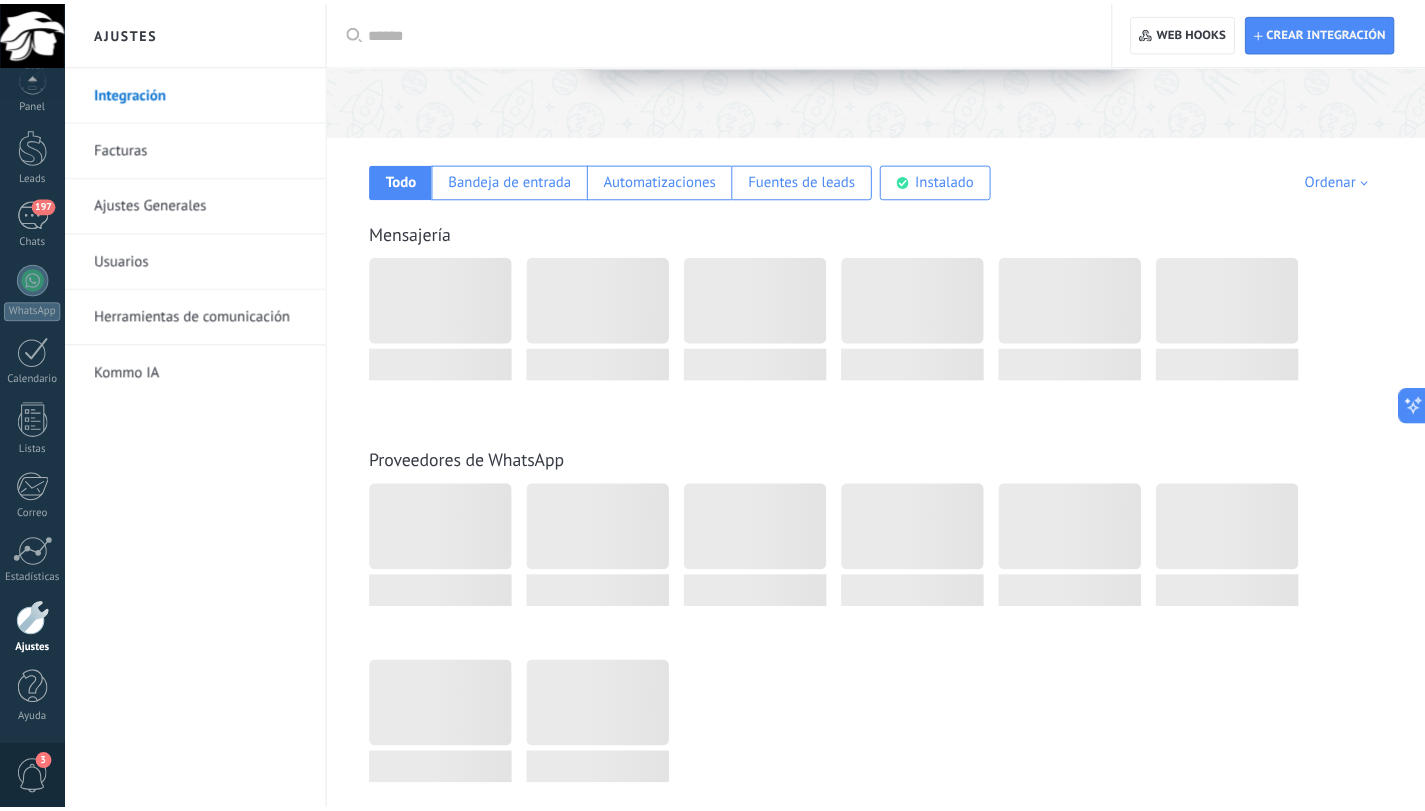 scroll, scrollTop: 0, scrollLeft: 0, axis: both 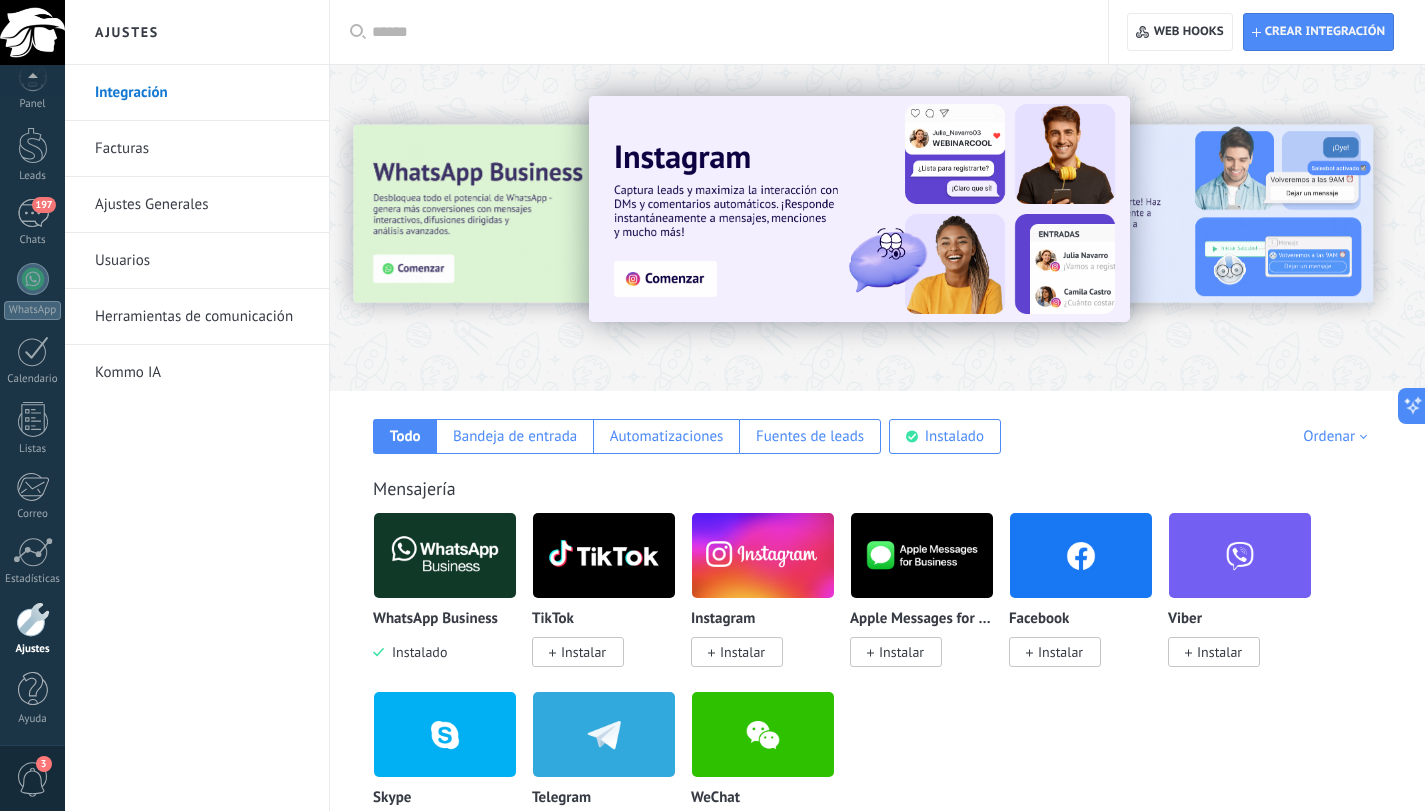 click at bounding box center [445, 555] 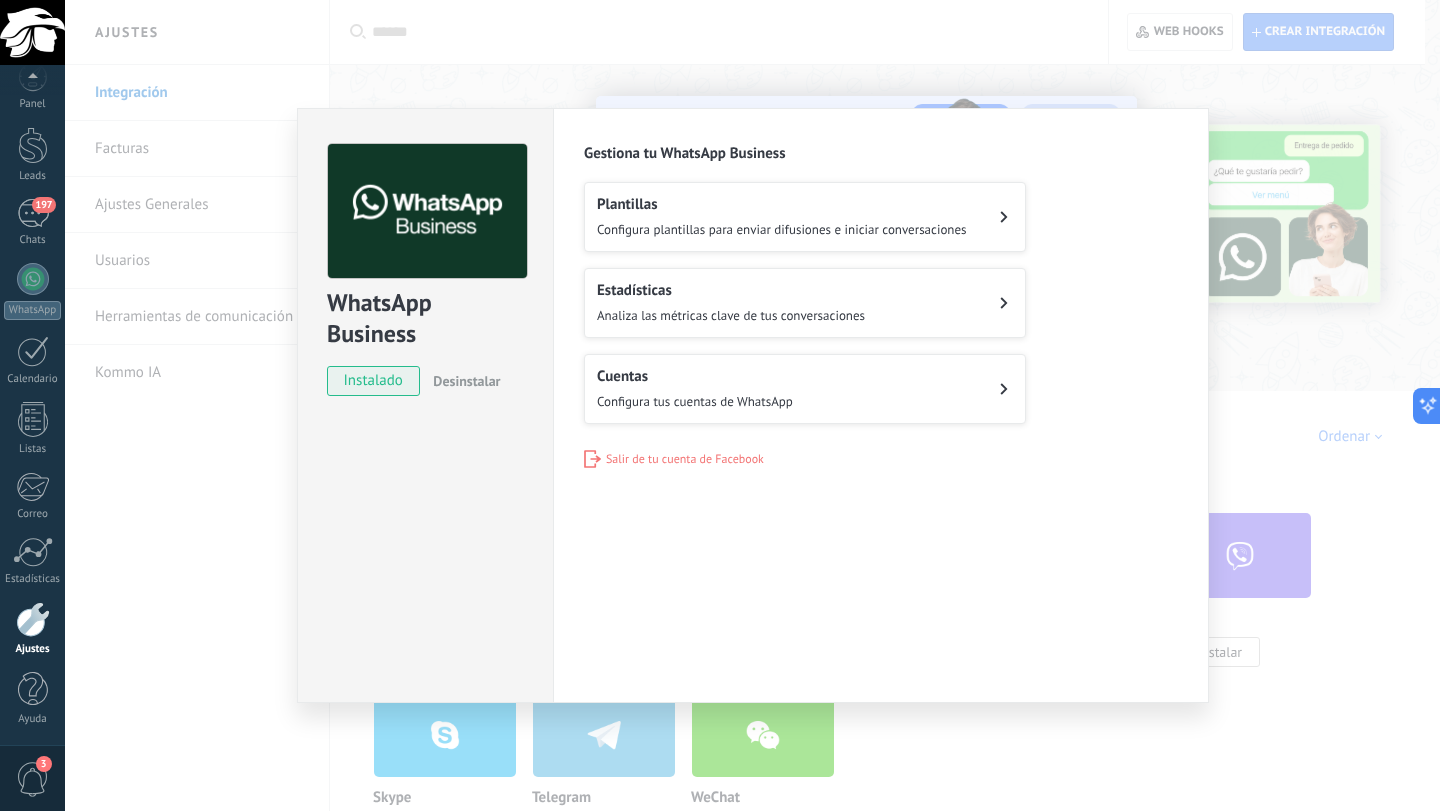 click on "Cuentas Configura tus cuentas de WhatsApp" at bounding box center [805, 389] 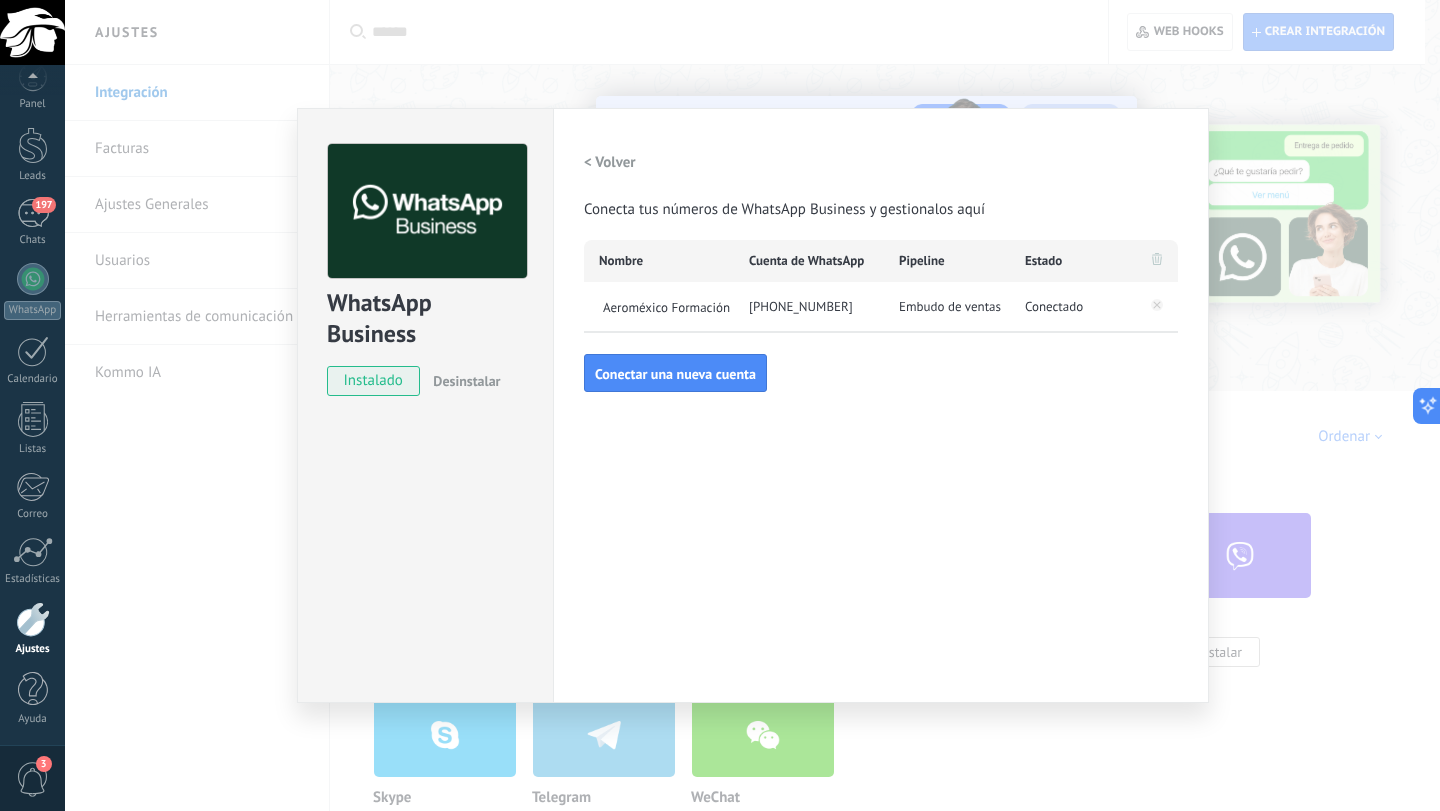 click on "< Volver" at bounding box center (610, 162) 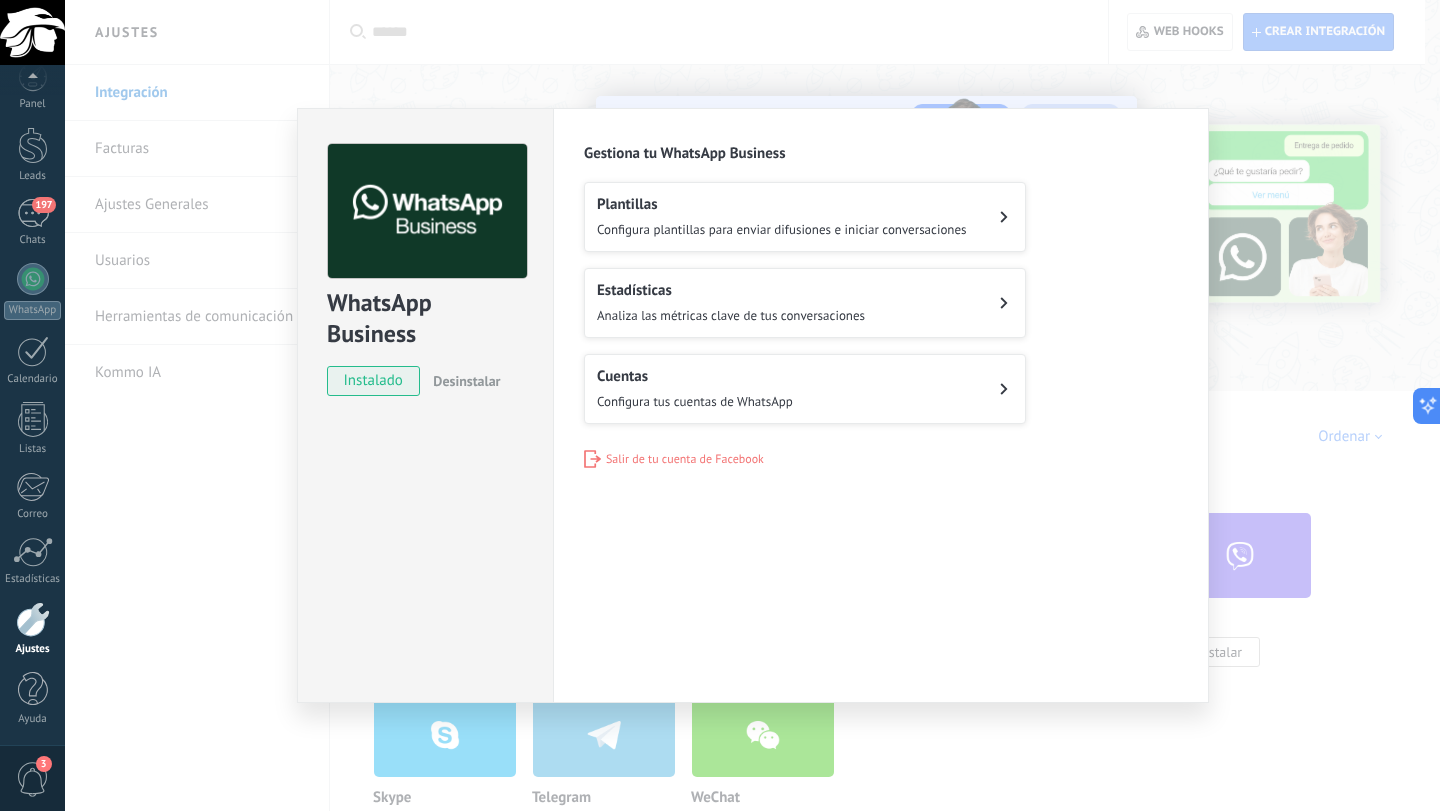 click on "Configura plantillas para enviar difusiones e iniciar conversaciones" at bounding box center [782, 229] 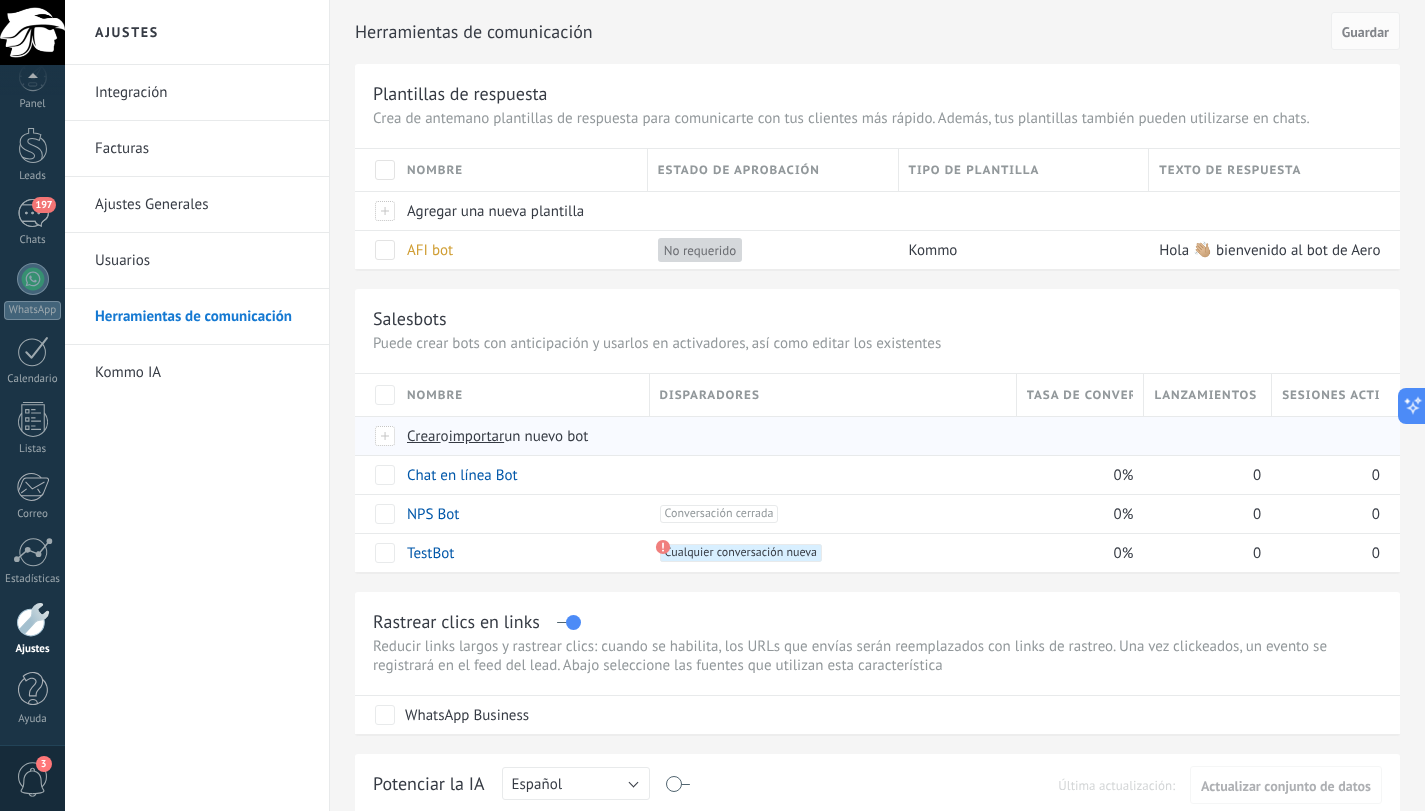 click on "importar" at bounding box center (477, 436) 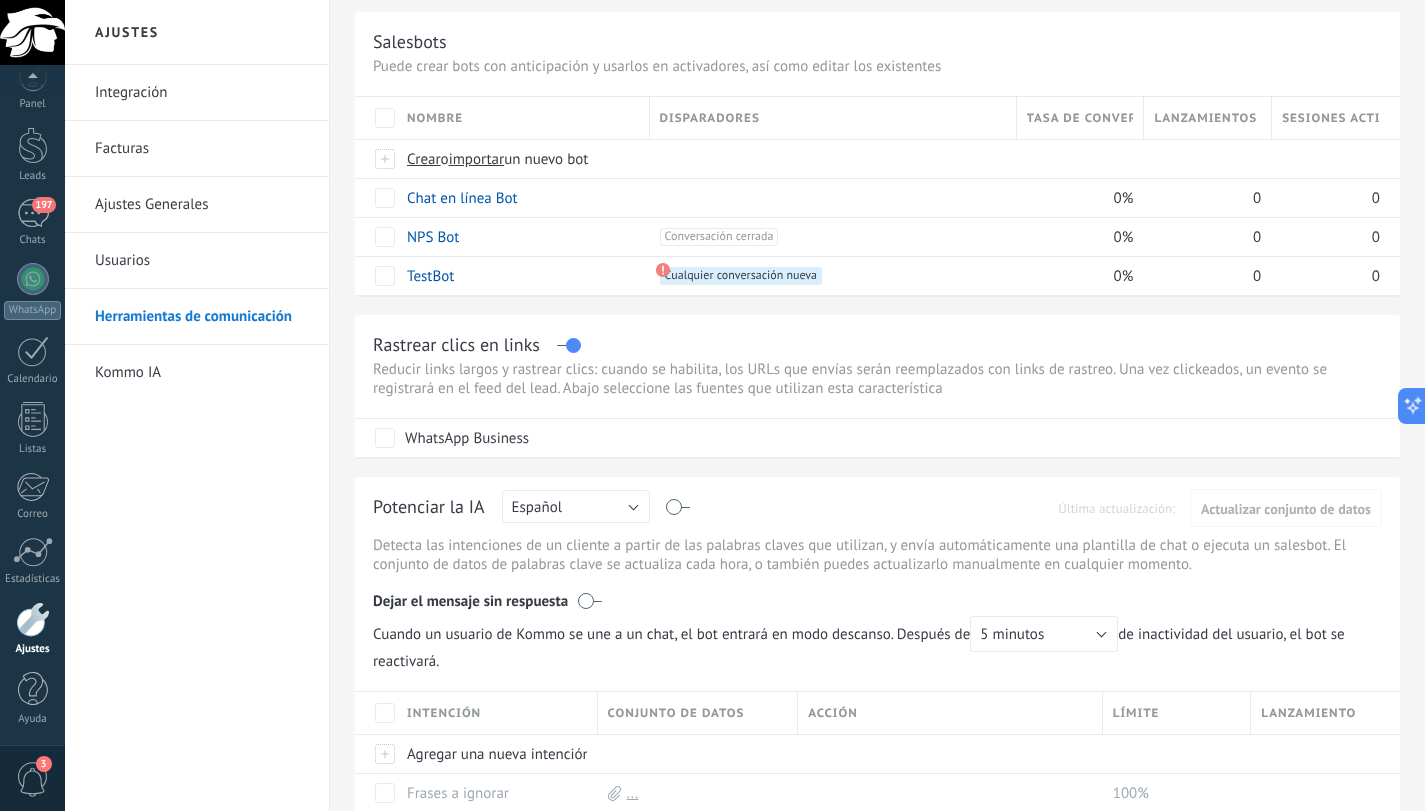 scroll, scrollTop: 0, scrollLeft: 0, axis: both 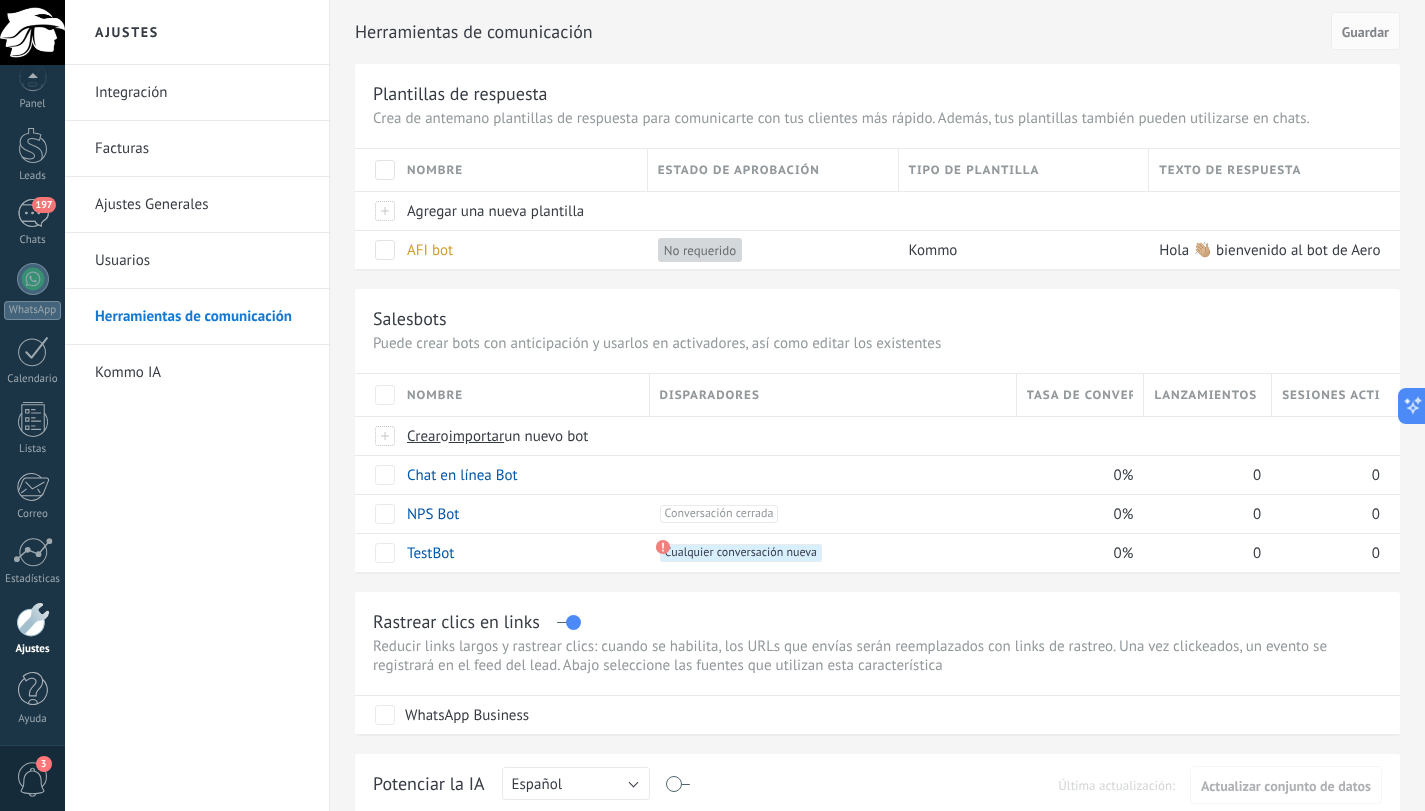 click on "Integración" at bounding box center (202, 93) 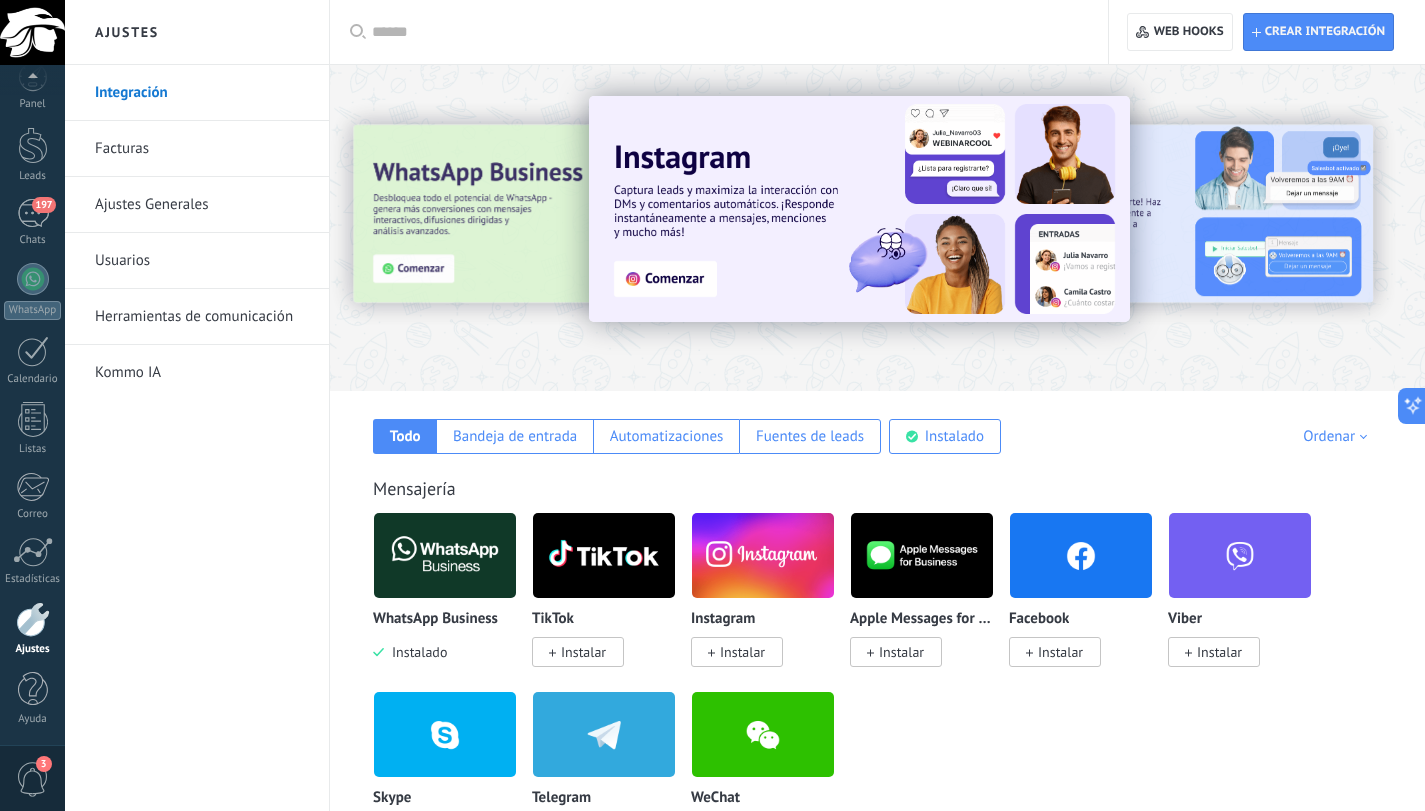 click on "Ajustes Generales" at bounding box center [202, 205] 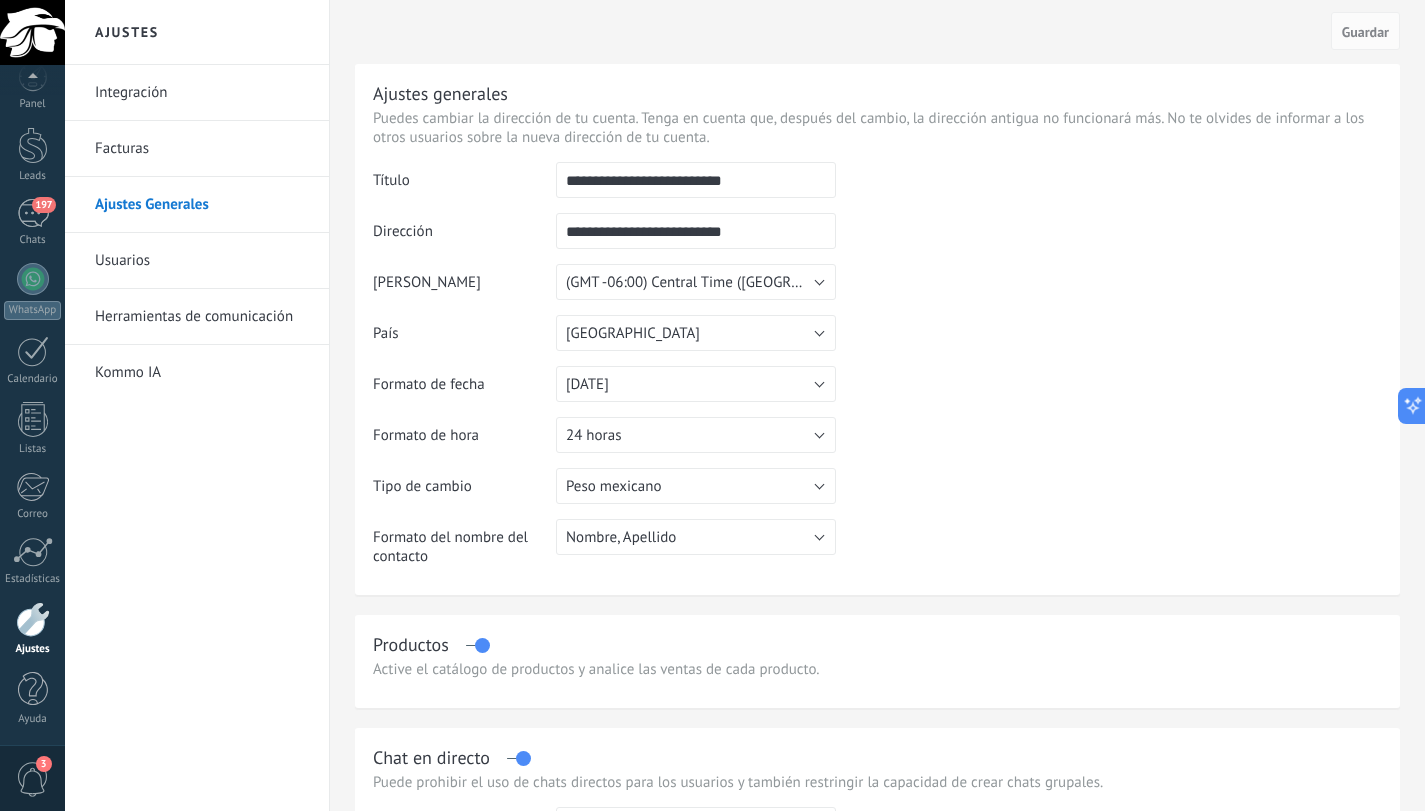 click on "**********" at bounding box center [696, 180] 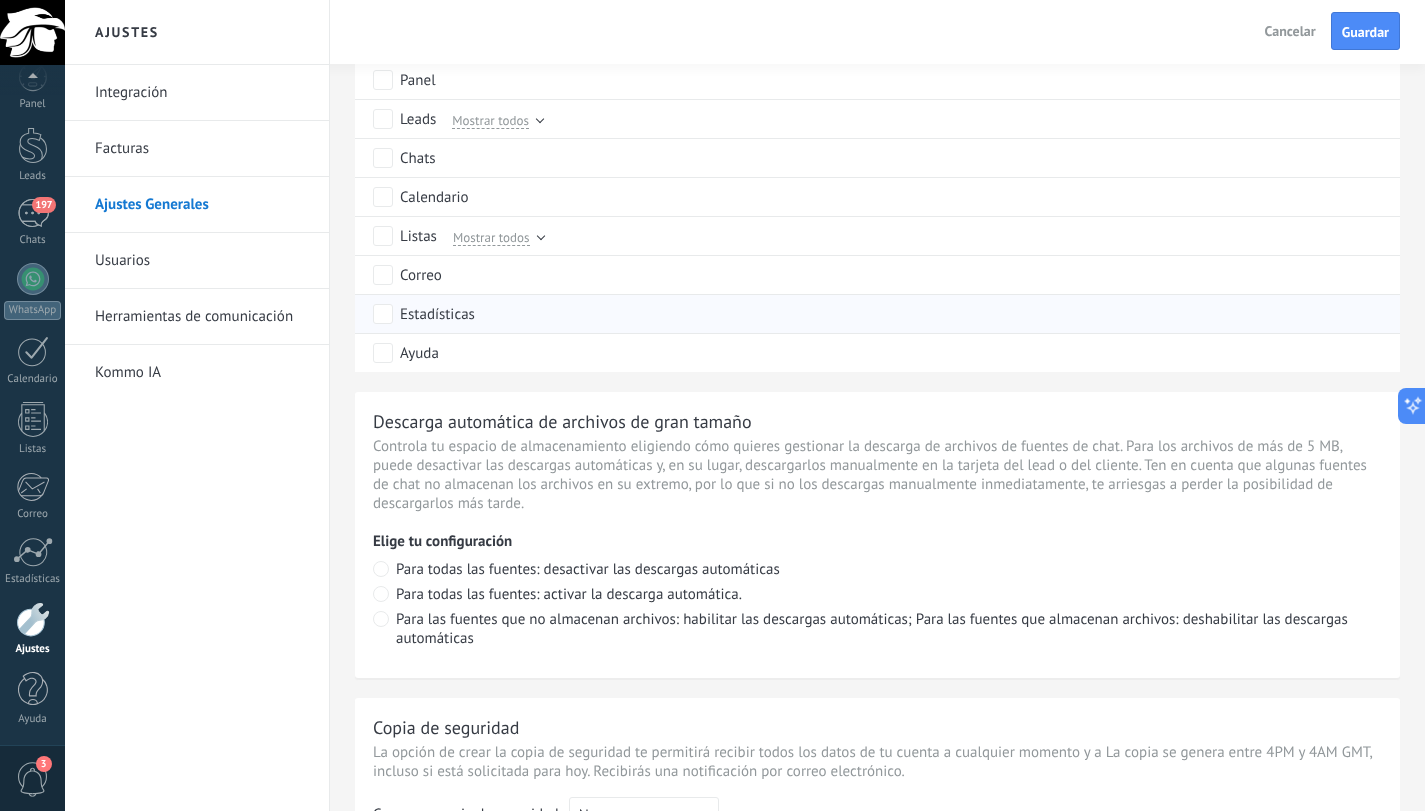 scroll, scrollTop: 1200, scrollLeft: 0, axis: vertical 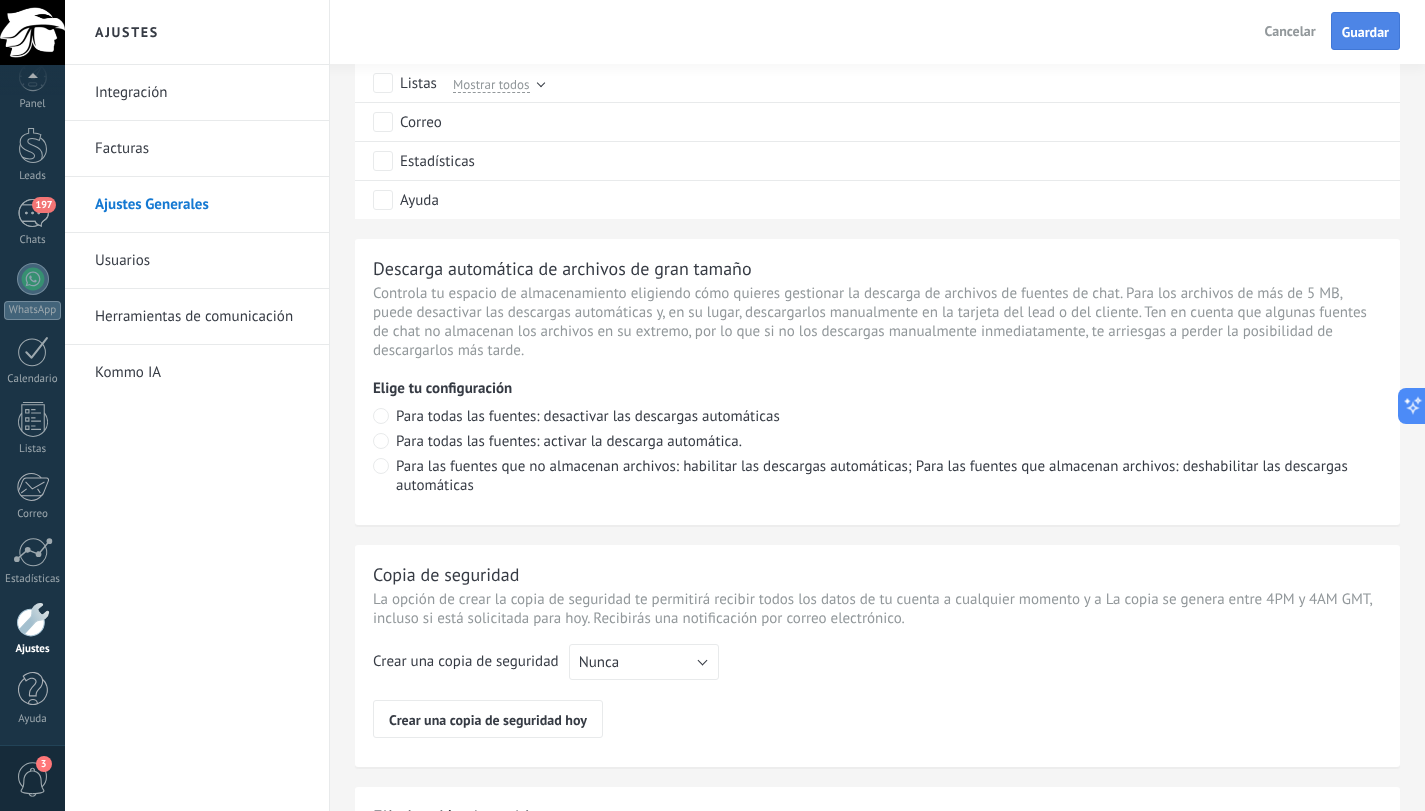 type on "**********" 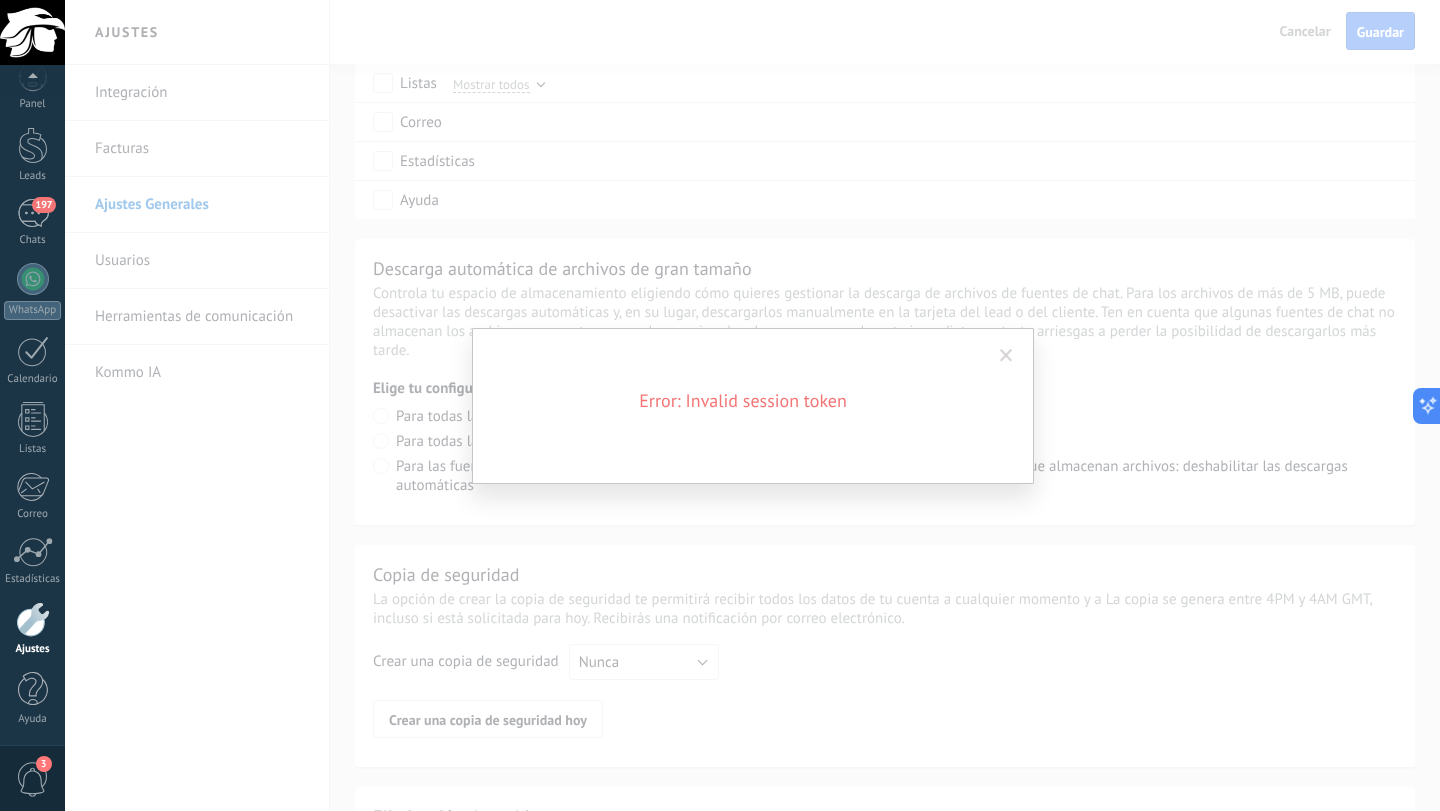click at bounding box center (1006, 356) 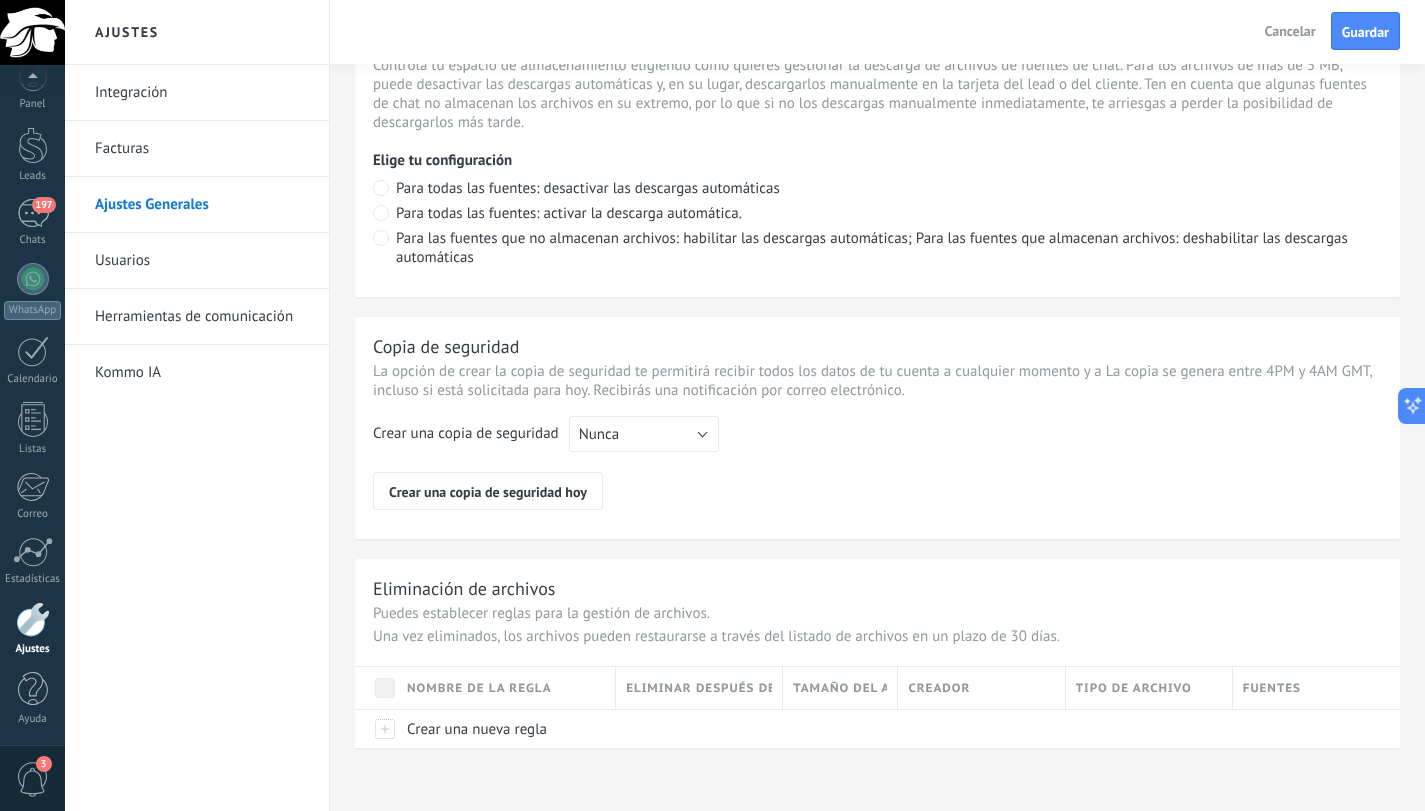 scroll, scrollTop: 1430, scrollLeft: 0, axis: vertical 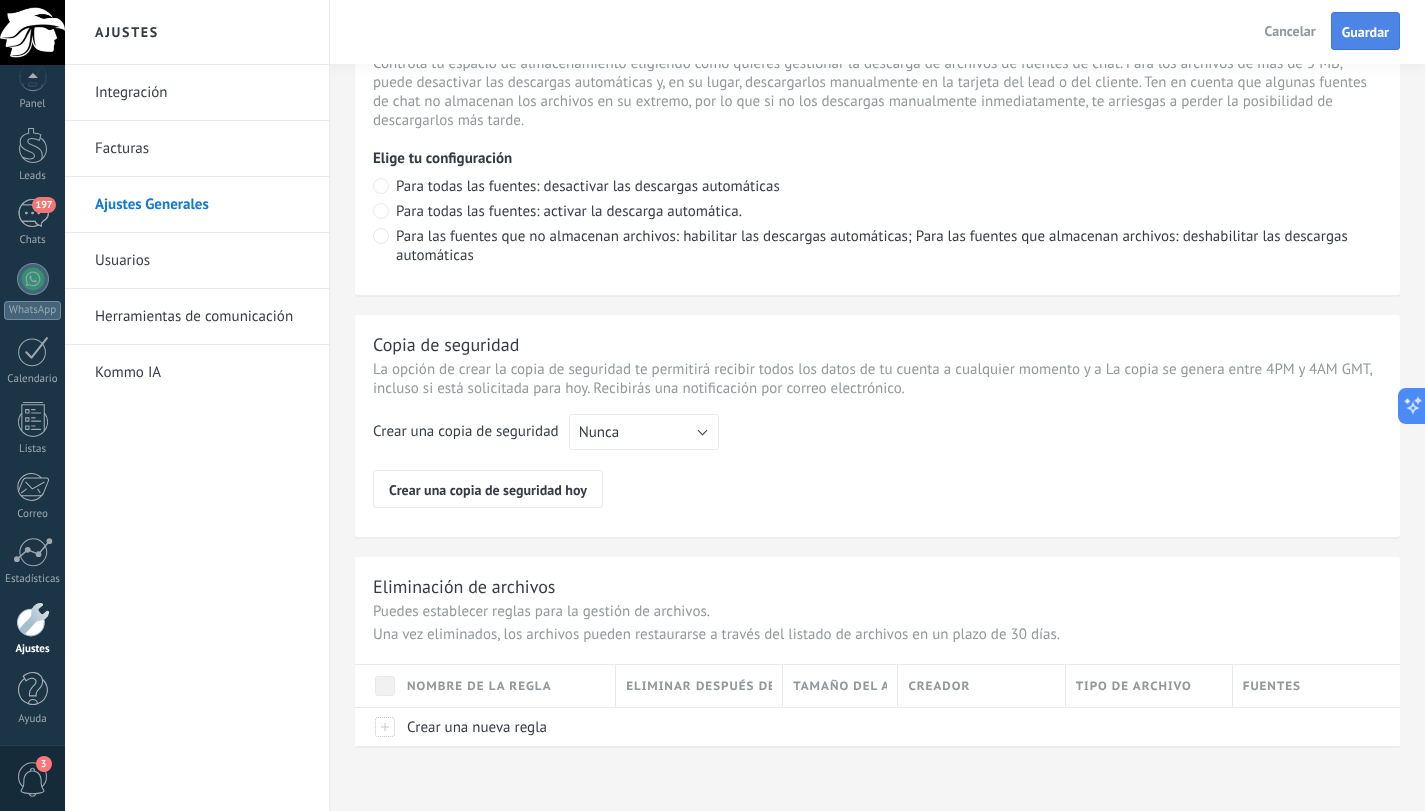click on "Guardar" at bounding box center (1365, 31) 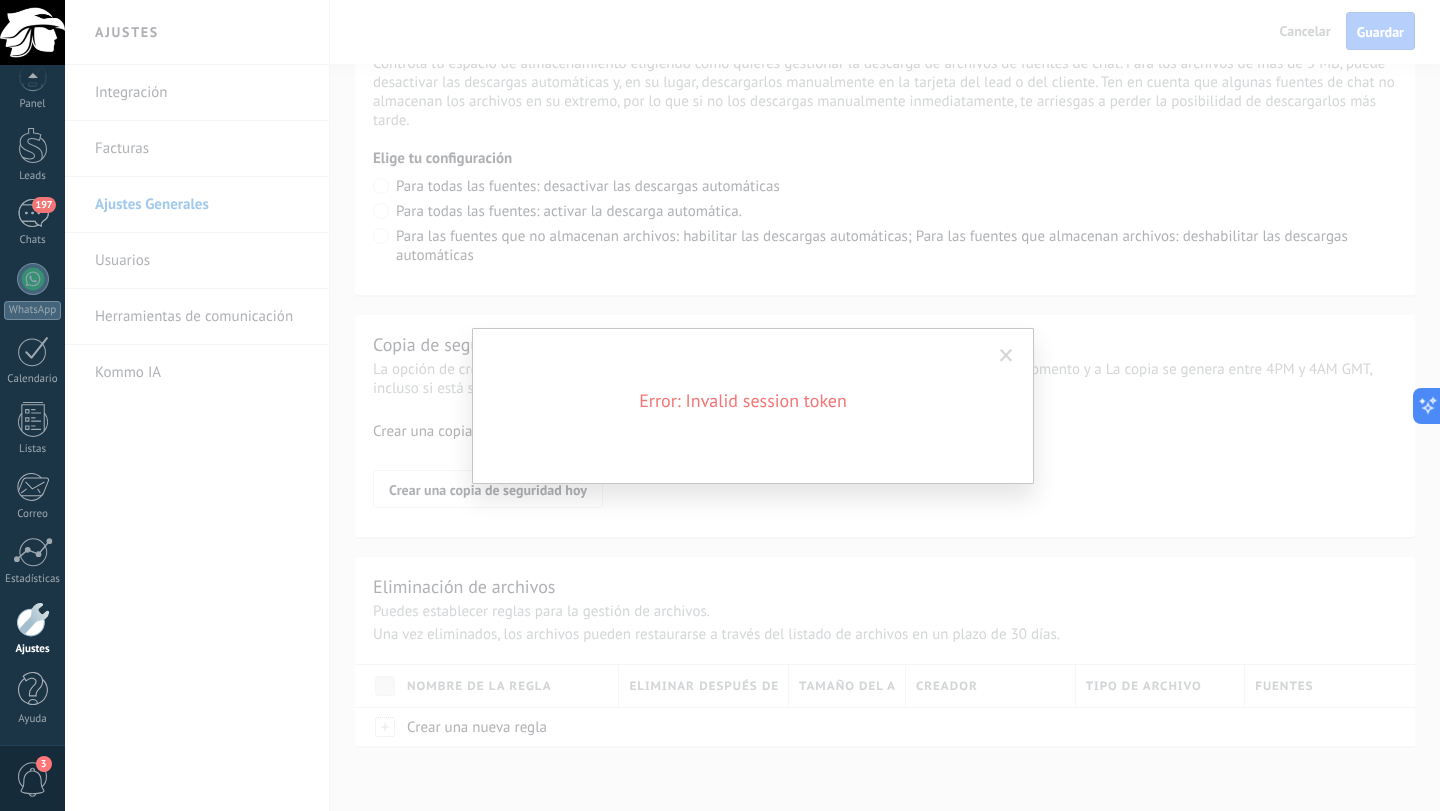 click at bounding box center [1006, 356] 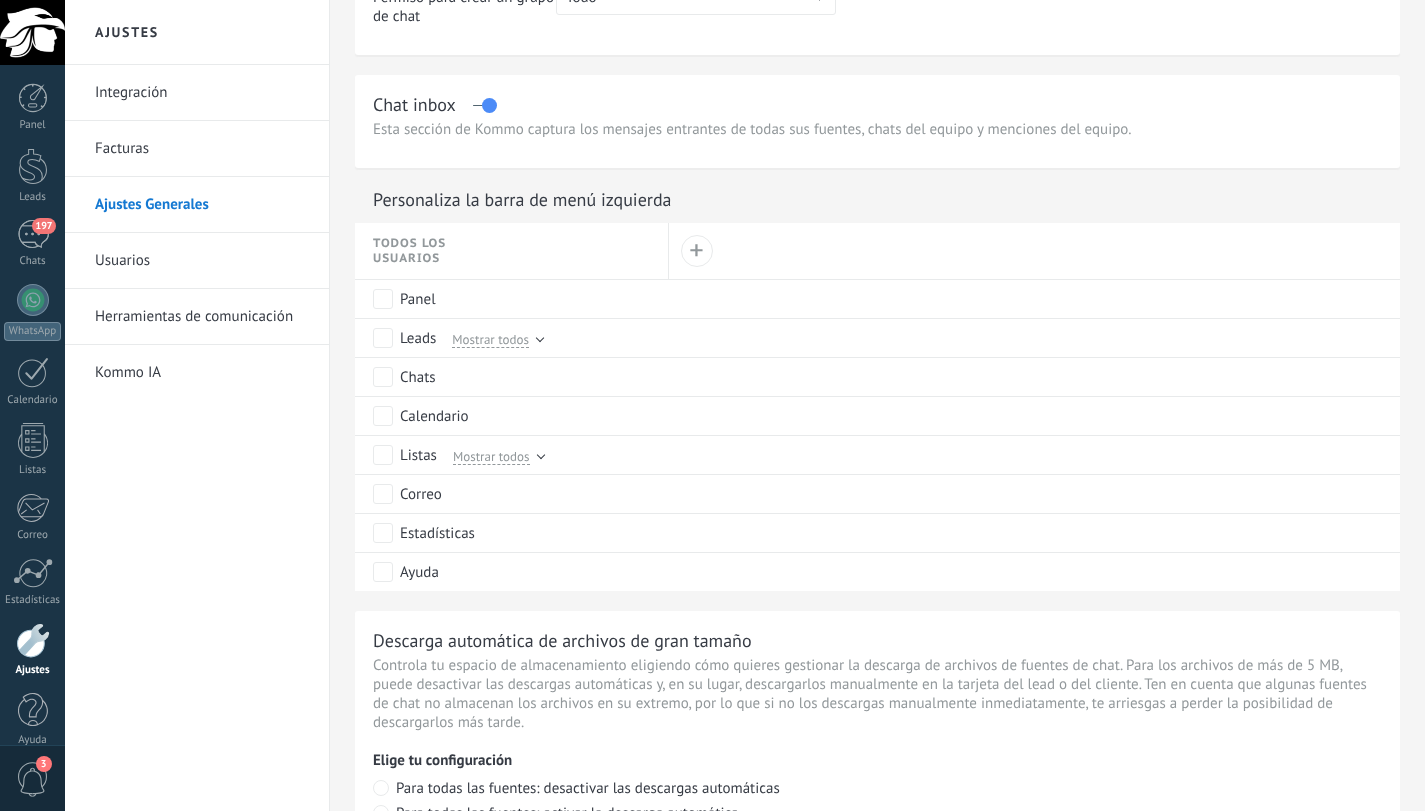 scroll, scrollTop: 0, scrollLeft: 0, axis: both 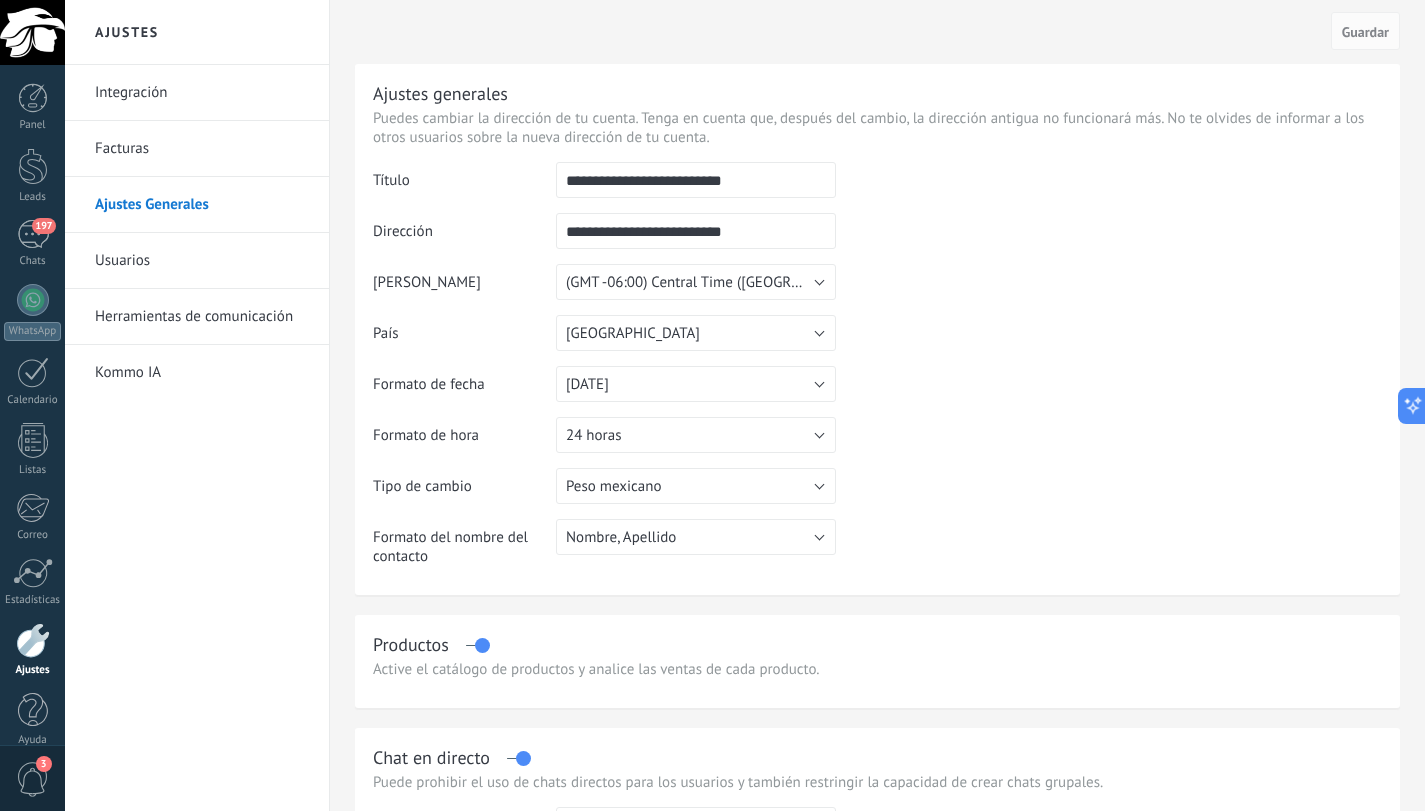 click on "**********" at bounding box center (696, 180) 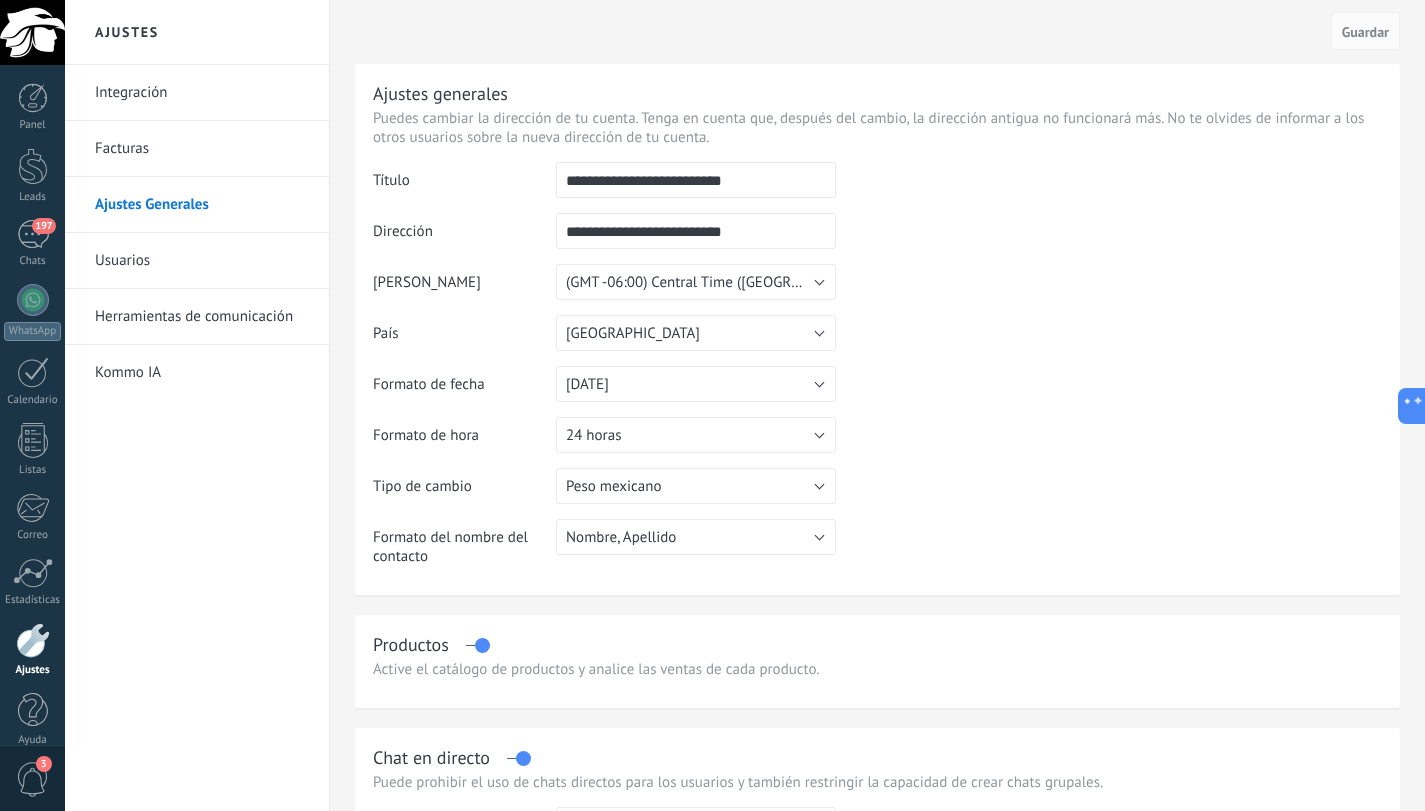 click on "Usuarios" at bounding box center [202, 261] 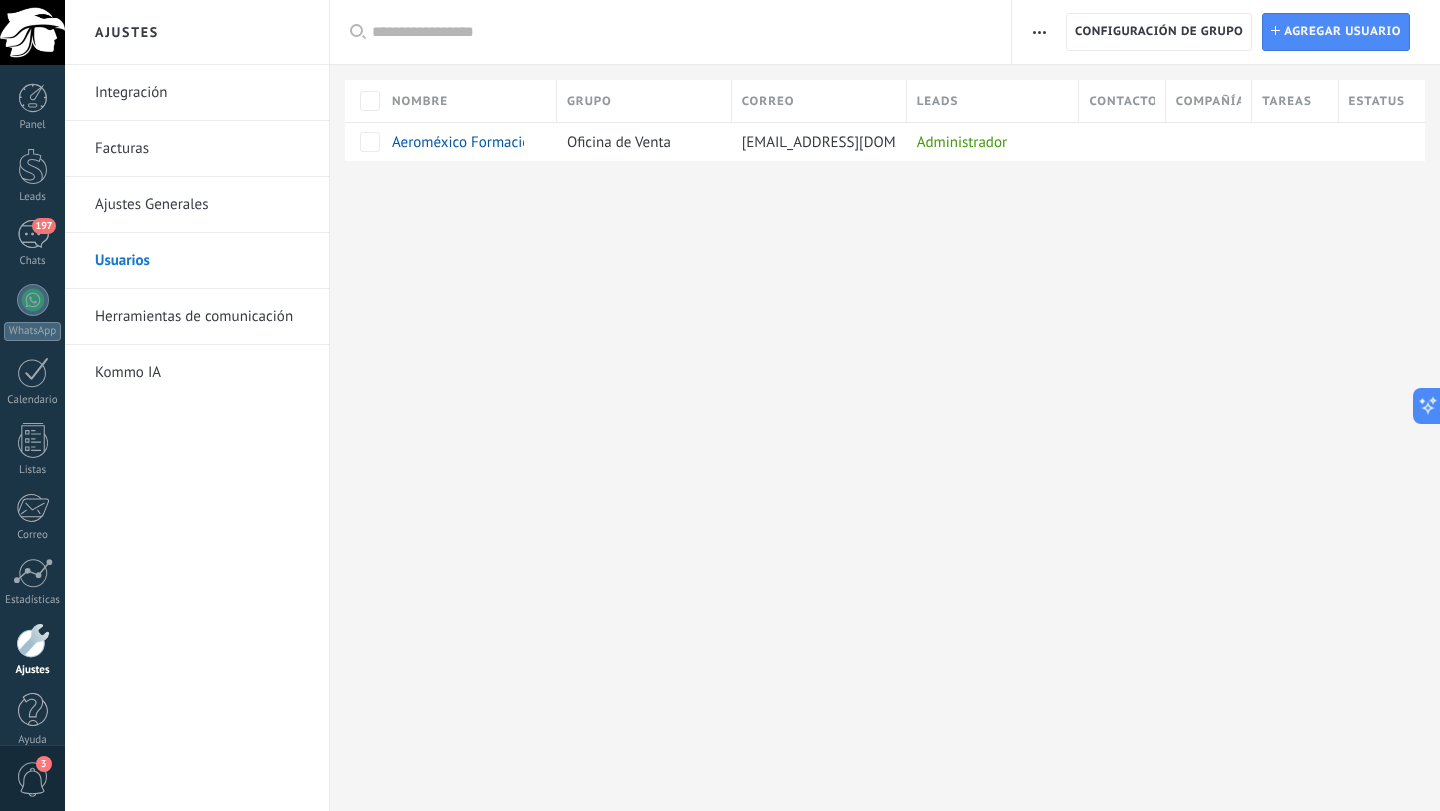 click on "Herramientas de comunicación" at bounding box center [202, 317] 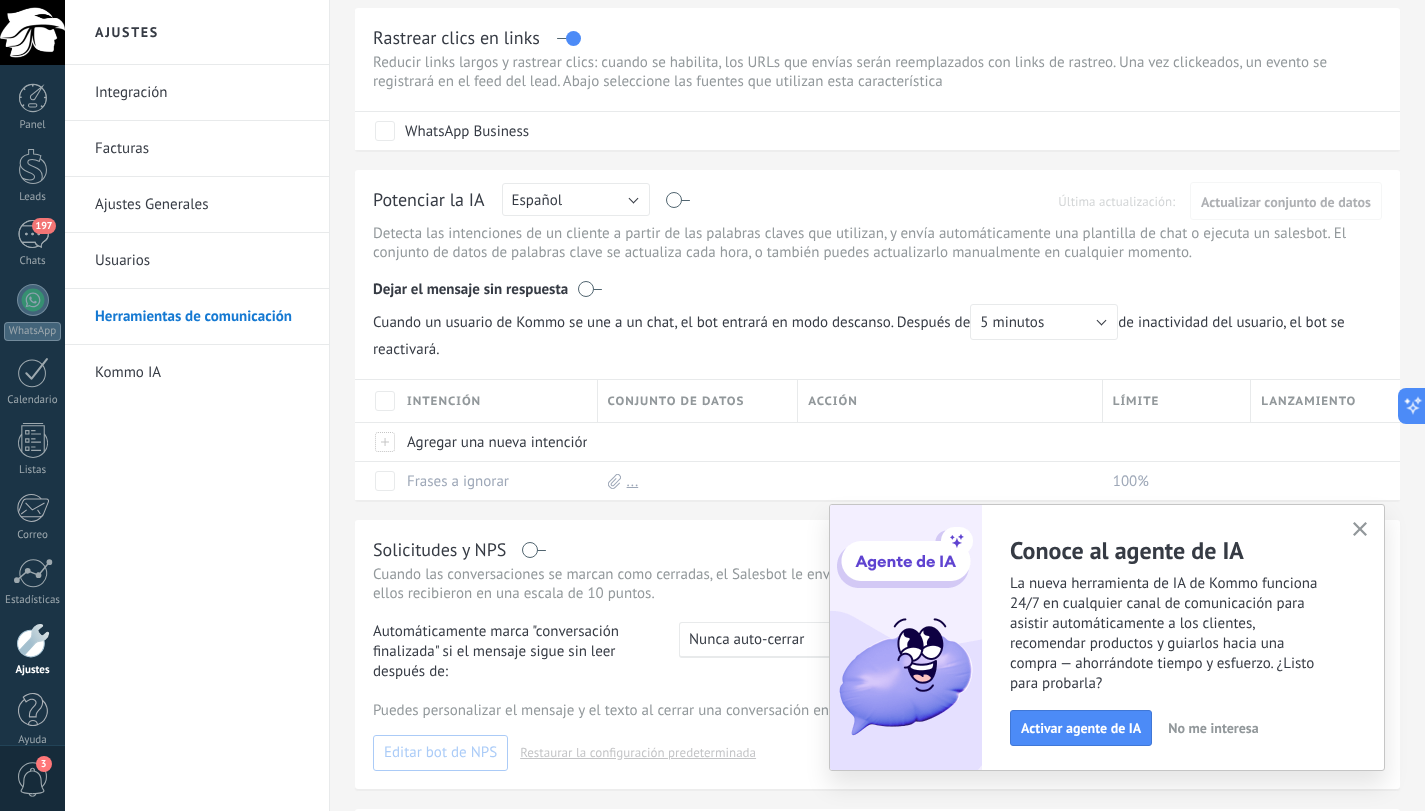 scroll, scrollTop: 600, scrollLeft: 0, axis: vertical 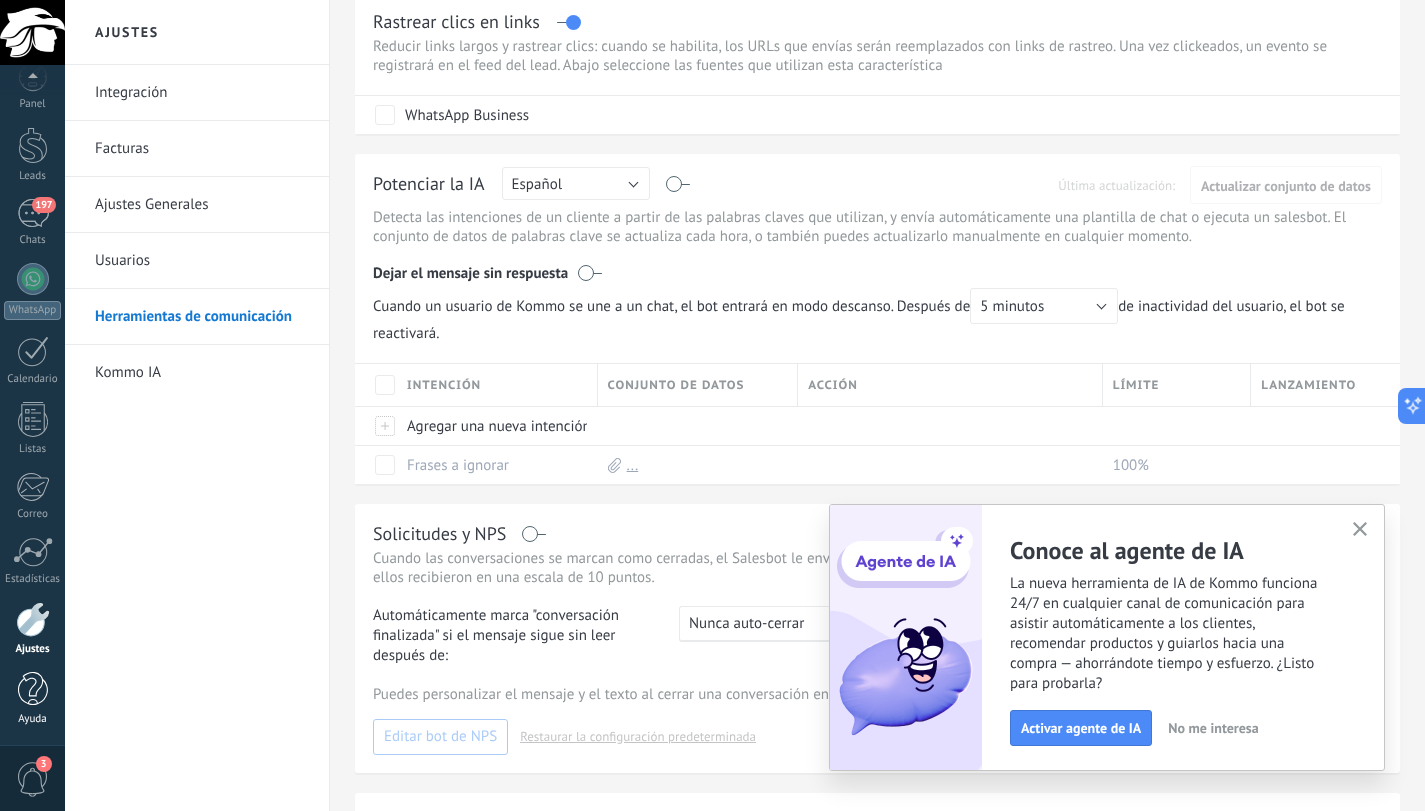 click at bounding box center [33, 689] 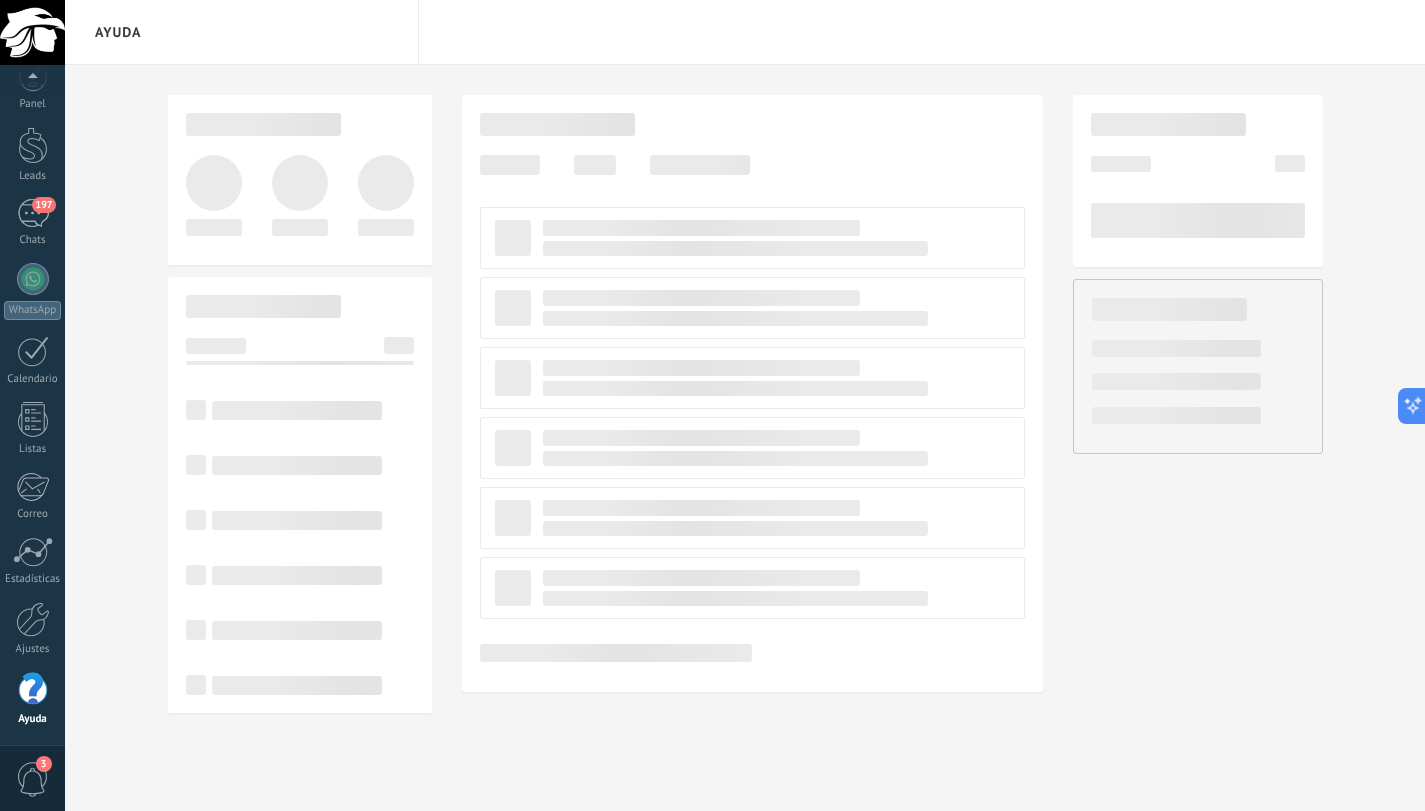 scroll, scrollTop: 0, scrollLeft: 0, axis: both 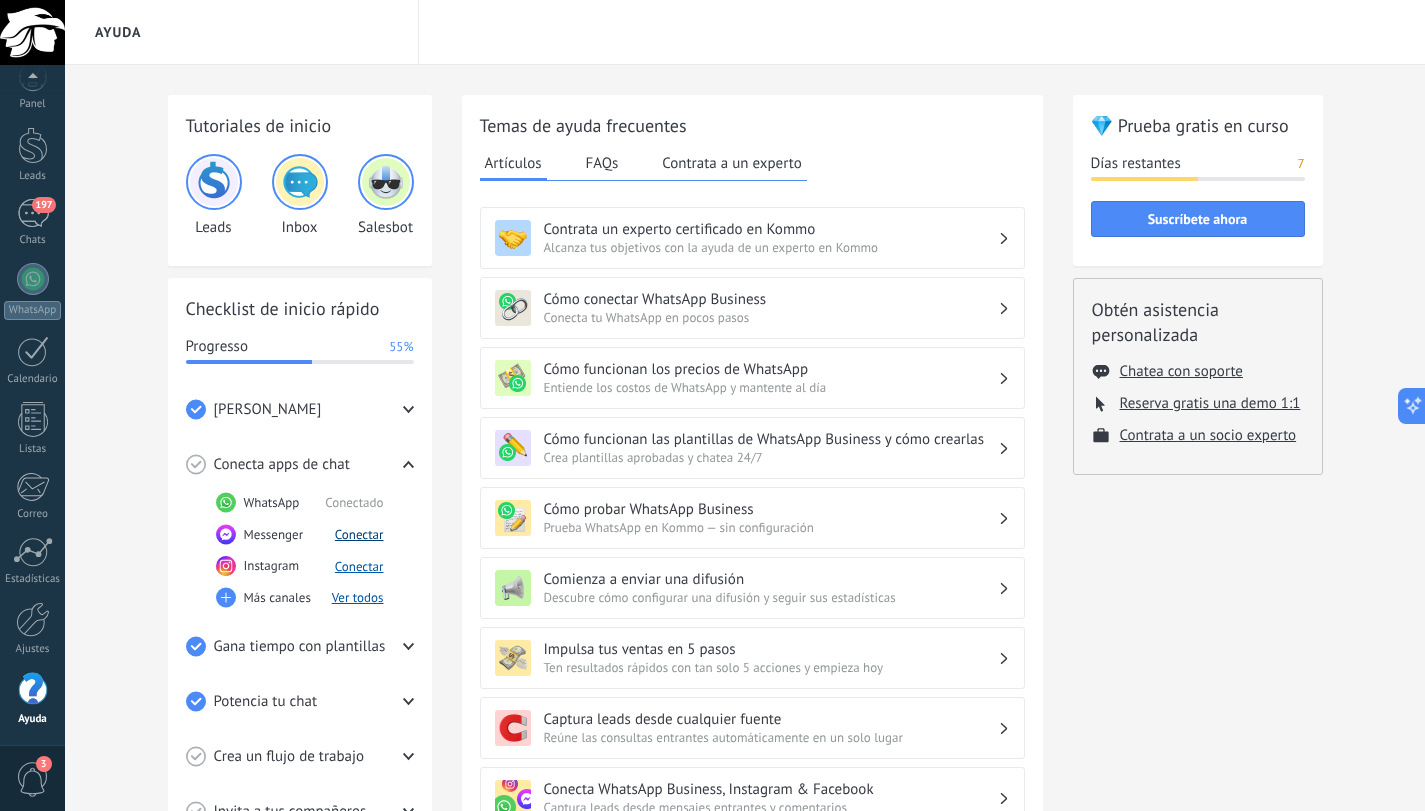 click on "Conectar" at bounding box center [359, 534] 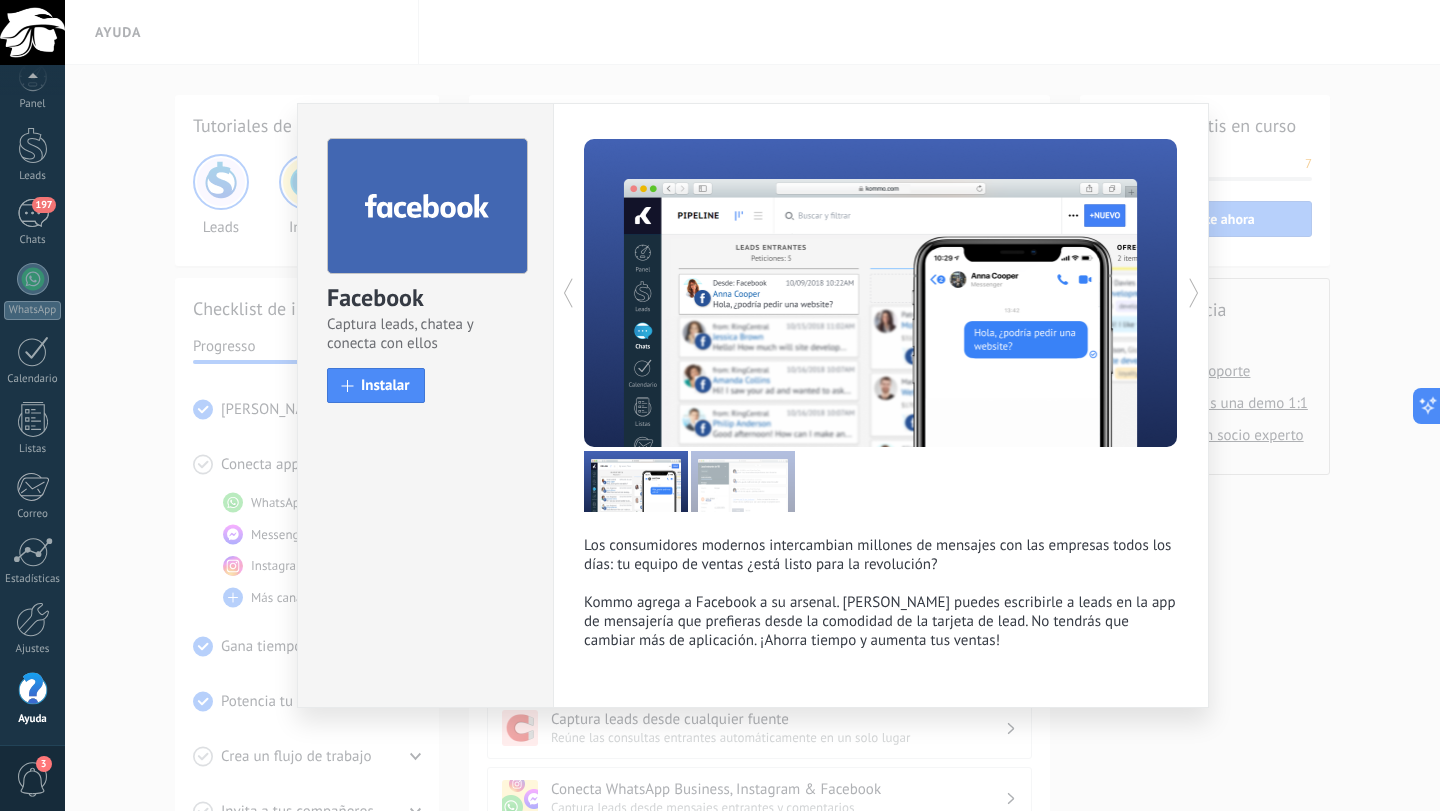 click on "Facebook Captura leads, chatea y conecta con ellos install Instalar Los consumidores modernos intercambian millones de mensajes con las empresas todos los días: tu equipo de ventas ¿está listo para la revolución?     Kommo agrega a Facebook a su arsenal. Ahora puedes escribirle a leads en la app de mensajería que prefieras desde la comodidad de la tarjeta de lead. No tendrás que cambiar más de aplicación. ¡Ahorra tiempo y aumenta tus ventas! más" at bounding box center [752, 405] 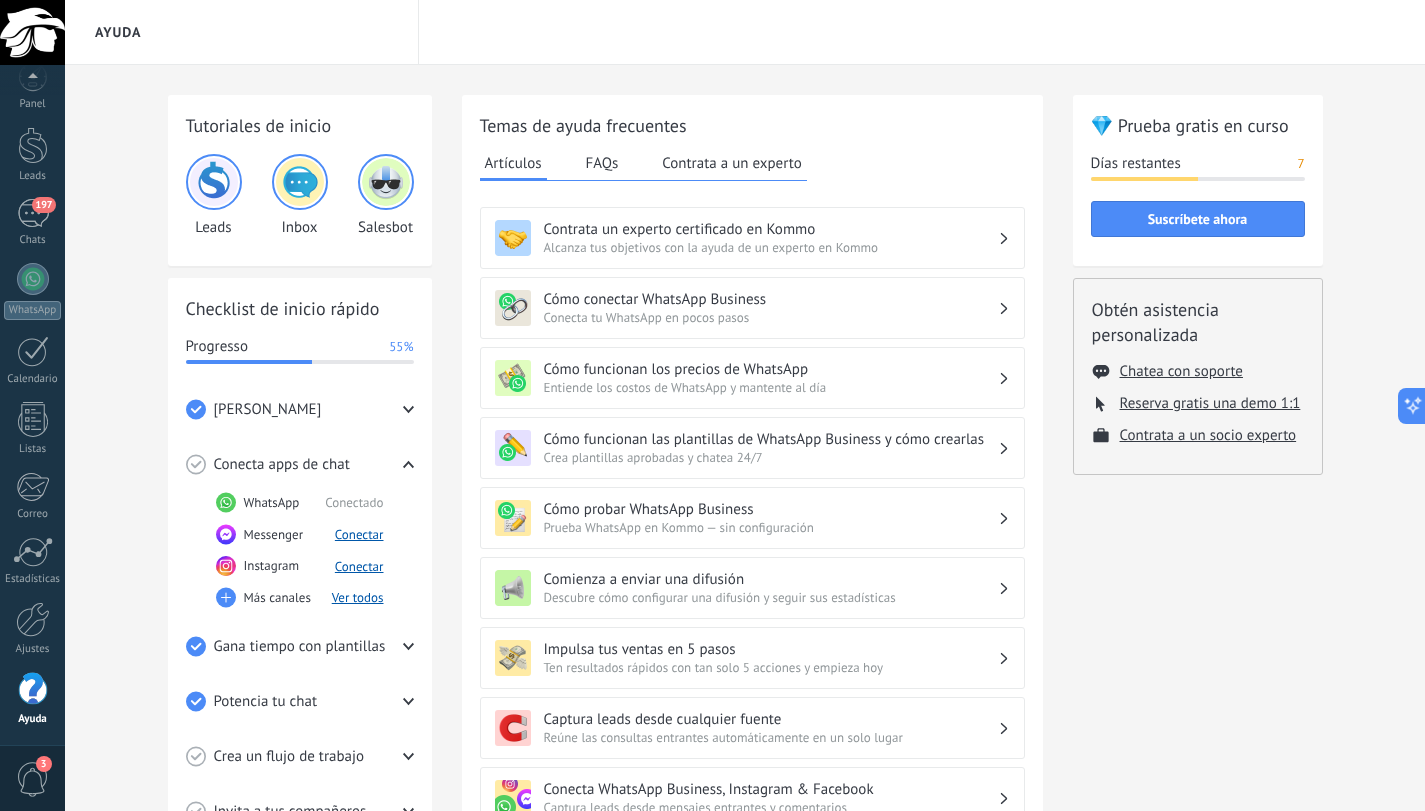 click on "Conectado" at bounding box center (354, 502) 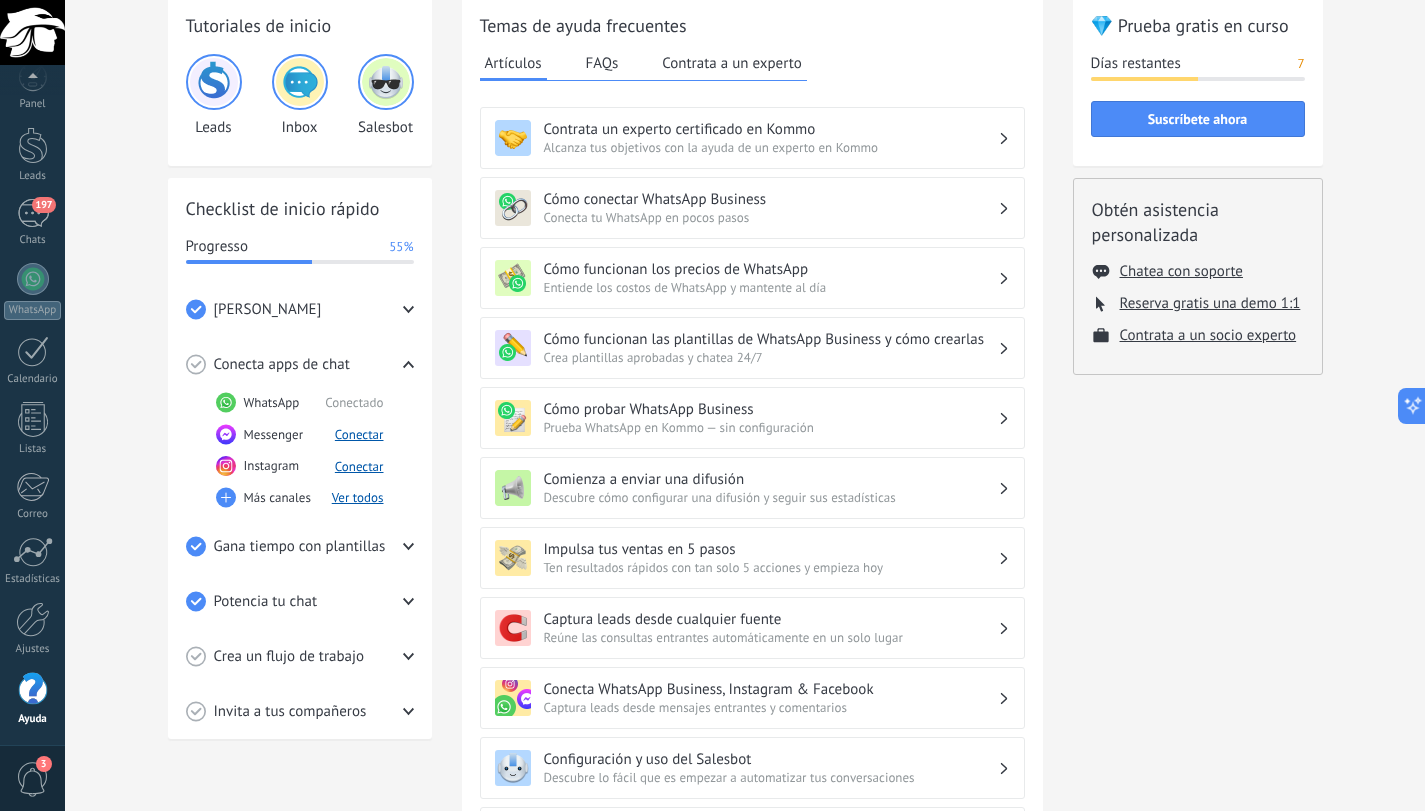 click 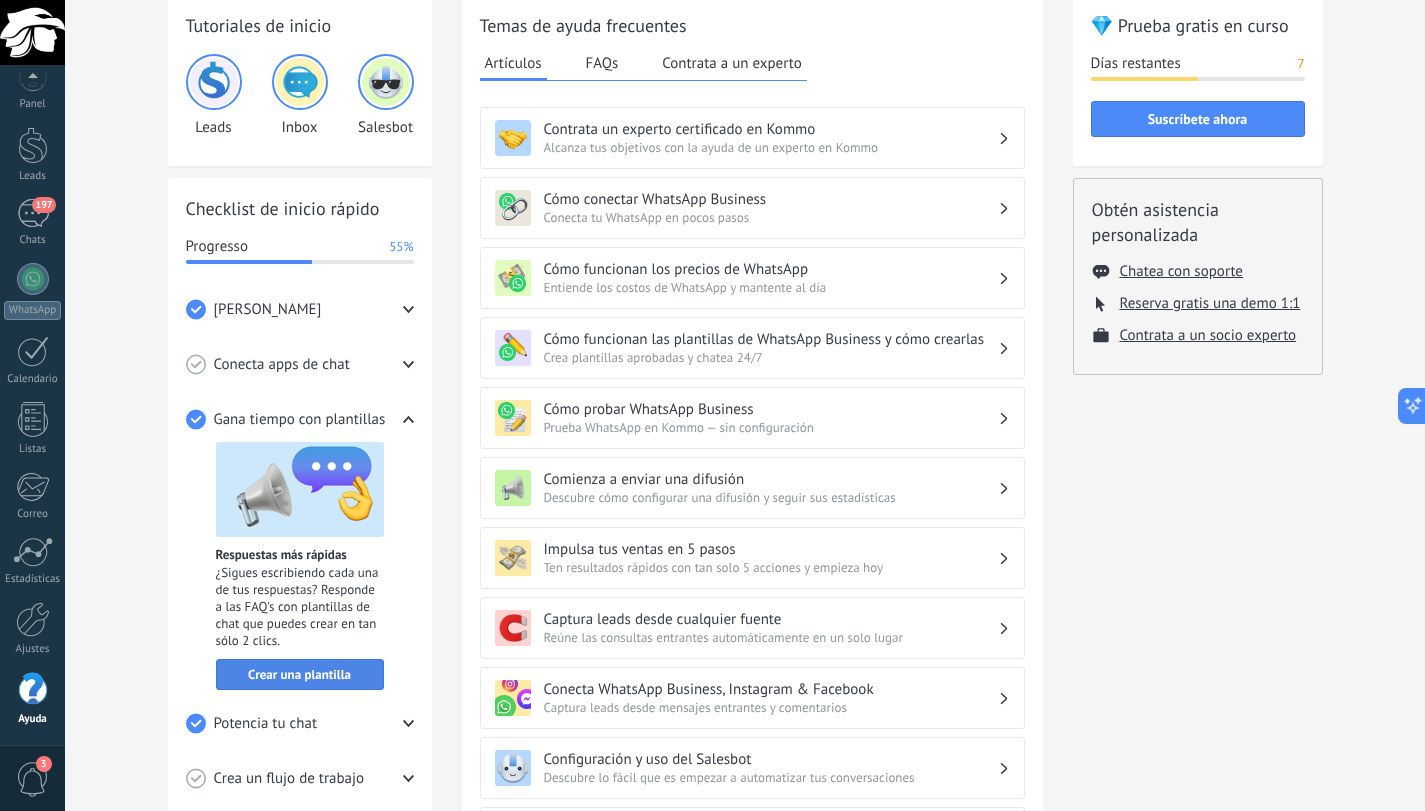 scroll, scrollTop: 200, scrollLeft: 0, axis: vertical 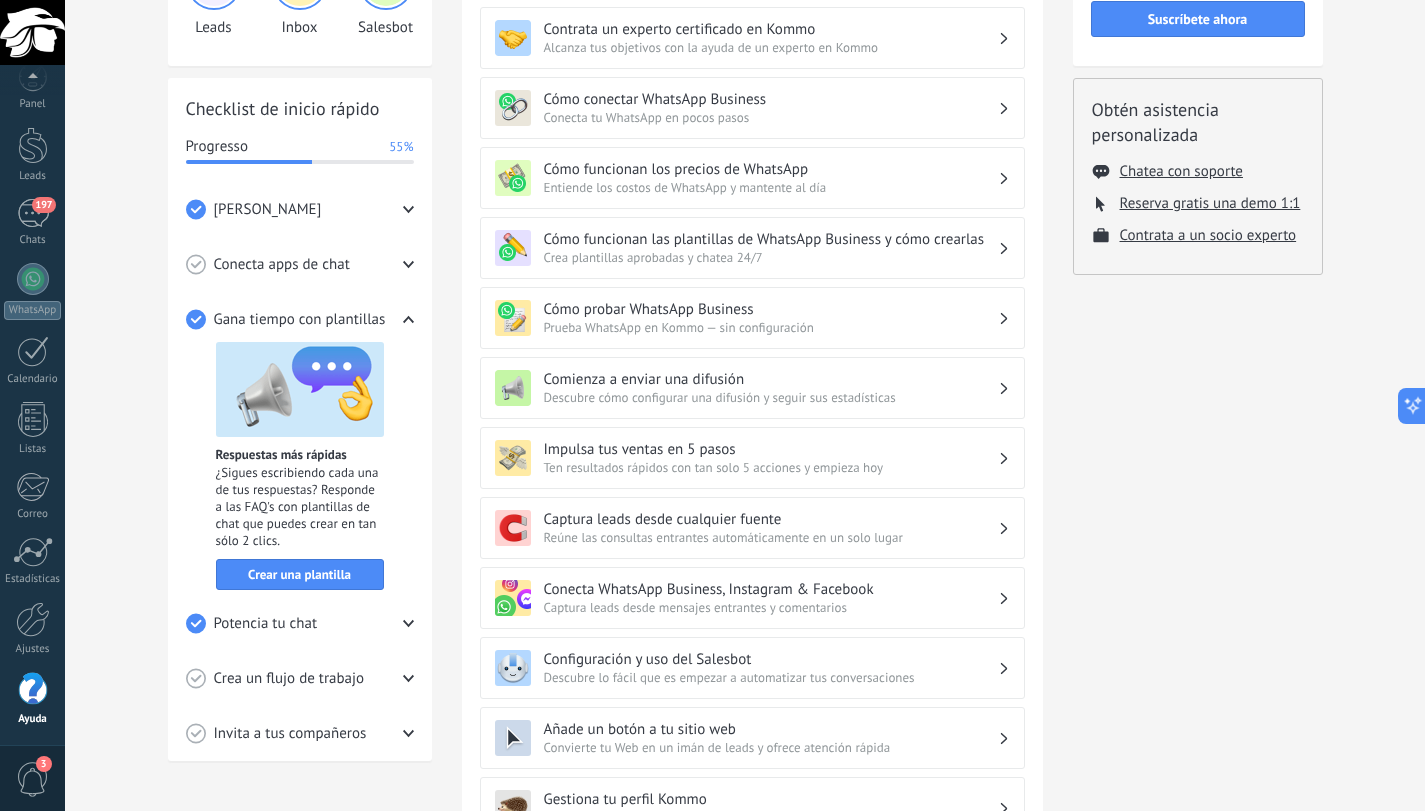 click 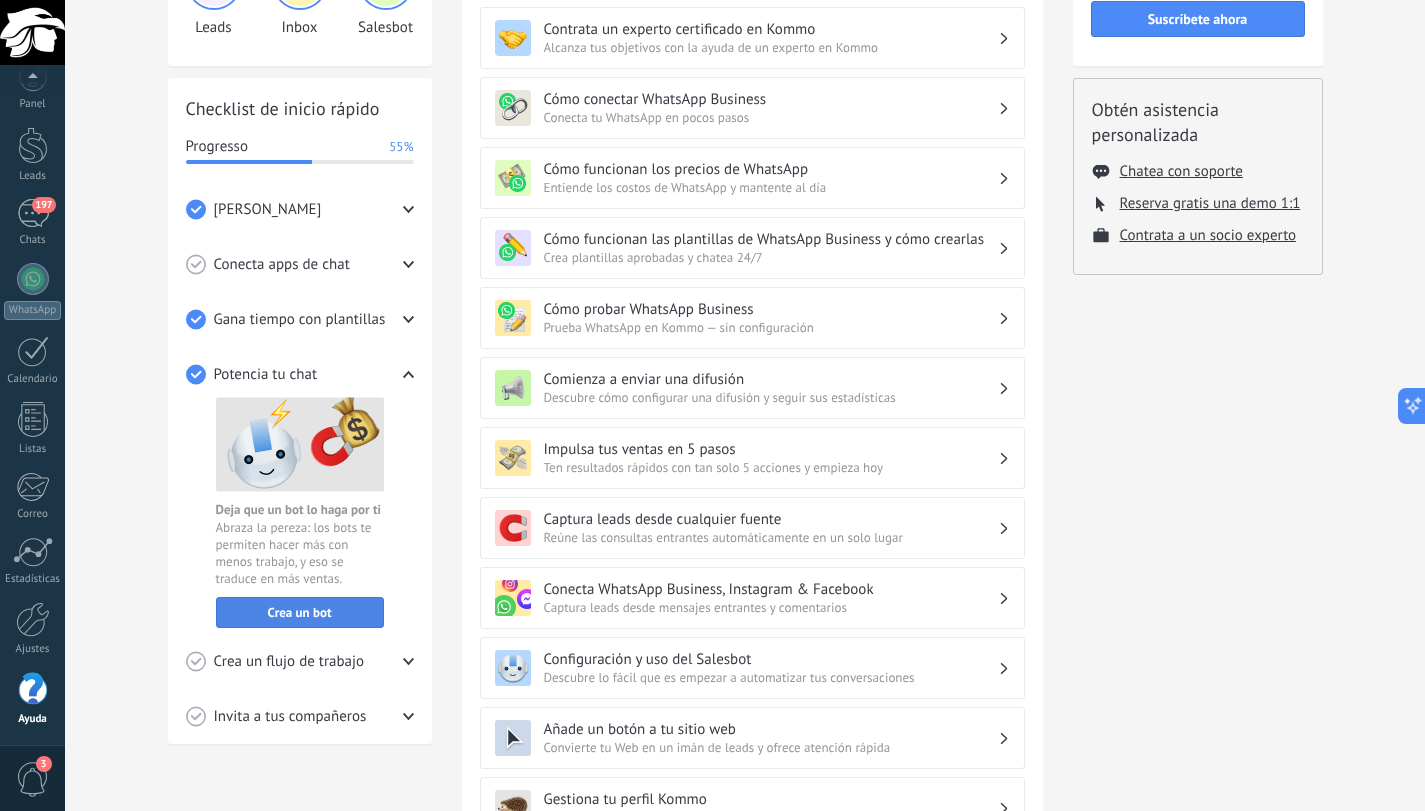 click on "Crea un bot" at bounding box center (300, 613) 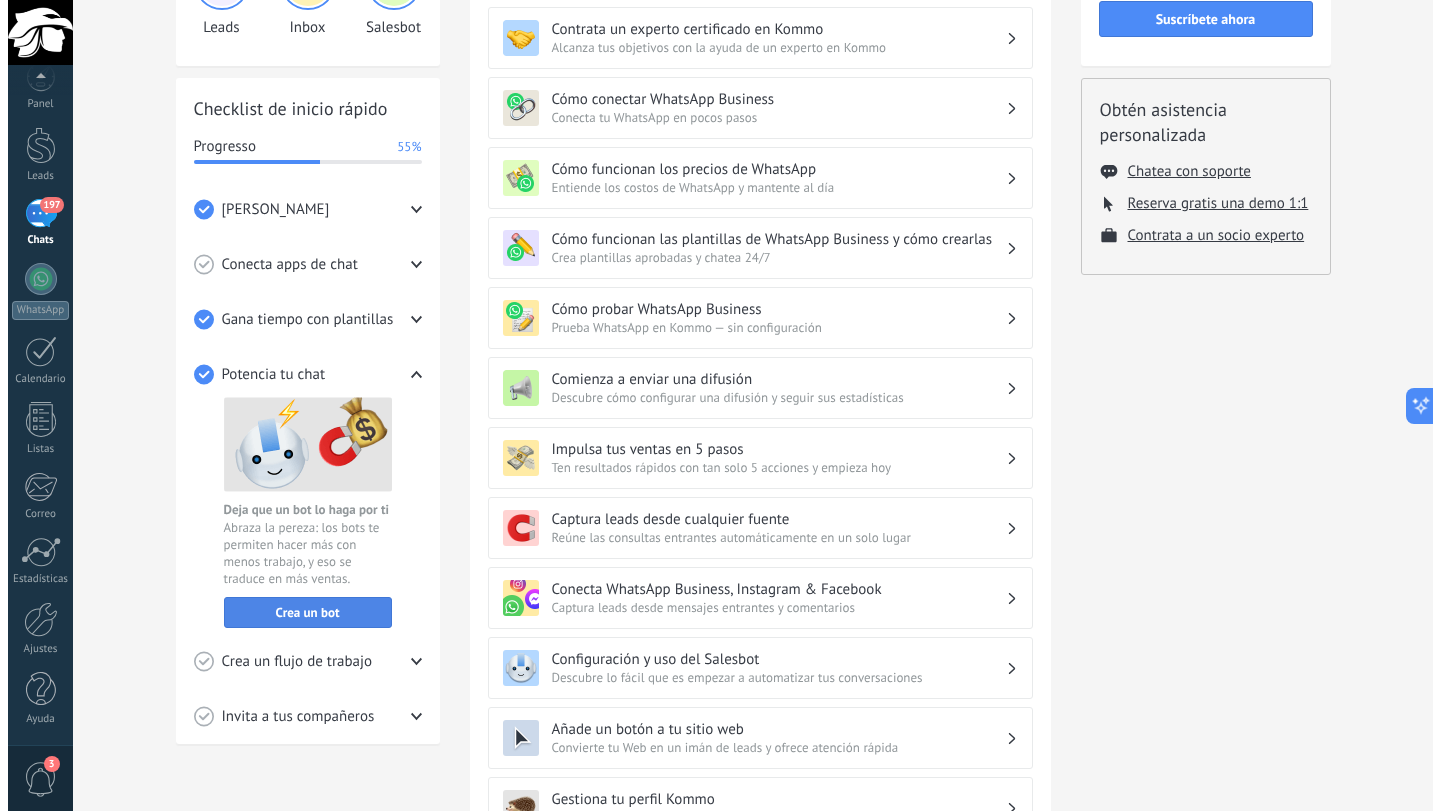 scroll, scrollTop: 0, scrollLeft: 0, axis: both 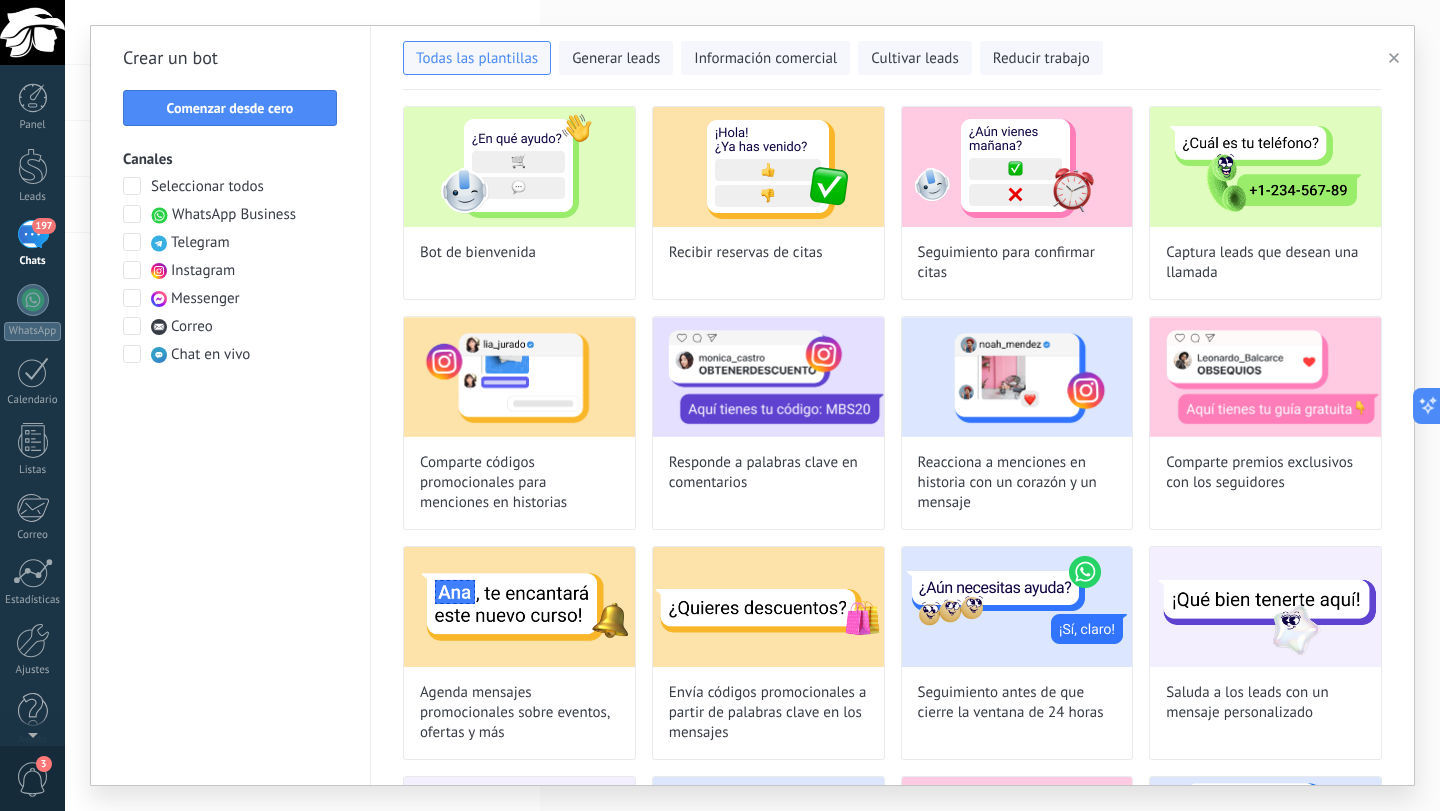 click 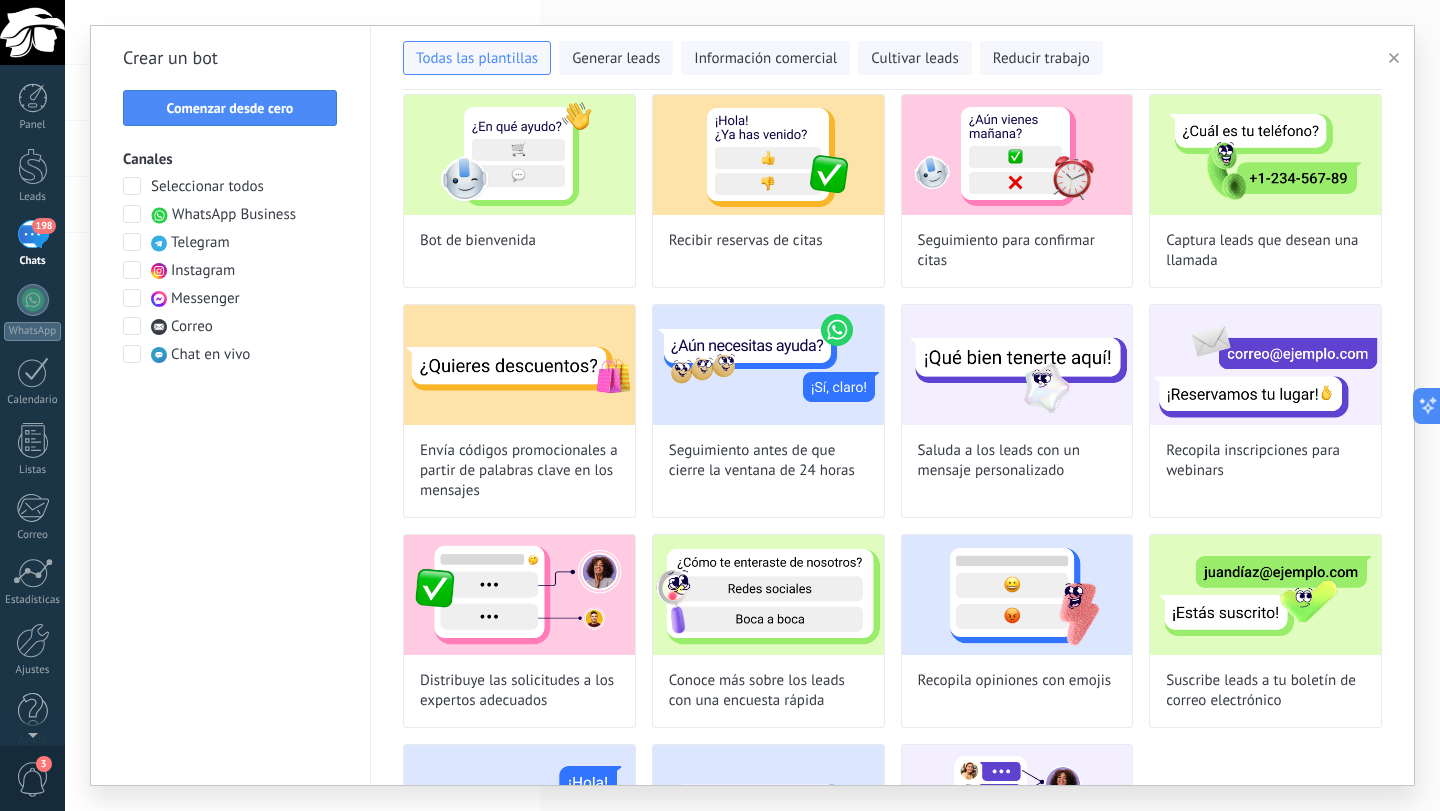 scroll, scrollTop: 1, scrollLeft: 0, axis: vertical 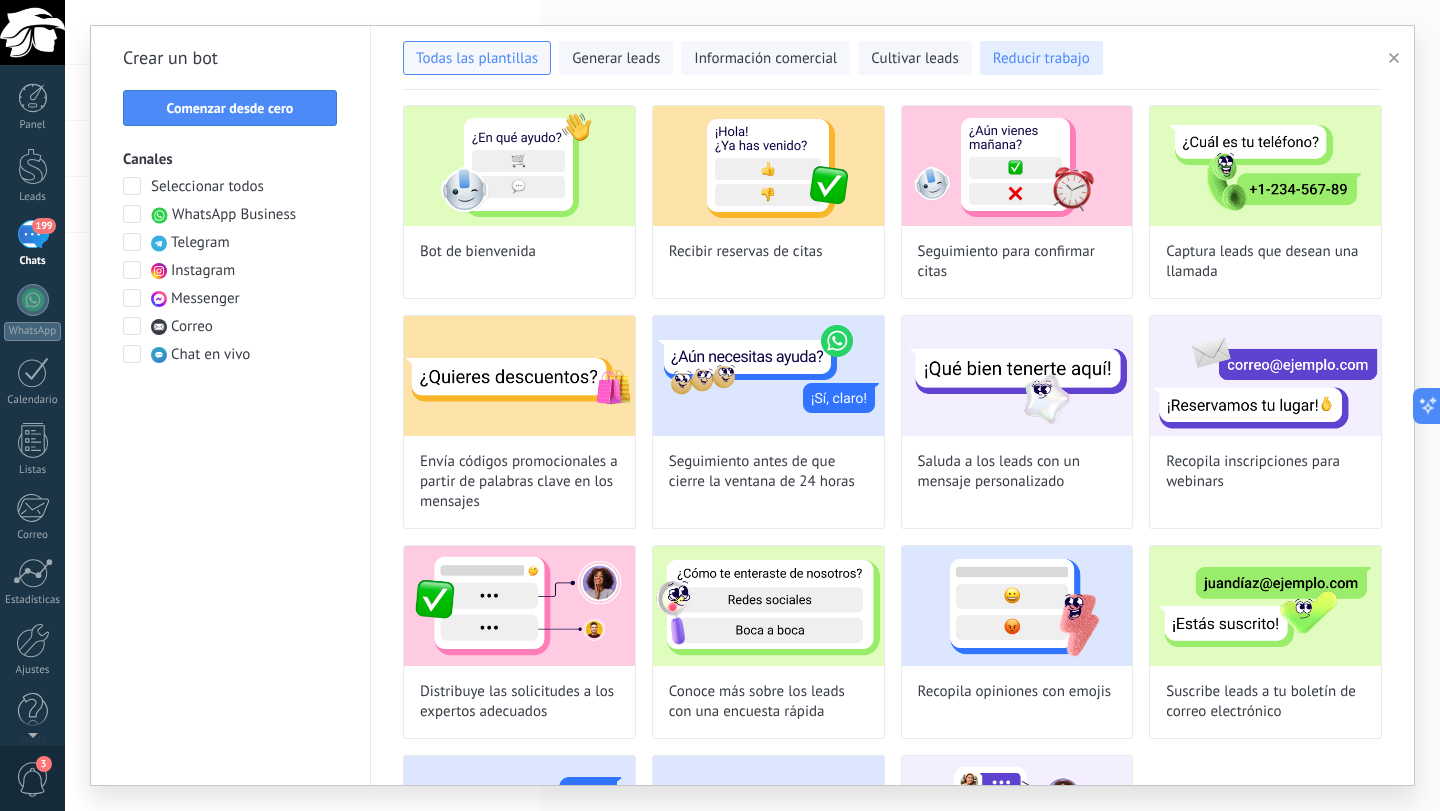 click on "Reducir trabajo" at bounding box center (1041, 59) 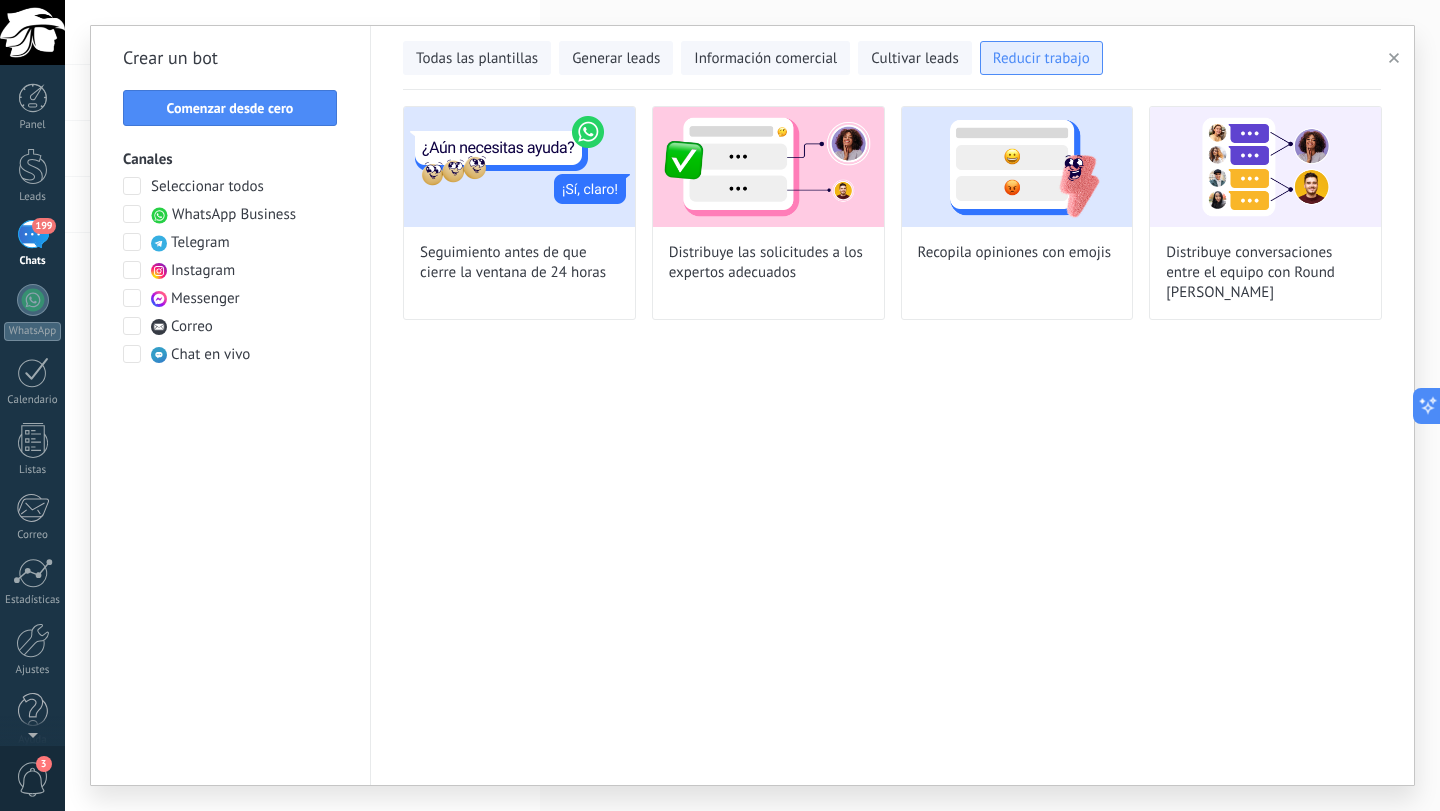 scroll, scrollTop: 0, scrollLeft: 0, axis: both 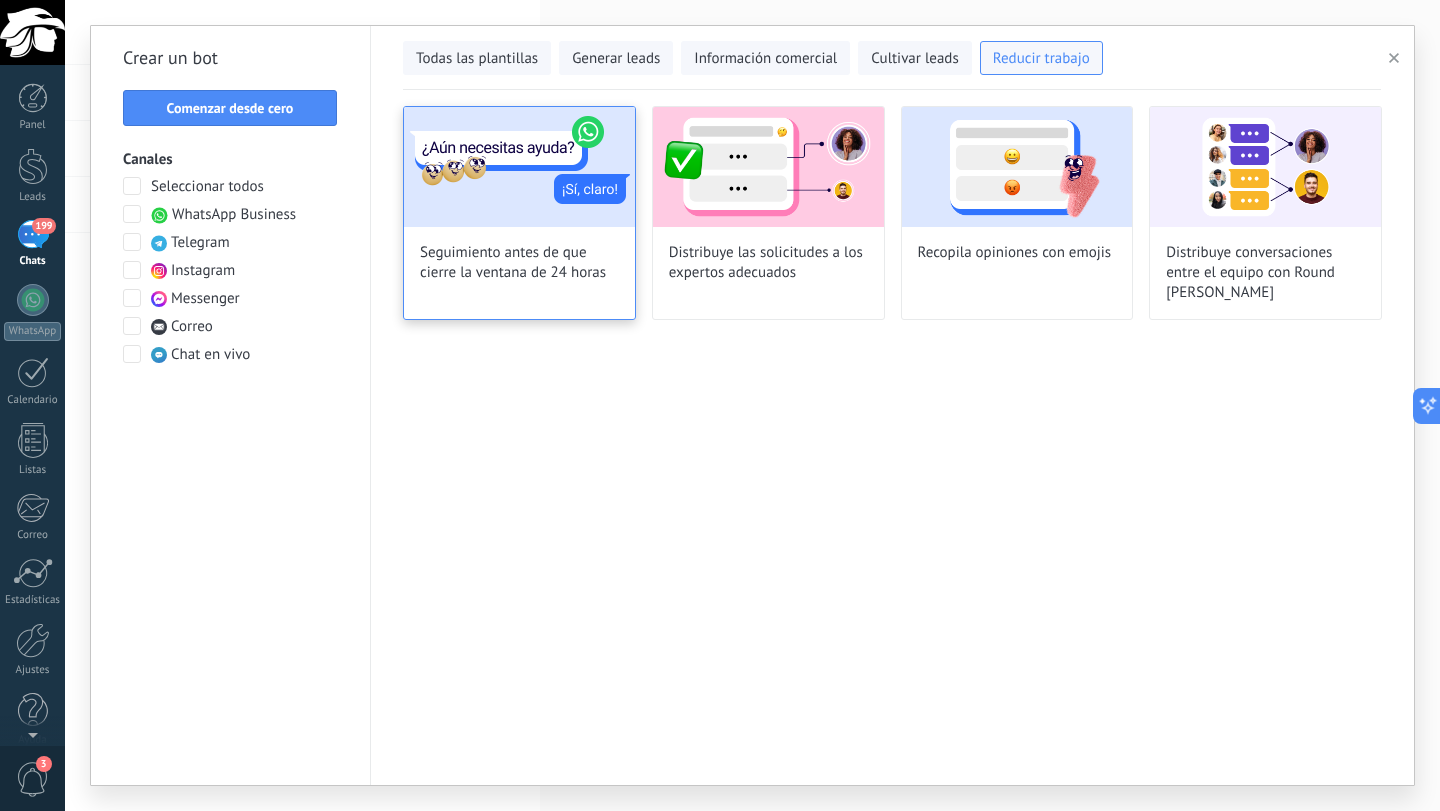 click on "Seguimiento antes de que cierre la ventana de 24 horas" at bounding box center [519, 263] 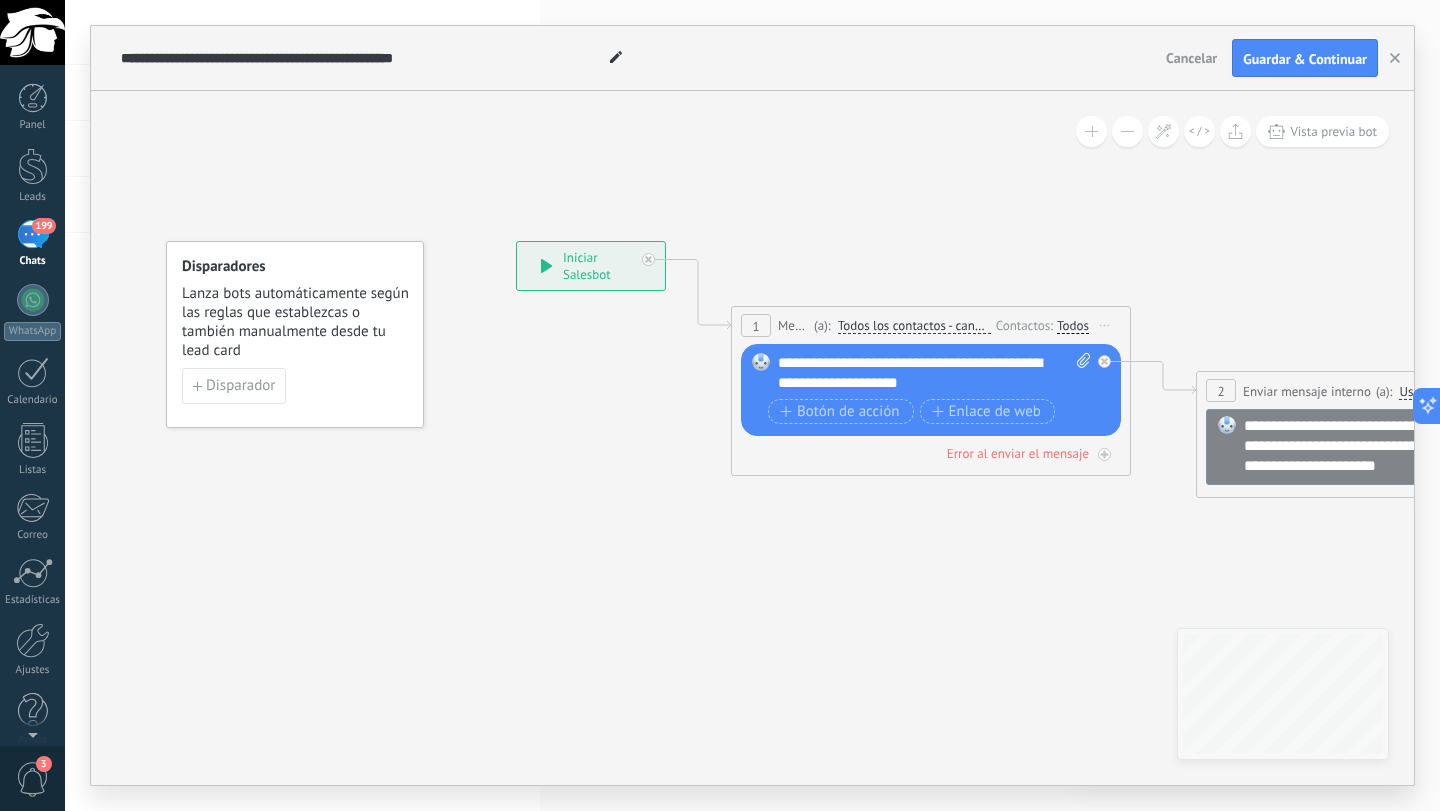 click on "Cancelar" at bounding box center [1191, 58] 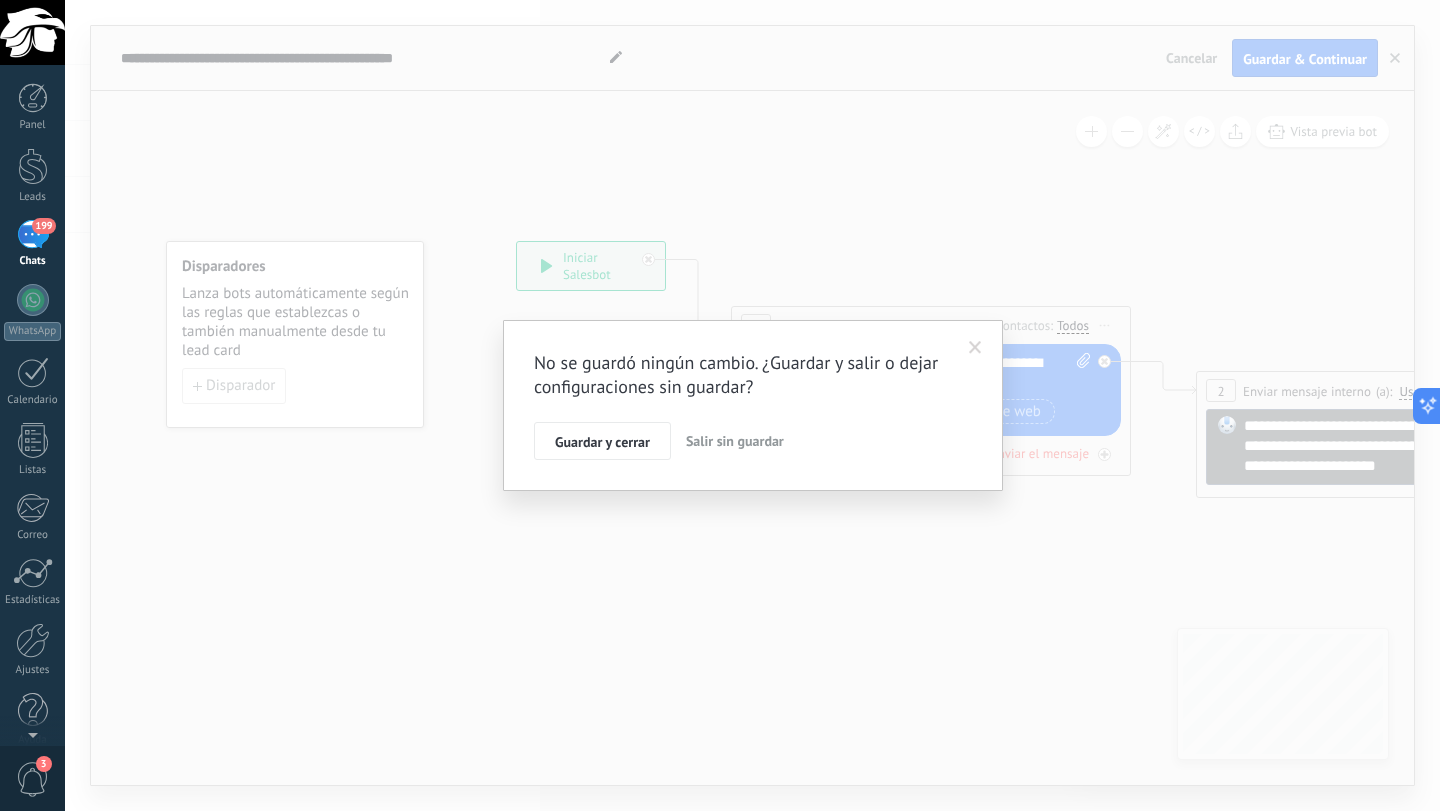 click on "Salir sin guardar" at bounding box center (735, 441) 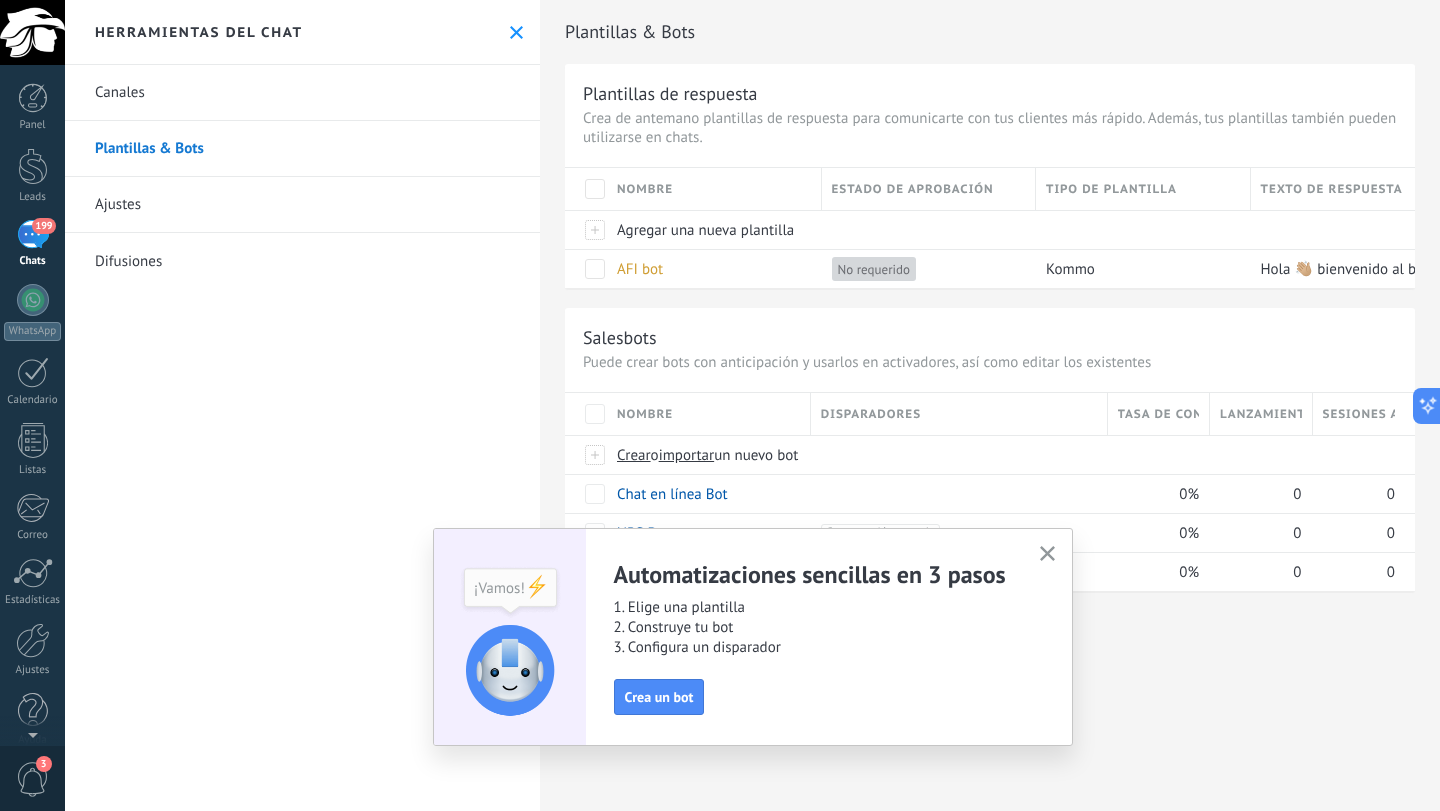 click on "199" at bounding box center [33, 234] 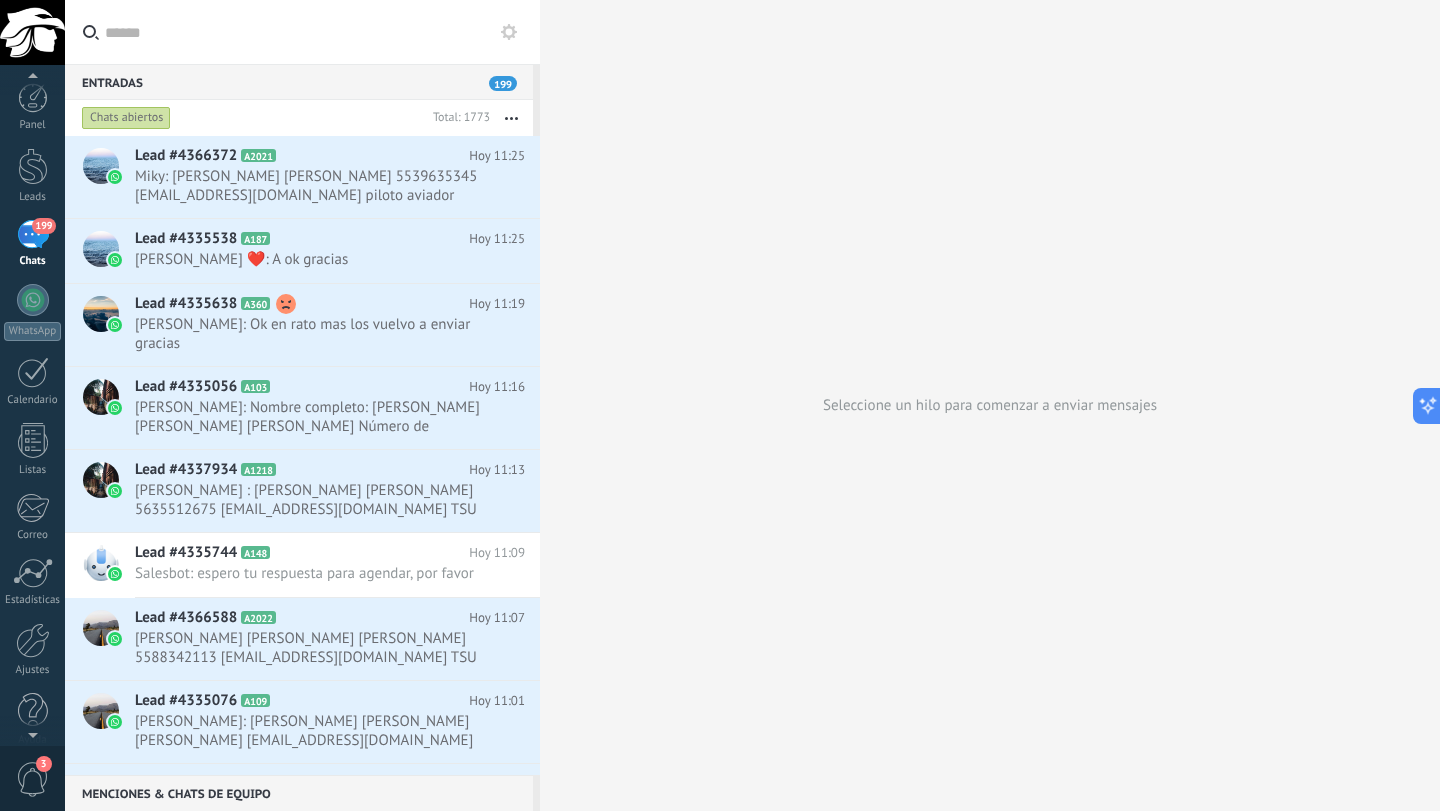 scroll, scrollTop: 21, scrollLeft: 0, axis: vertical 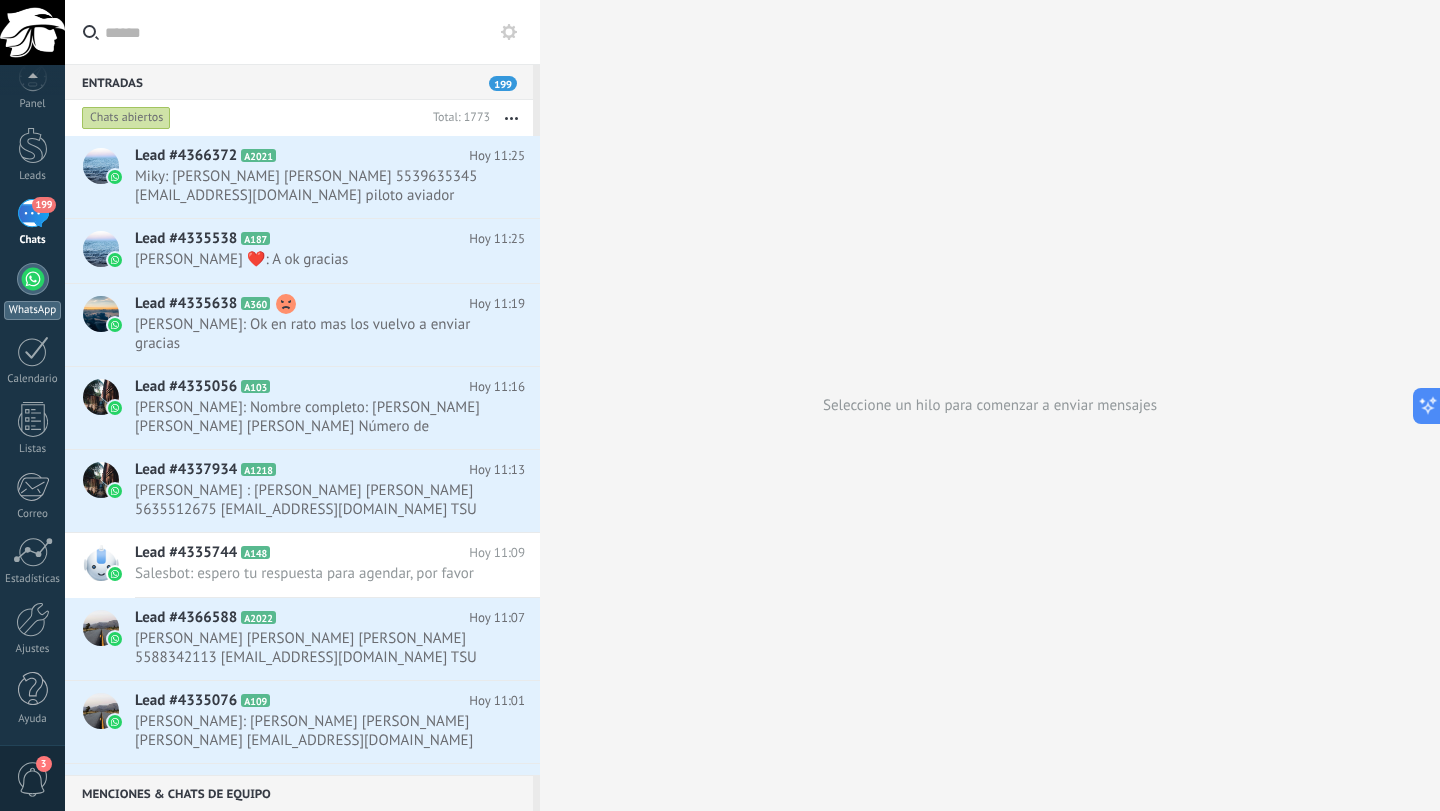 click at bounding box center [33, 279] 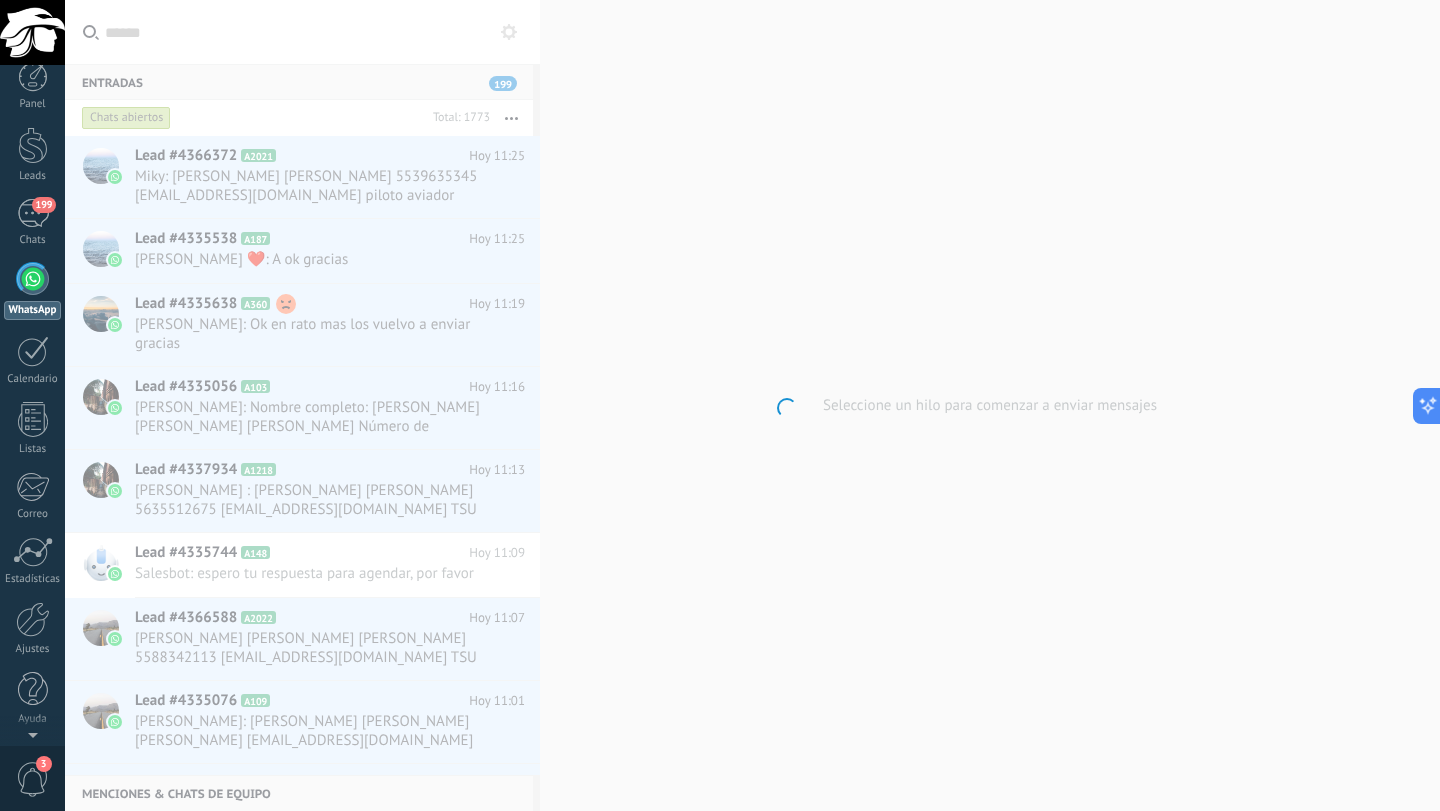 scroll, scrollTop: 0, scrollLeft: 0, axis: both 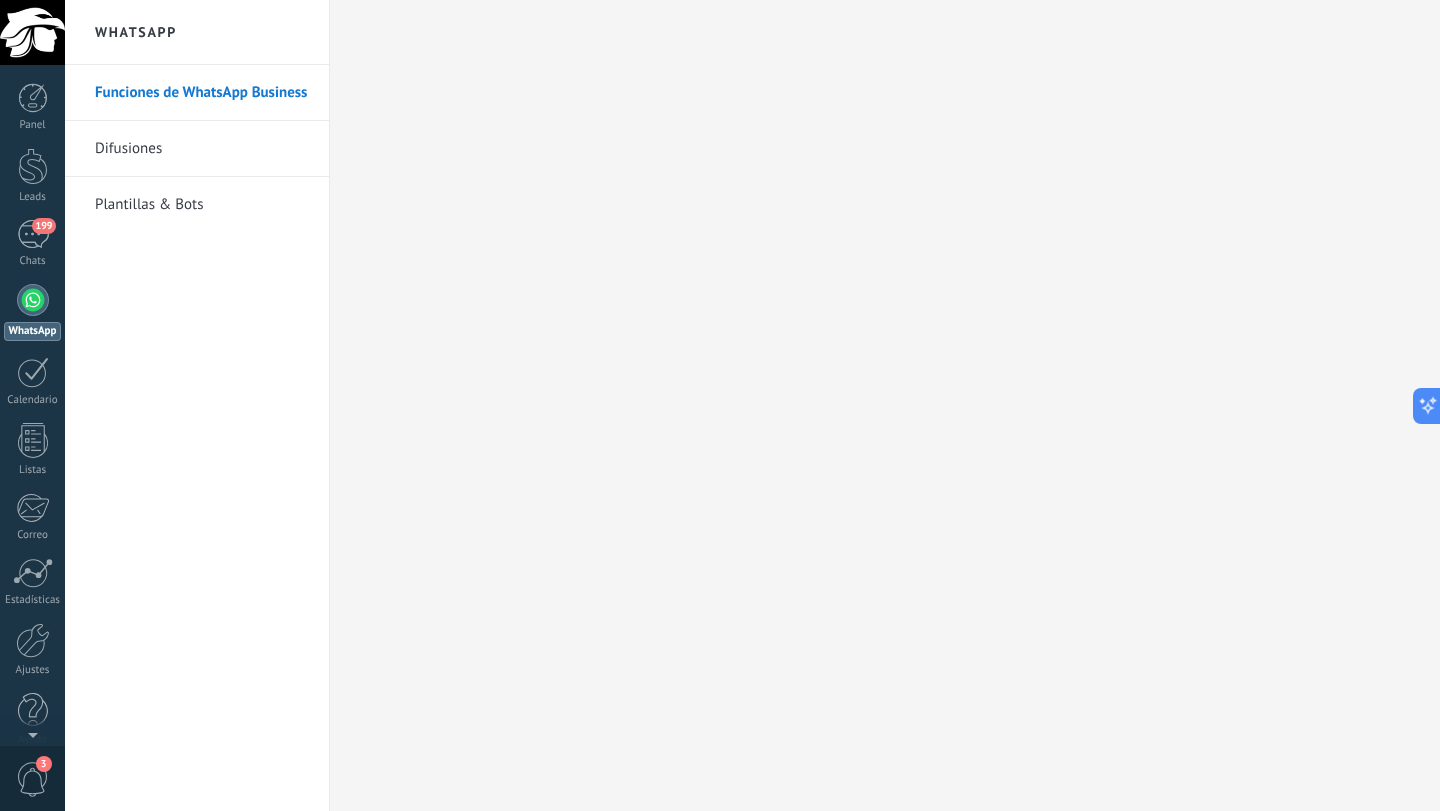 click on "Plantillas & Bots" at bounding box center (202, 205) 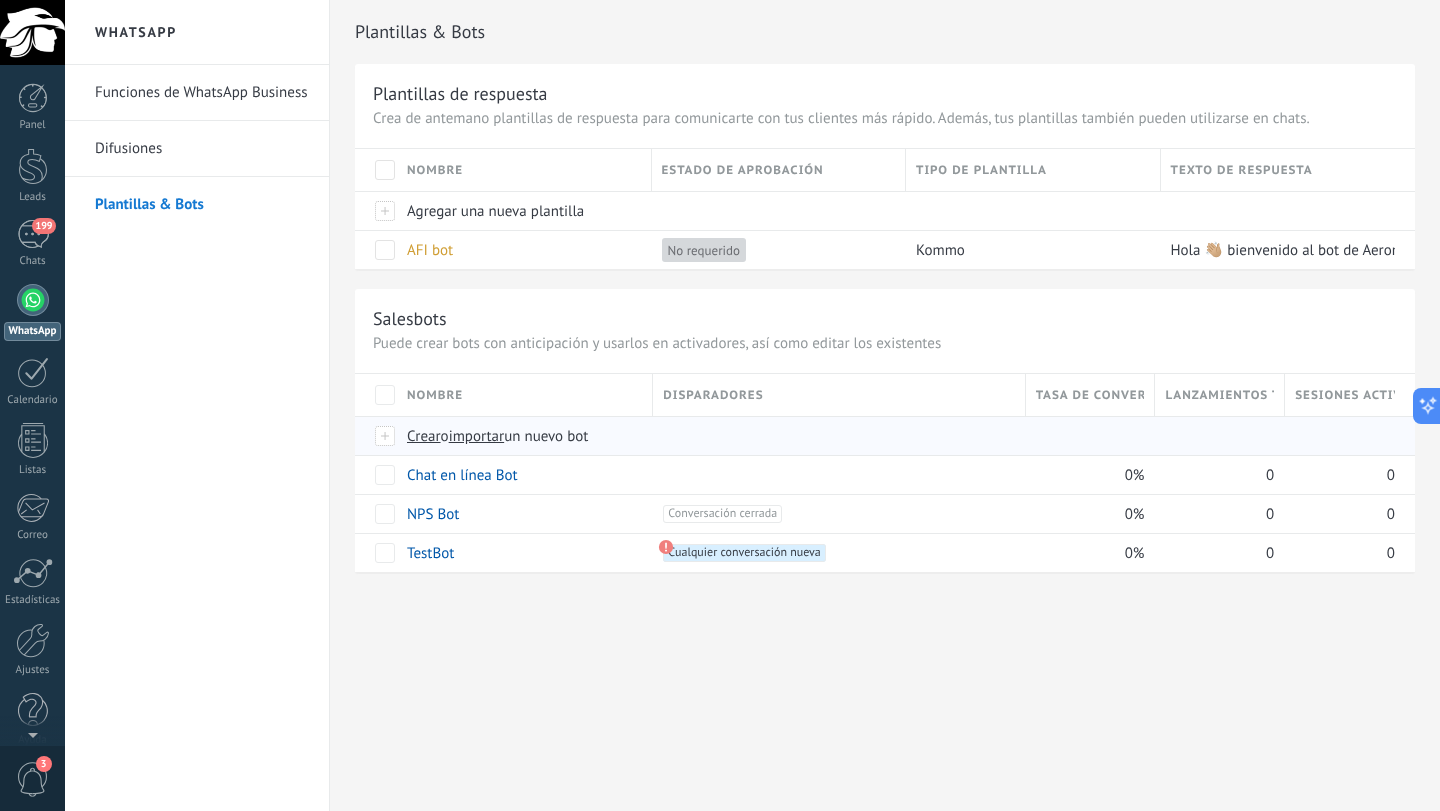 click on "Crear" at bounding box center [424, 436] 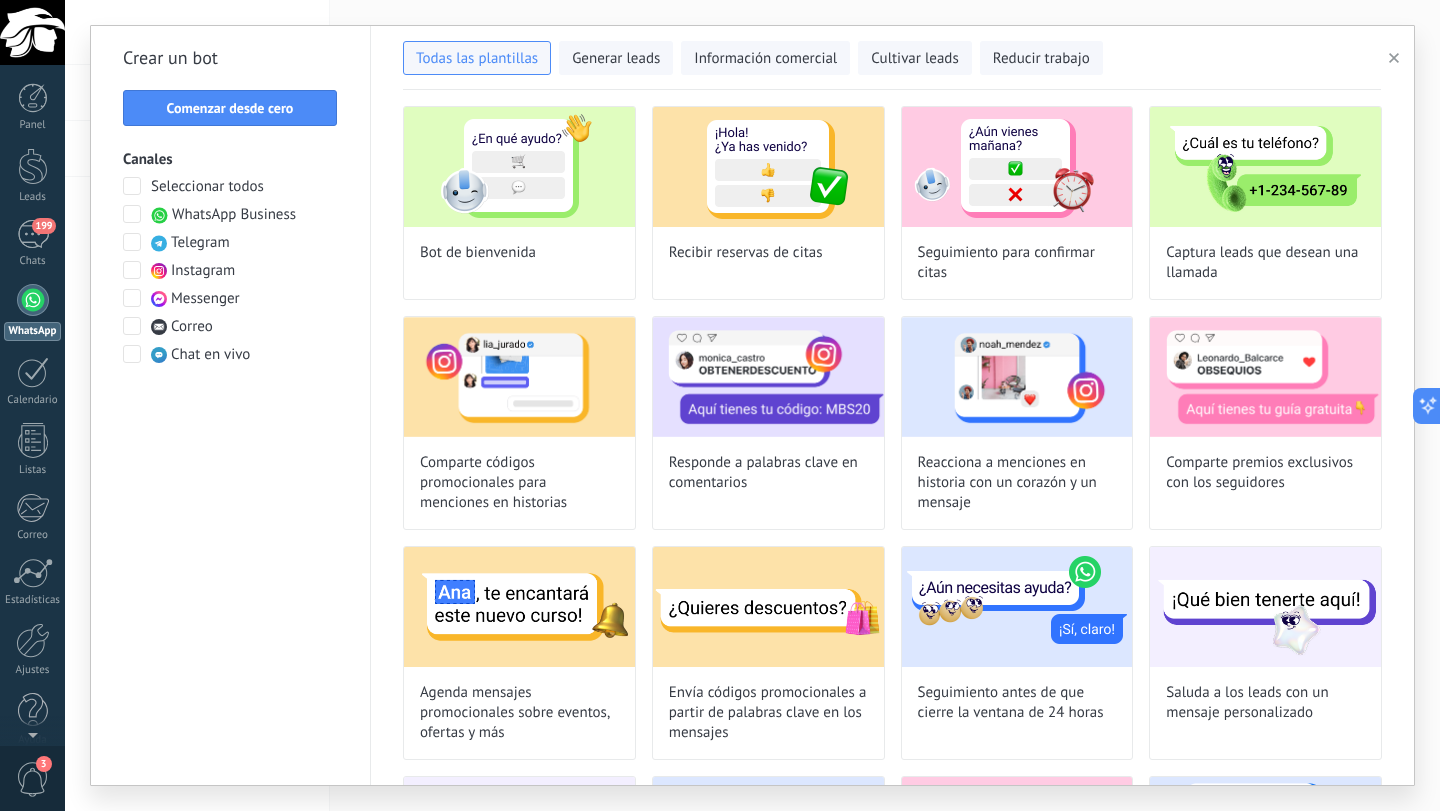 click on "Chat en vivo" at bounding box center [210, 355] 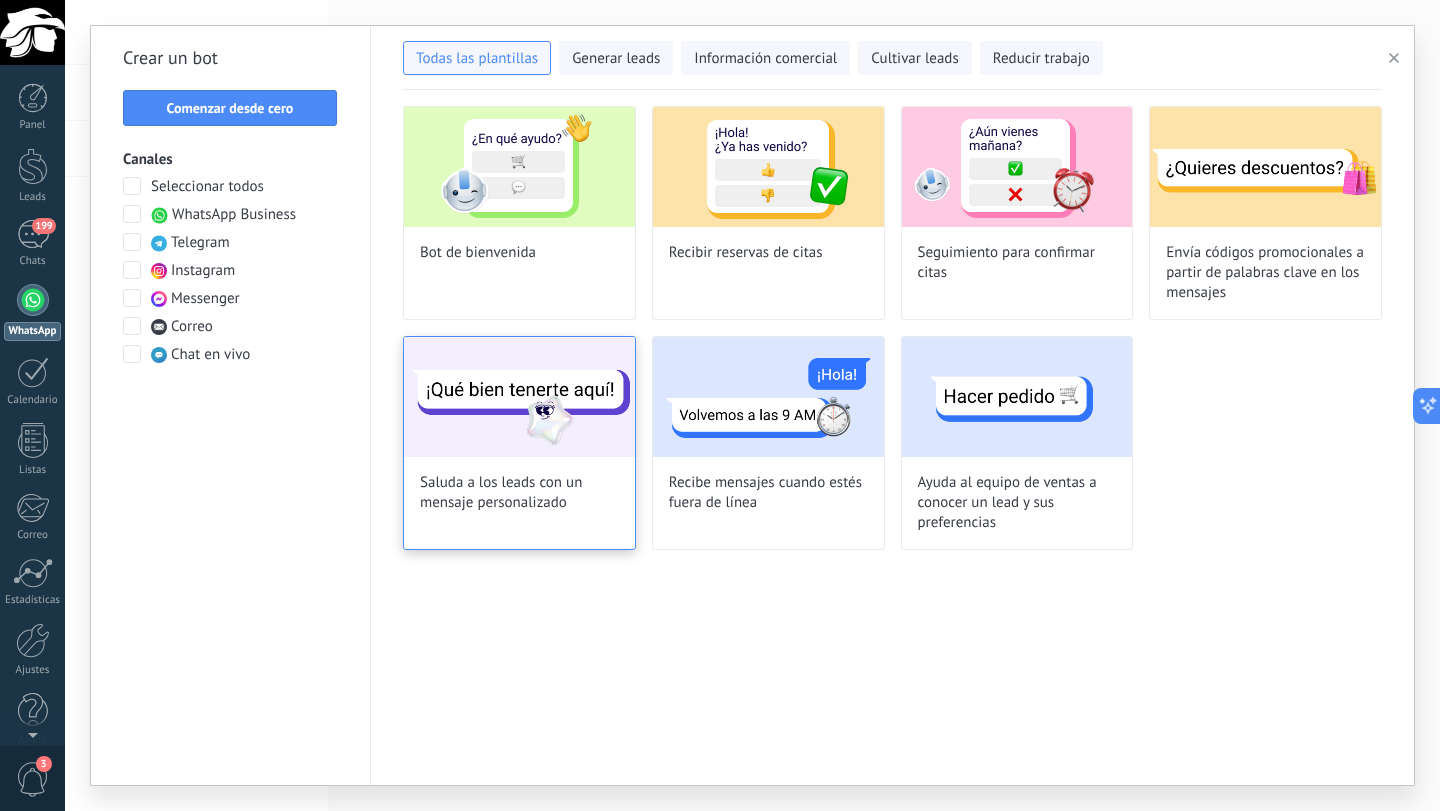click at bounding box center (519, 397) 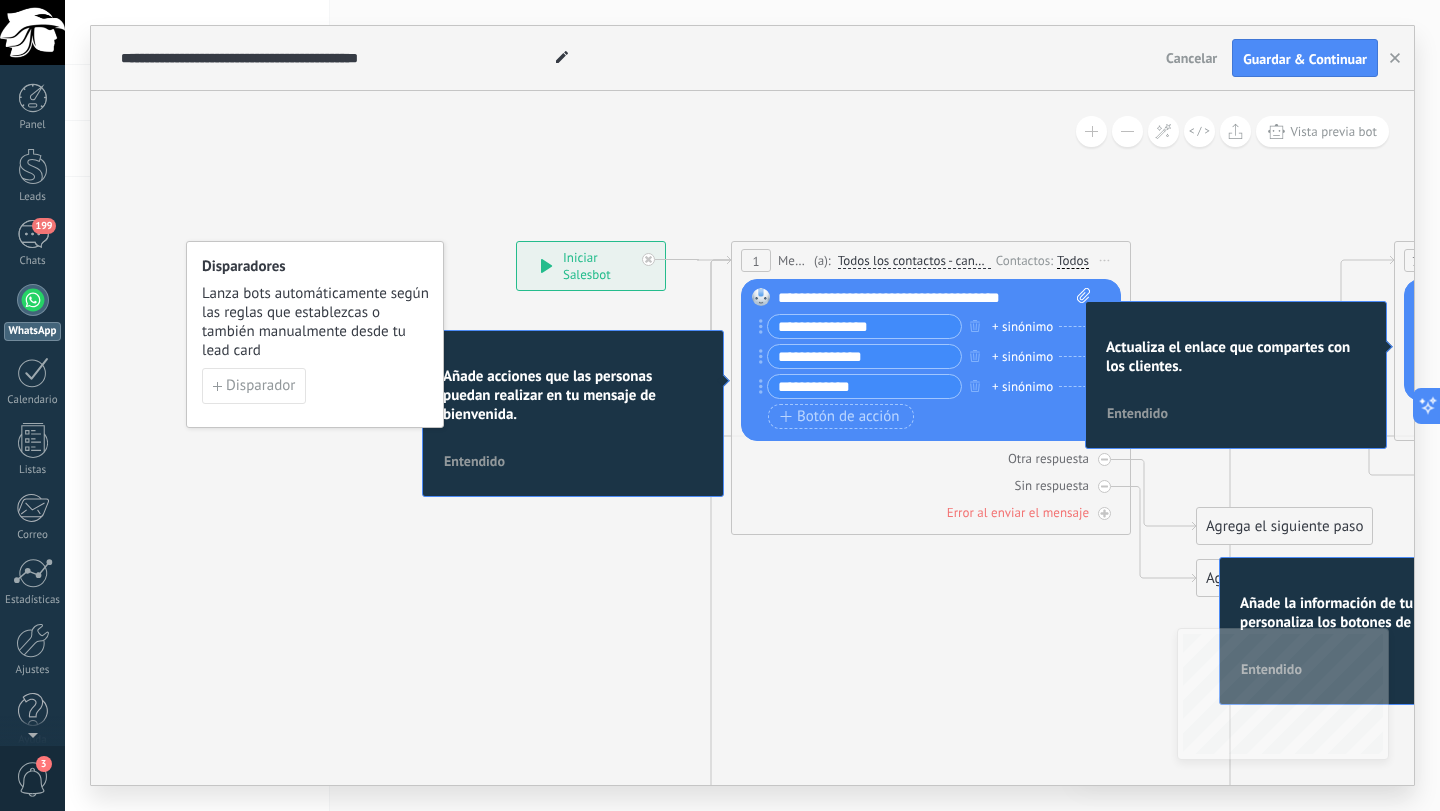 click on "Lanza bots automáticamente según las reglas que establezcas o también manualmente desde tu lead card" at bounding box center (316, 322) 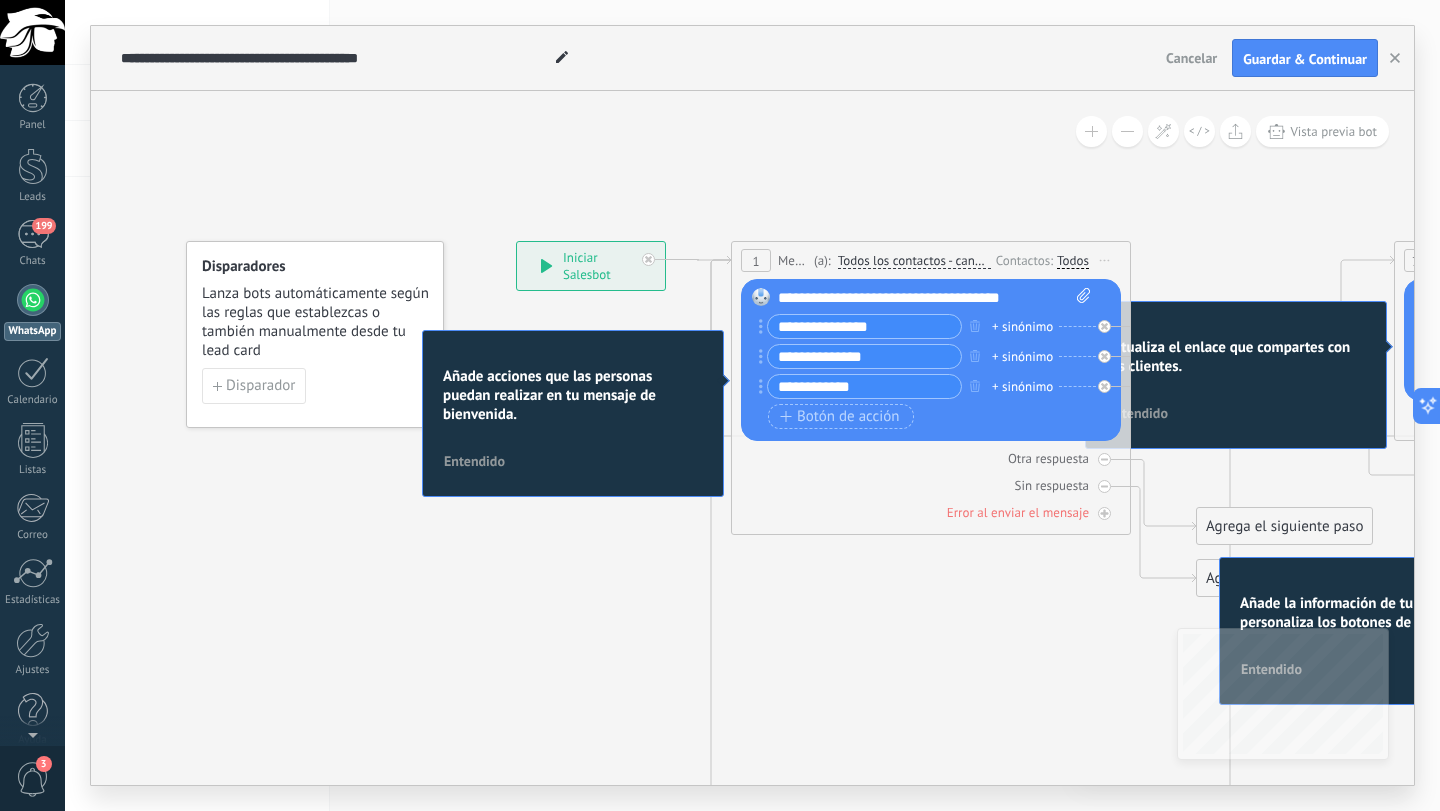 click on "Añade acciones que las personas puedan realizar en tu mensaje de bienvenida." at bounding box center (573, 395) 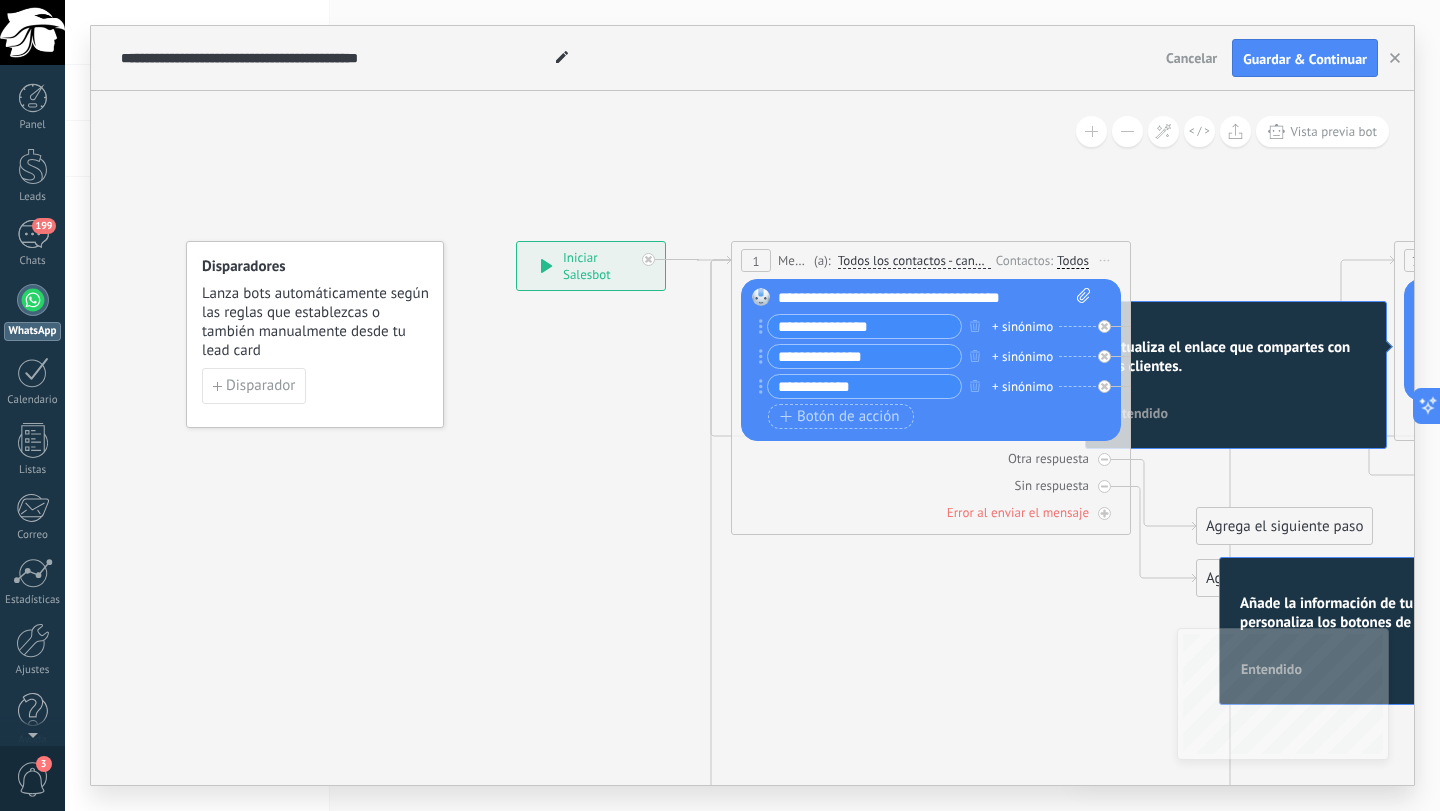 click on "Actualiza el enlace que compartes con los clientes. Entendido" at bounding box center (1236, 375) 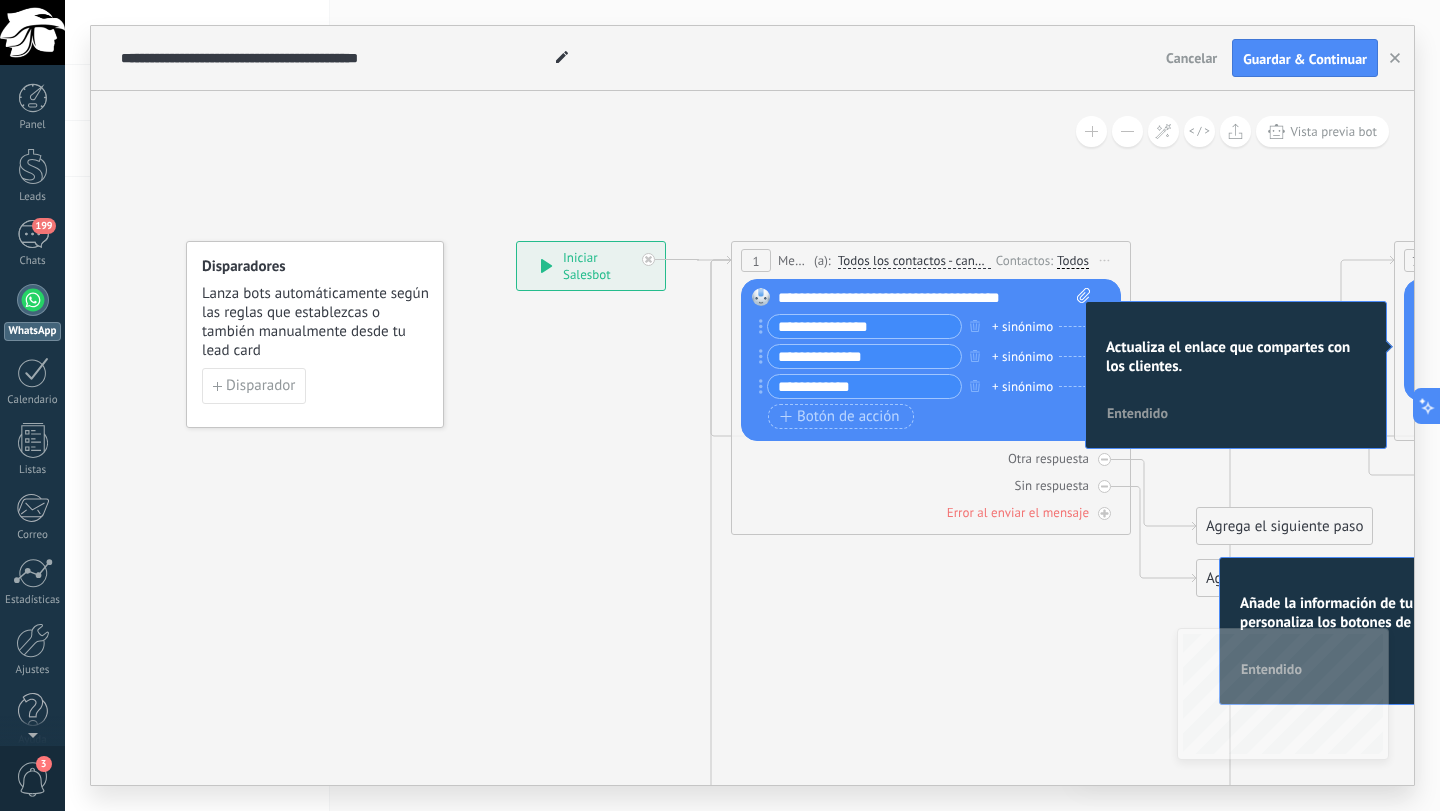 drag, startPoint x: 1038, startPoint y: 629, endPoint x: 674, endPoint y: 640, distance: 364.16617 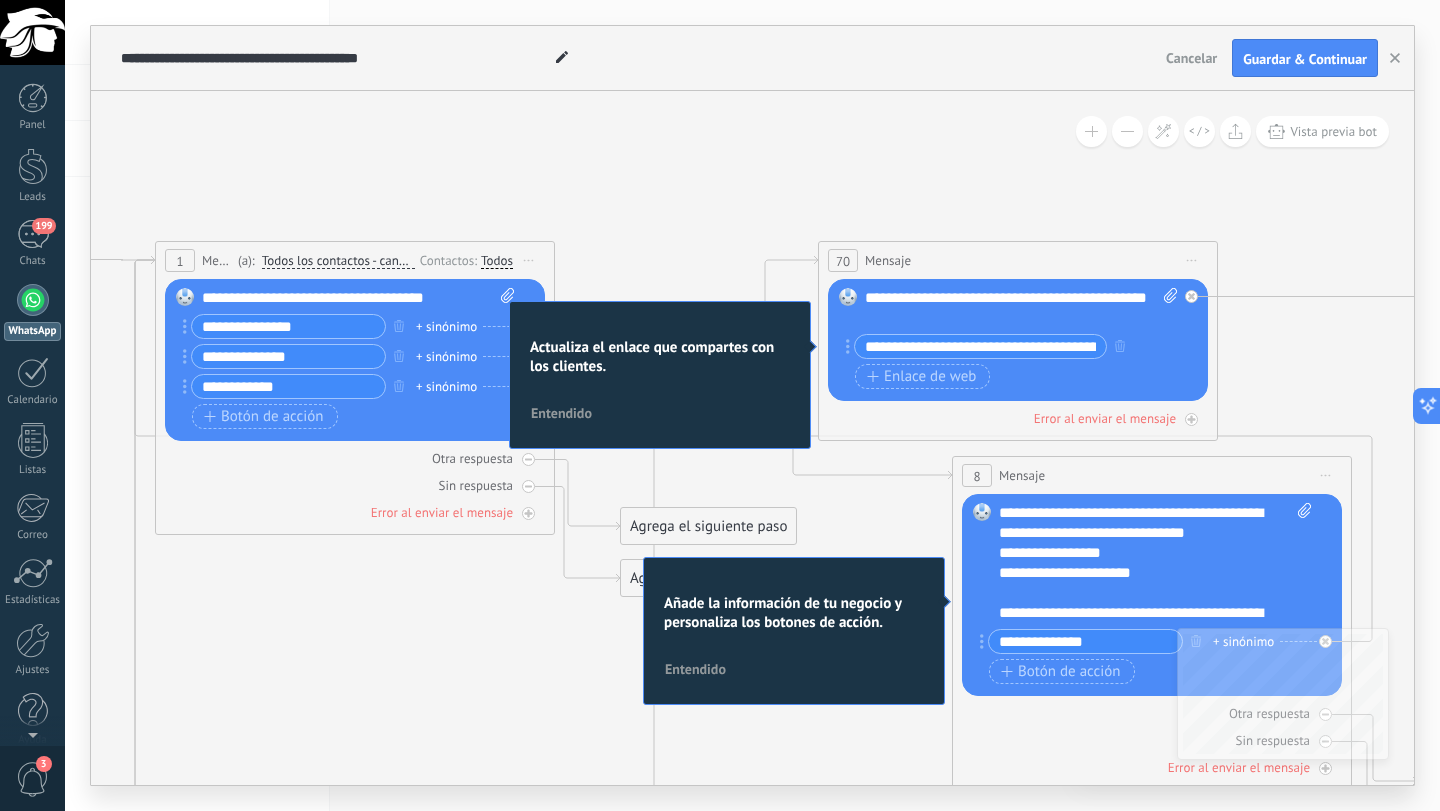 click on "Entendido" at bounding box center (561, 413) 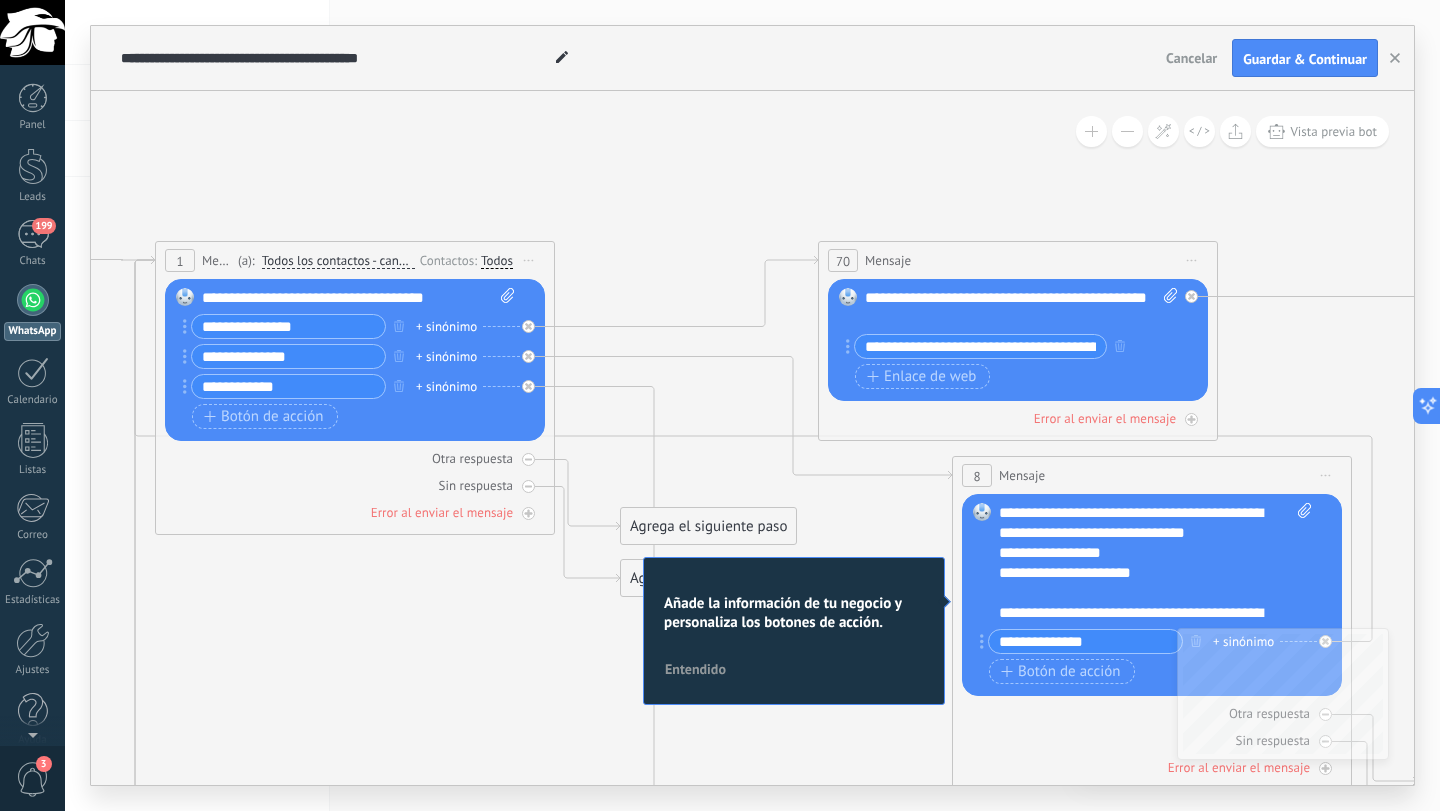 click on "Entendido" at bounding box center [695, 669] 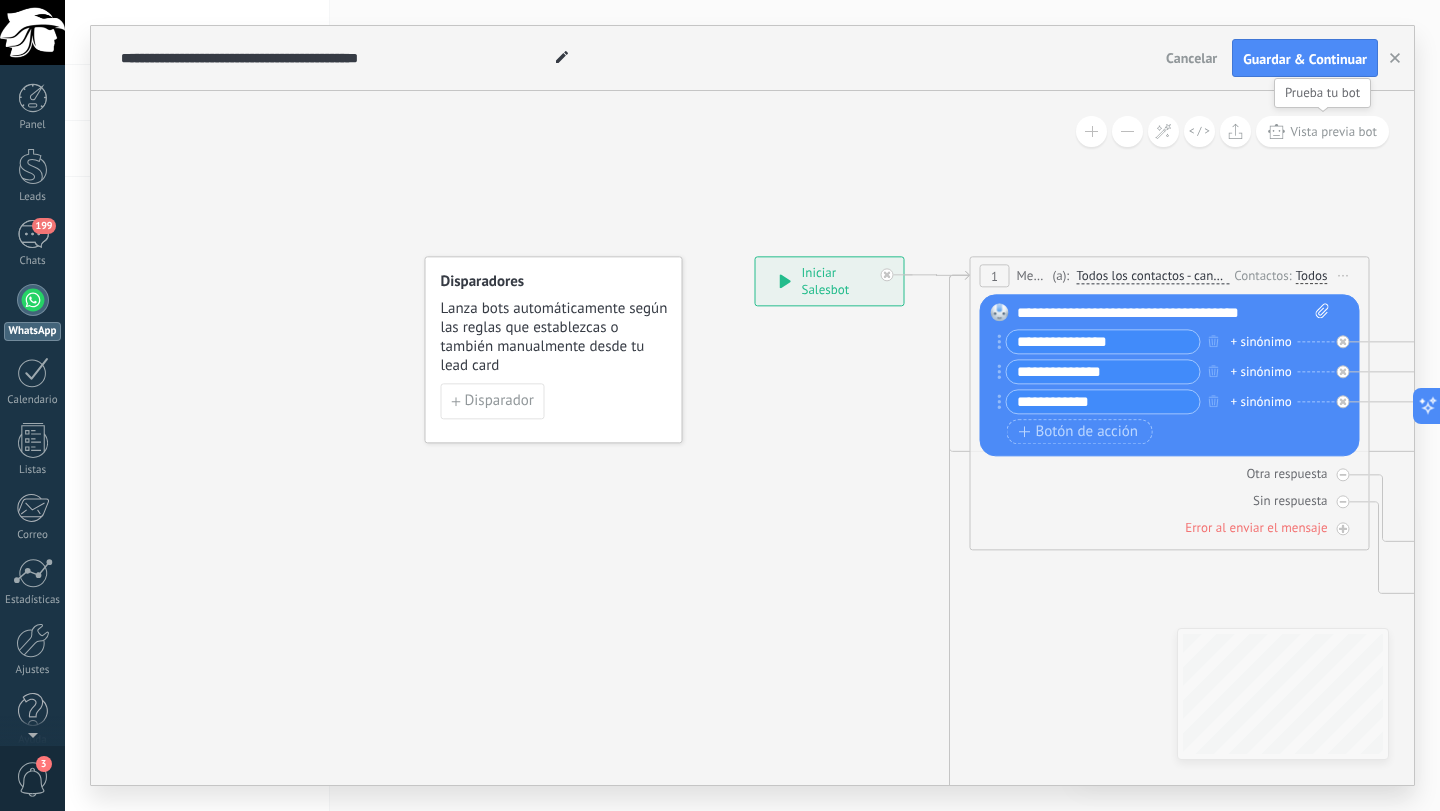 click on "Vista previa bot" at bounding box center (1333, 131) 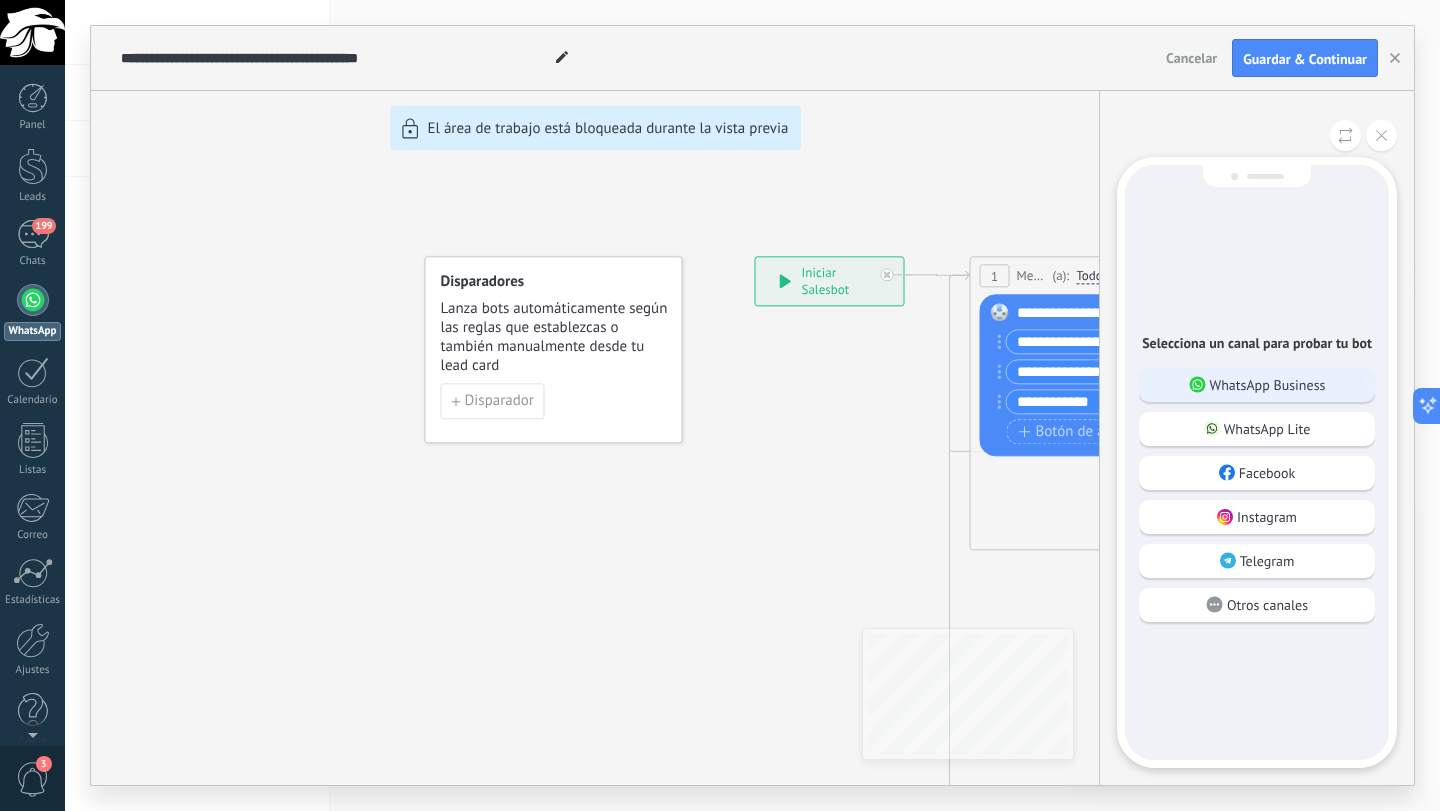 click on "WhatsApp Business" at bounding box center (1268, 385) 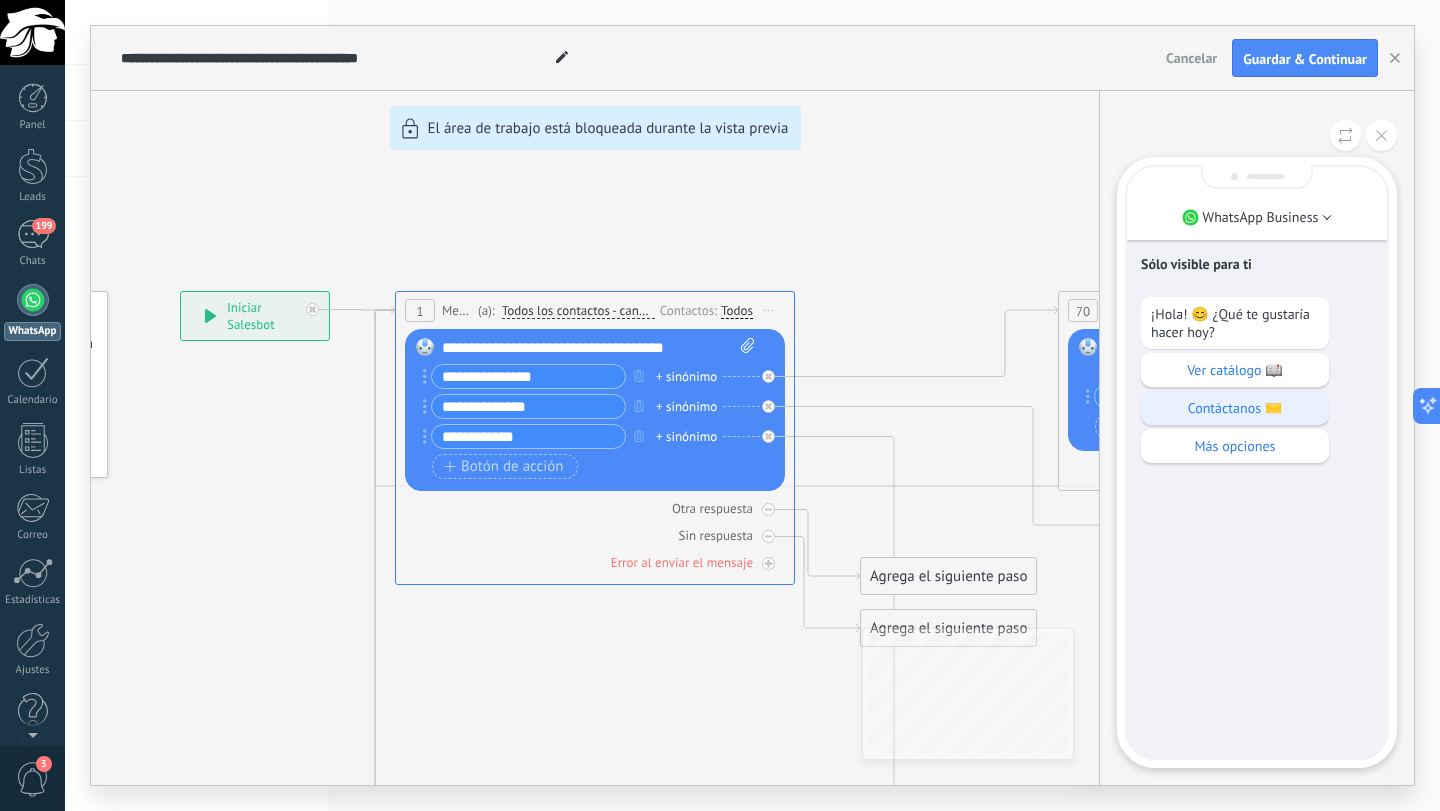 click on "Contáctanos ✉️" at bounding box center (1235, 408) 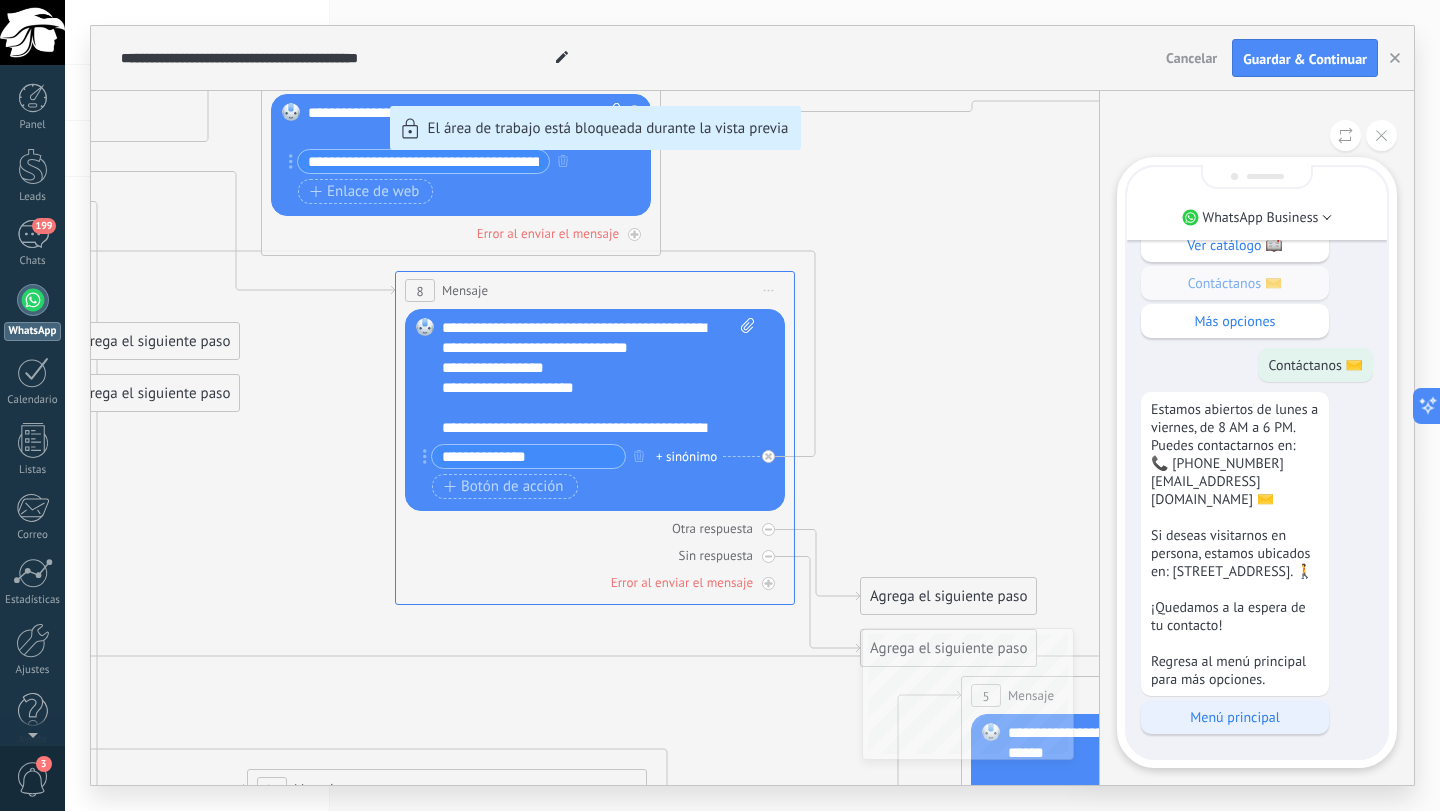 click on "Menú principal" at bounding box center (1235, 717) 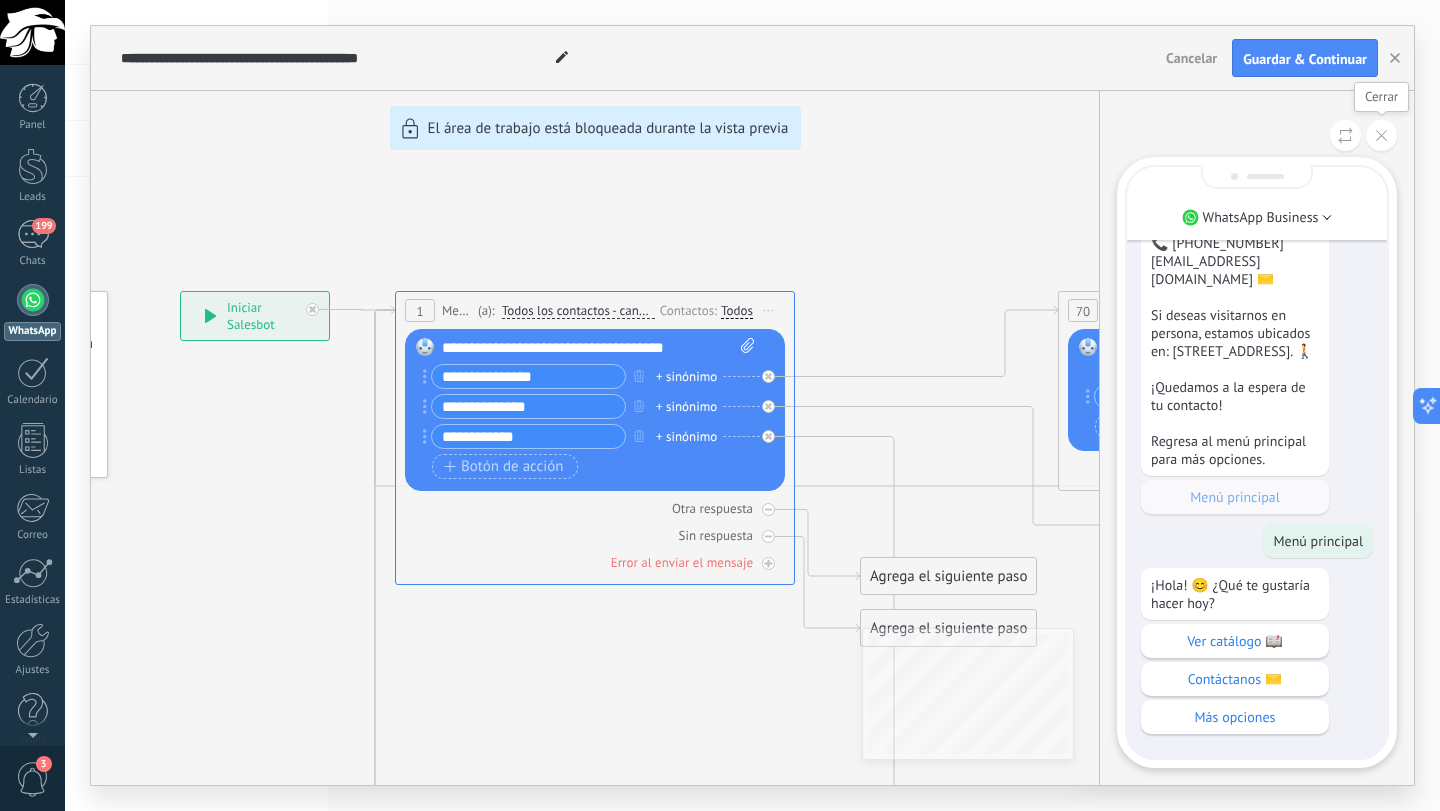 click at bounding box center (1381, 135) 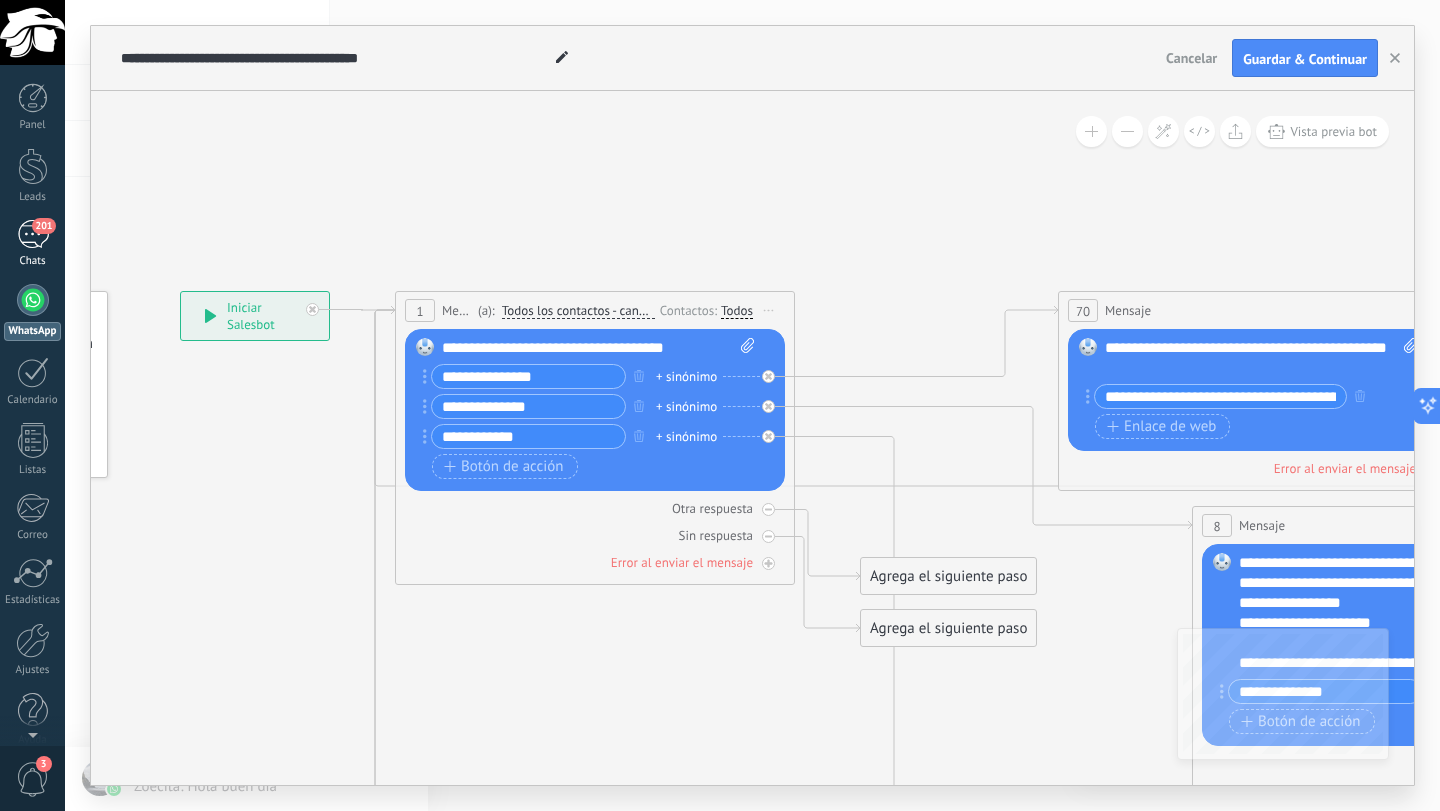 click on "201" at bounding box center (43, 226) 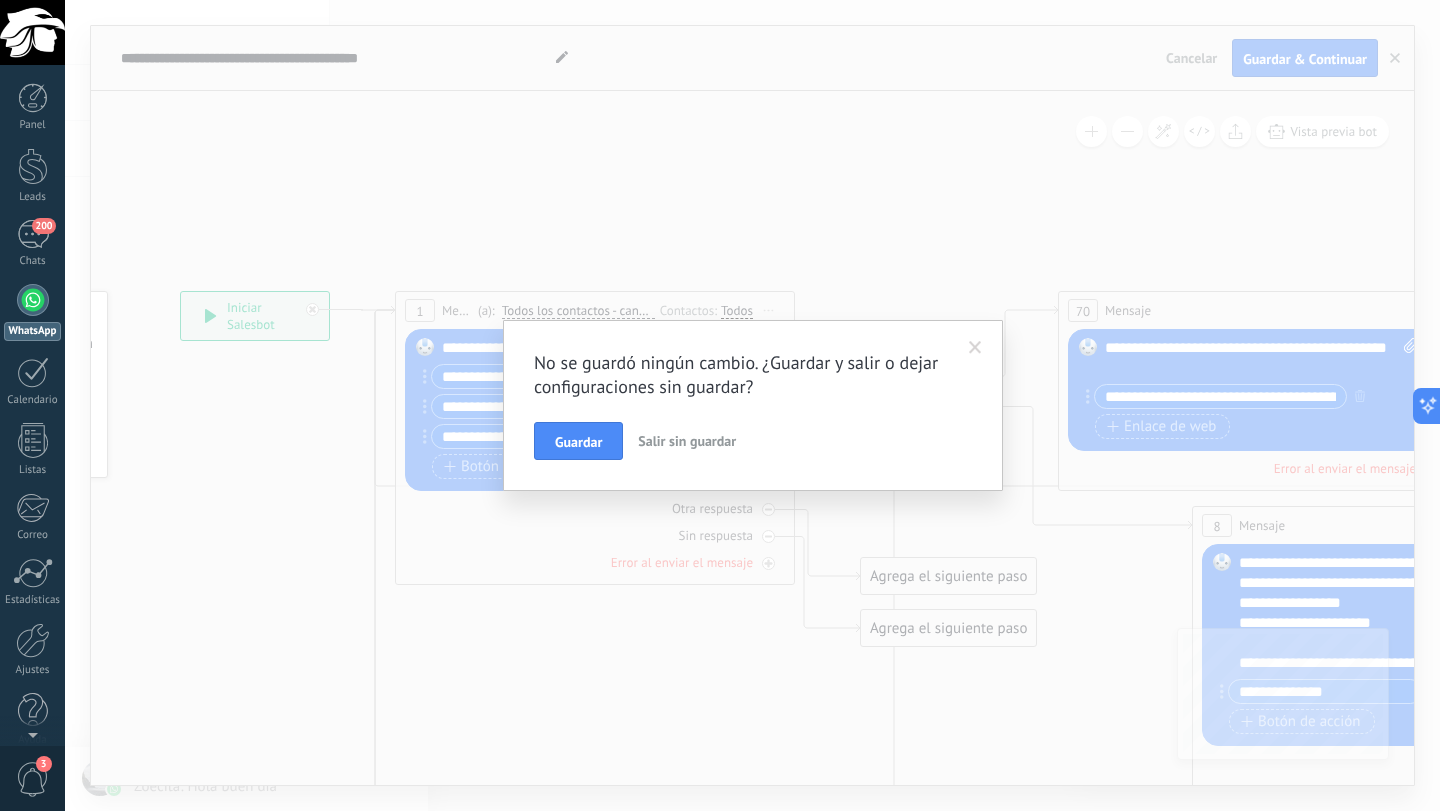 click at bounding box center [975, 348] 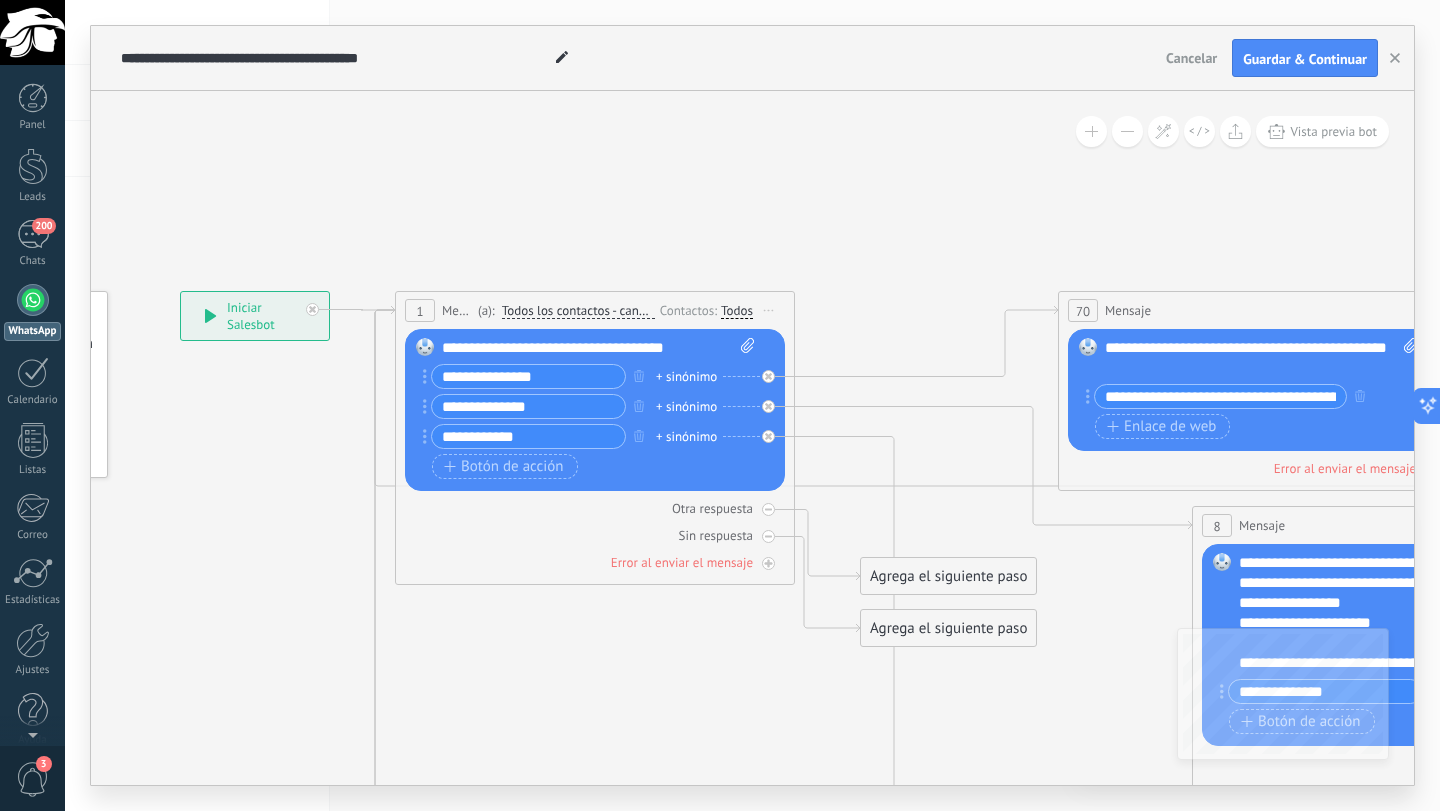 click on "**********" at bounding box center [255, 316] 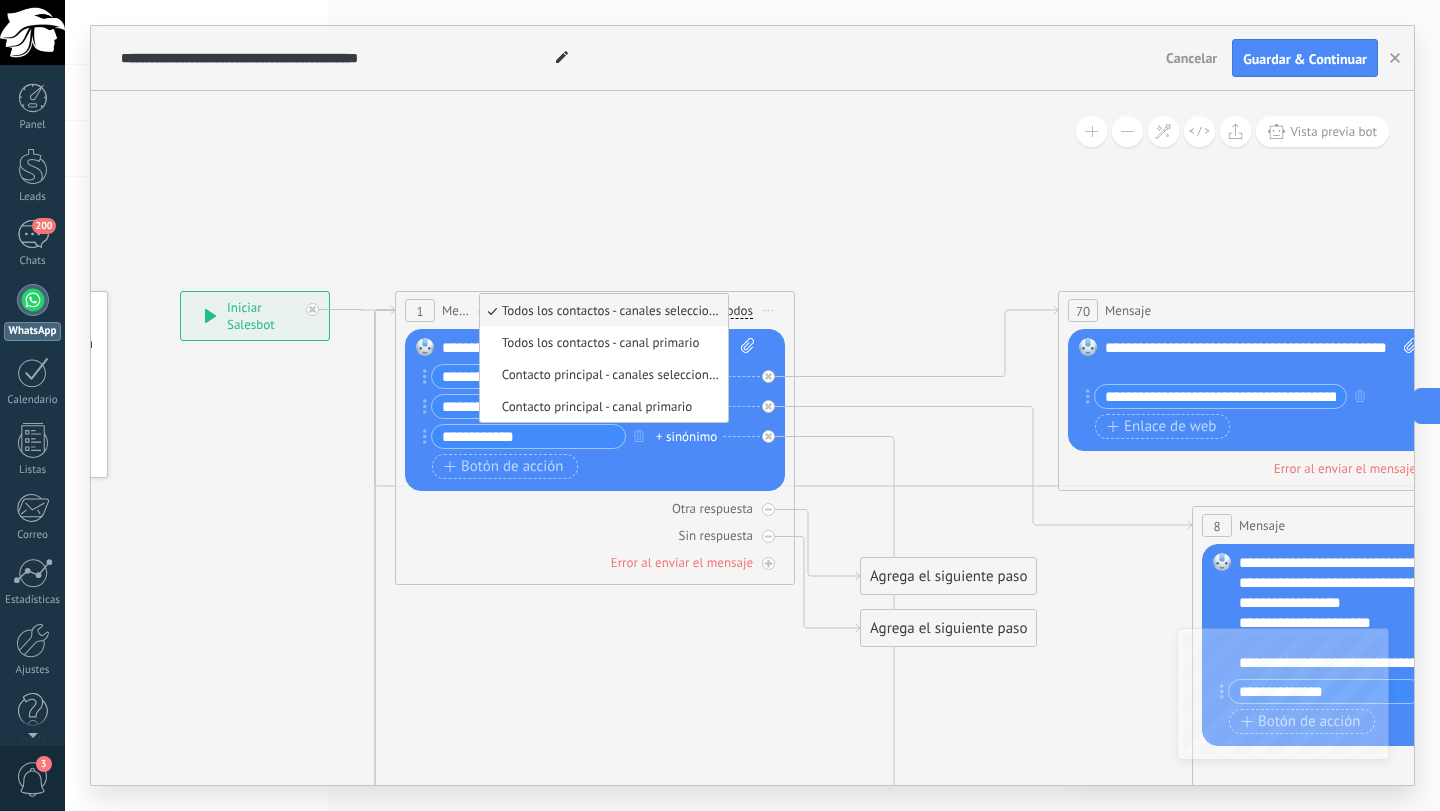 click 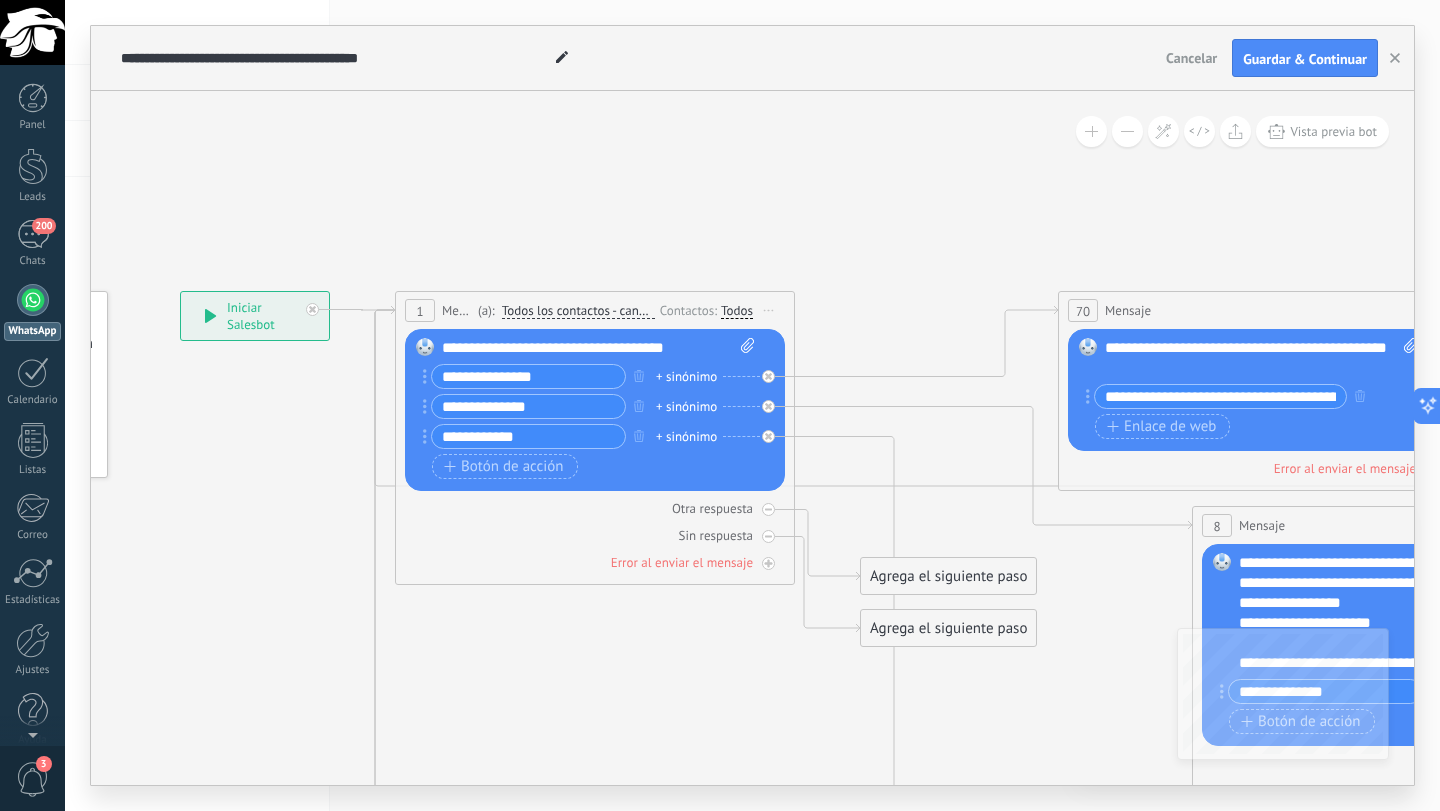 click on "Todos" at bounding box center (737, 311) 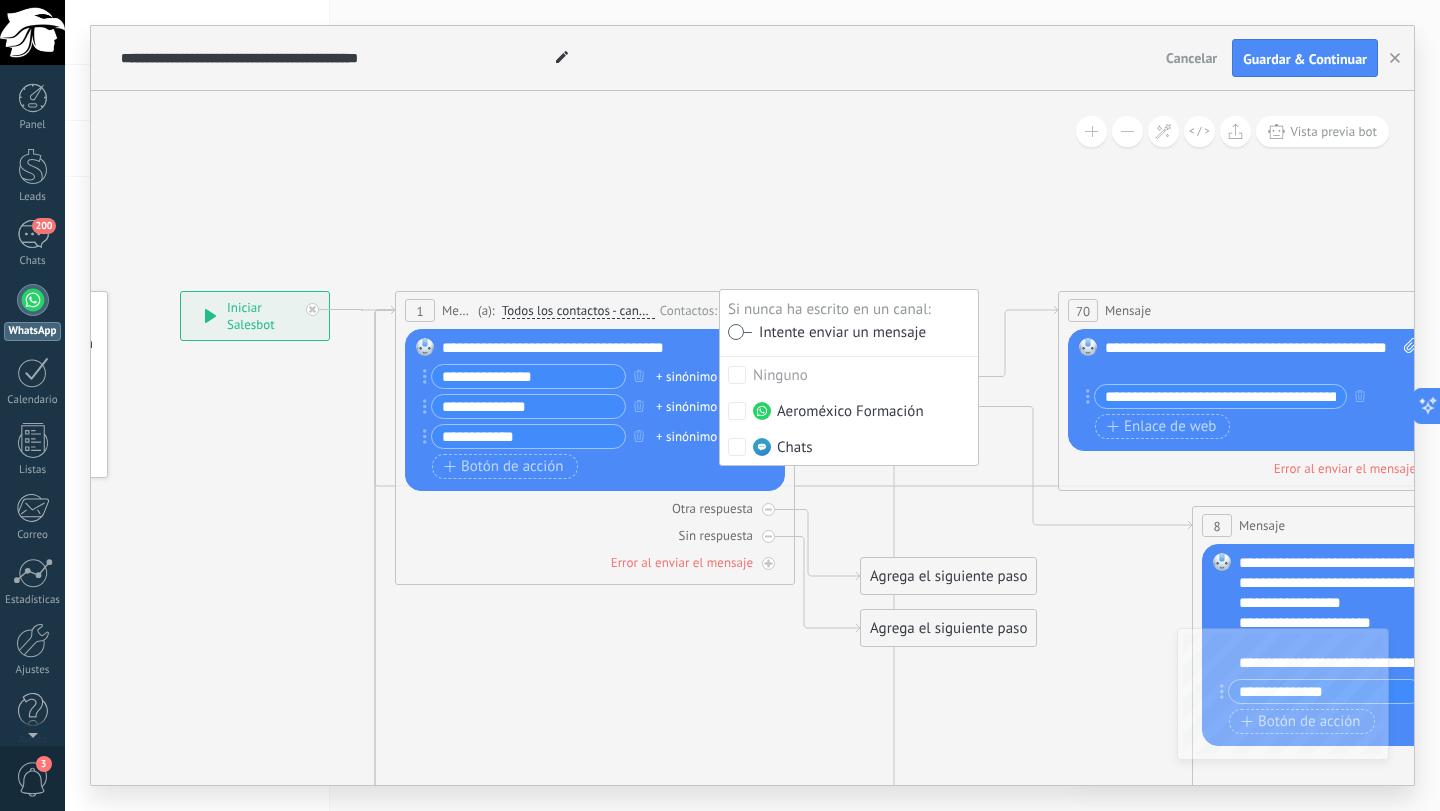 click 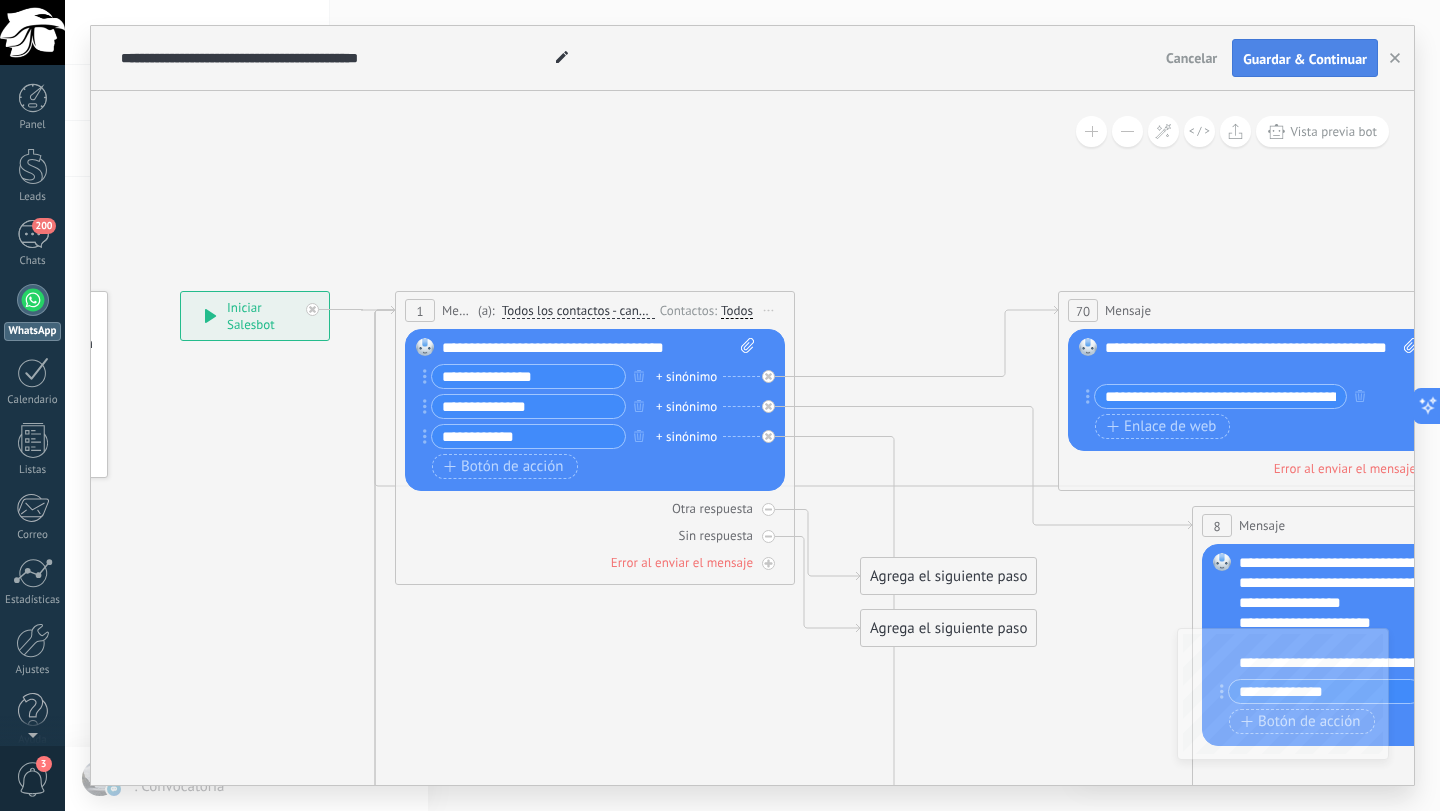 click on "Guardar & Continuar" at bounding box center (1305, 59) 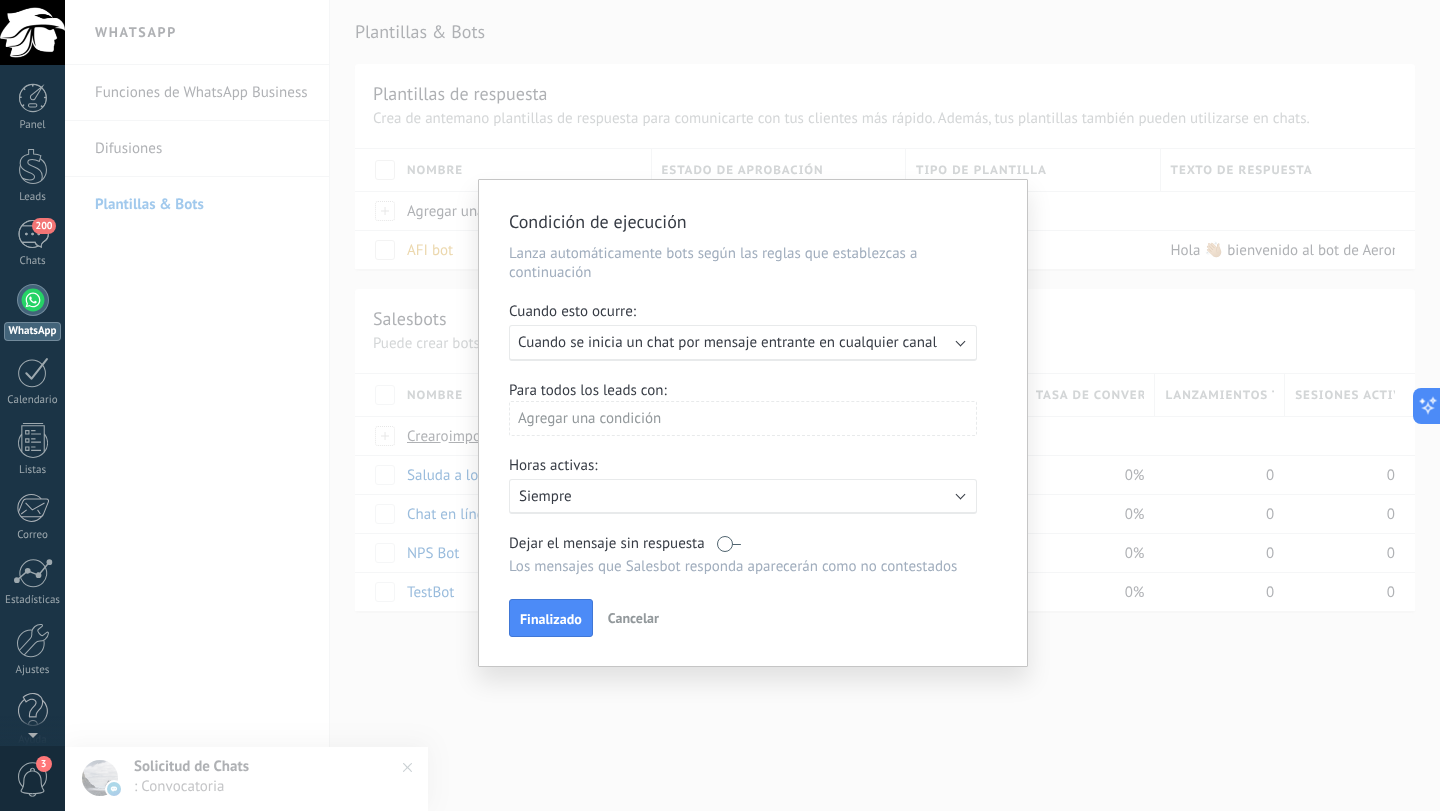 click on "Cuando se inicia un chat por mensaje entrante en cualquier canal" at bounding box center [727, 342] 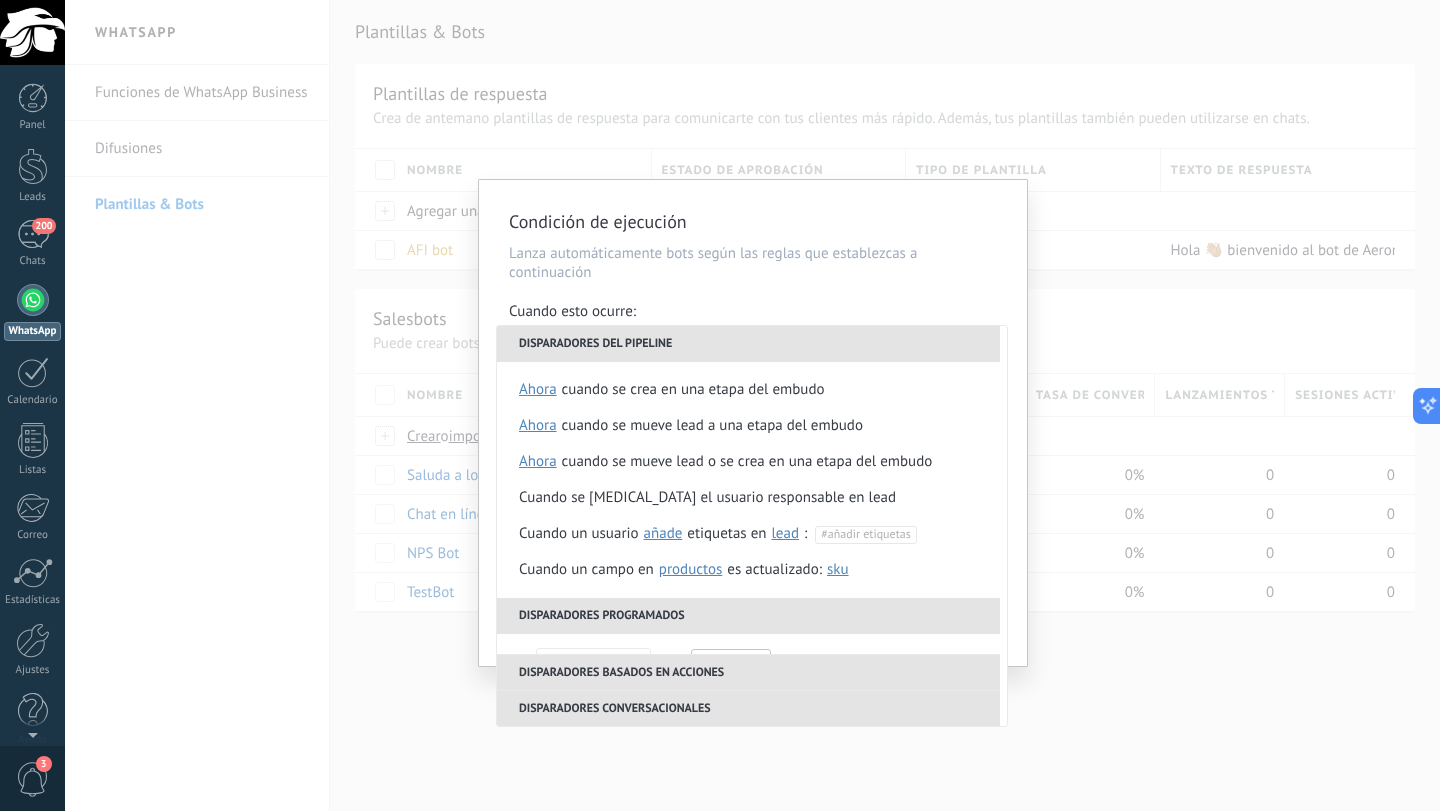 click on "**********" at bounding box center [753, 423] 